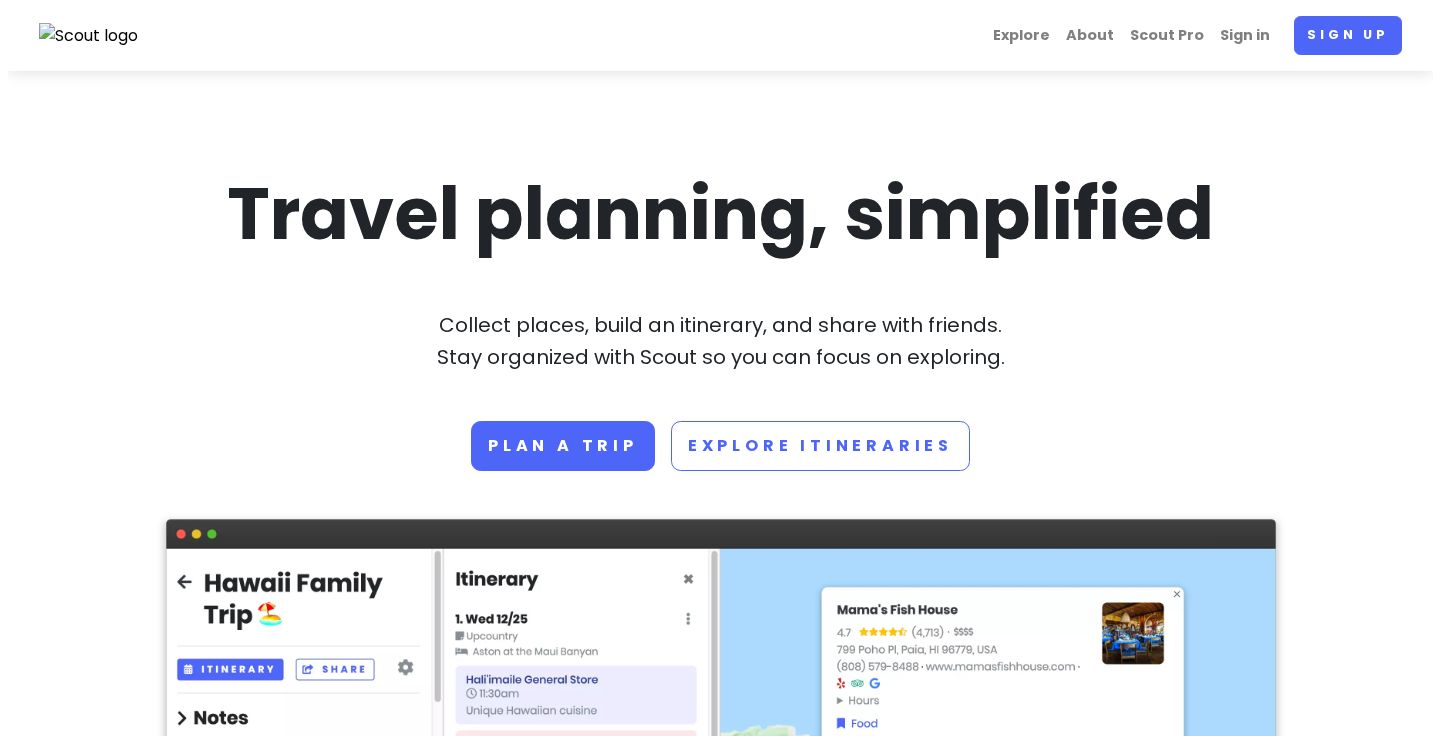 scroll, scrollTop: 0, scrollLeft: 0, axis: both 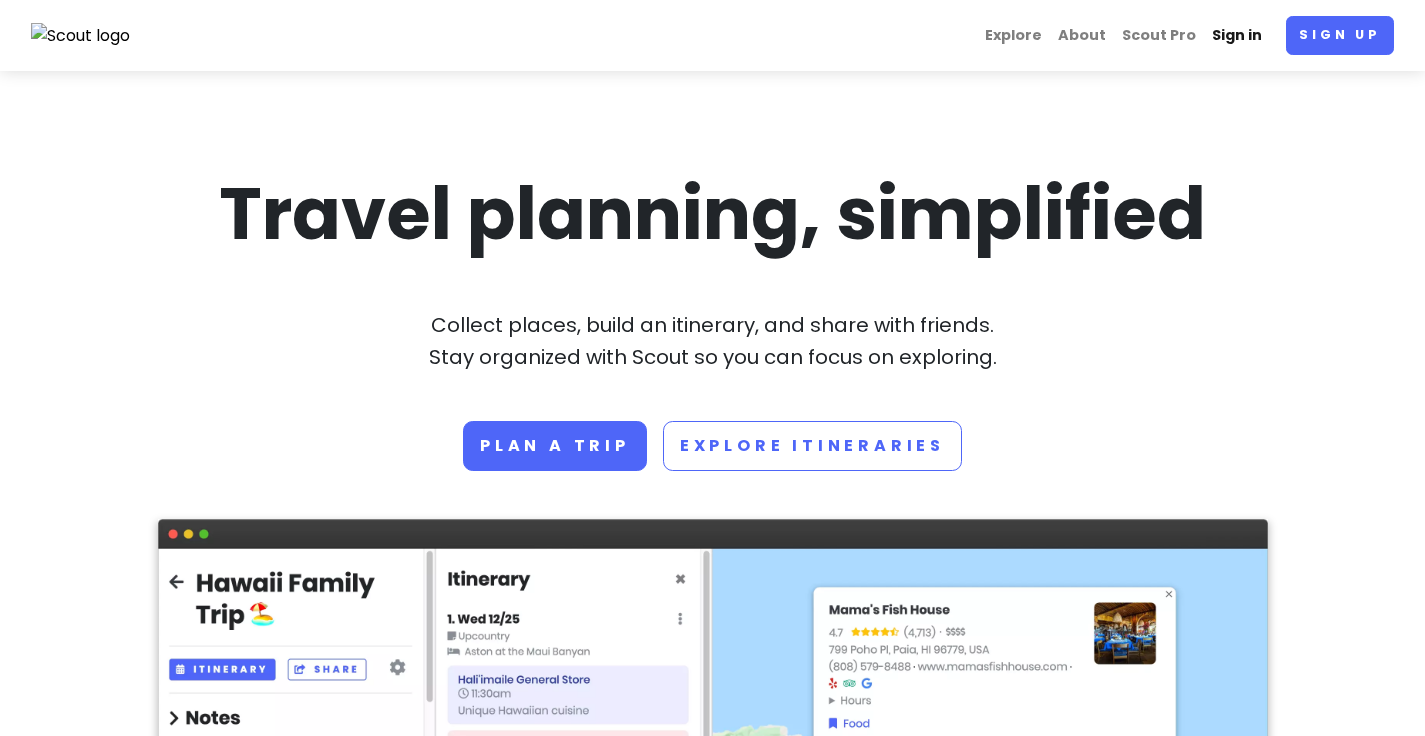 click on "Sign in" at bounding box center [1237, 35] 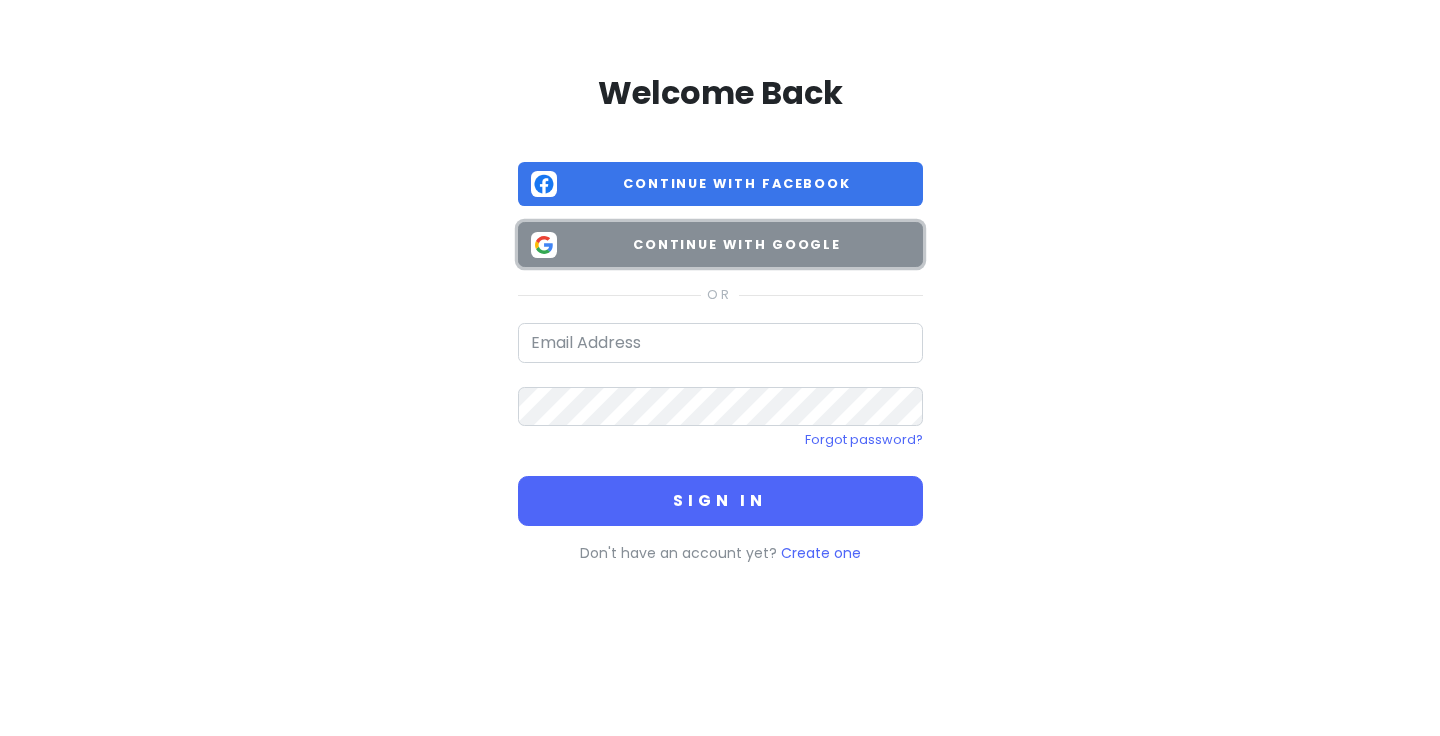 click on "Continue with Google" at bounding box center (720, 244) 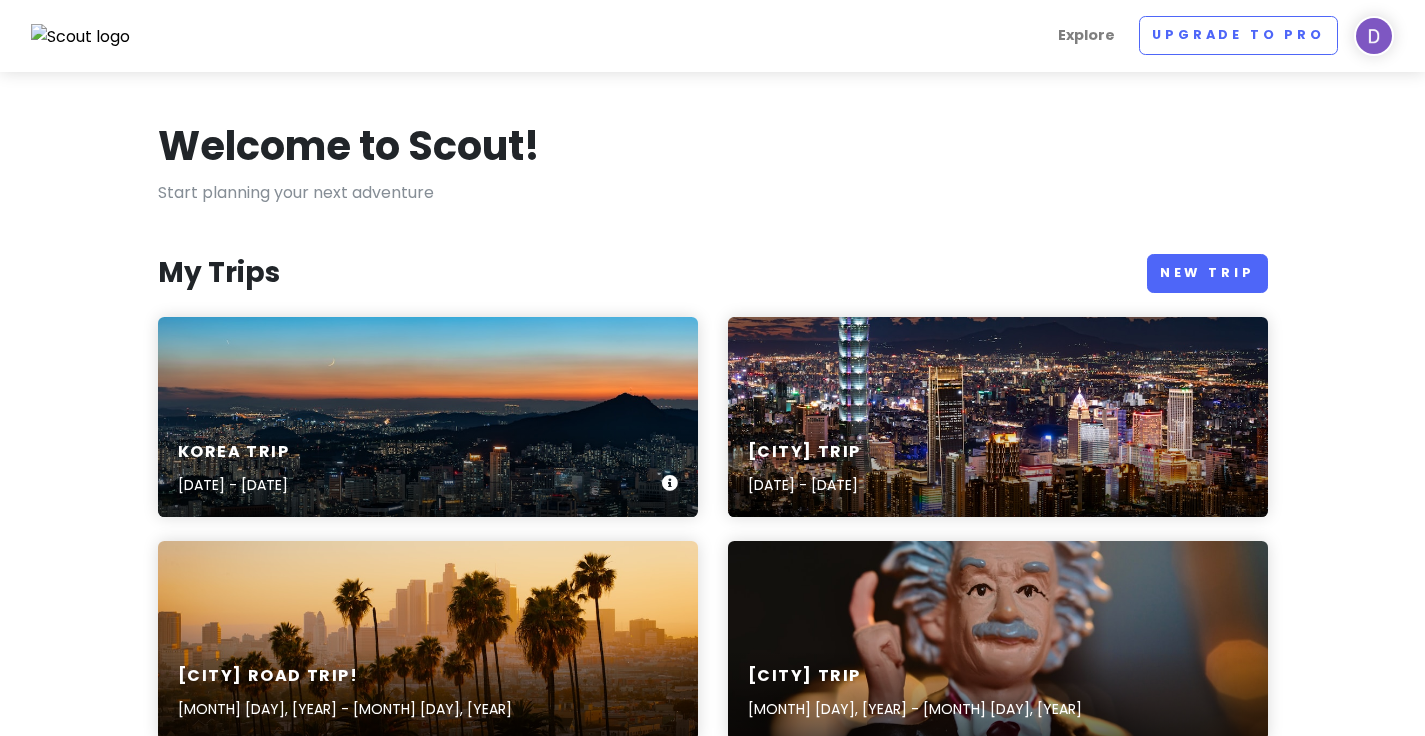 click on "[COUNTRY] Trip" at bounding box center [428, 417] 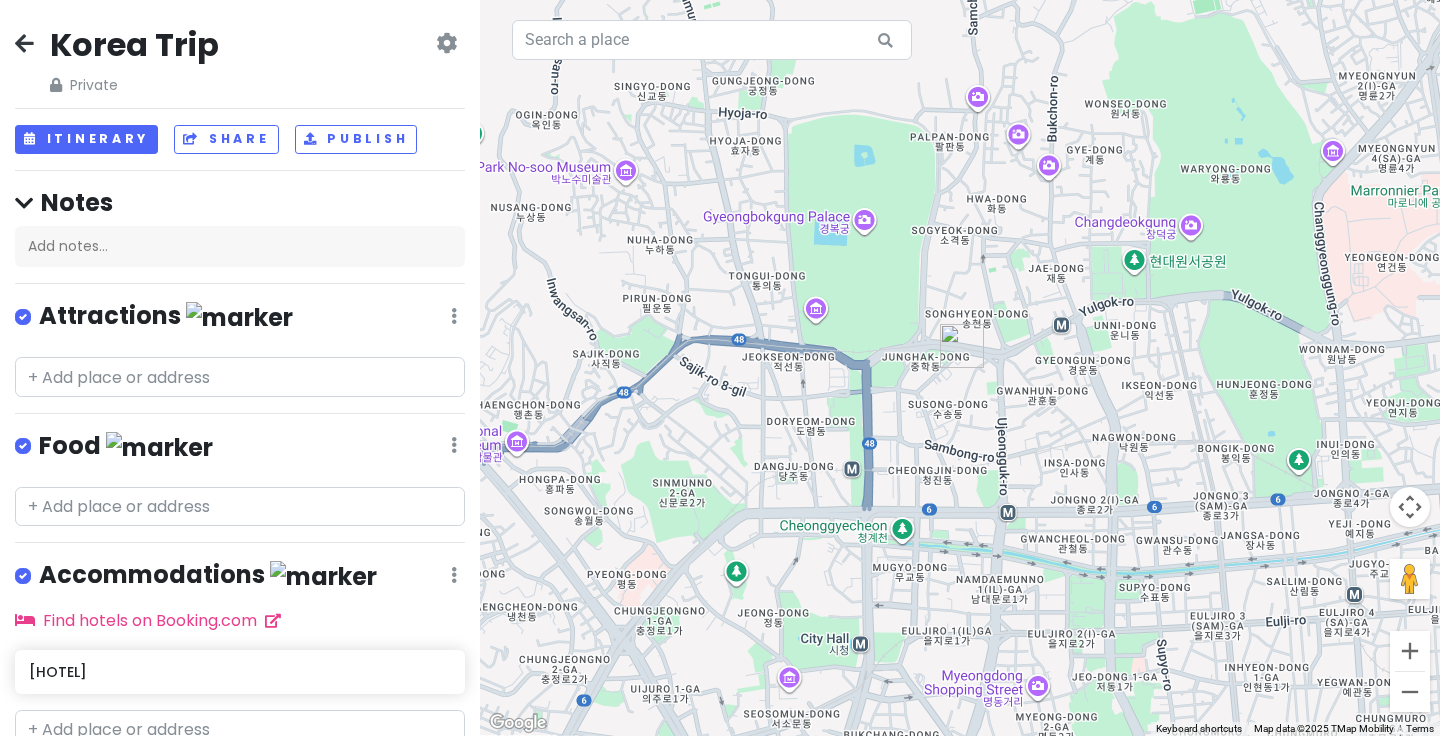 scroll, scrollTop: 81, scrollLeft: 0, axis: vertical 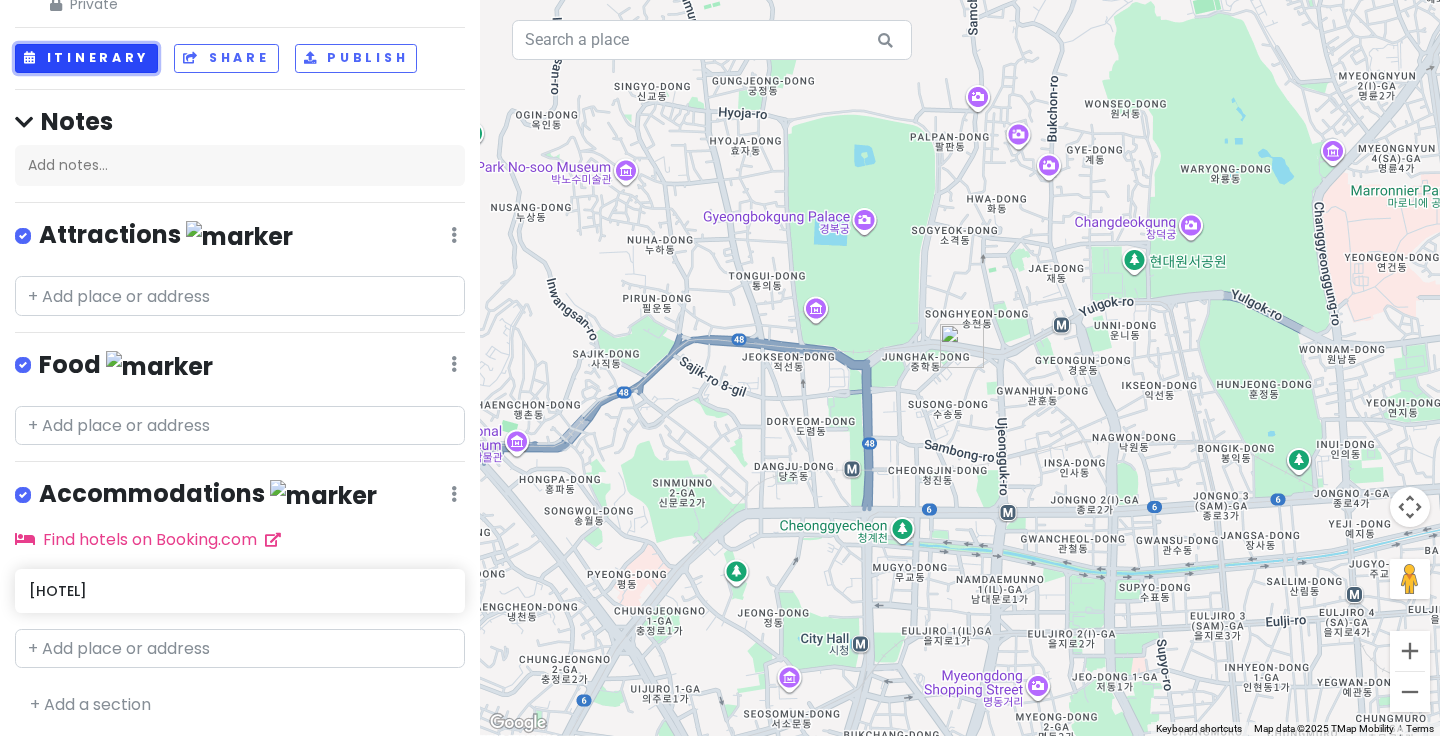 click on "Itinerary" at bounding box center (86, 58) 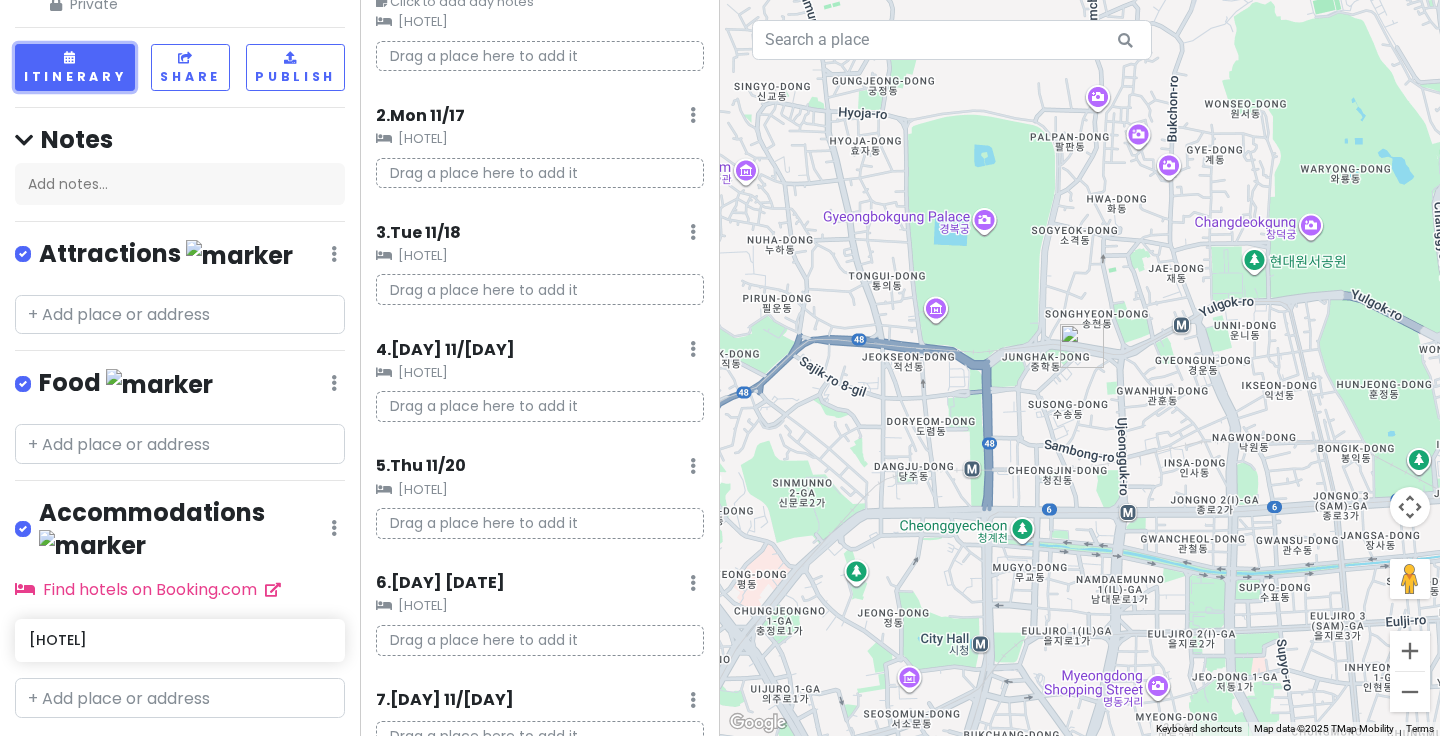 scroll, scrollTop: 0, scrollLeft: 0, axis: both 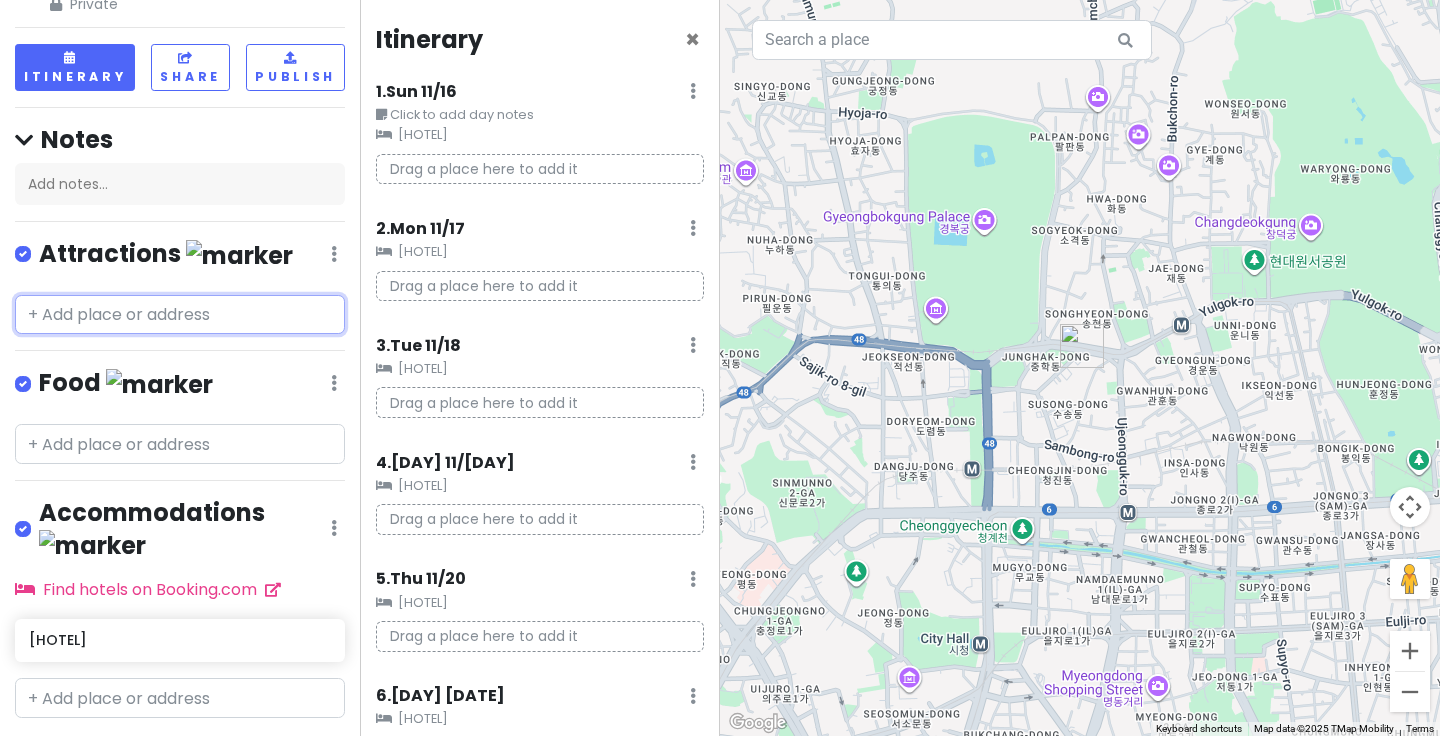 click at bounding box center [180, 315] 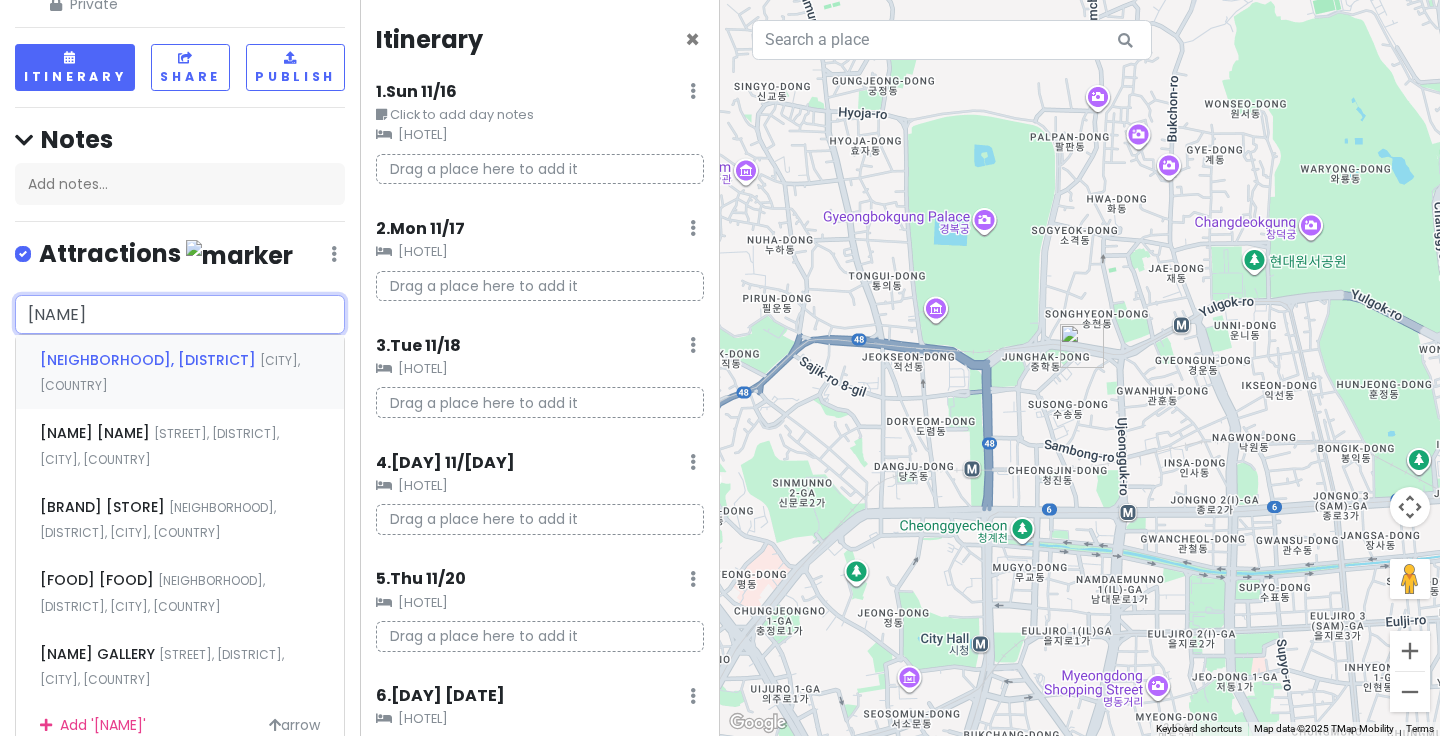 type on "[NAME]" 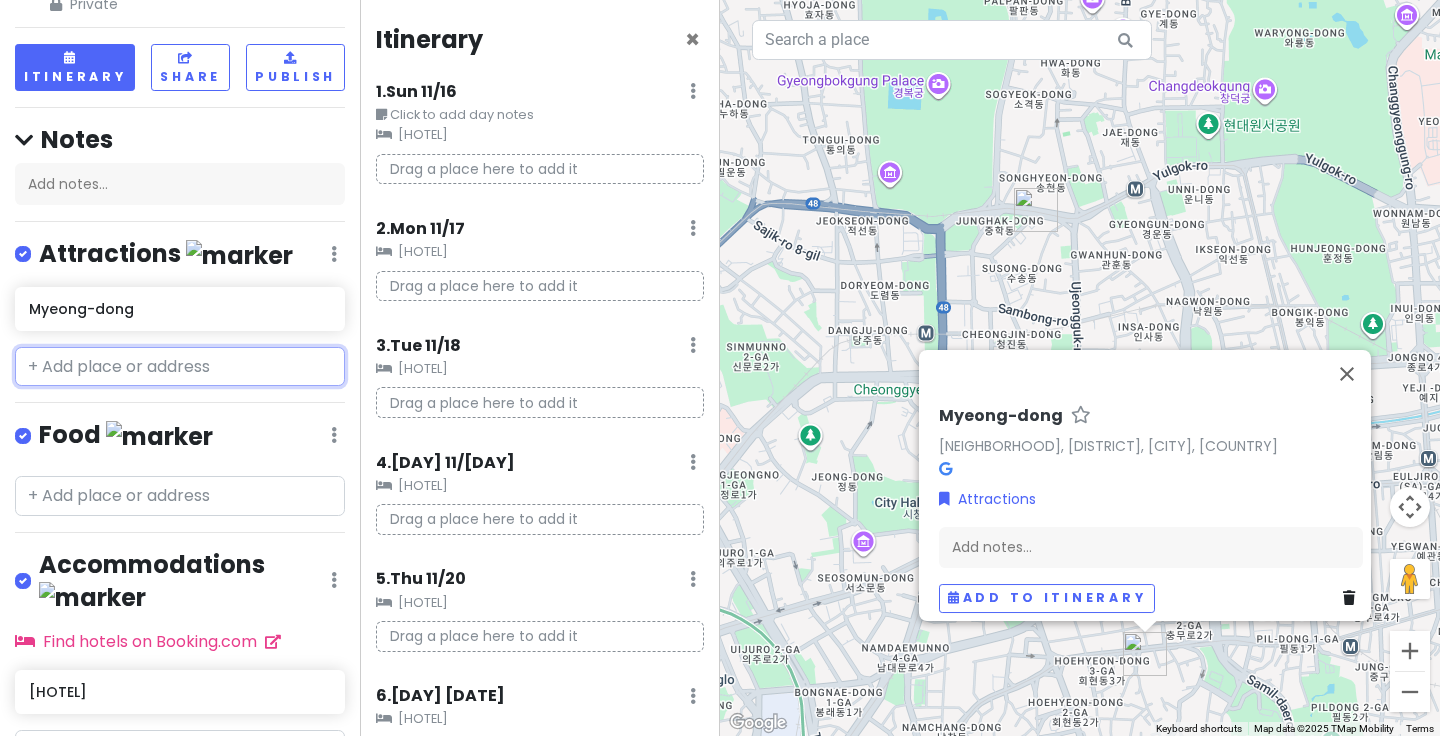 click at bounding box center [180, 367] 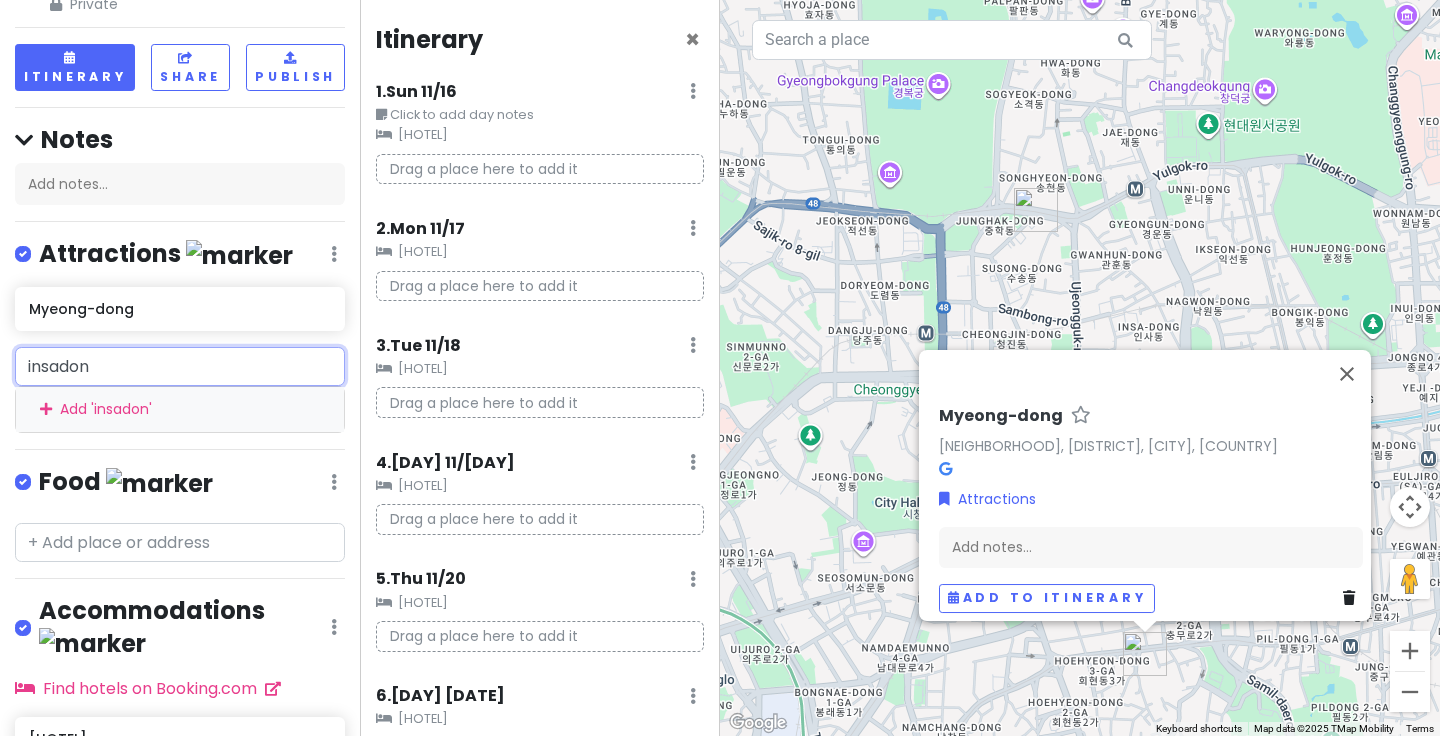type on "[LOCATION]" 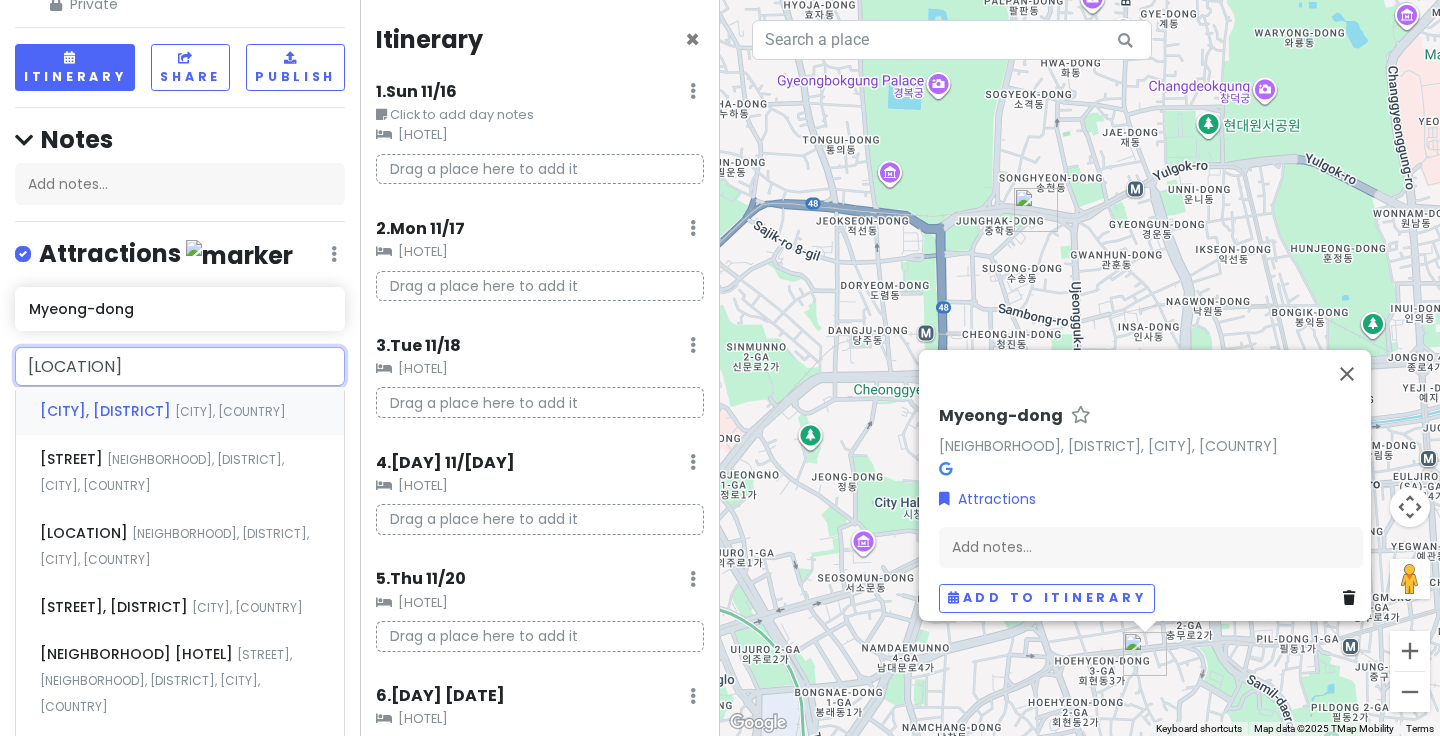 click on "[NEIGHBORHOOD], [DISTRICT]   [CITY], [COUNTRY]" at bounding box center (180, 411) 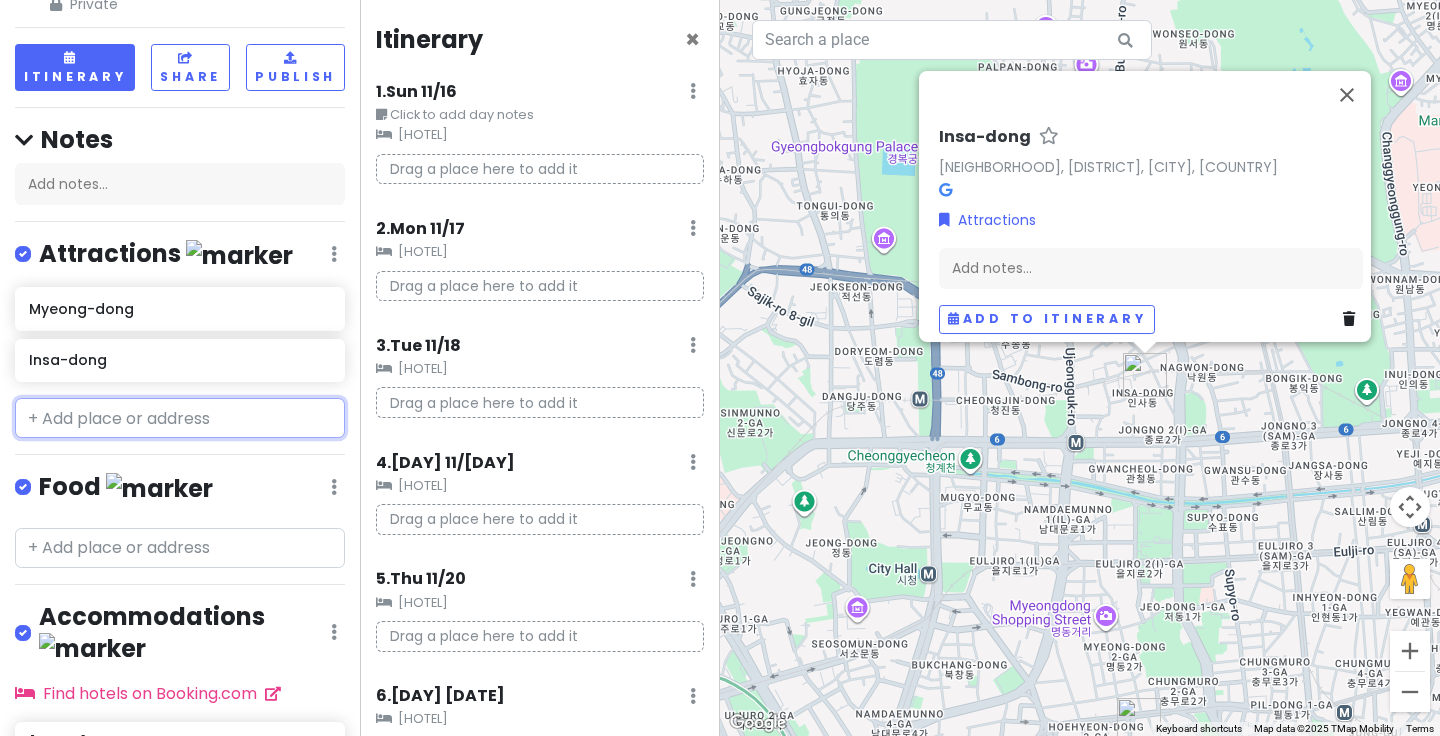 click at bounding box center [180, 418] 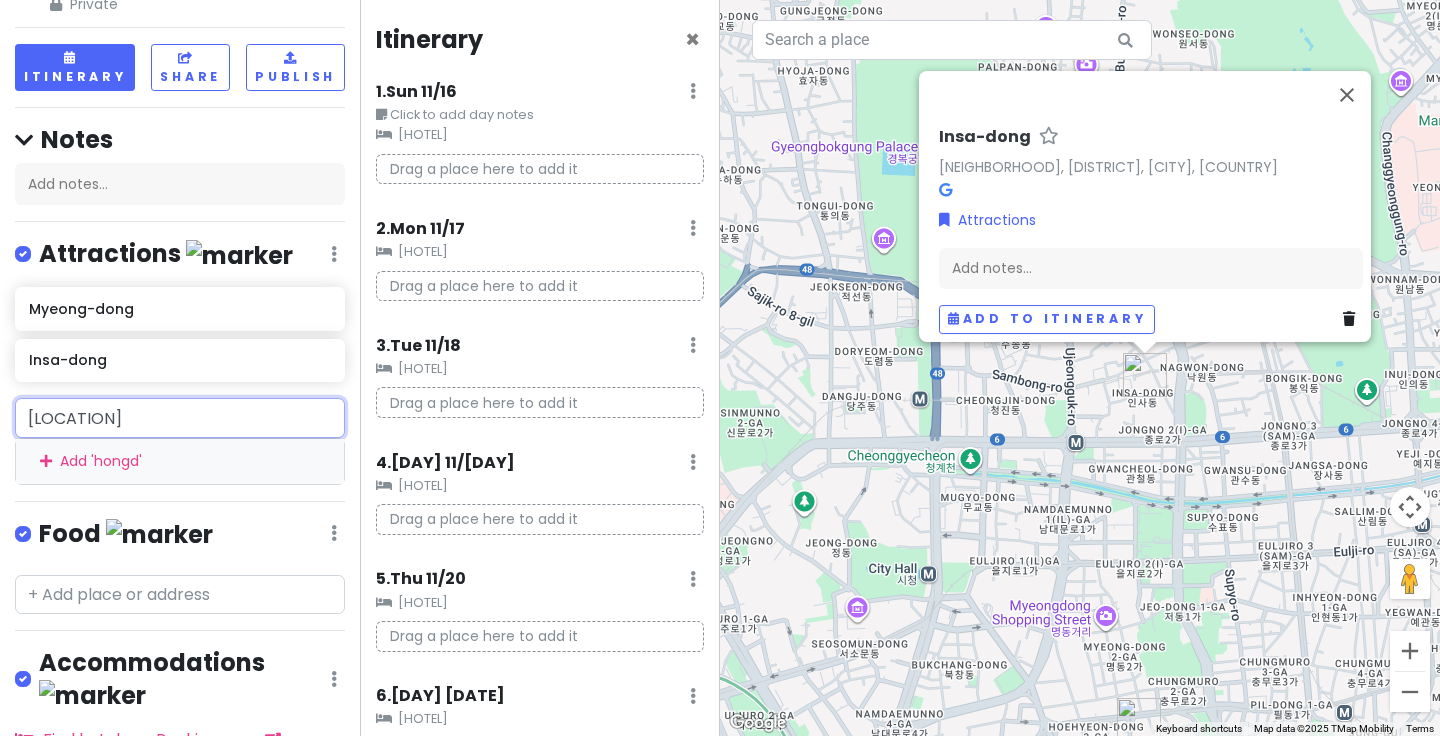 type on "[NAME]" 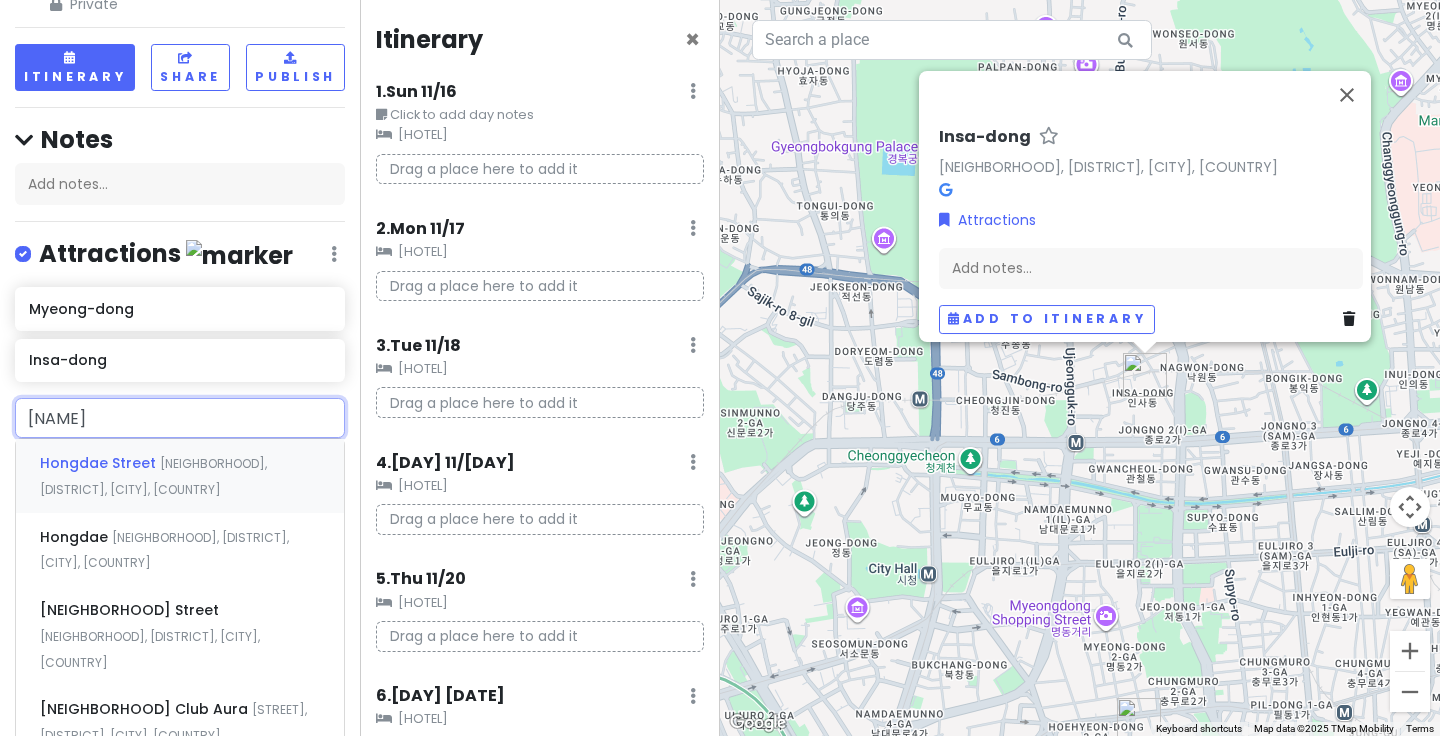click on "Hongdae Street   [NEIGHBORHOOD], [DISTRICT], [CITY], [COUNTRY]" at bounding box center [180, 476] 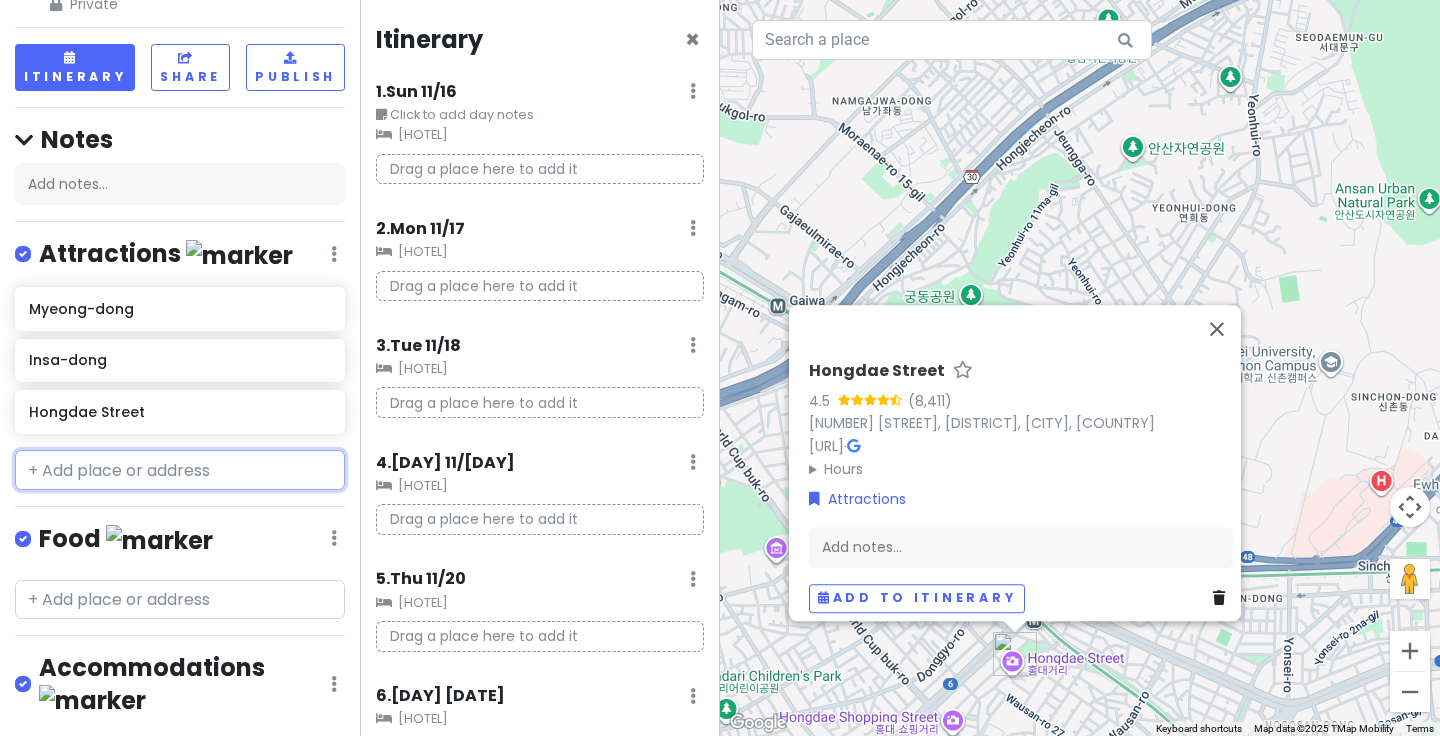 click at bounding box center [180, 470] 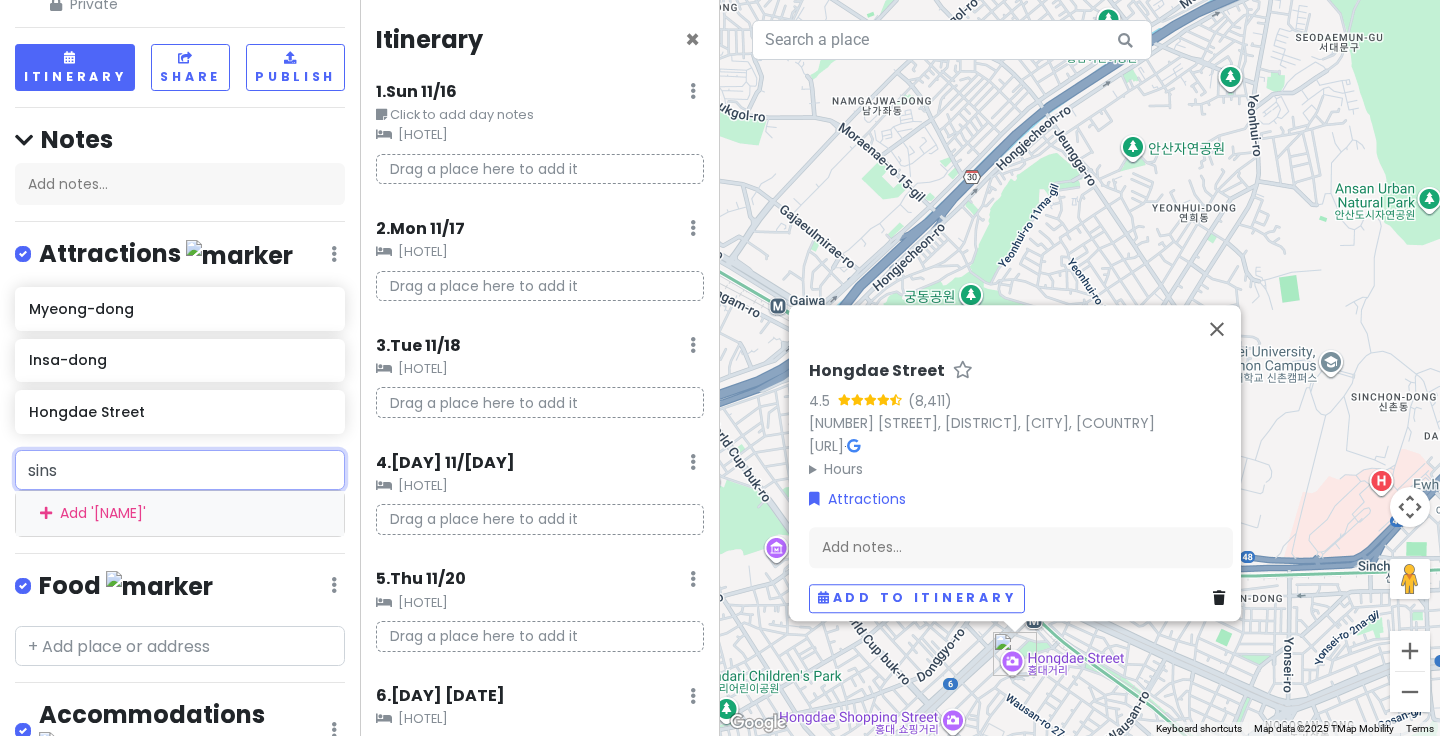 type on "sinsa" 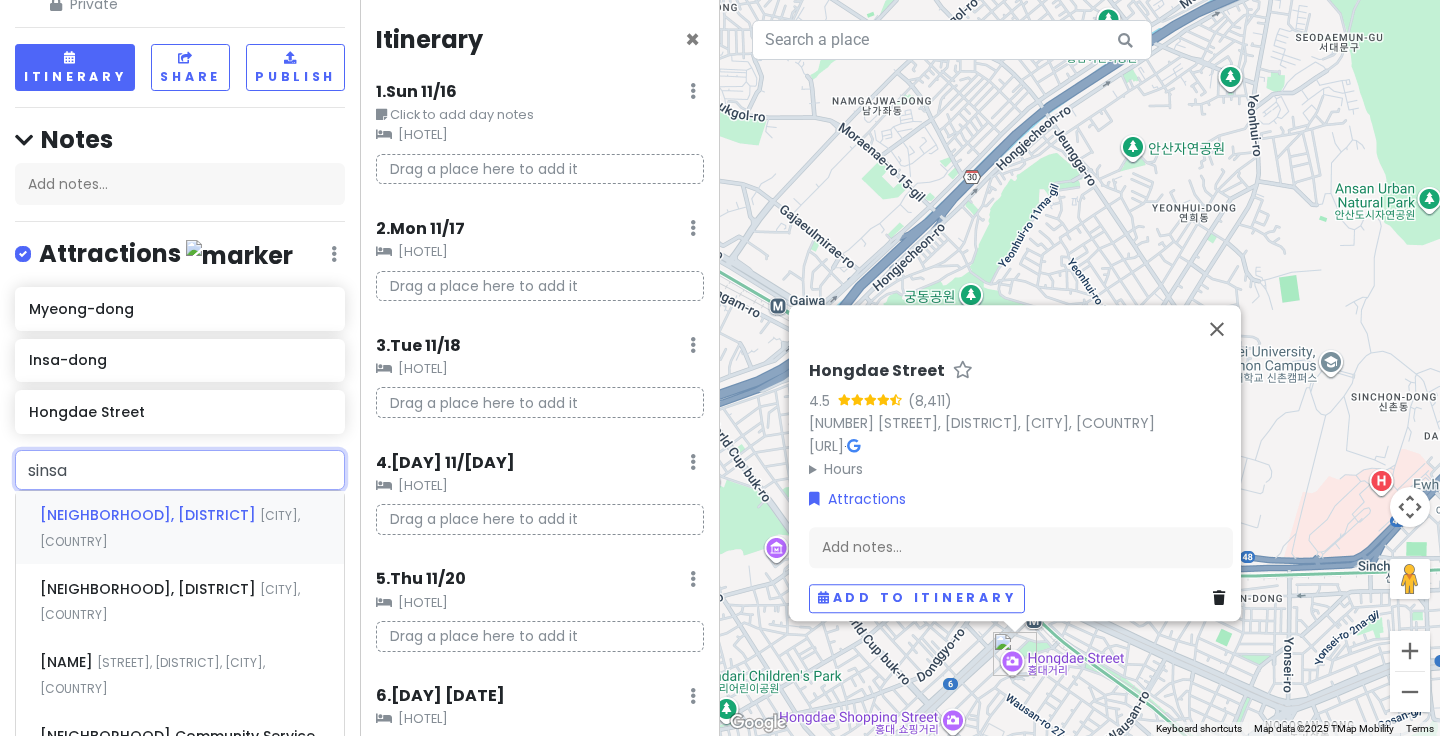 click on "[NEIGHBORHOOD], [DISTRICT]" at bounding box center [150, 515] 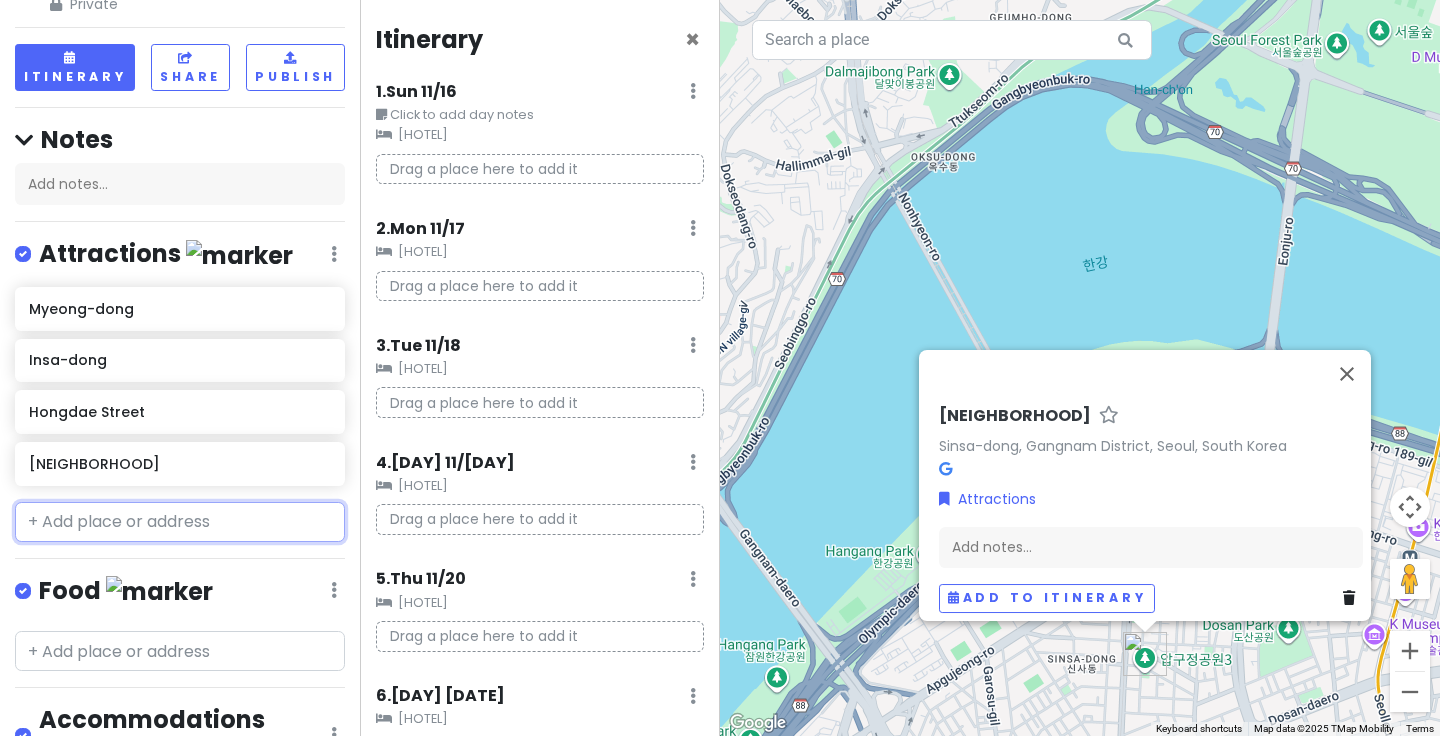 click at bounding box center (180, 522) 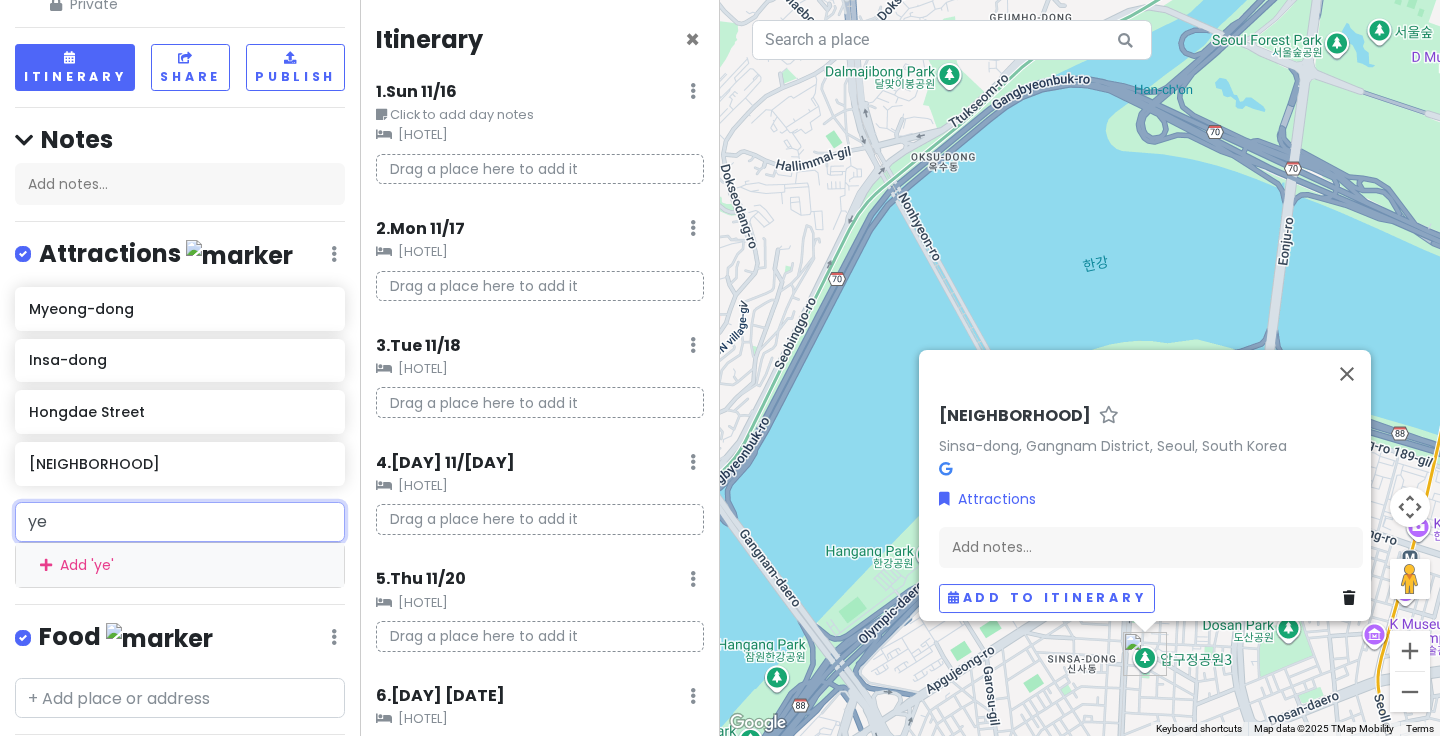 type on "yeo" 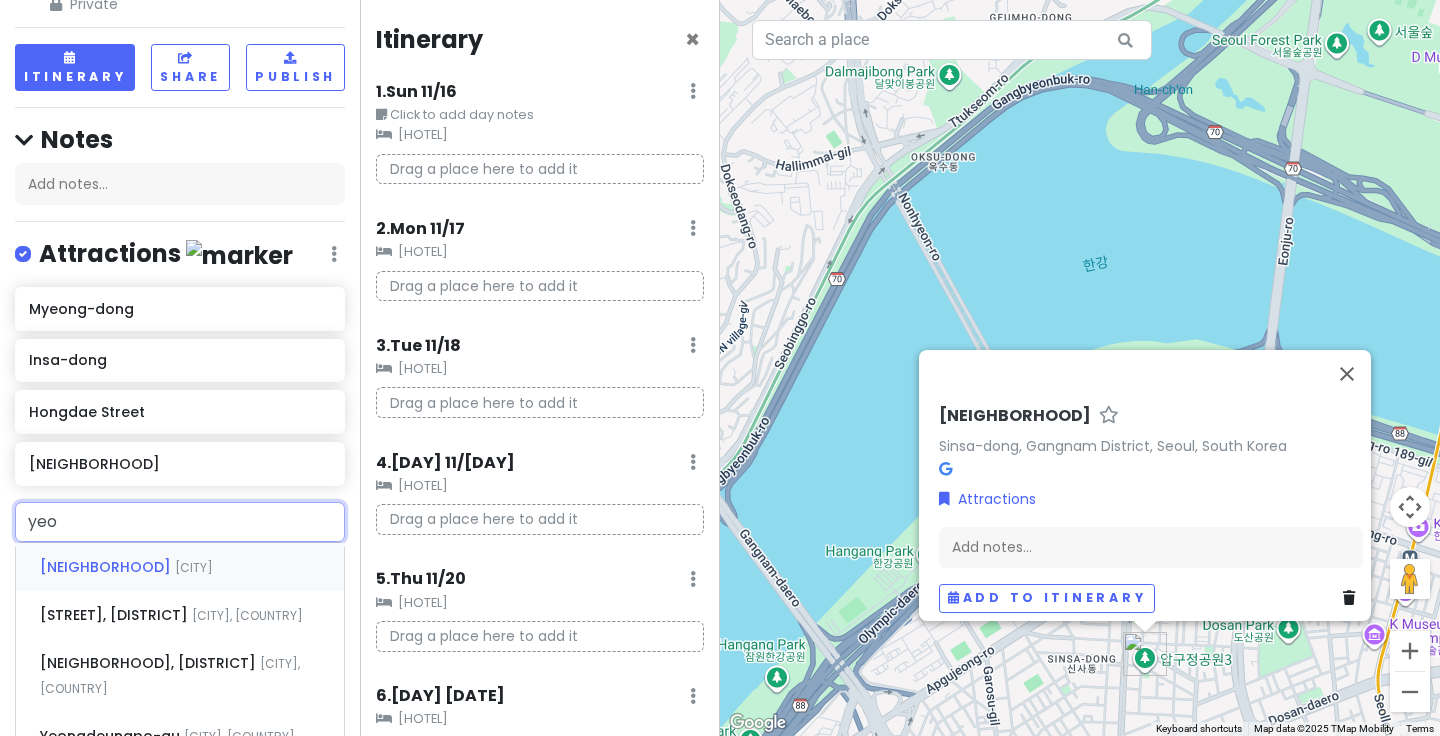 click on "[NEIGHBORHOOD]   [CITY]" at bounding box center (180, 567) 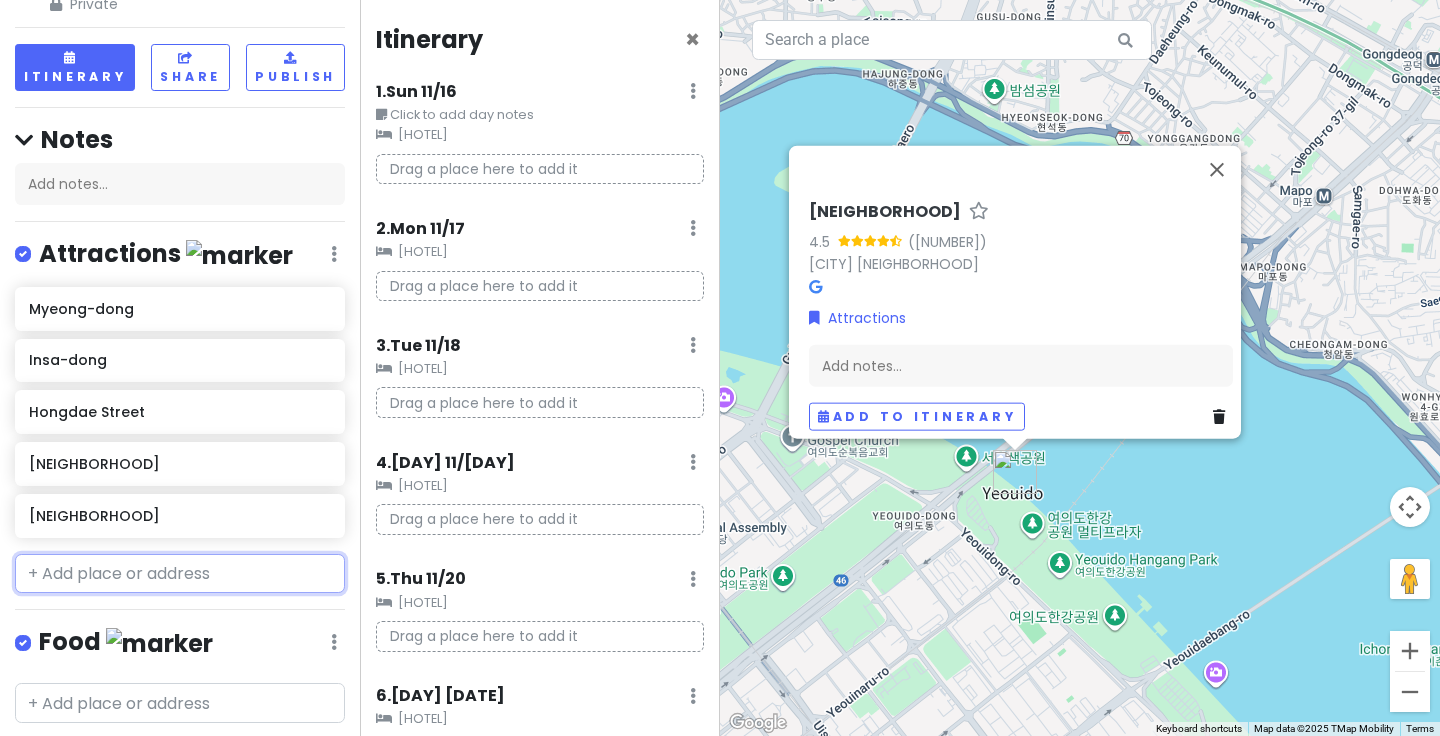 click at bounding box center (180, 574) 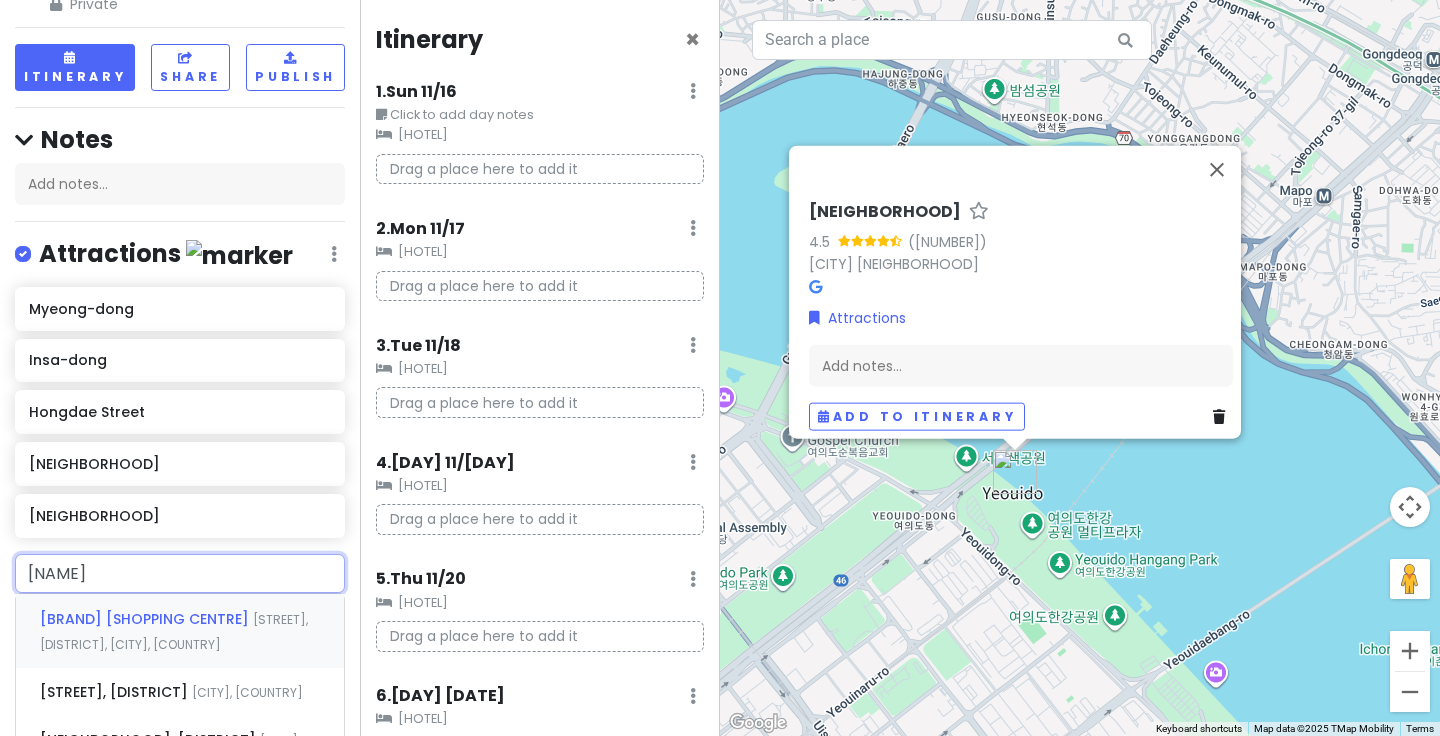 type on "[NAME]" 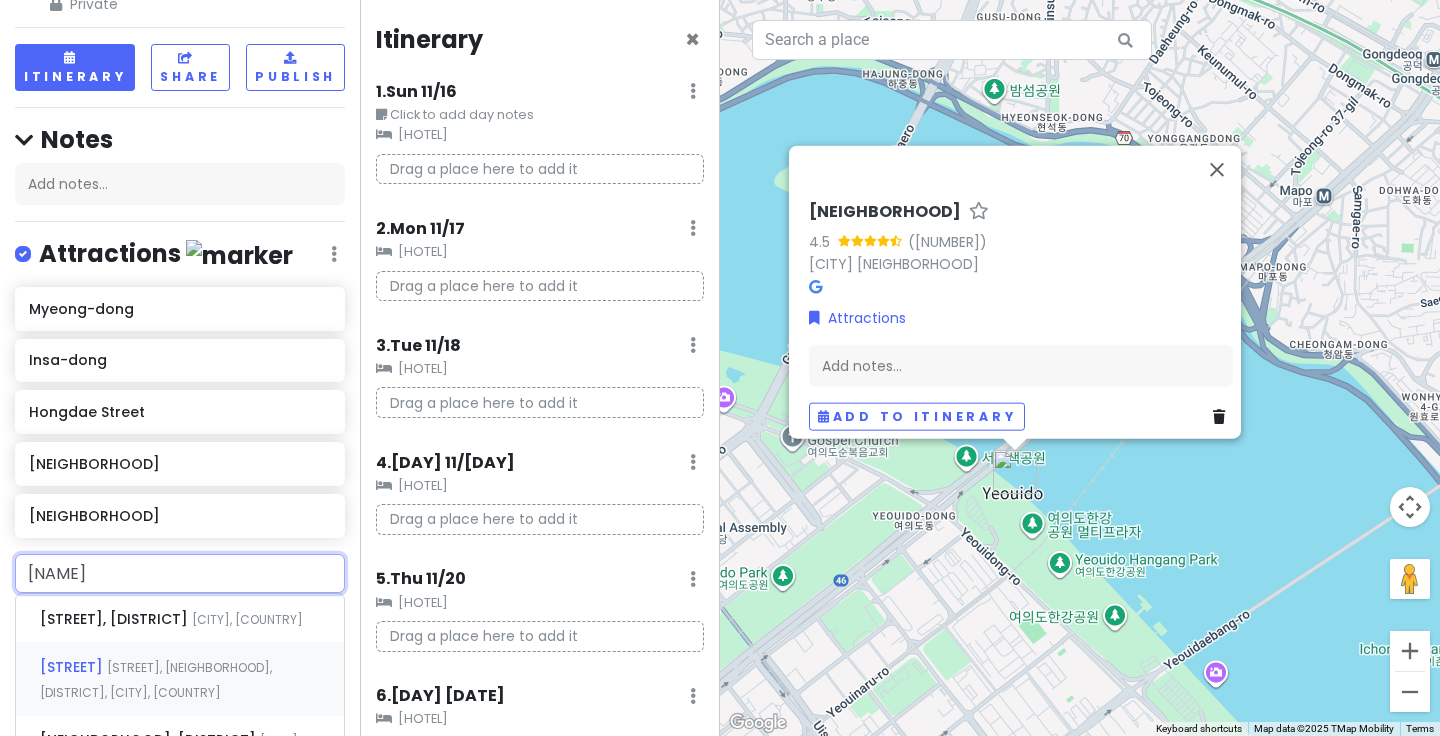 click on "[STREET]" at bounding box center (116, 619) 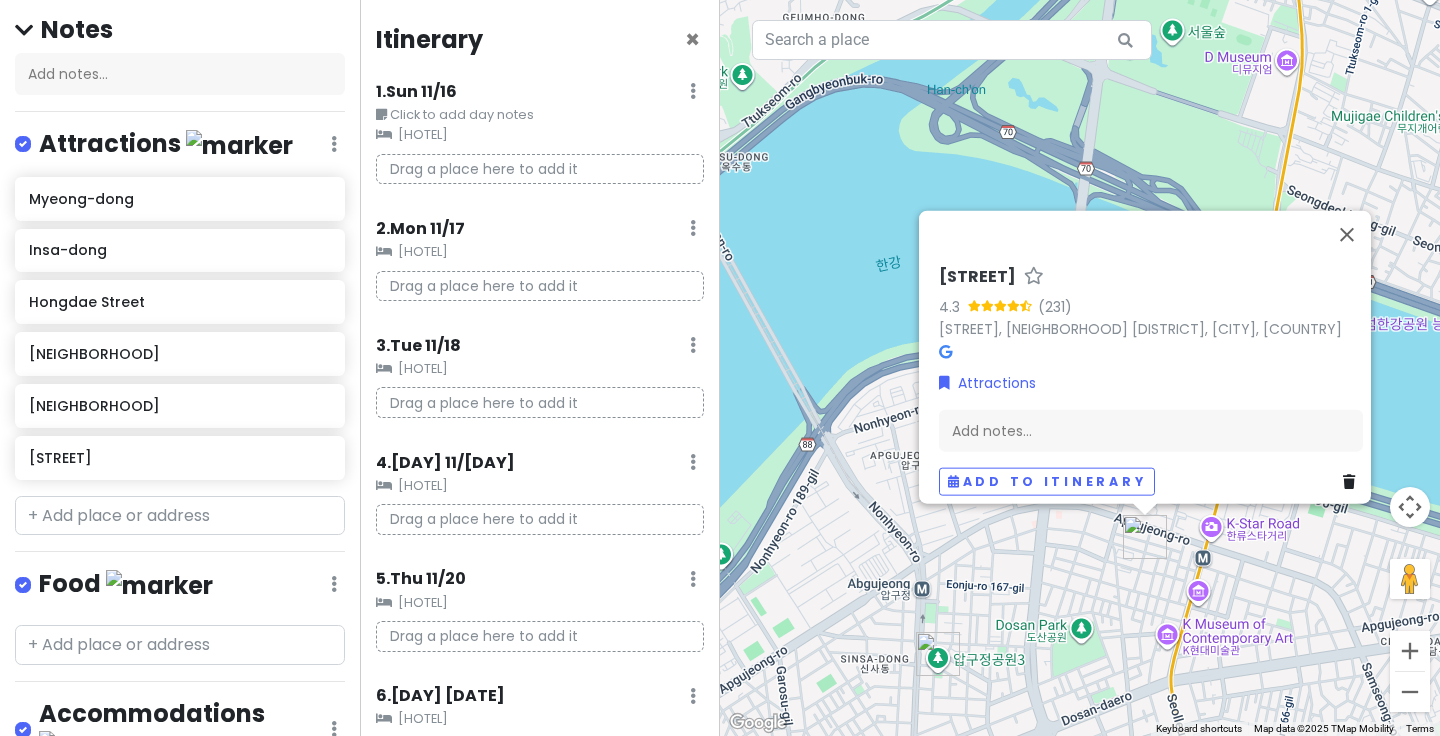scroll, scrollTop: 192, scrollLeft: 0, axis: vertical 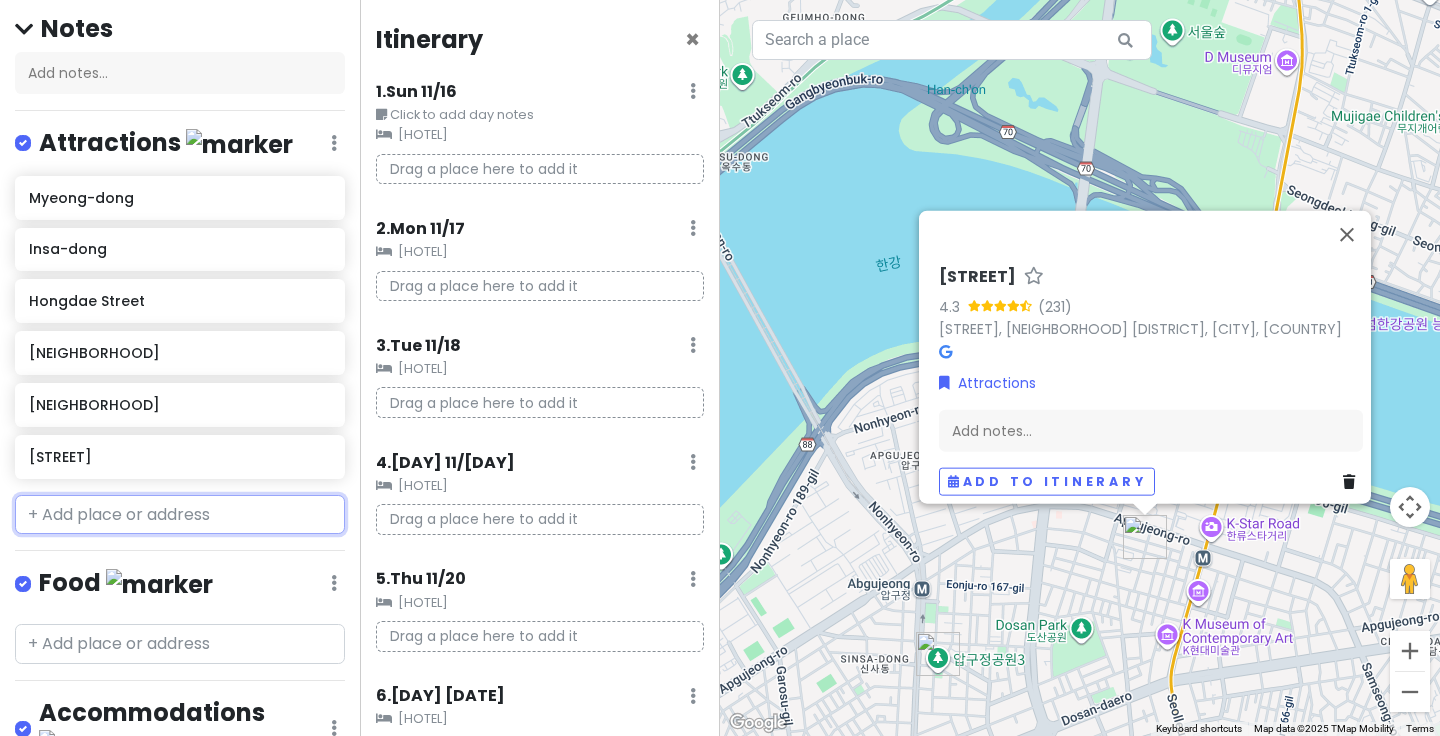click at bounding box center (180, 515) 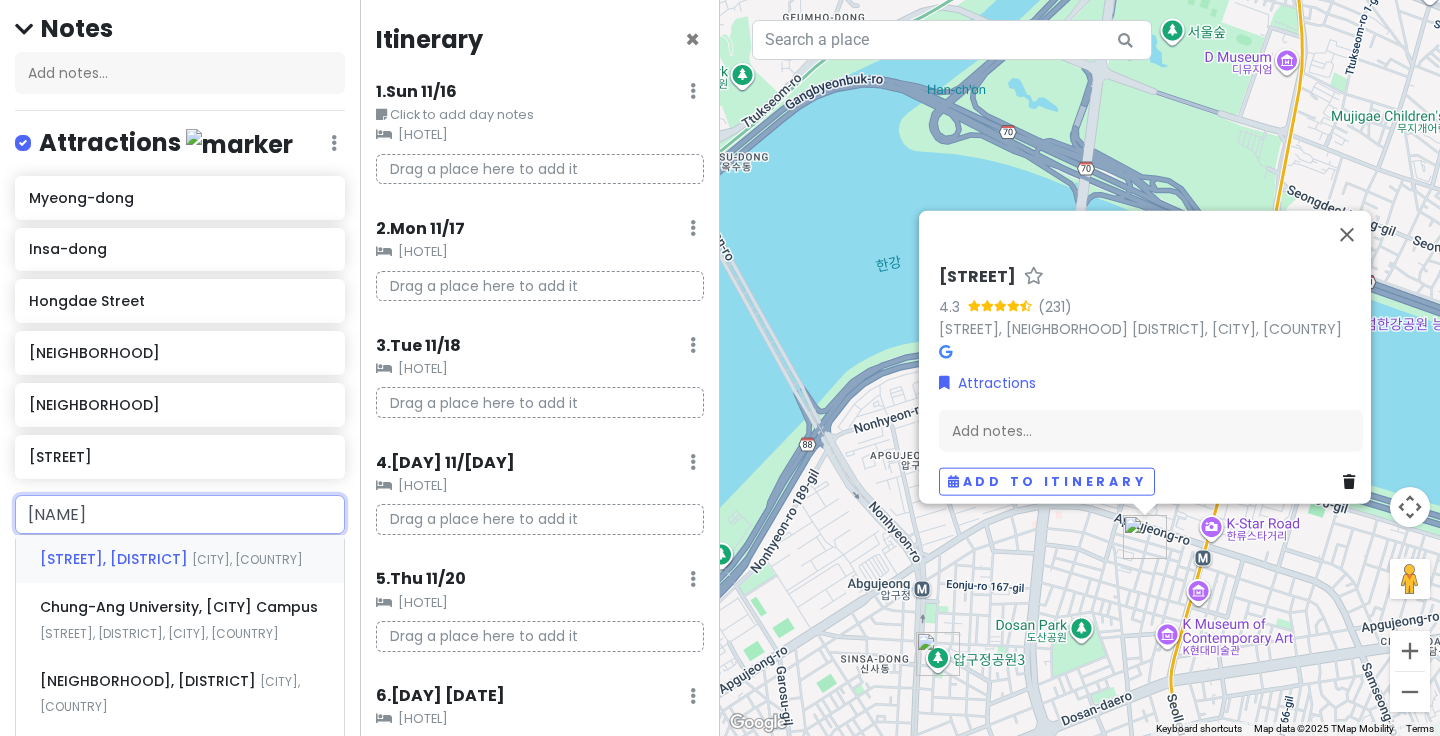 type on "chunggye" 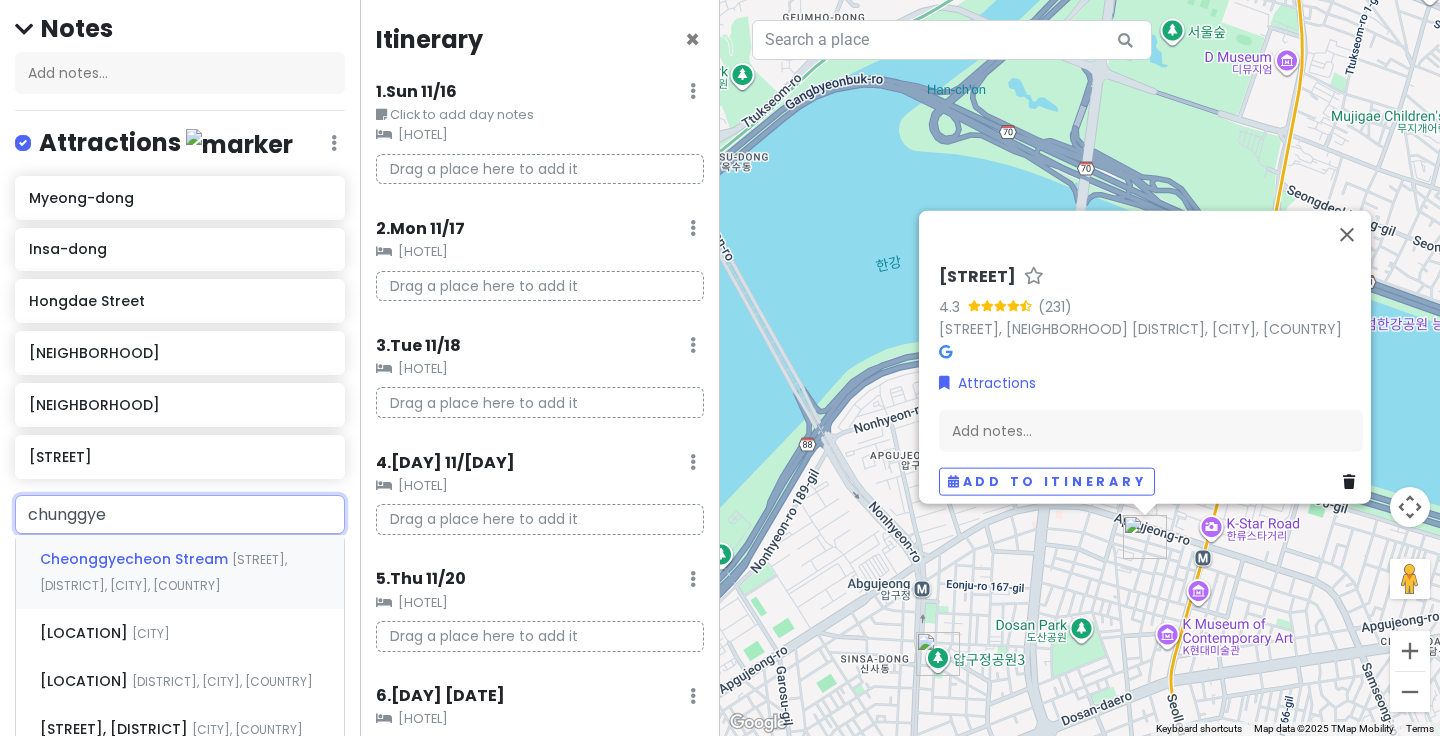 click on "[STREAM] [STREET], [DISTRICT], [CITY], [COUNTRY]" at bounding box center [180, 572] 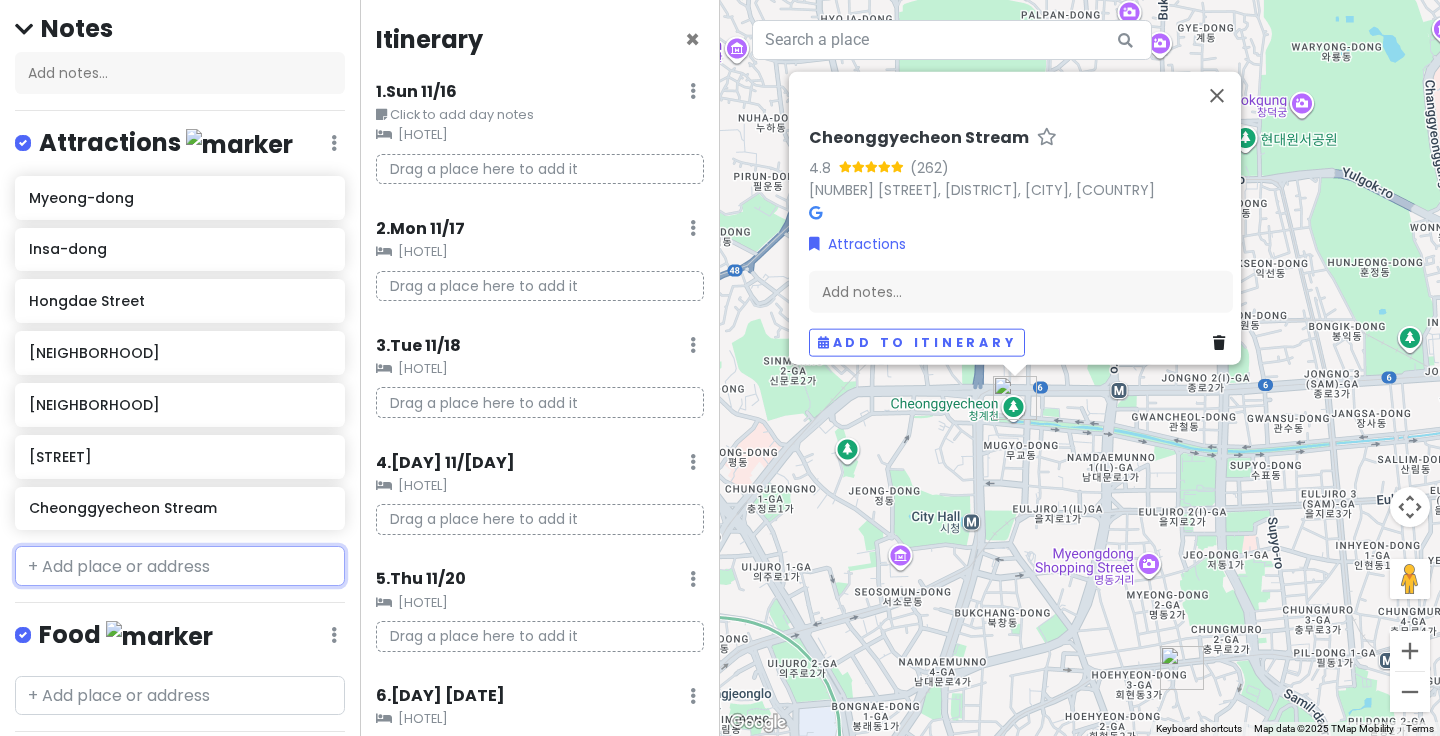 click at bounding box center (180, 566) 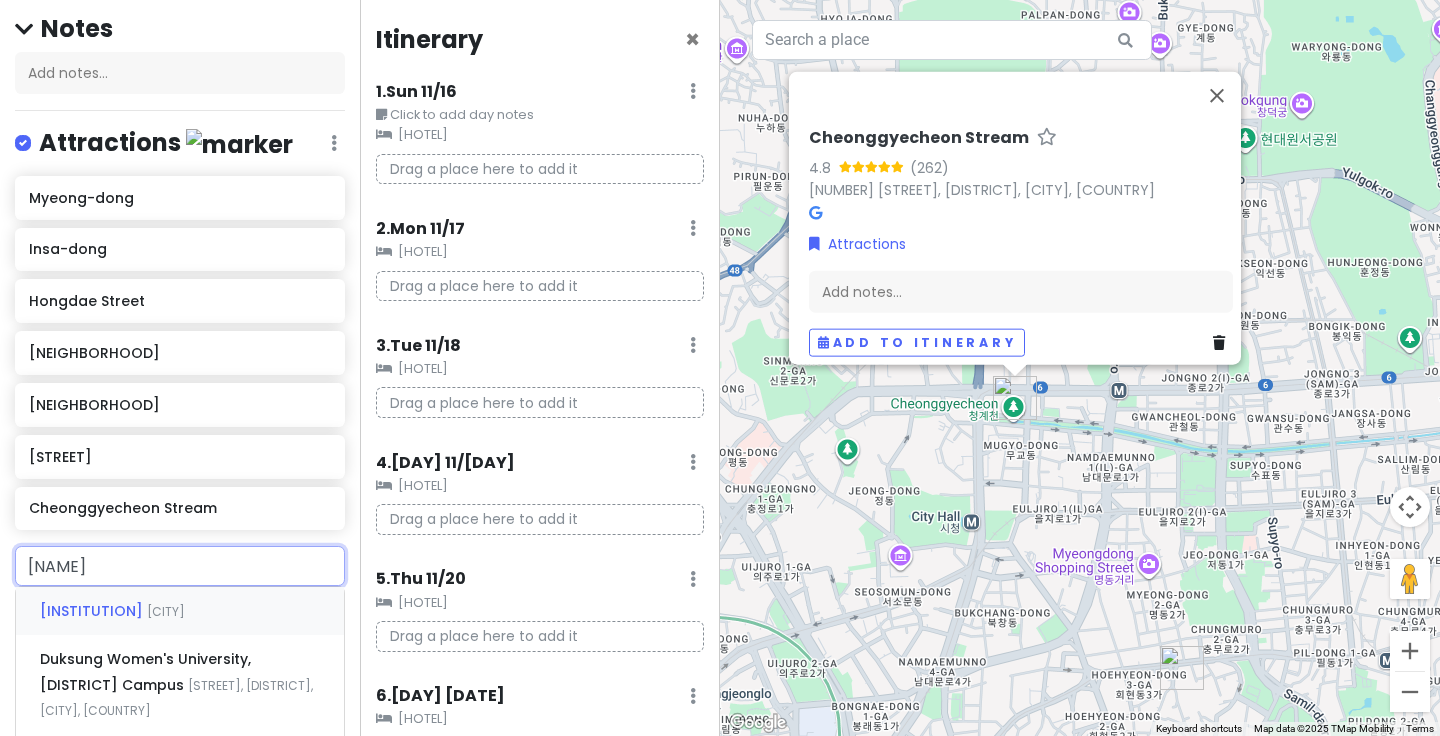 type on "dukso" 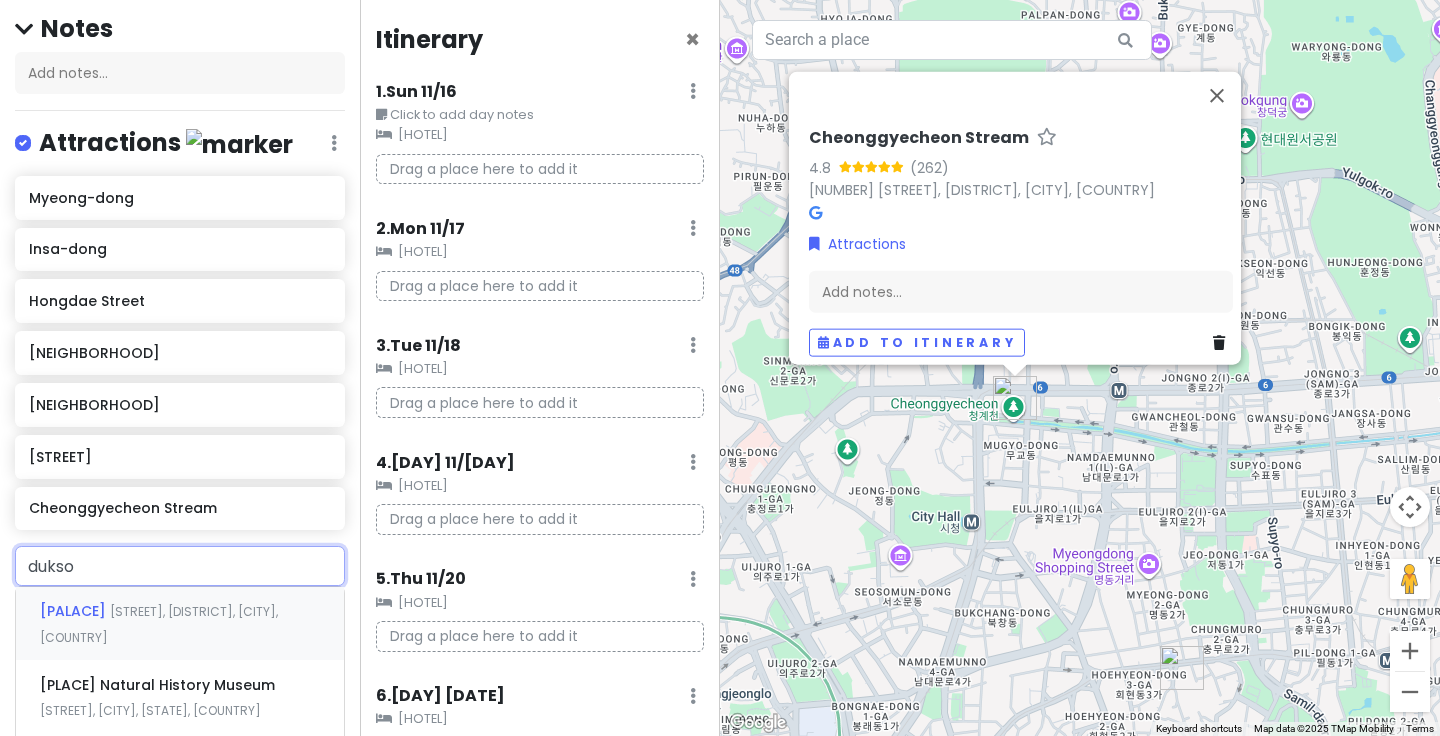 click on "[PALACE]" at bounding box center (75, 611) 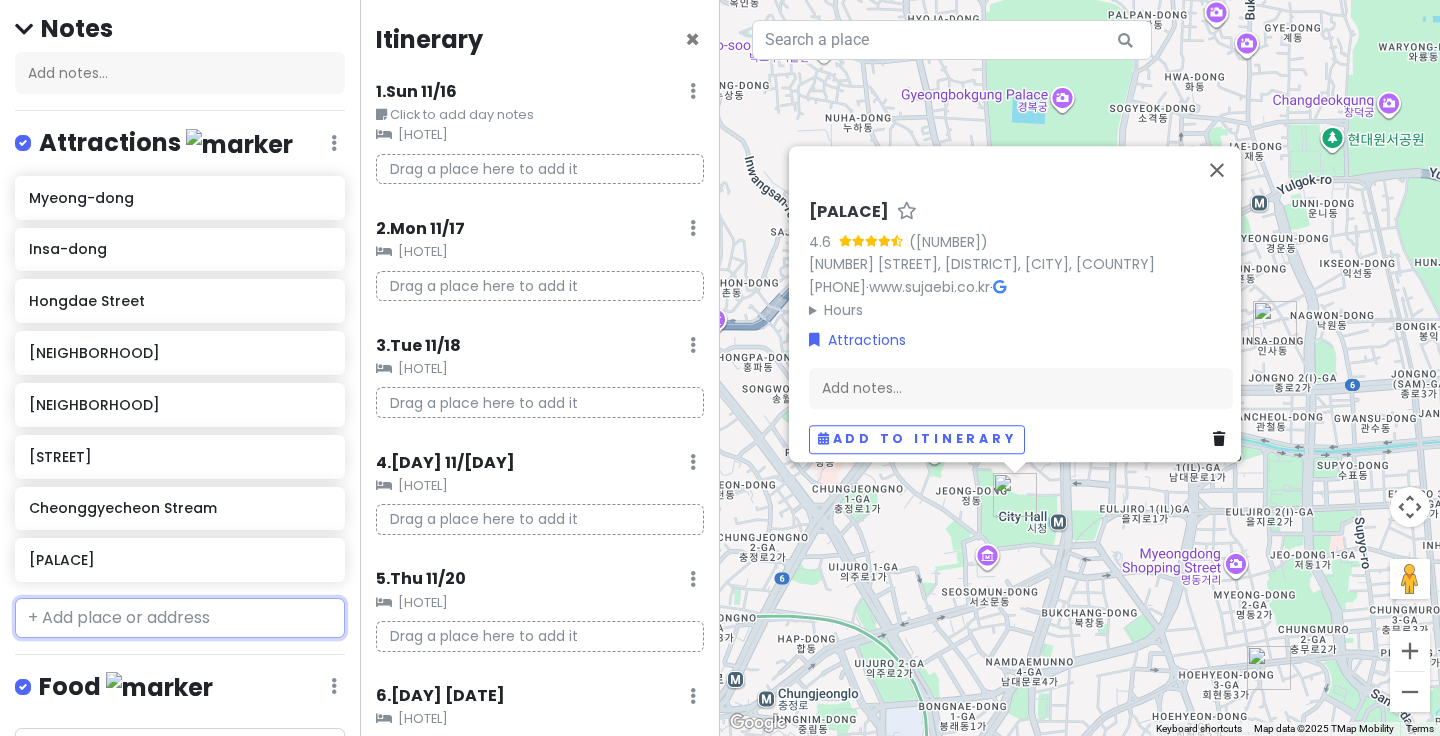 click at bounding box center (180, 618) 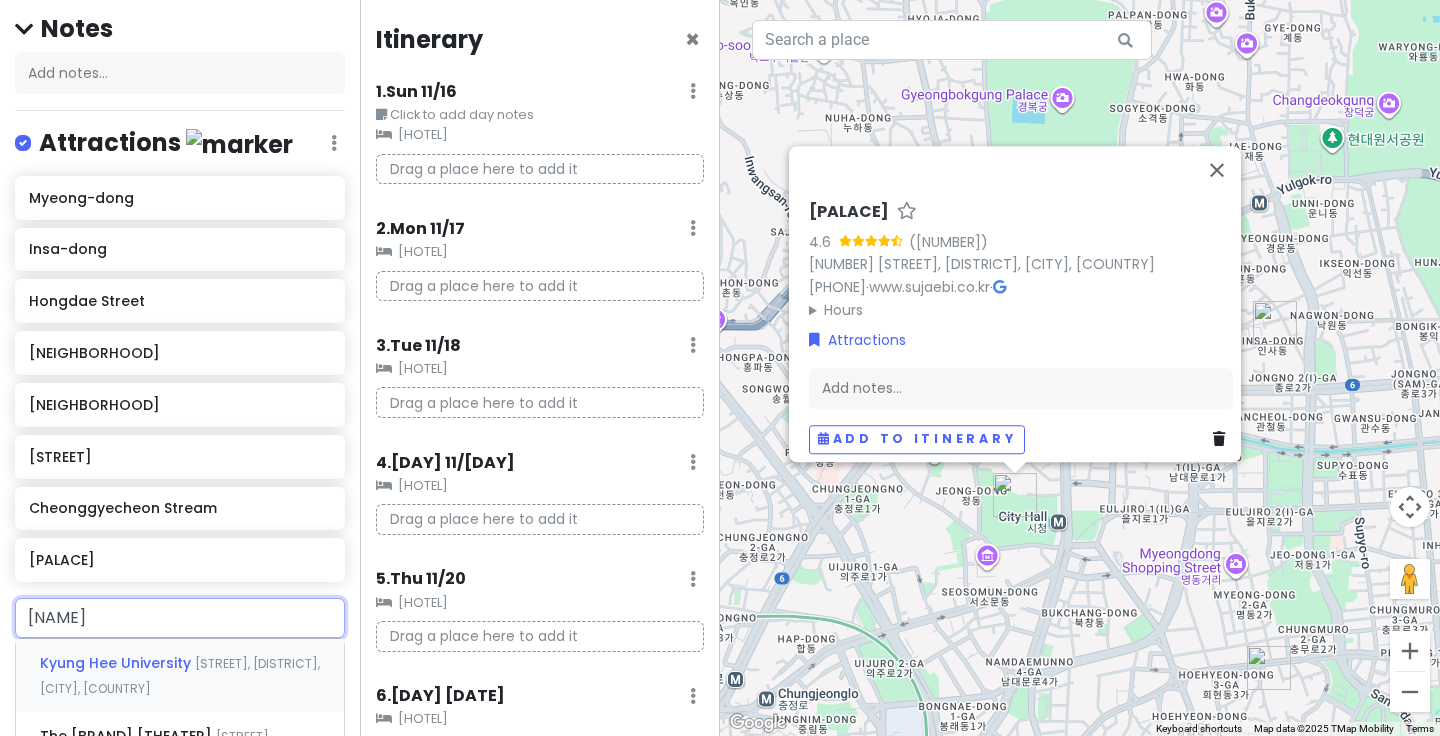 type on "kyungb" 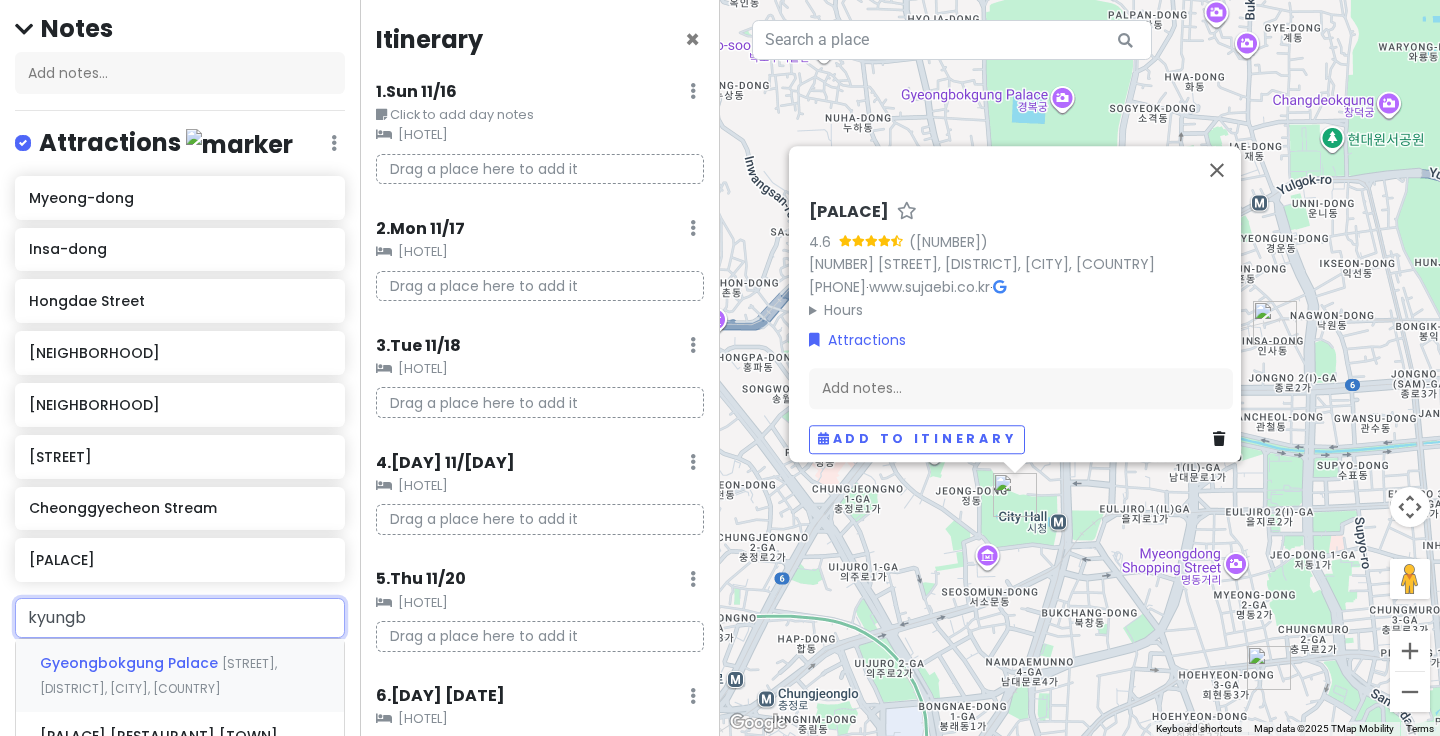 click on "Gyeongbokgung Palace" at bounding box center (131, 663) 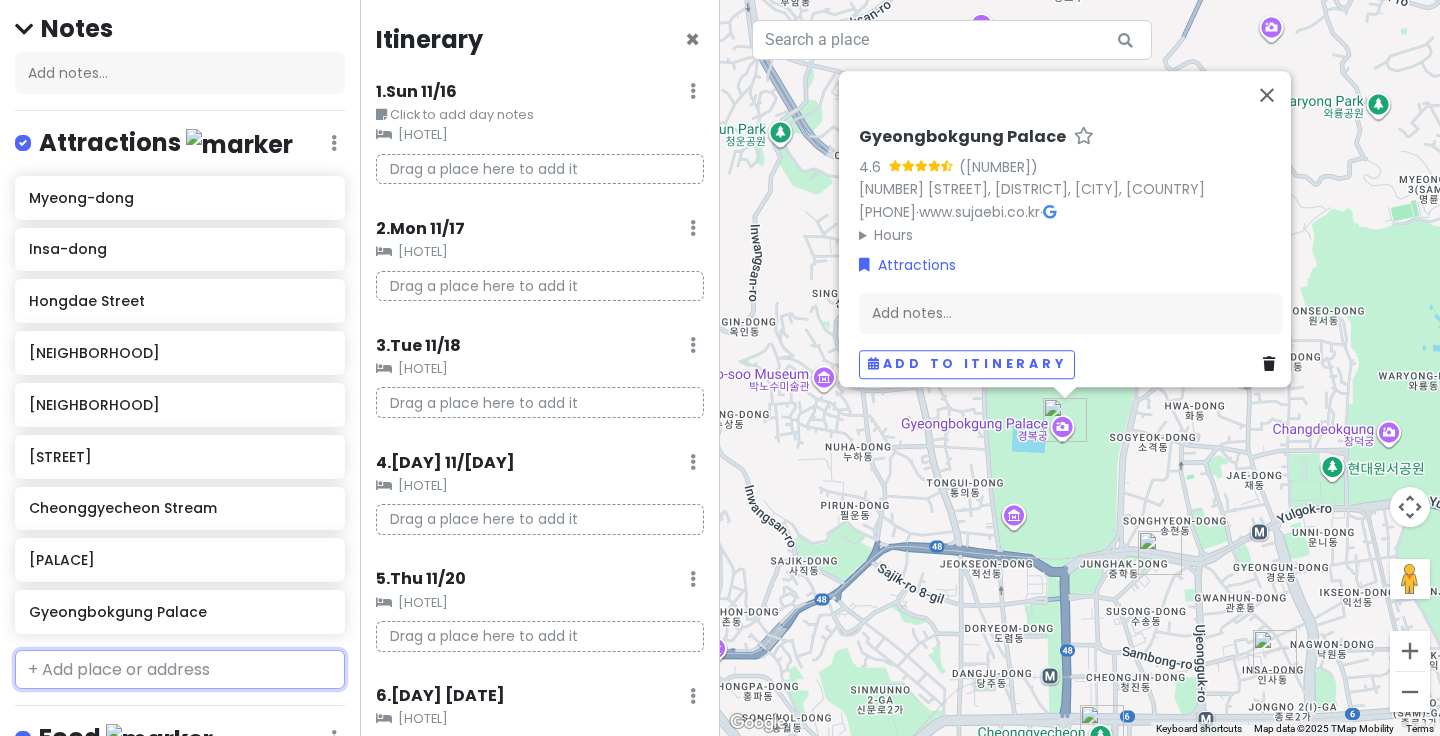 click at bounding box center [180, 670] 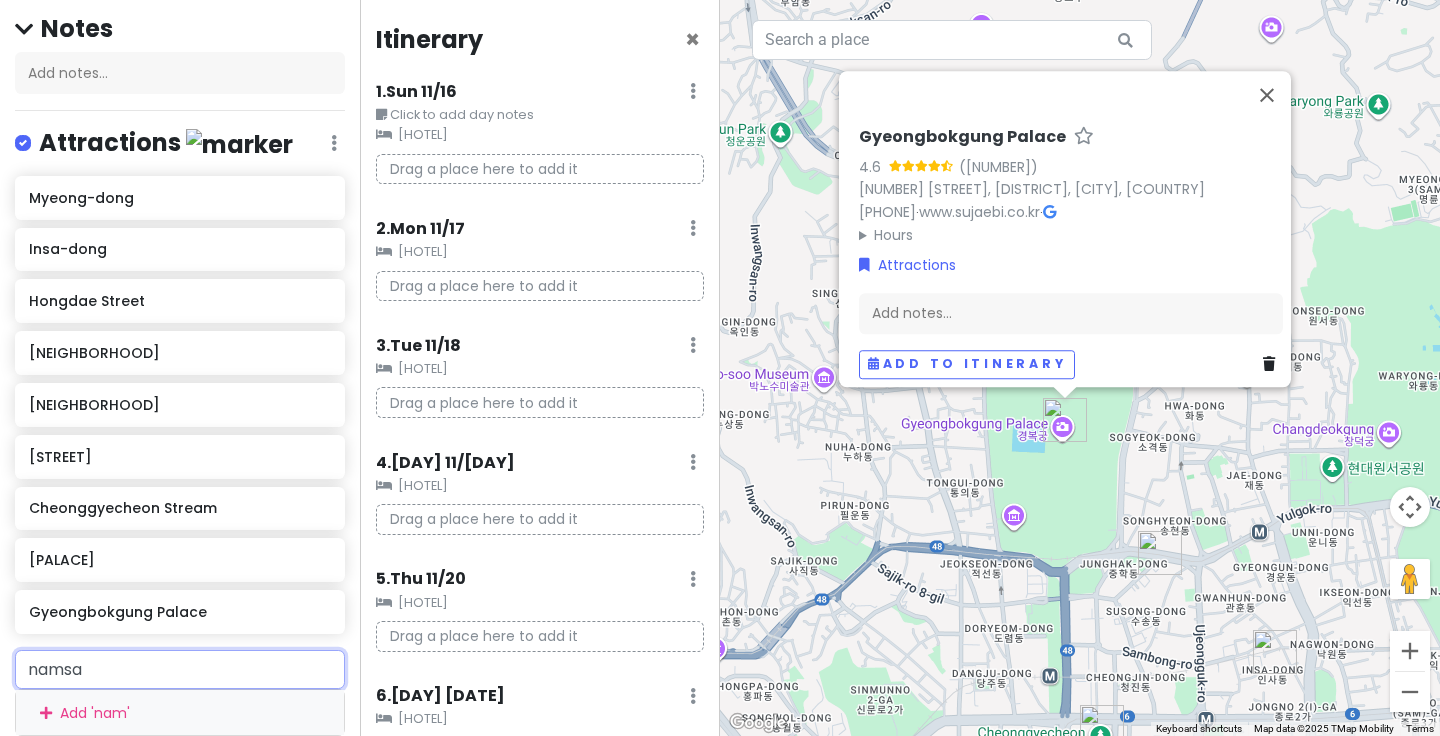 type on "namsan" 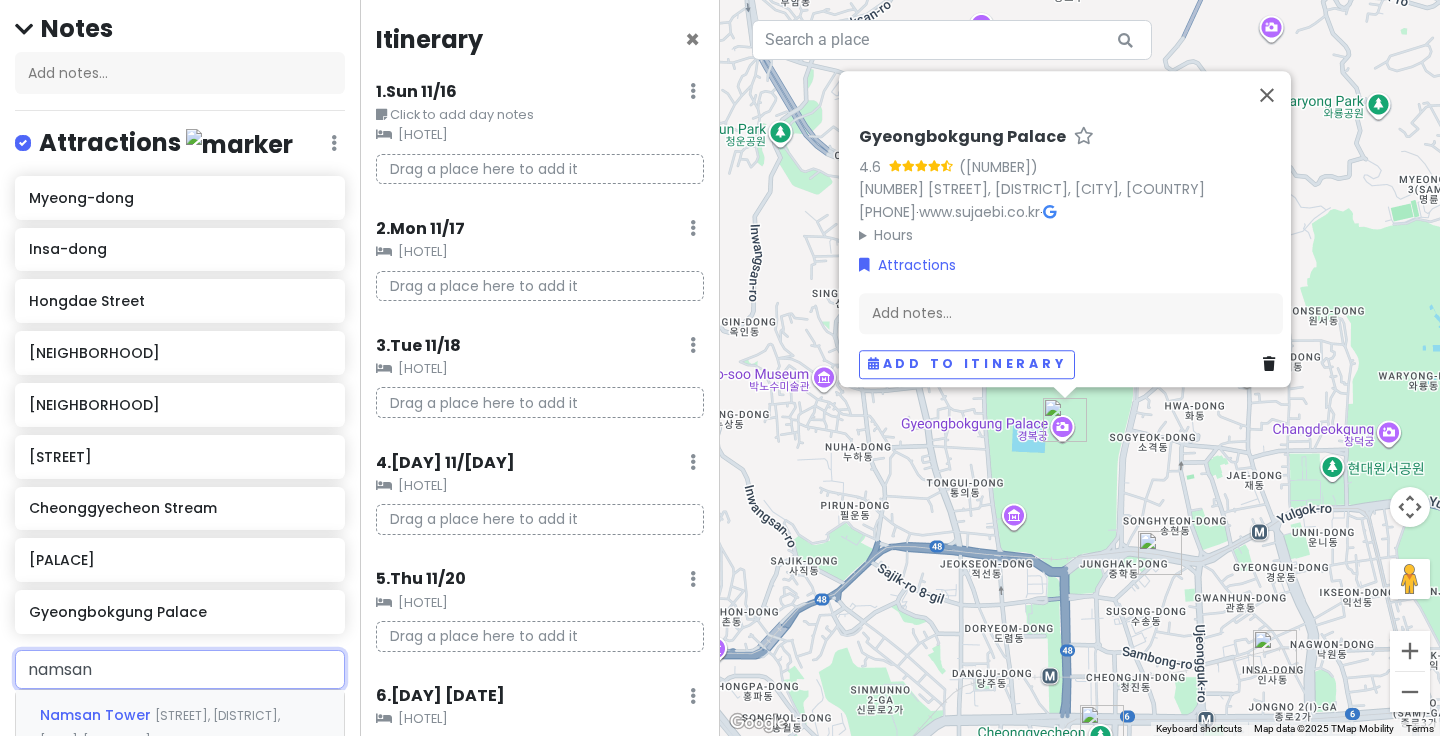 click on "Namsan Tower" at bounding box center [97, 715] 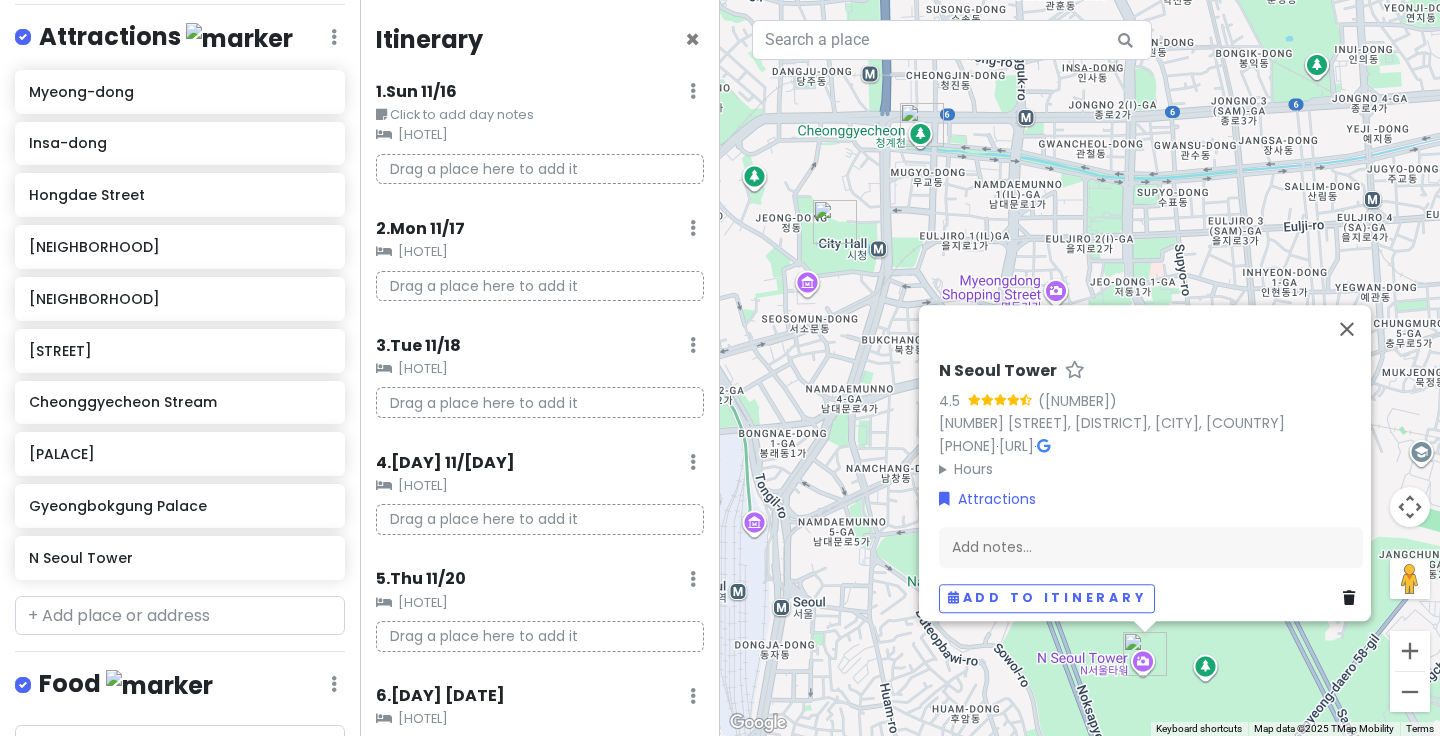 scroll, scrollTop: 302, scrollLeft: 0, axis: vertical 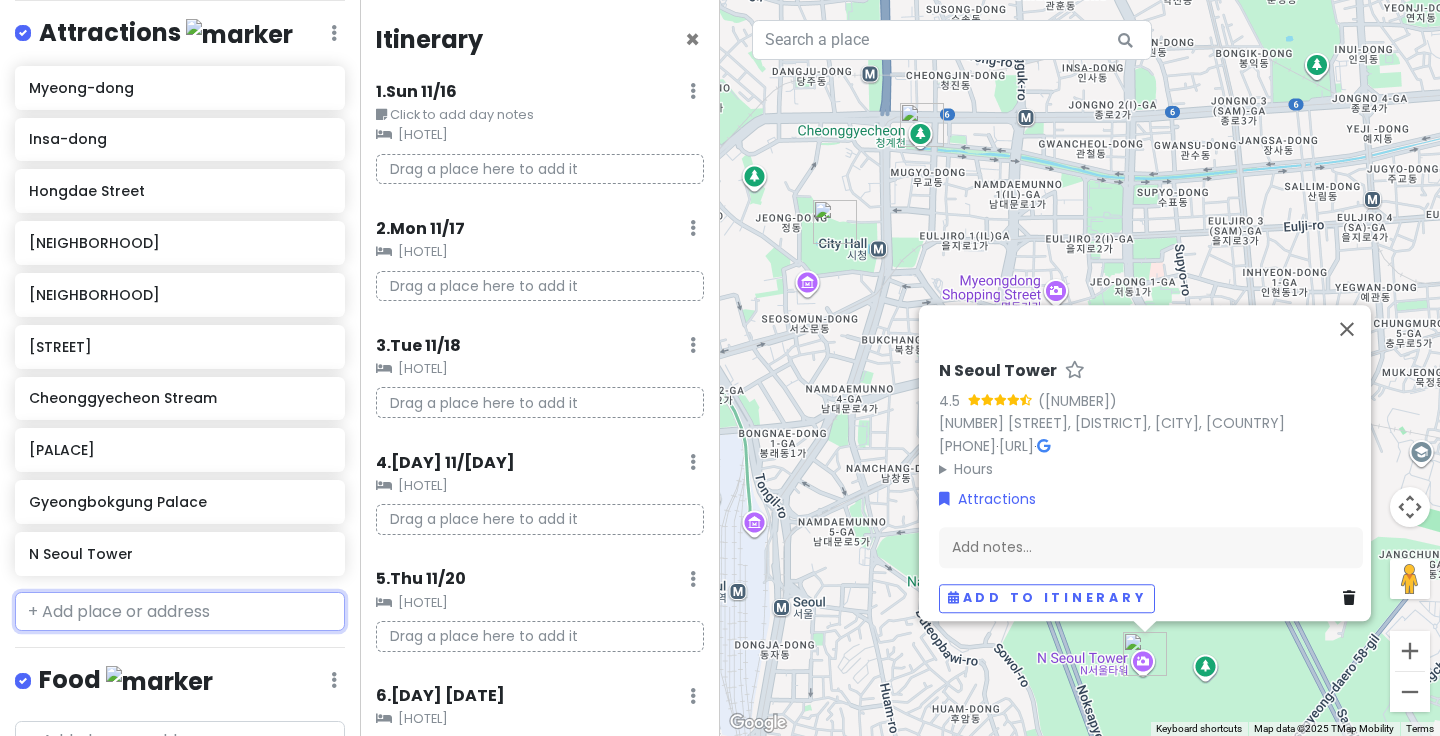 click at bounding box center (180, 612) 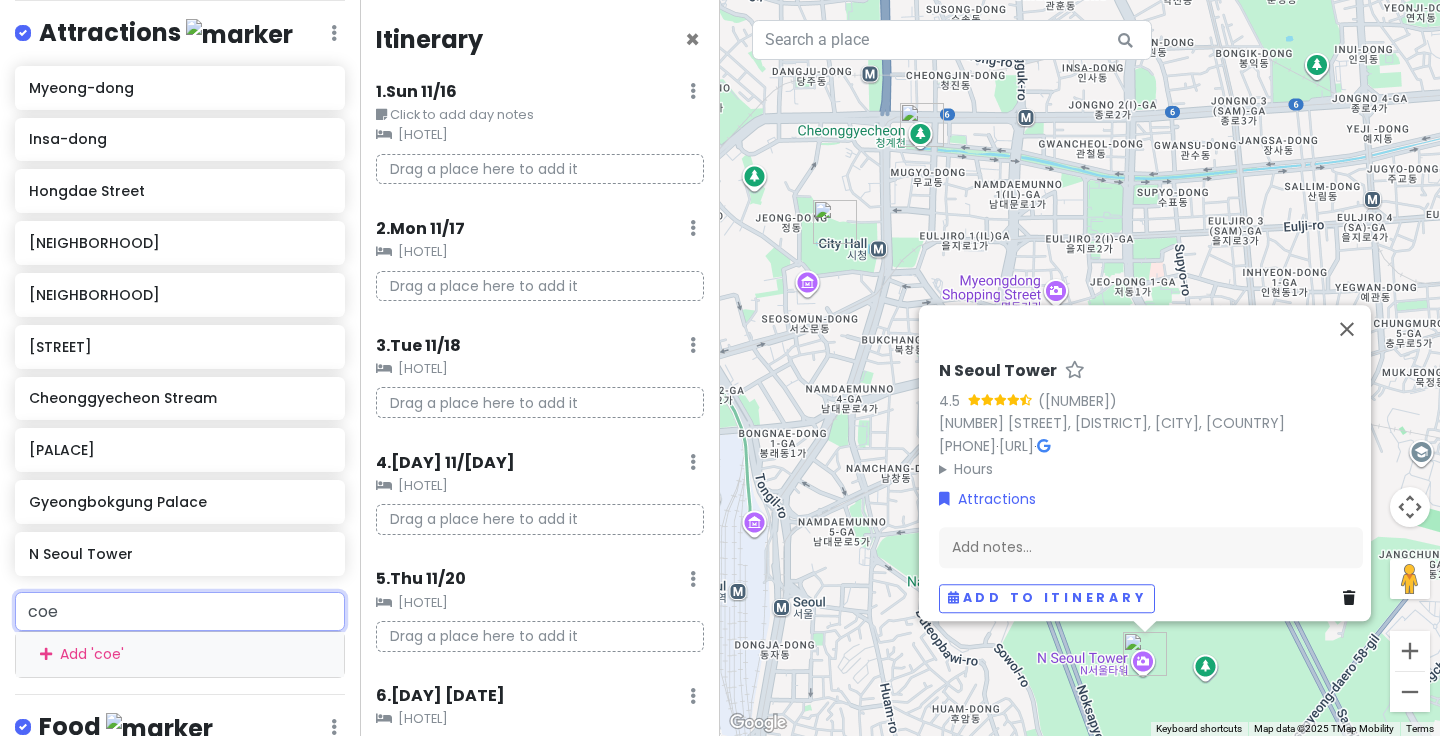 type on "coex" 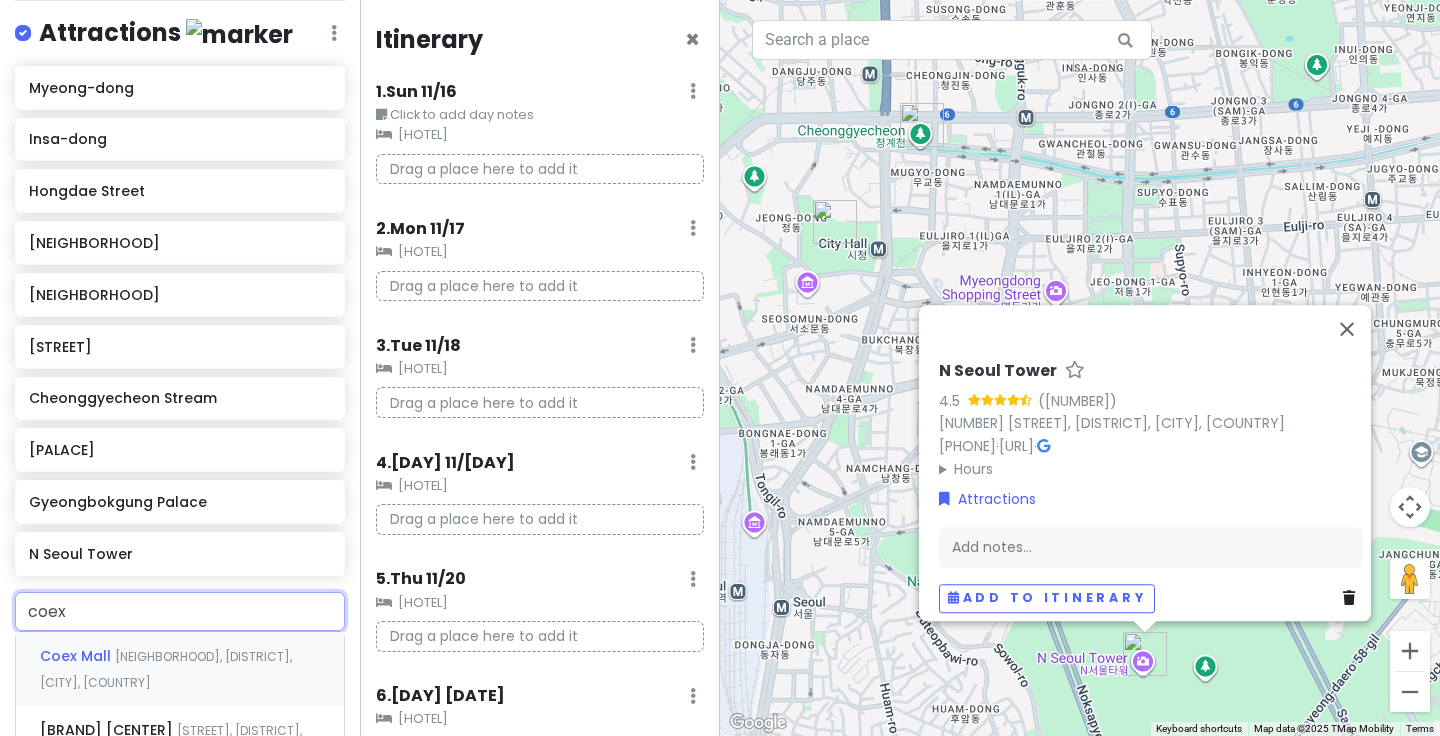 click on "[MALL] [NEIGHBORHOOD], [DISTRICT], [CITY], [COUNTRY]" at bounding box center (180, 669) 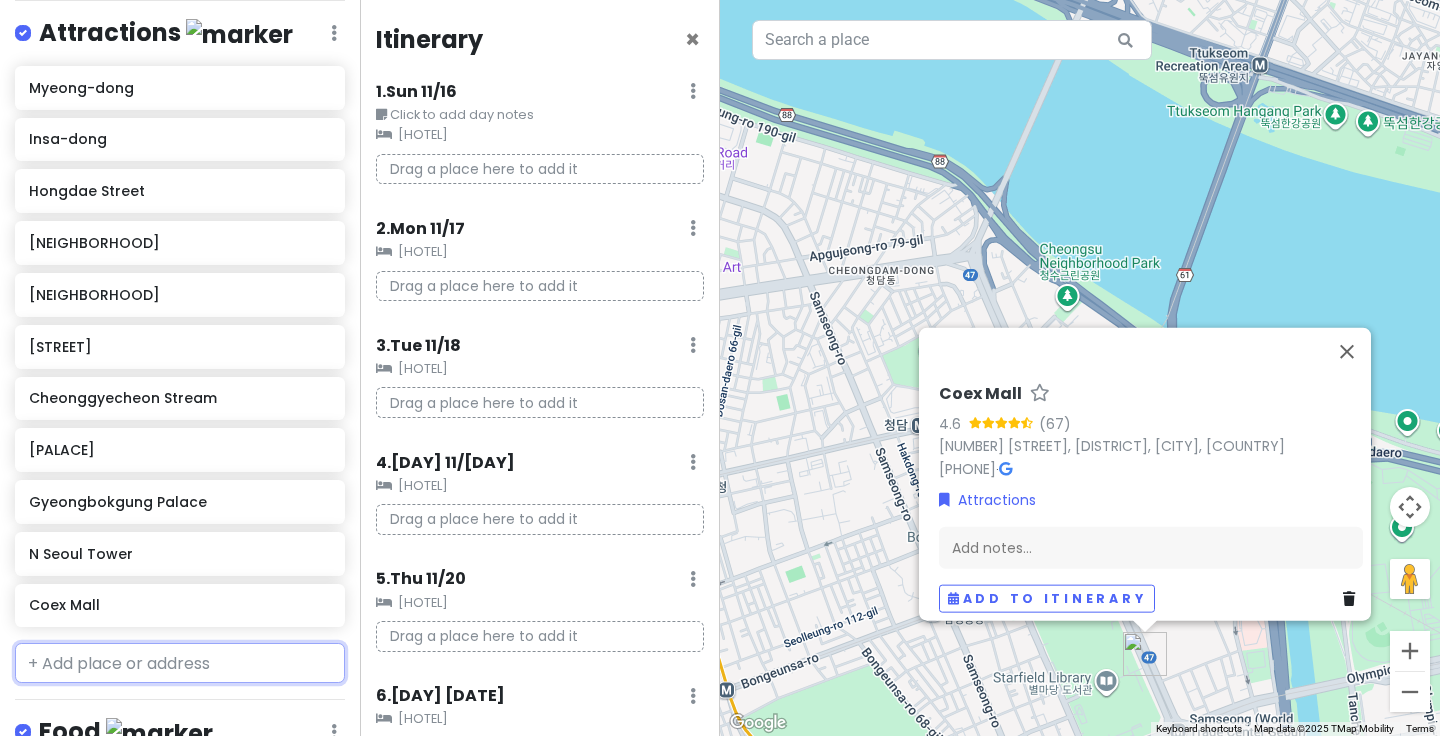 click at bounding box center (180, 663) 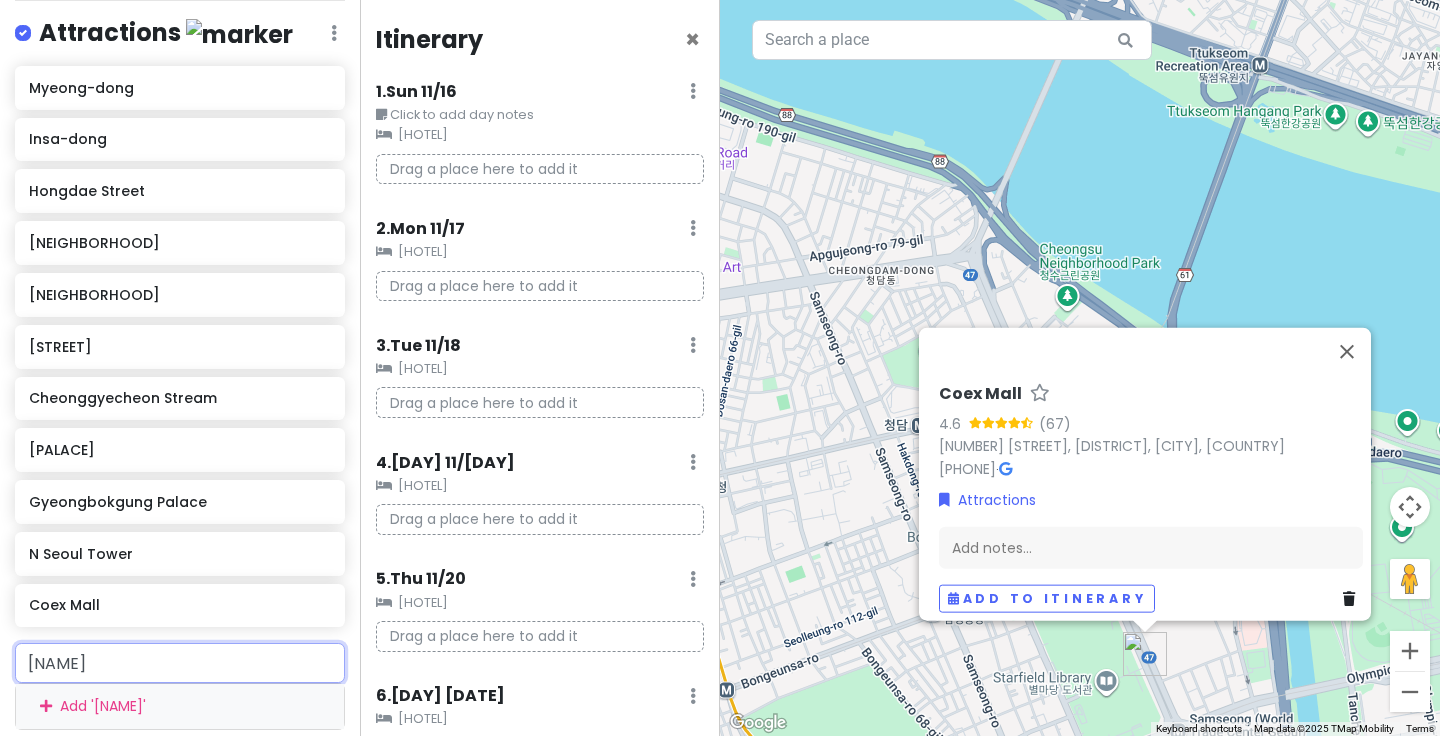 type on "starfie" 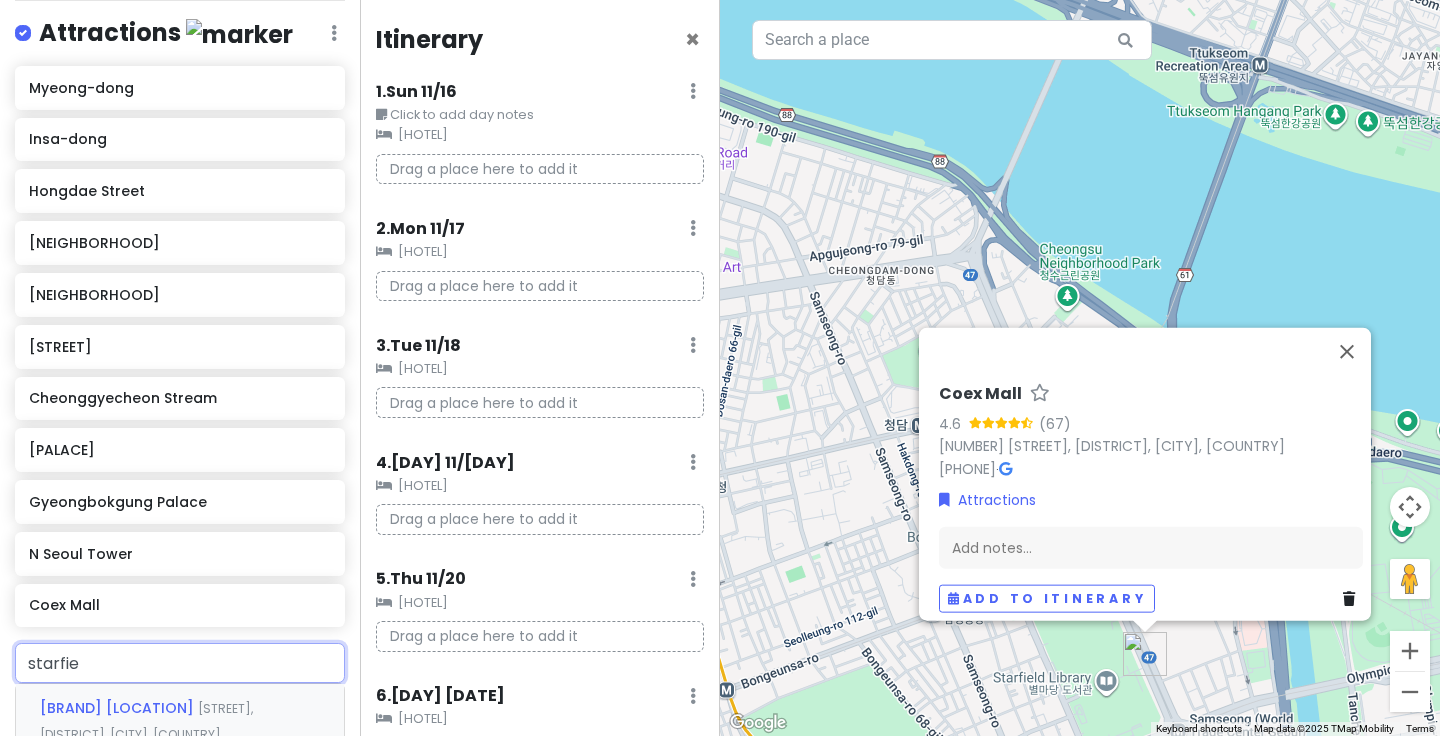 click on "[BRAND] [LOCATION]" at bounding box center [119, 708] 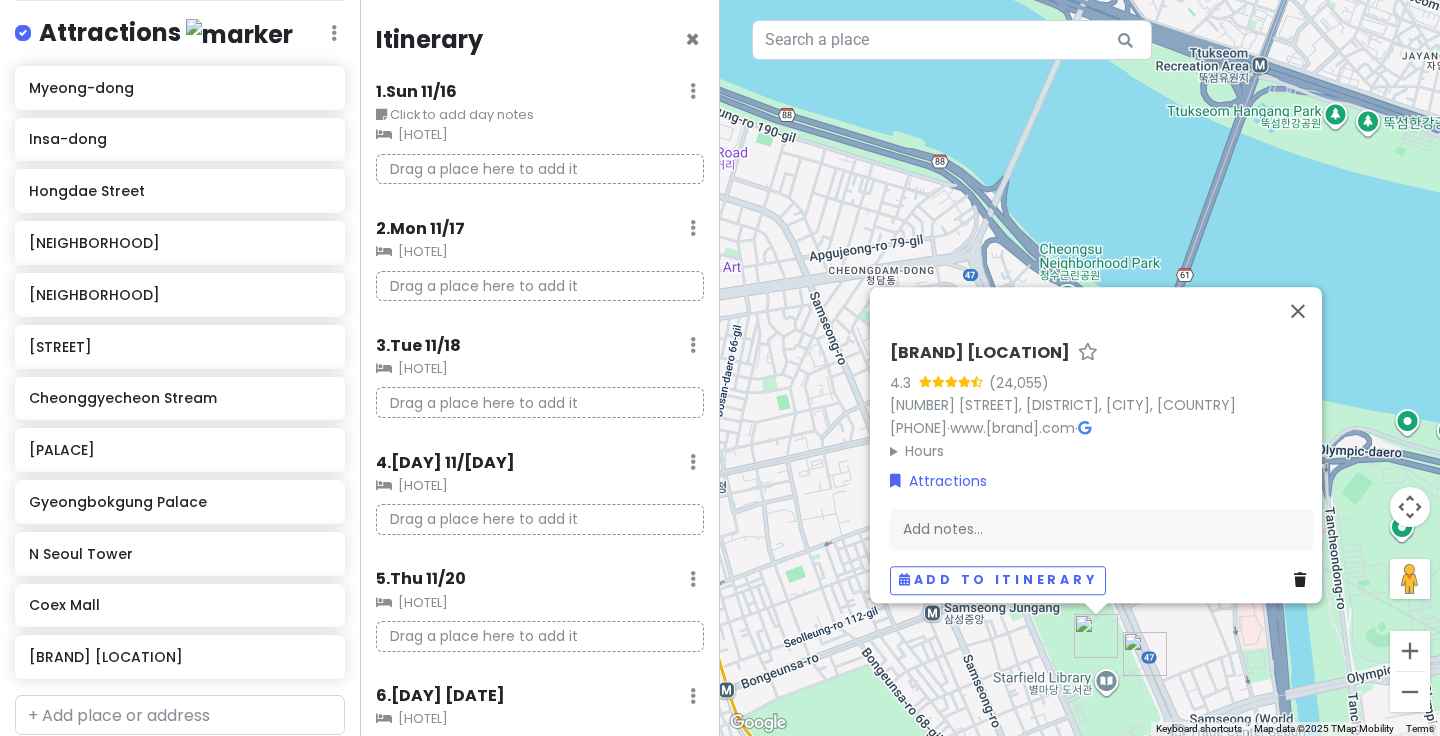 scroll, scrollTop: 722, scrollLeft: 0, axis: vertical 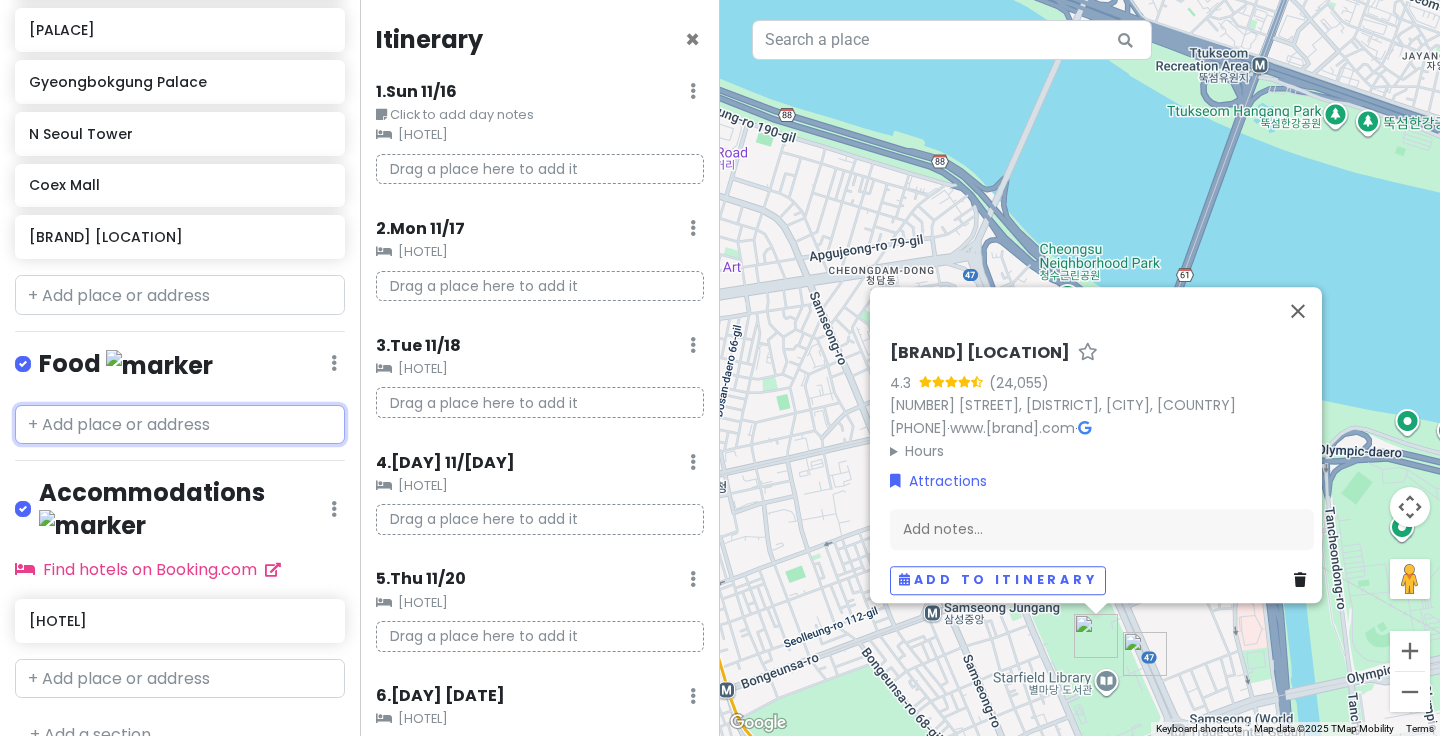 click at bounding box center [180, 425] 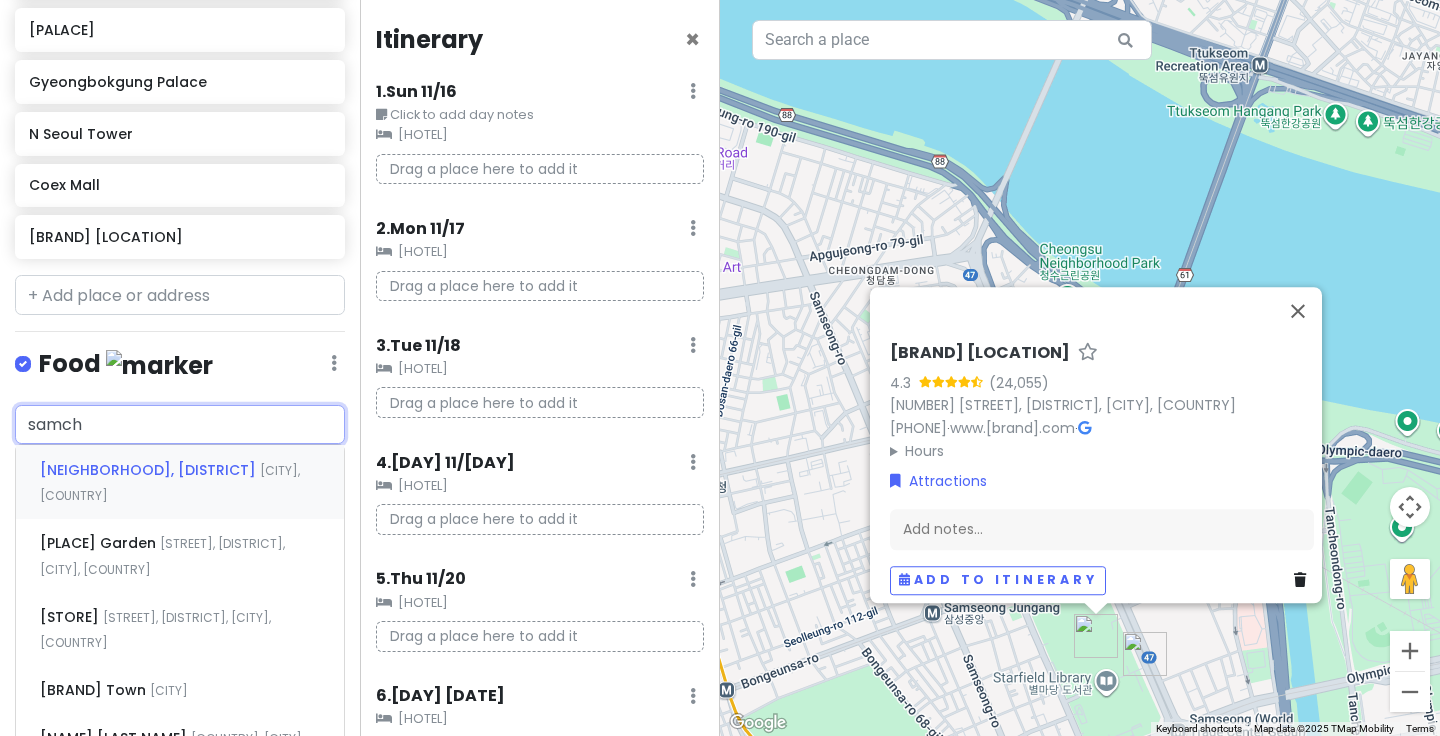 type on "[NAME]" 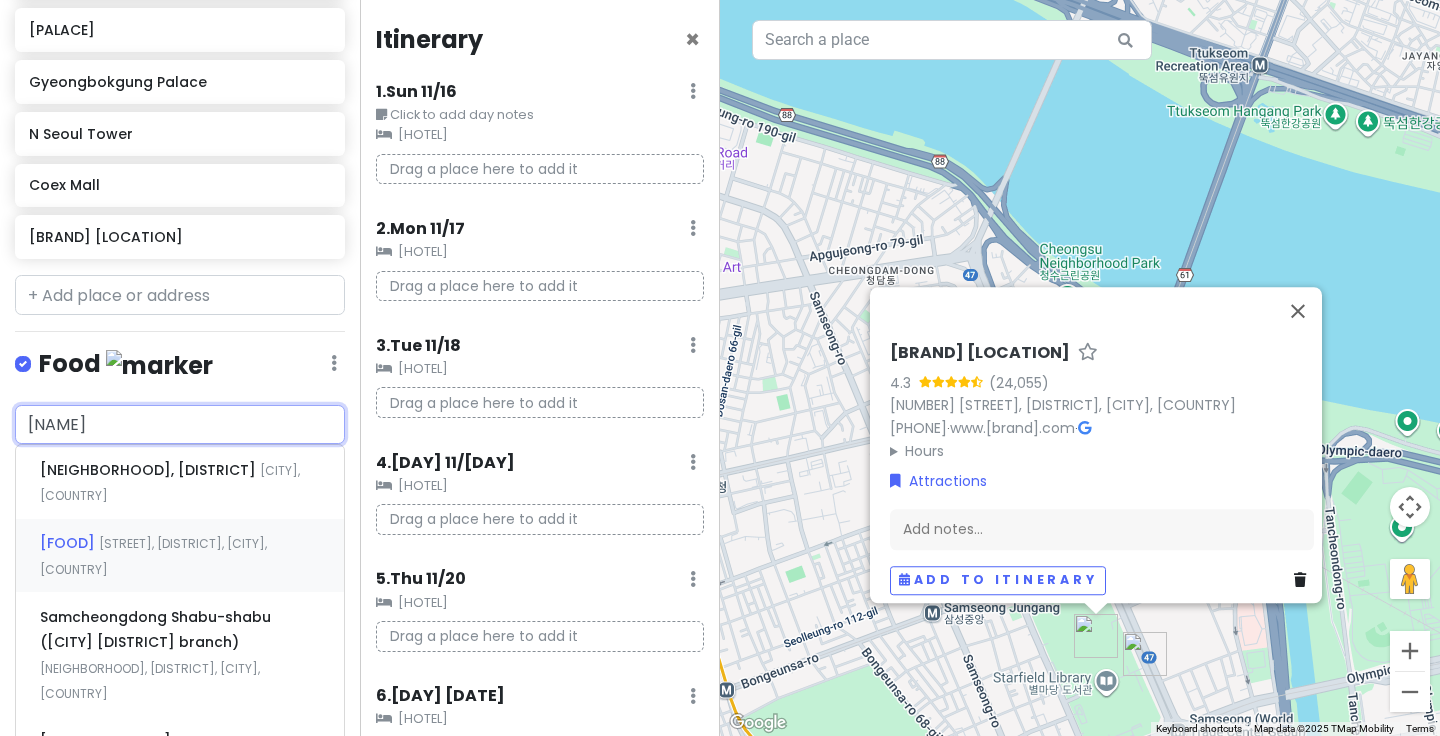 click on "Samcheongdong Sujebi   [STREET], [DISTRICT], [CITY], [COUNTRY]" at bounding box center (180, 556) 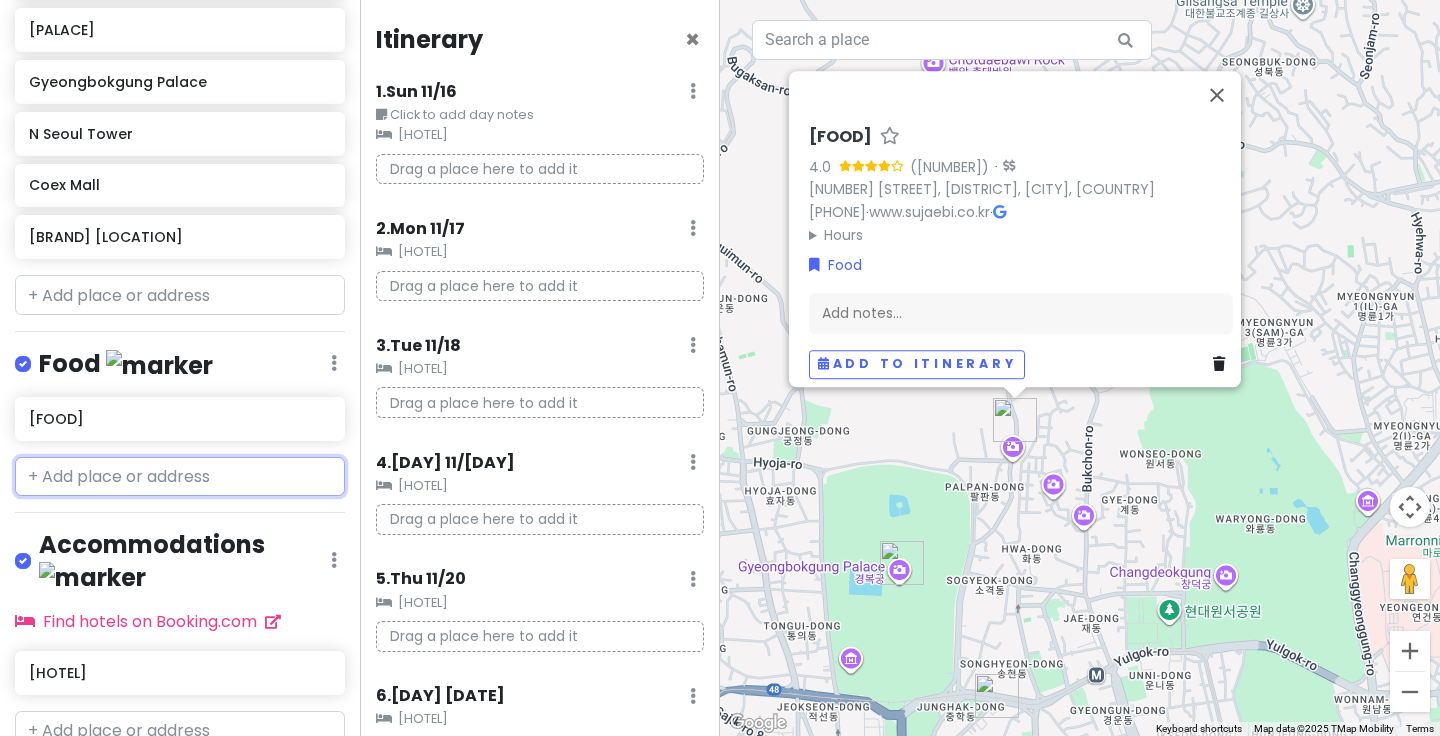 click at bounding box center (180, 477) 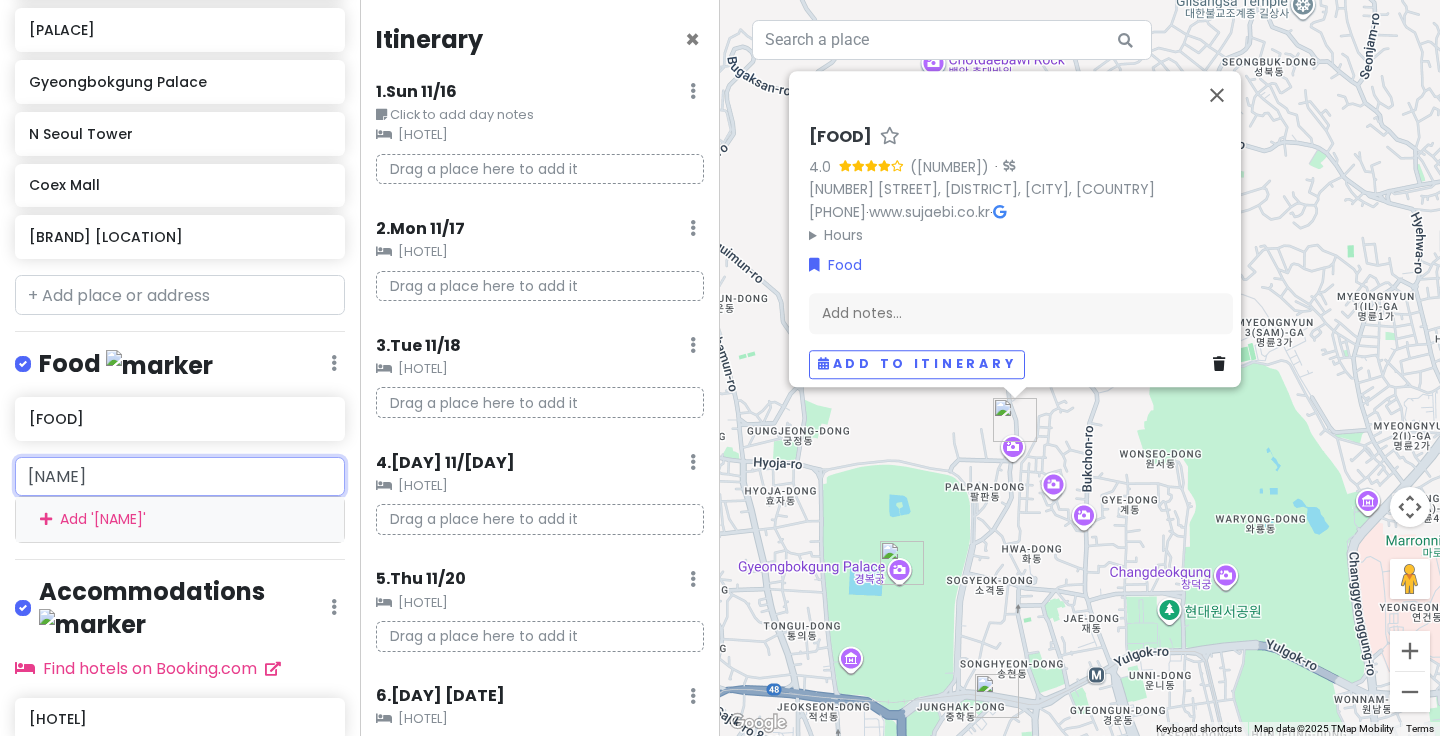 type on "gwang" 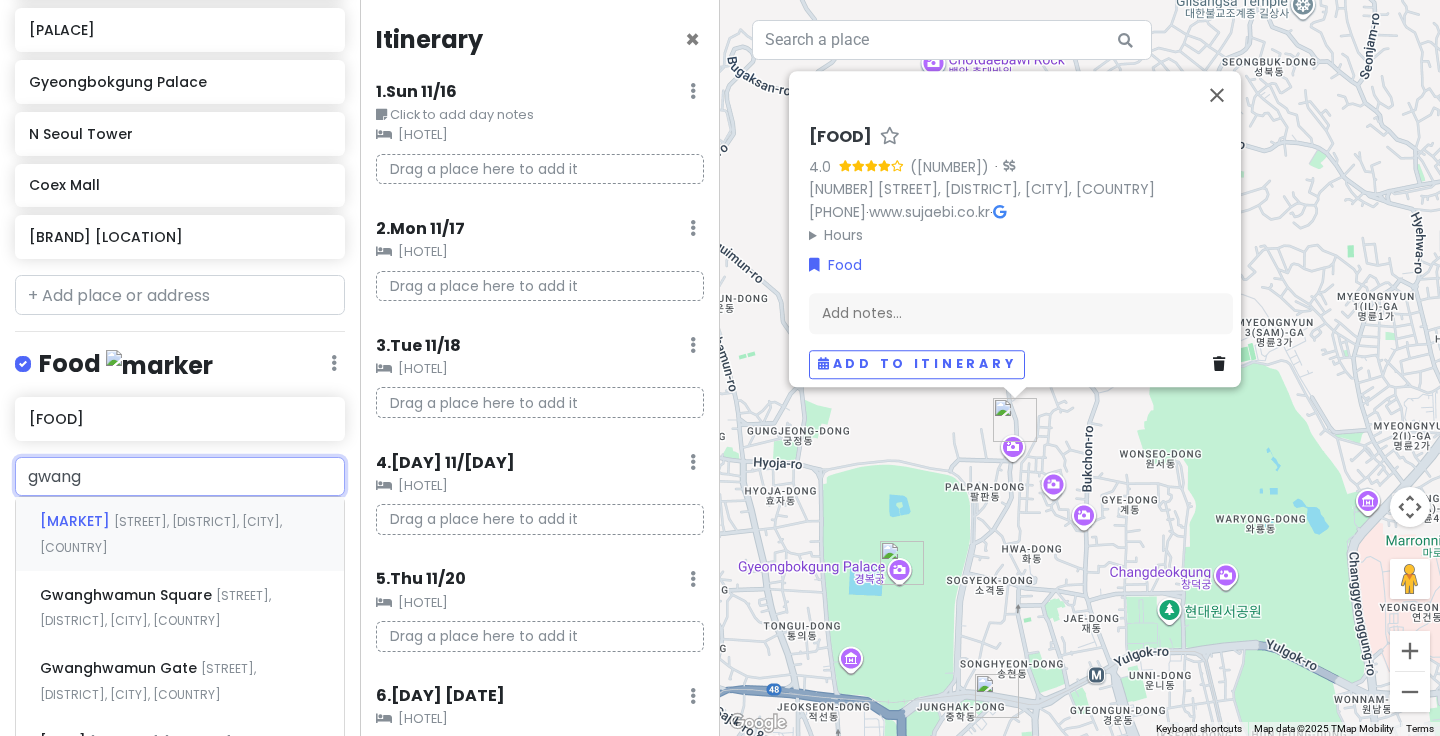 click on "[MARKET]" at bounding box center [77, 521] 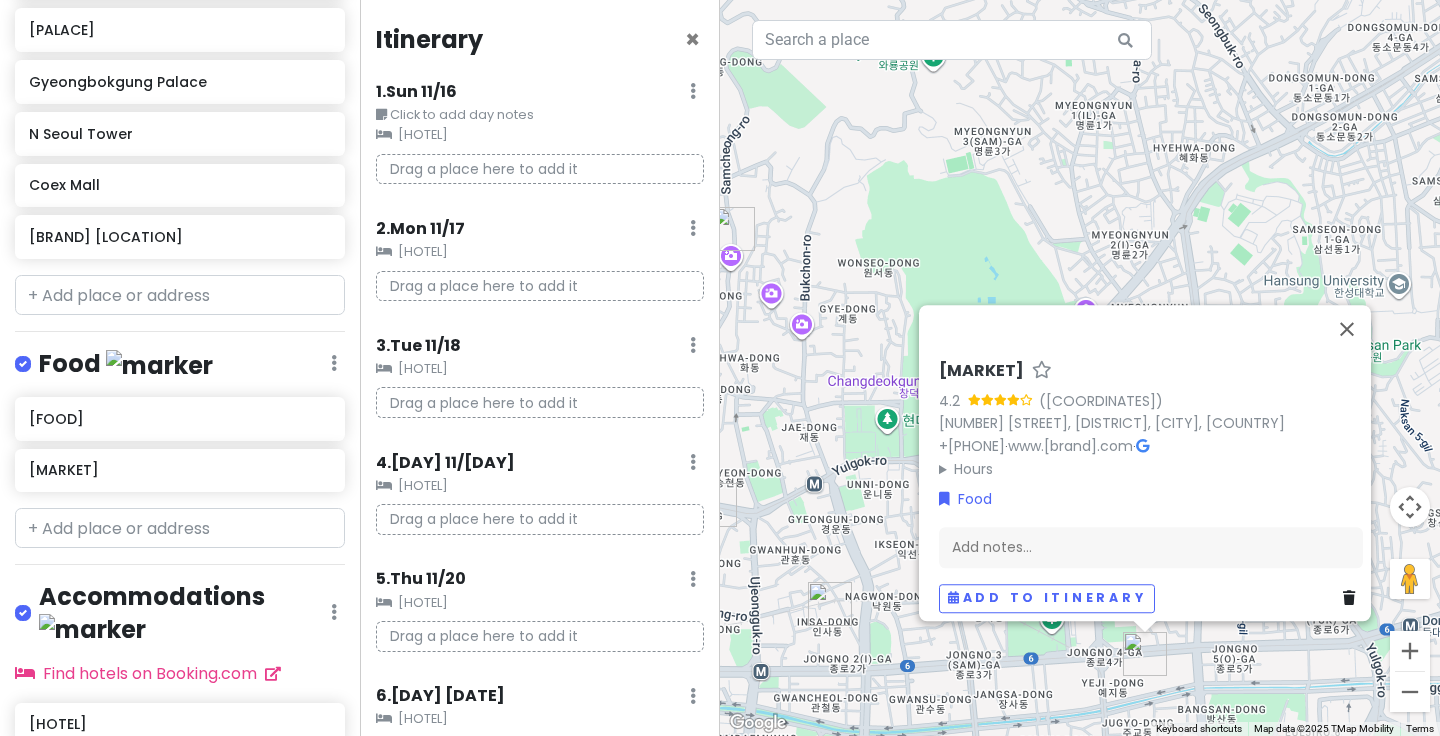 scroll, scrollTop: 6, scrollLeft: 0, axis: vertical 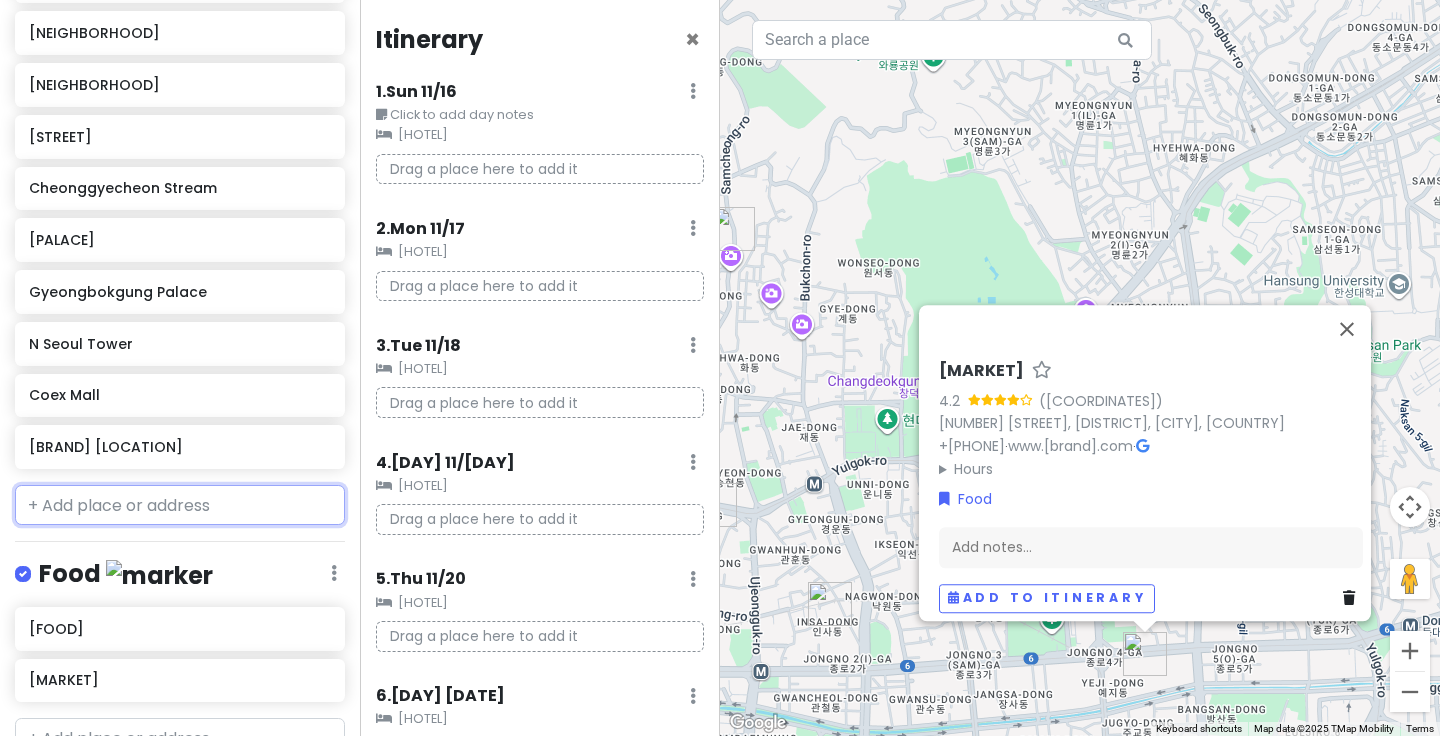 click at bounding box center [180, 505] 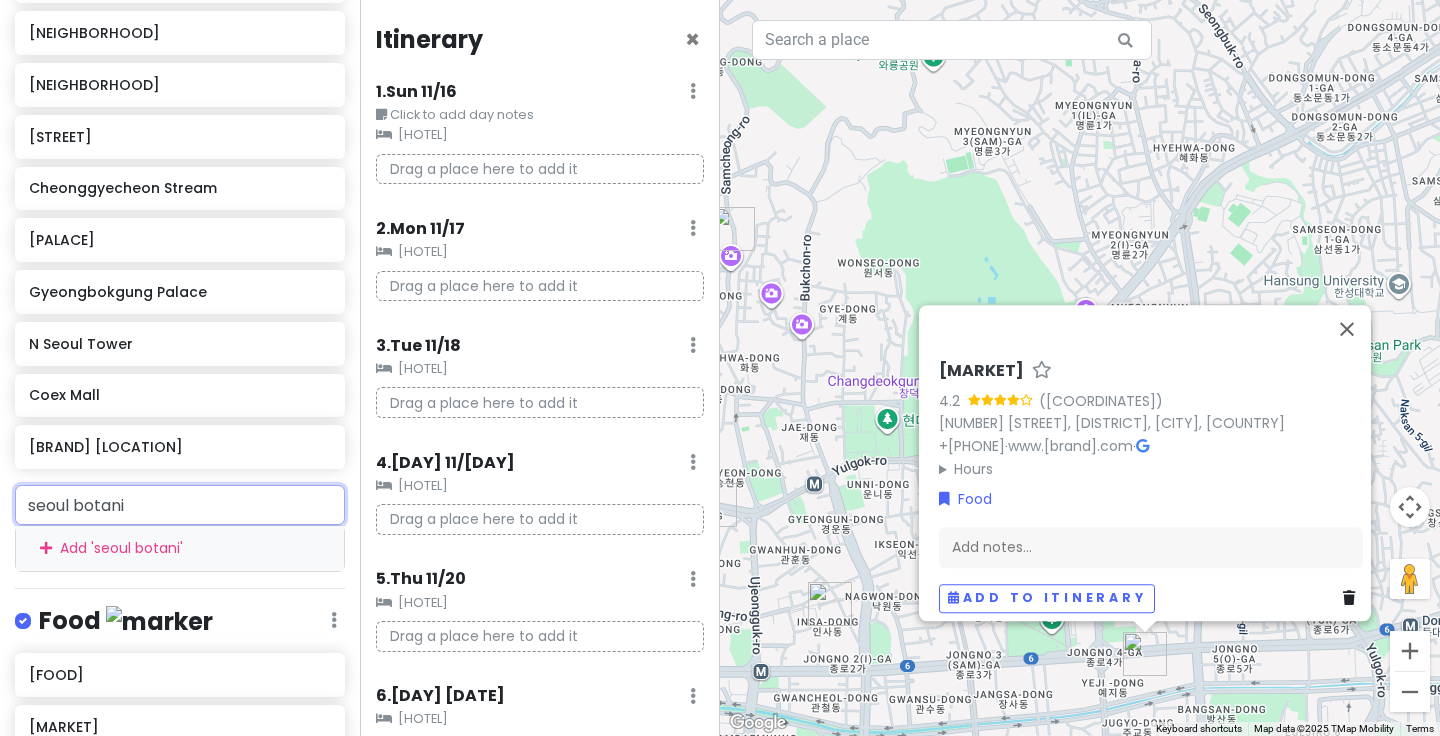 type on "seoul botanic" 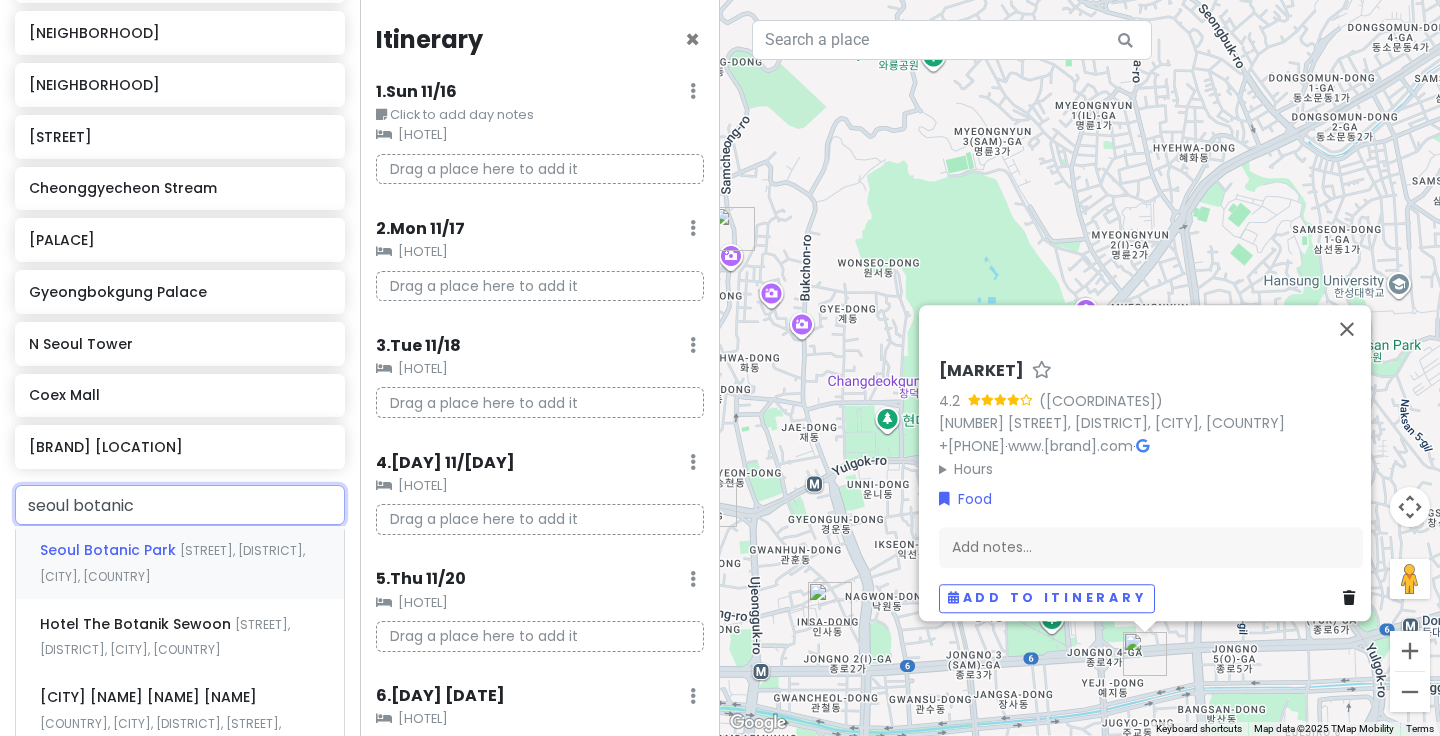 click on "Seoul Botanic Park" at bounding box center [110, 550] 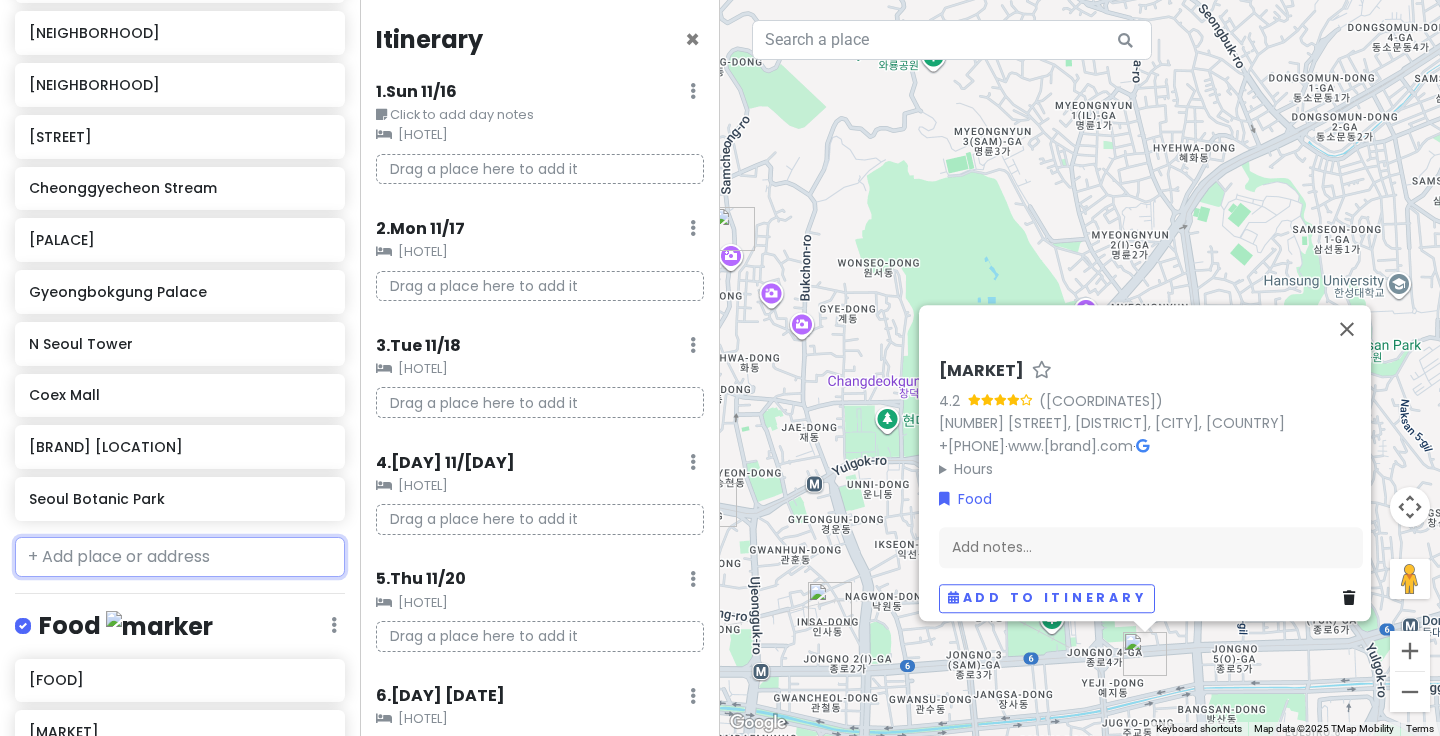 scroll, scrollTop: 564, scrollLeft: 0, axis: vertical 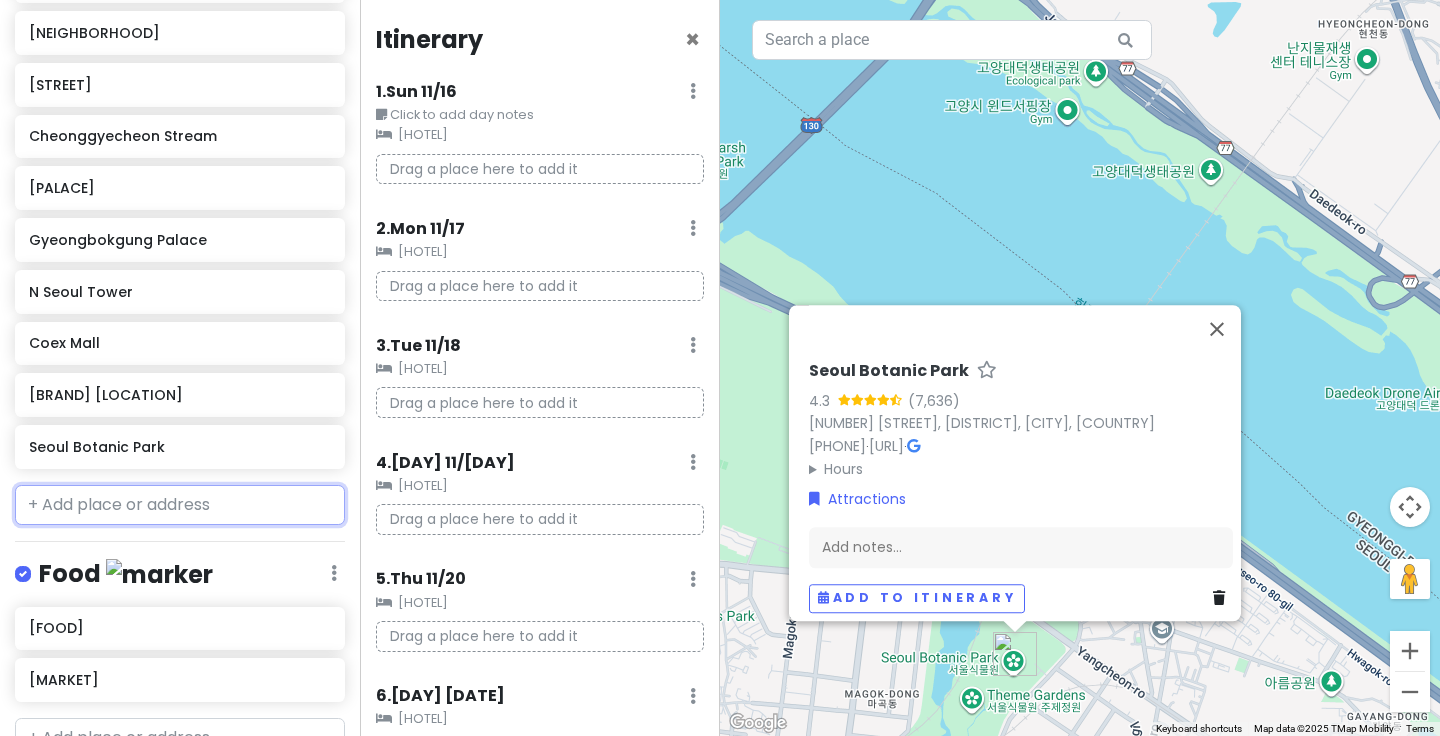 click at bounding box center (180, 505) 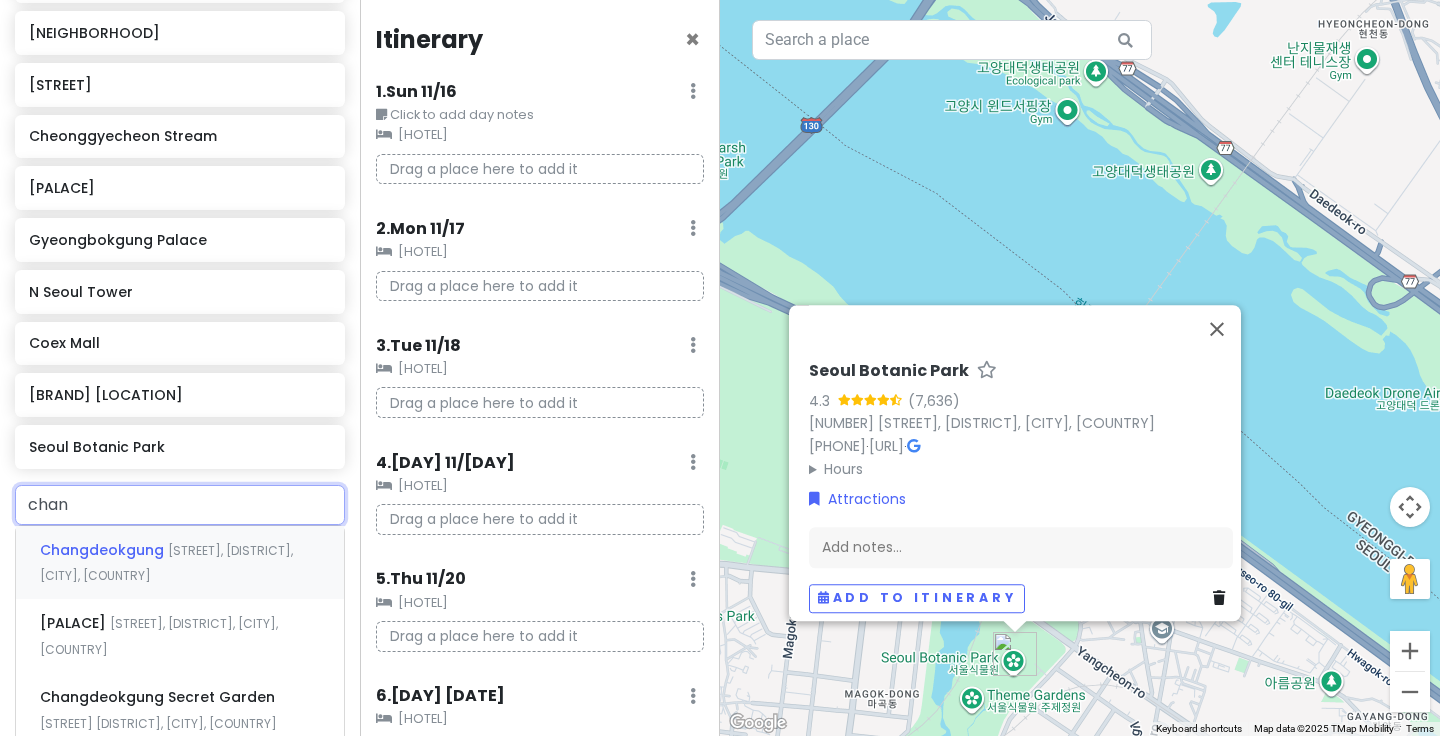 type on "[NAME]" 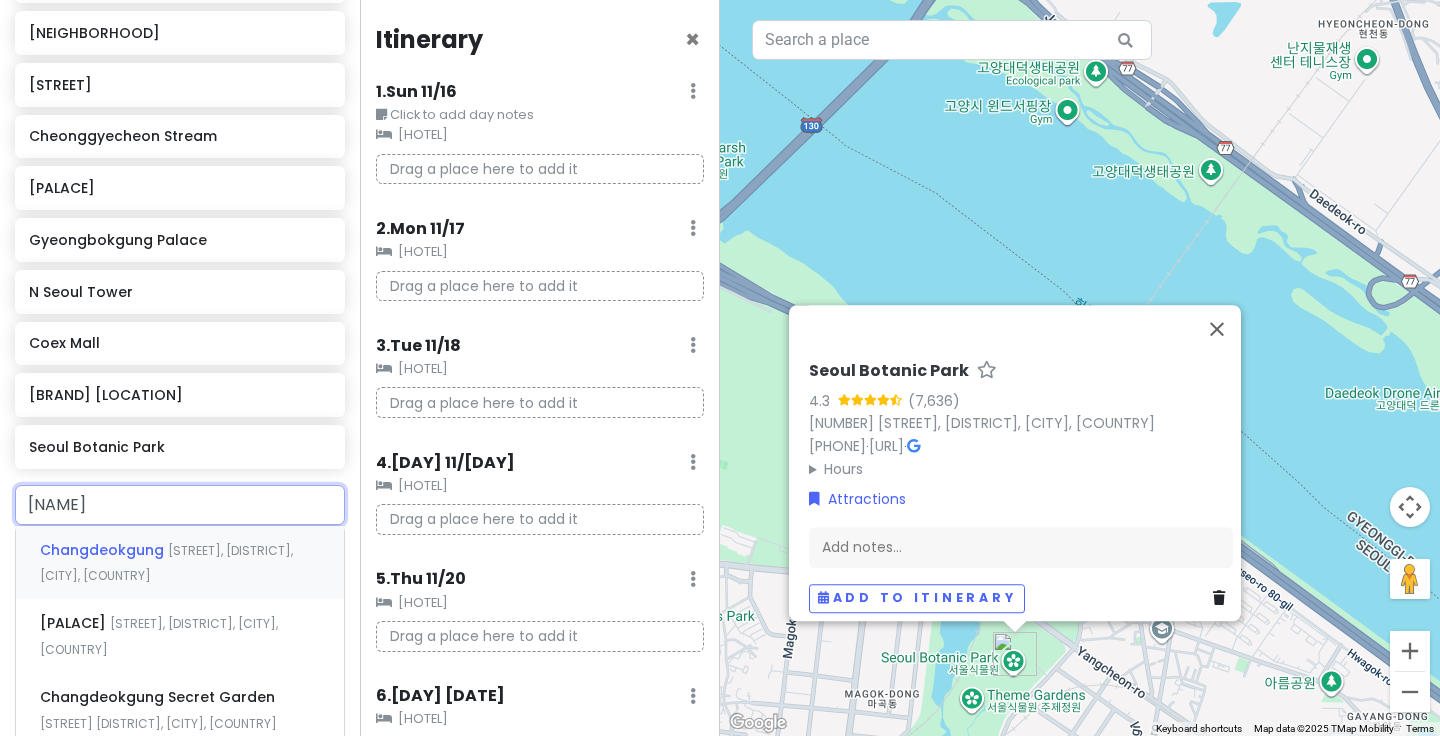 click on "Changdeokgung" at bounding box center (104, 550) 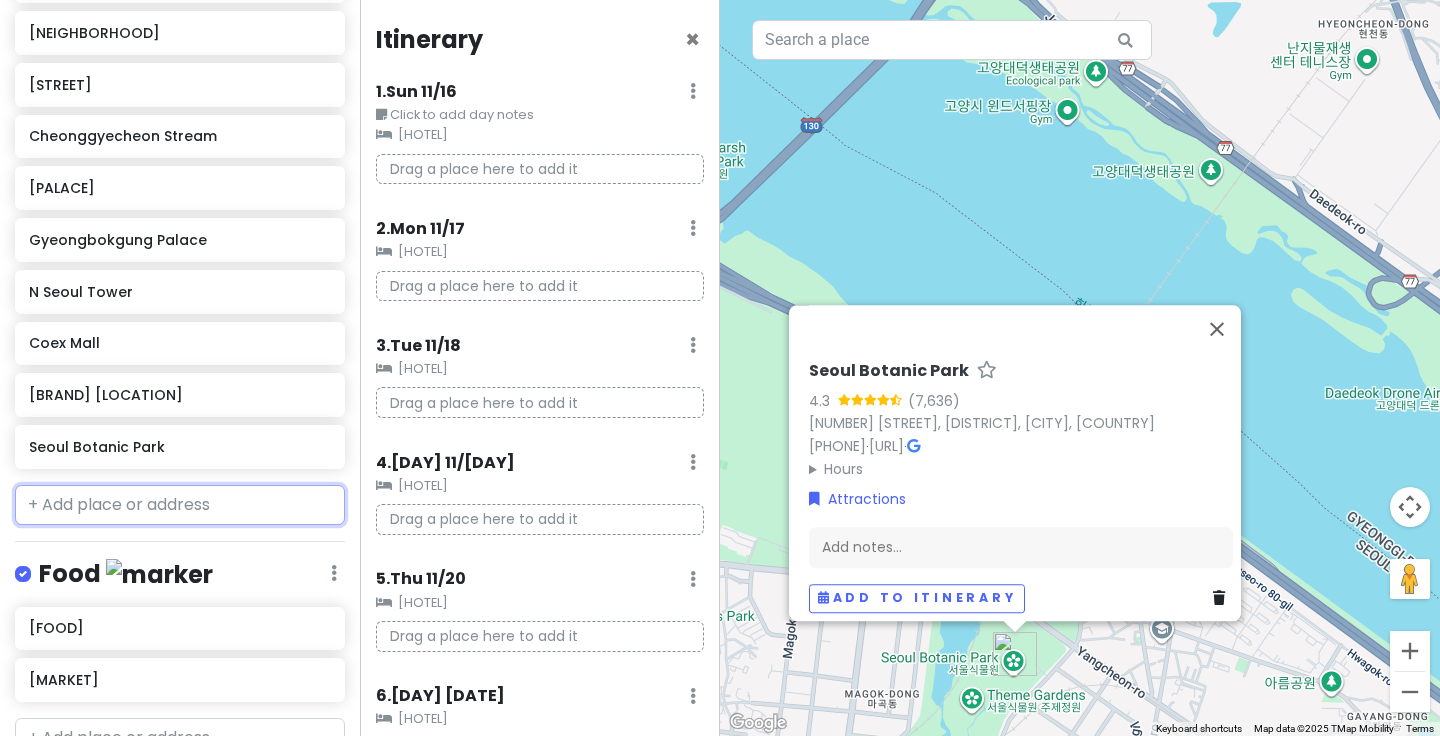 scroll, scrollTop: 615, scrollLeft: 0, axis: vertical 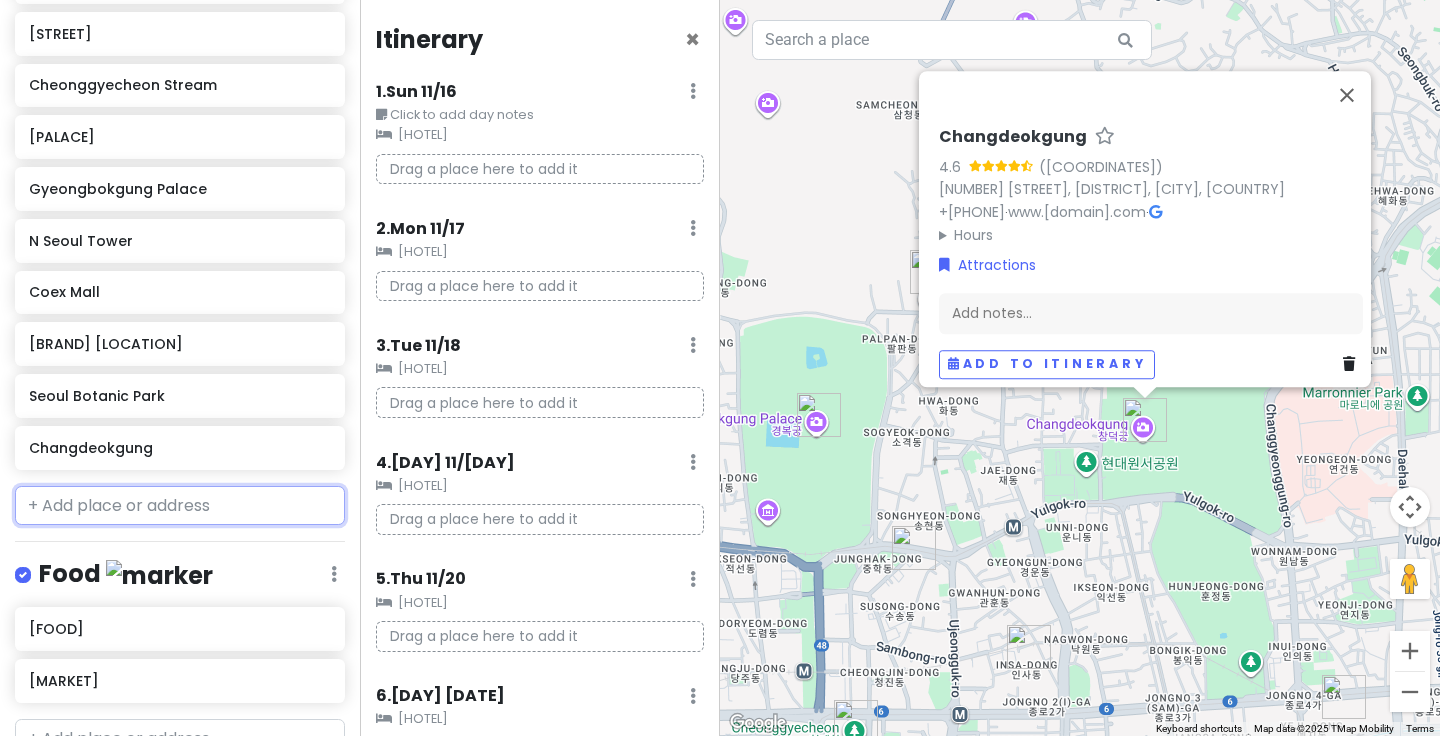 click at bounding box center [180, 506] 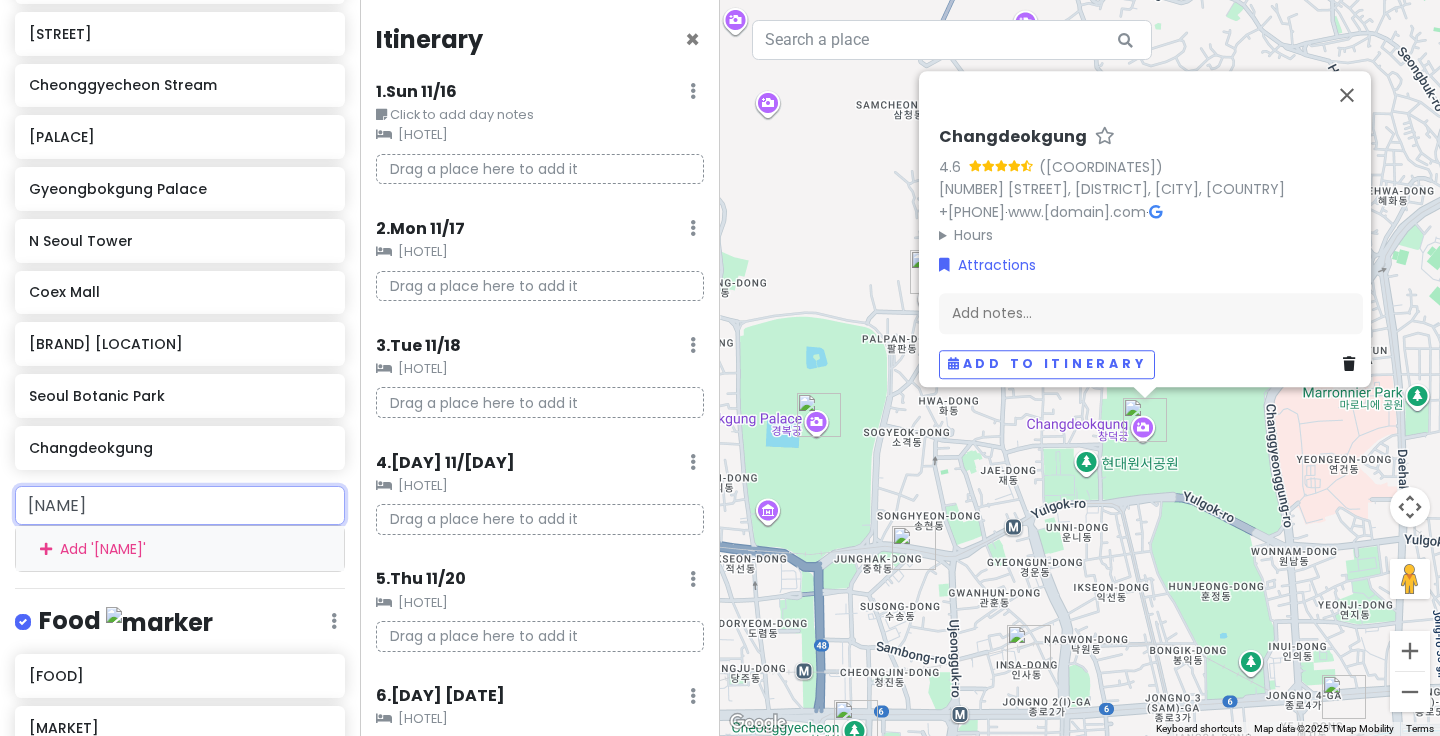 type on "[NEIGHBORHOOD]" 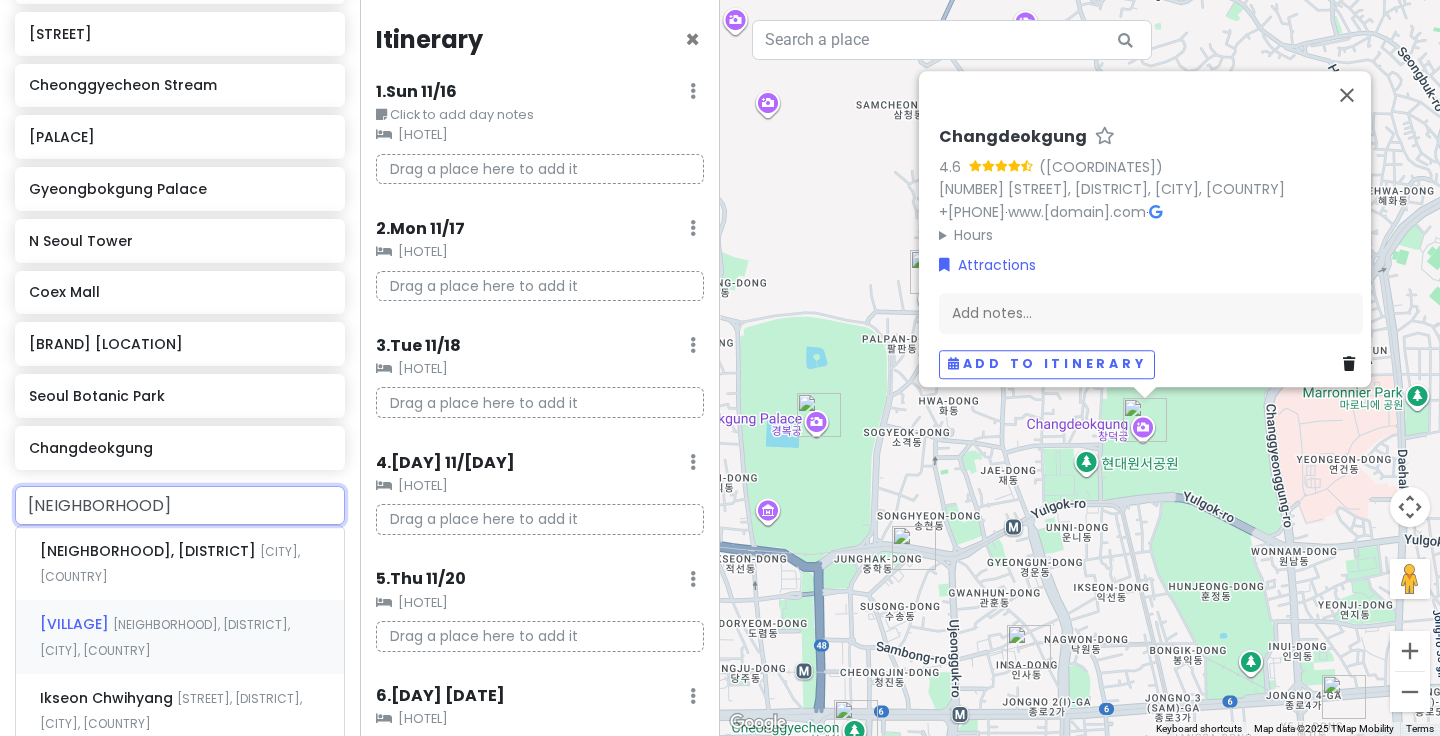 click on "[VILLAGE]" at bounding box center (150, 551) 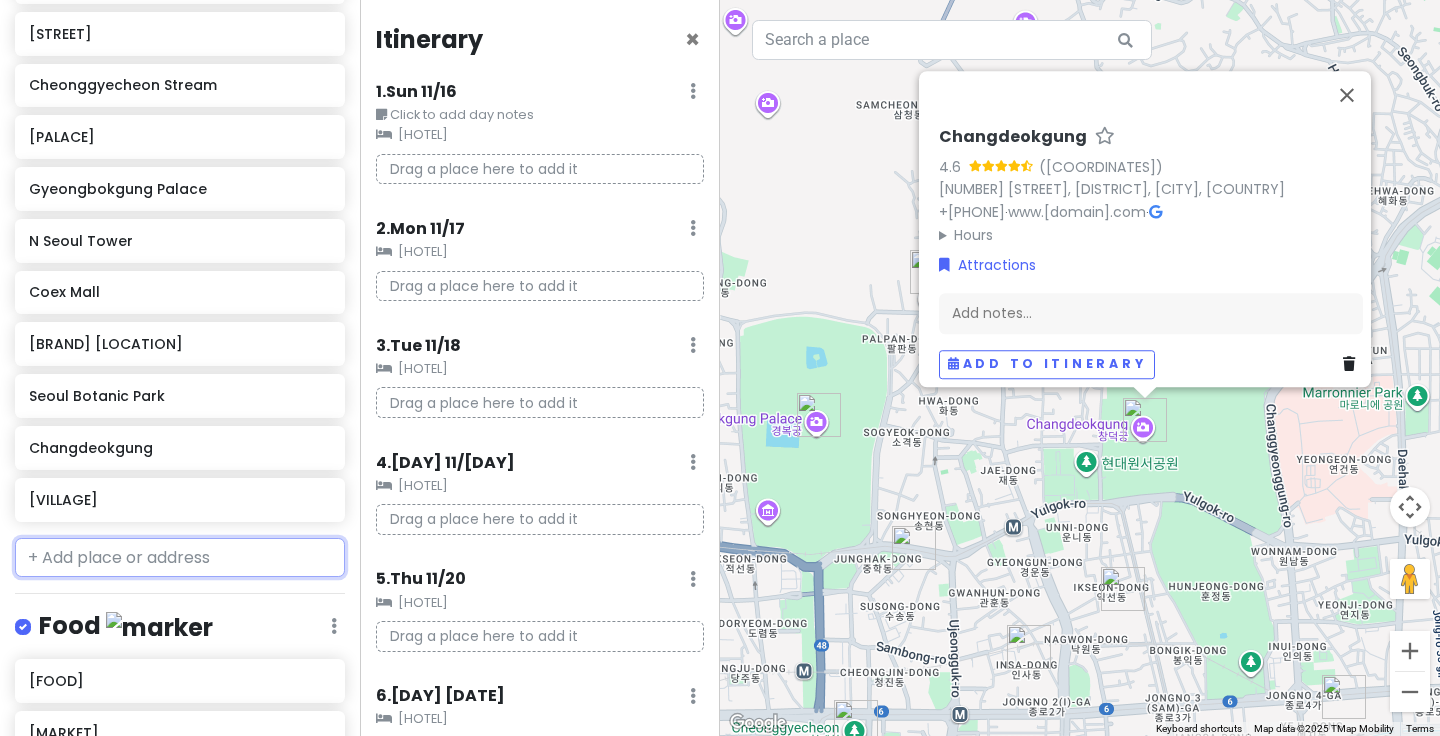 scroll, scrollTop: 667, scrollLeft: 0, axis: vertical 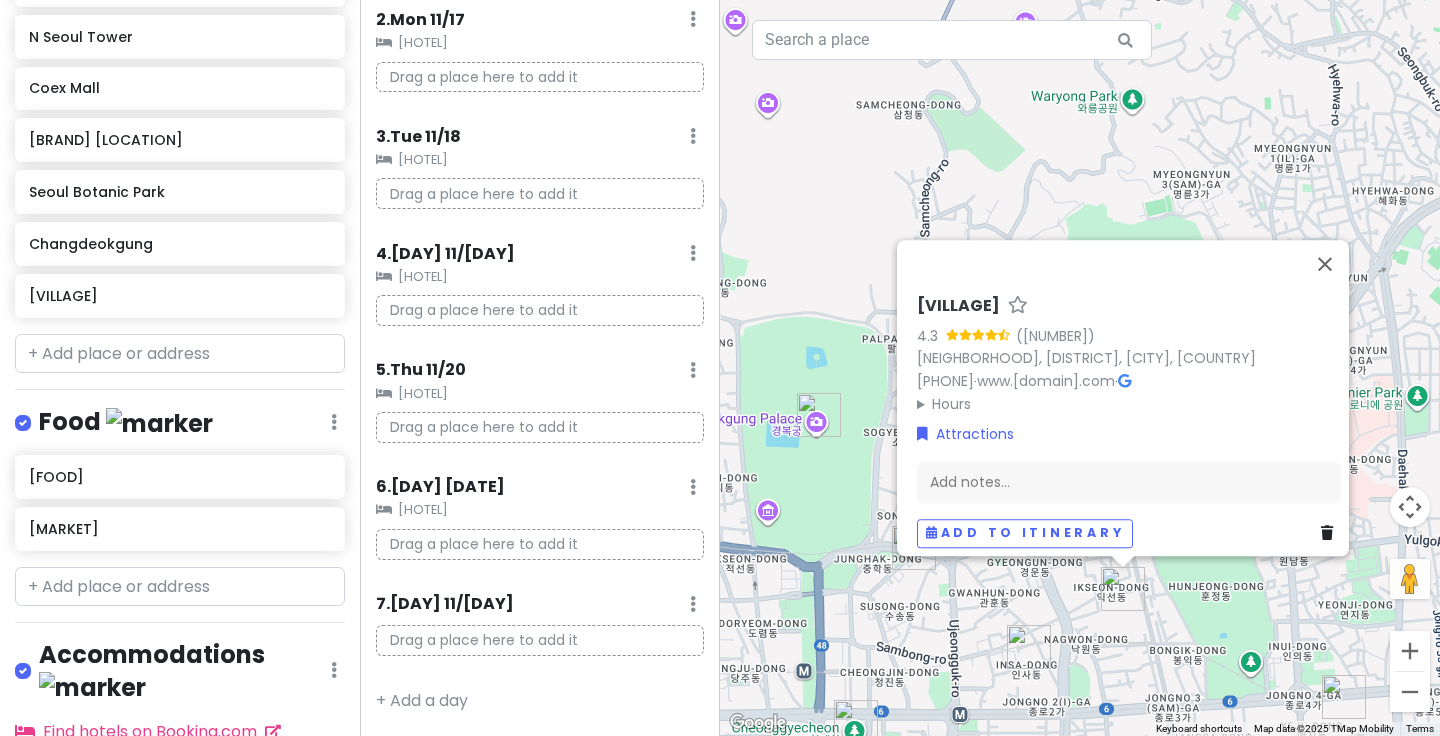 click on "[HOTEL]" 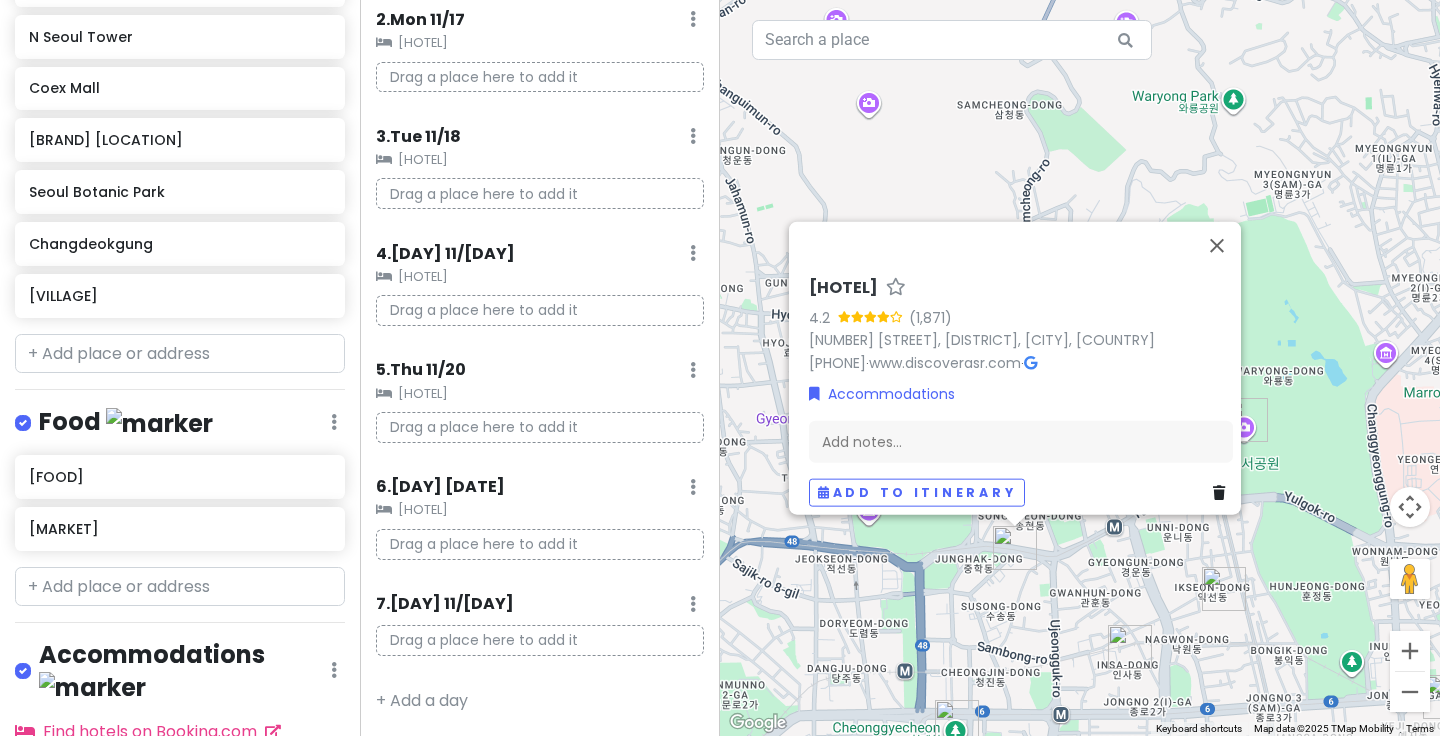 click on "[HOTEL]" 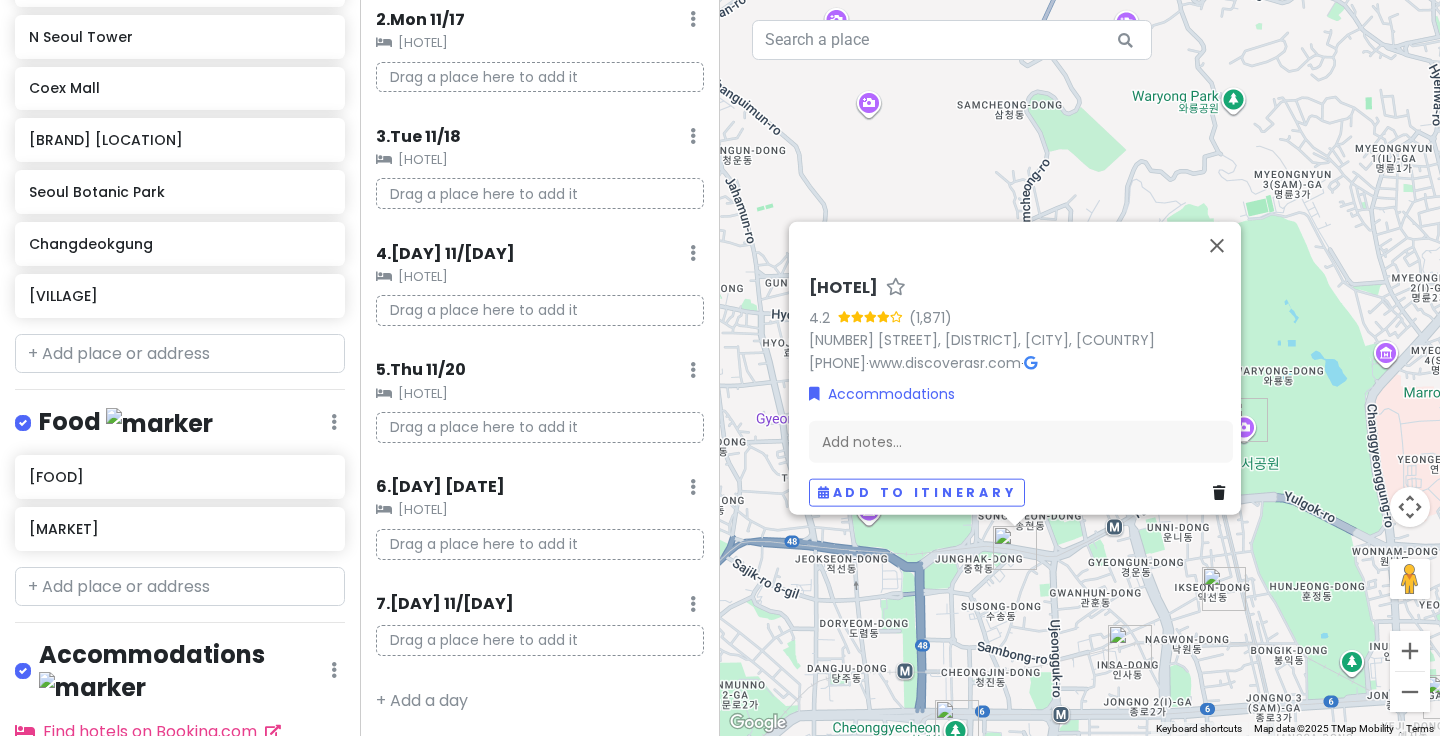 click on "[DAY] [DATE] Add Day Notes Clear Lodging Delete Day" at bounding box center [540, 258] 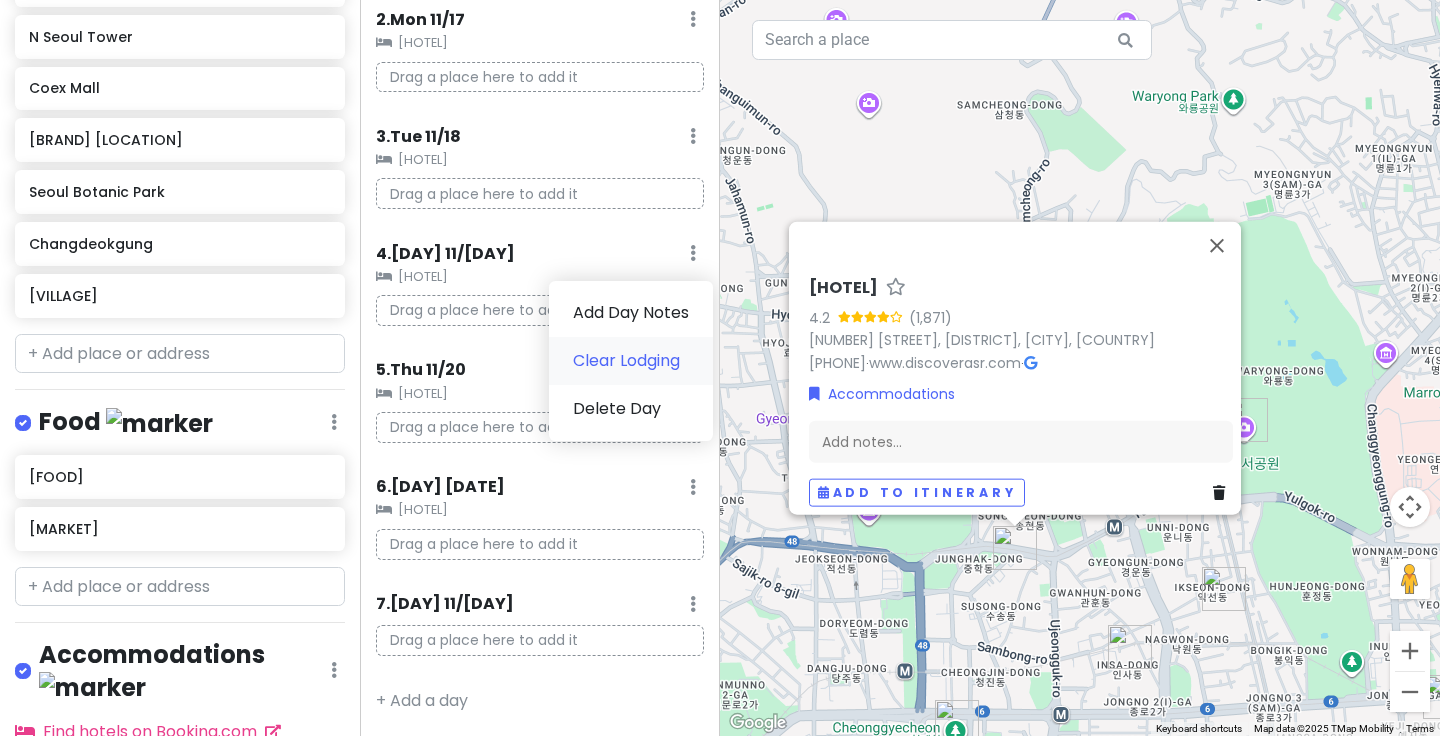 click on "Clear Lodging" at bounding box center [631, 361] 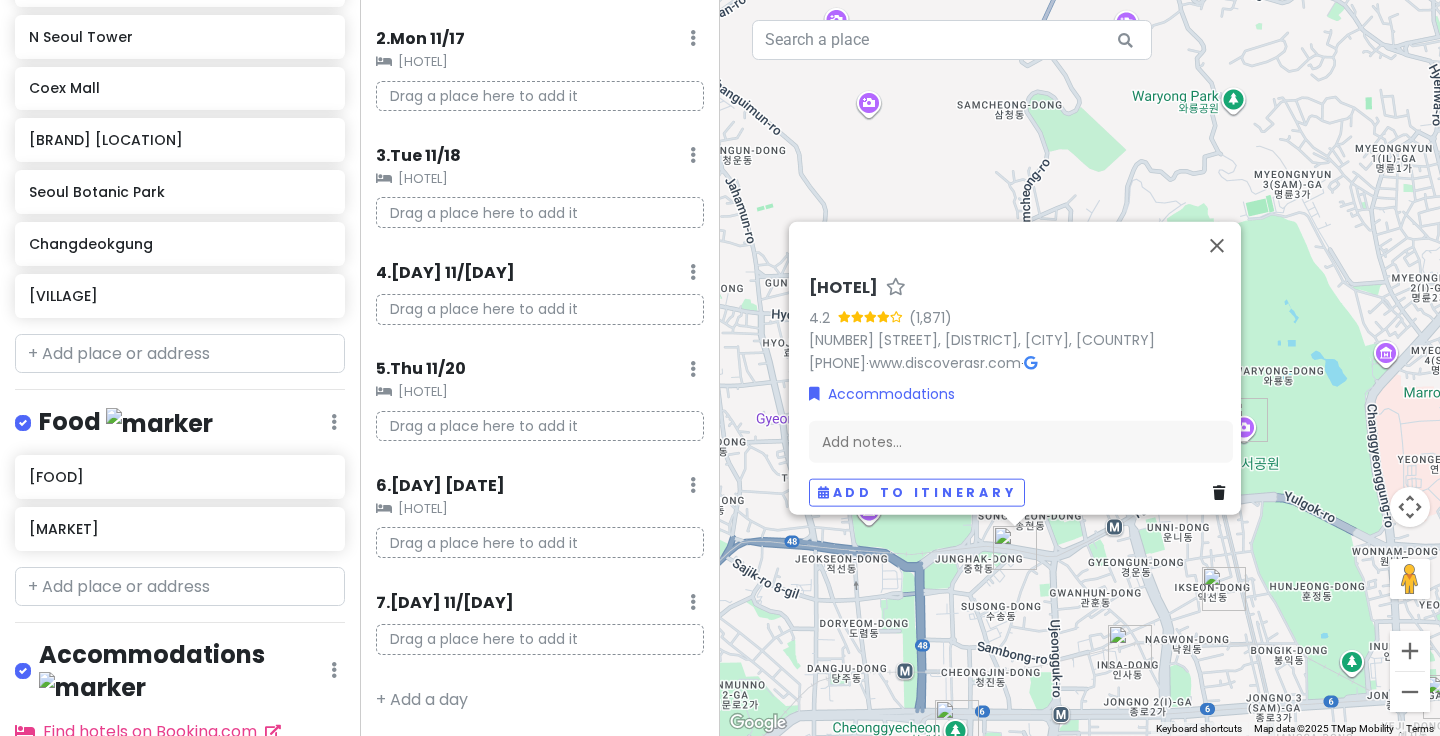 scroll, scrollTop: 190, scrollLeft: 0, axis: vertical 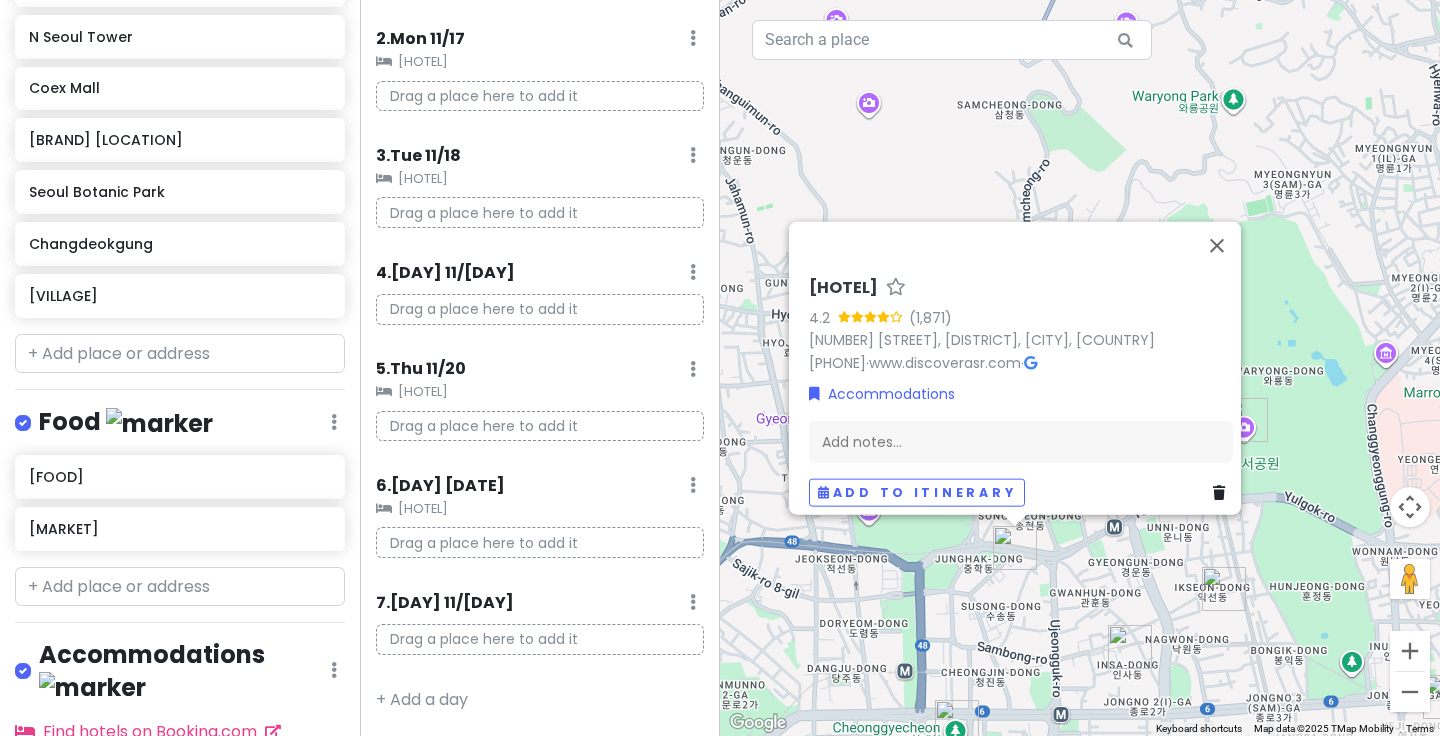 click at bounding box center (693, -99) 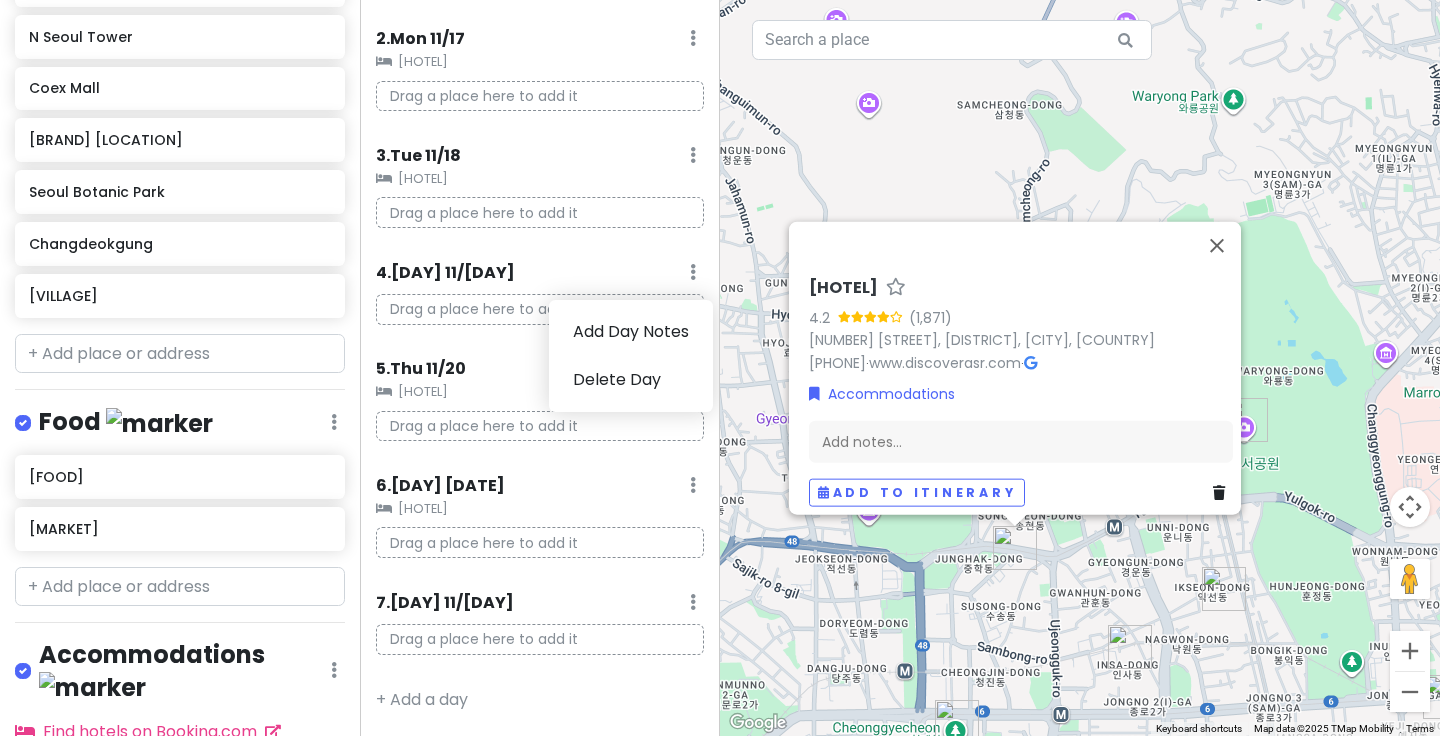click at bounding box center [693, 272] 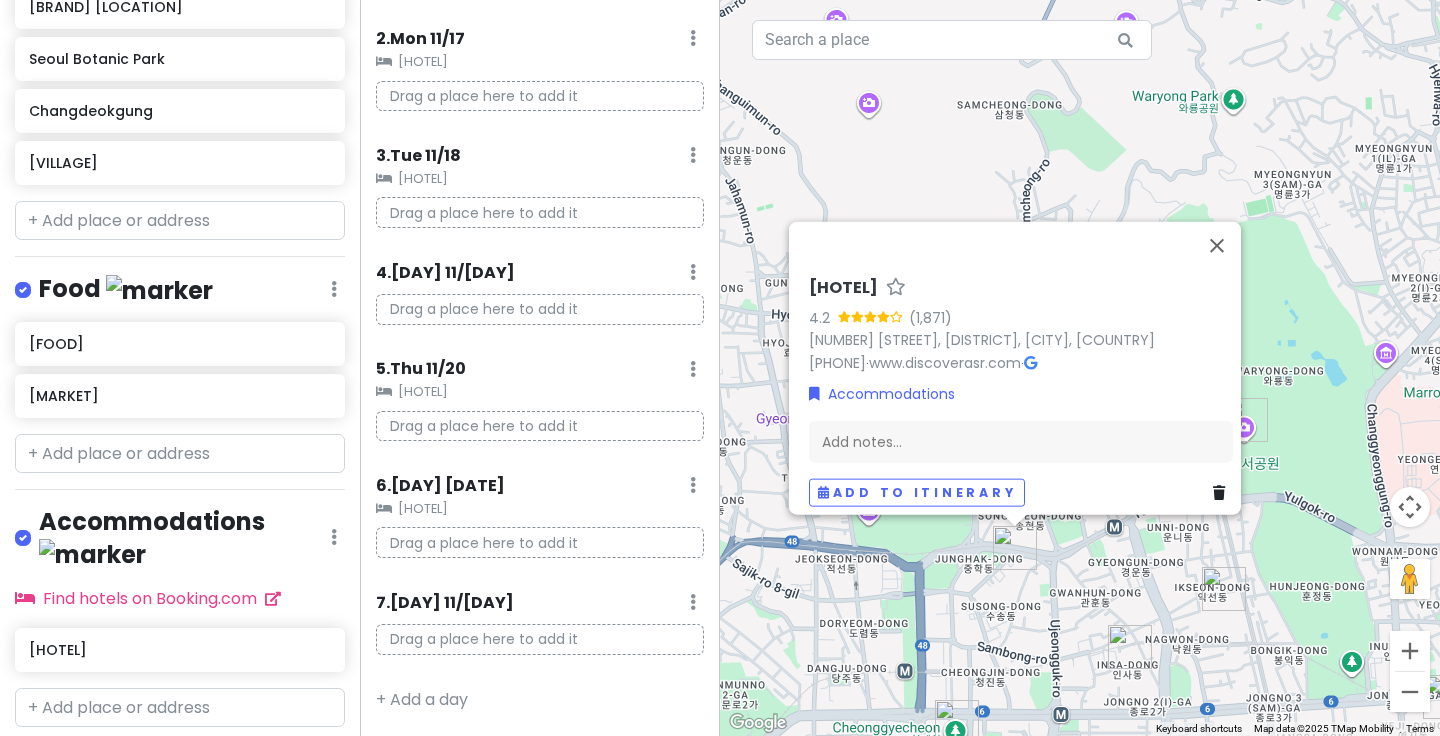 scroll, scrollTop: 966, scrollLeft: 0, axis: vertical 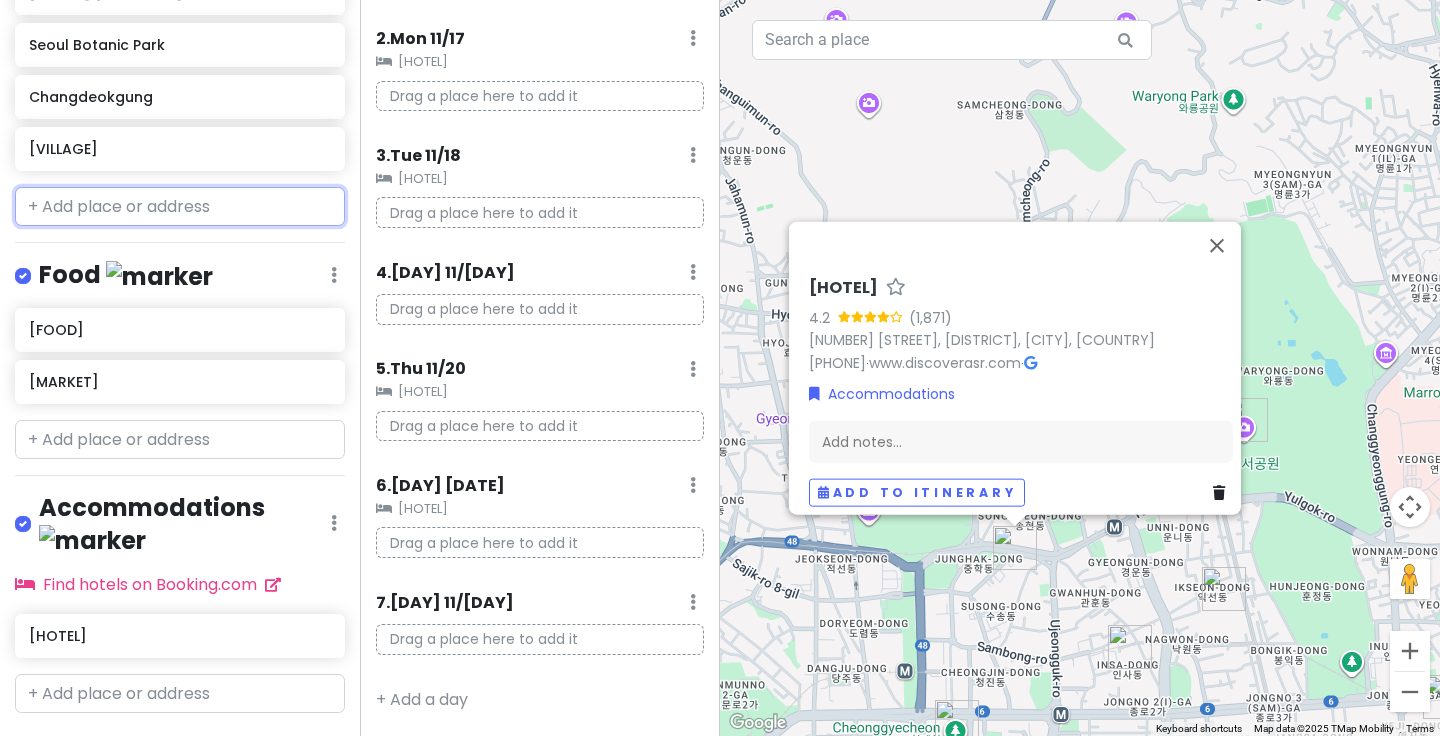 click at bounding box center [180, 207] 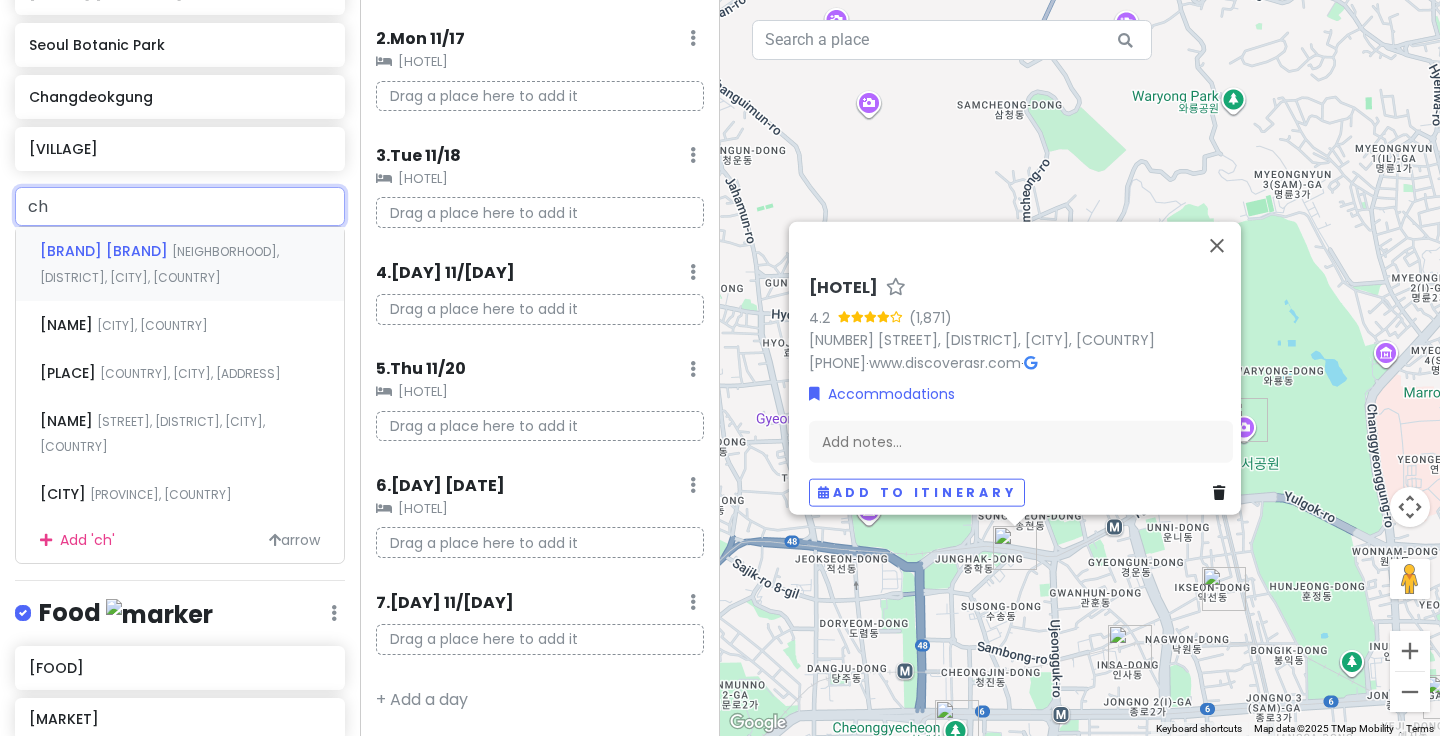 type on "c" 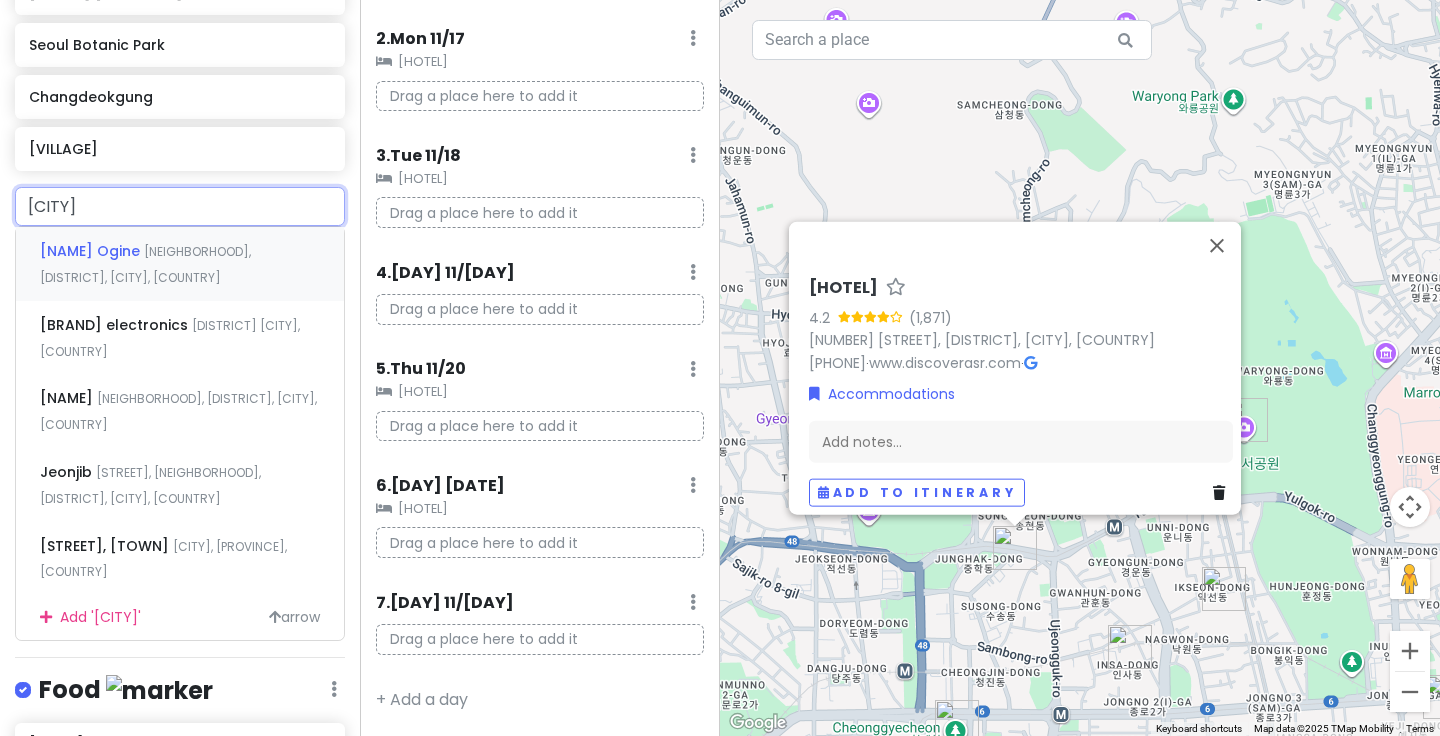 type on "[CITY]" 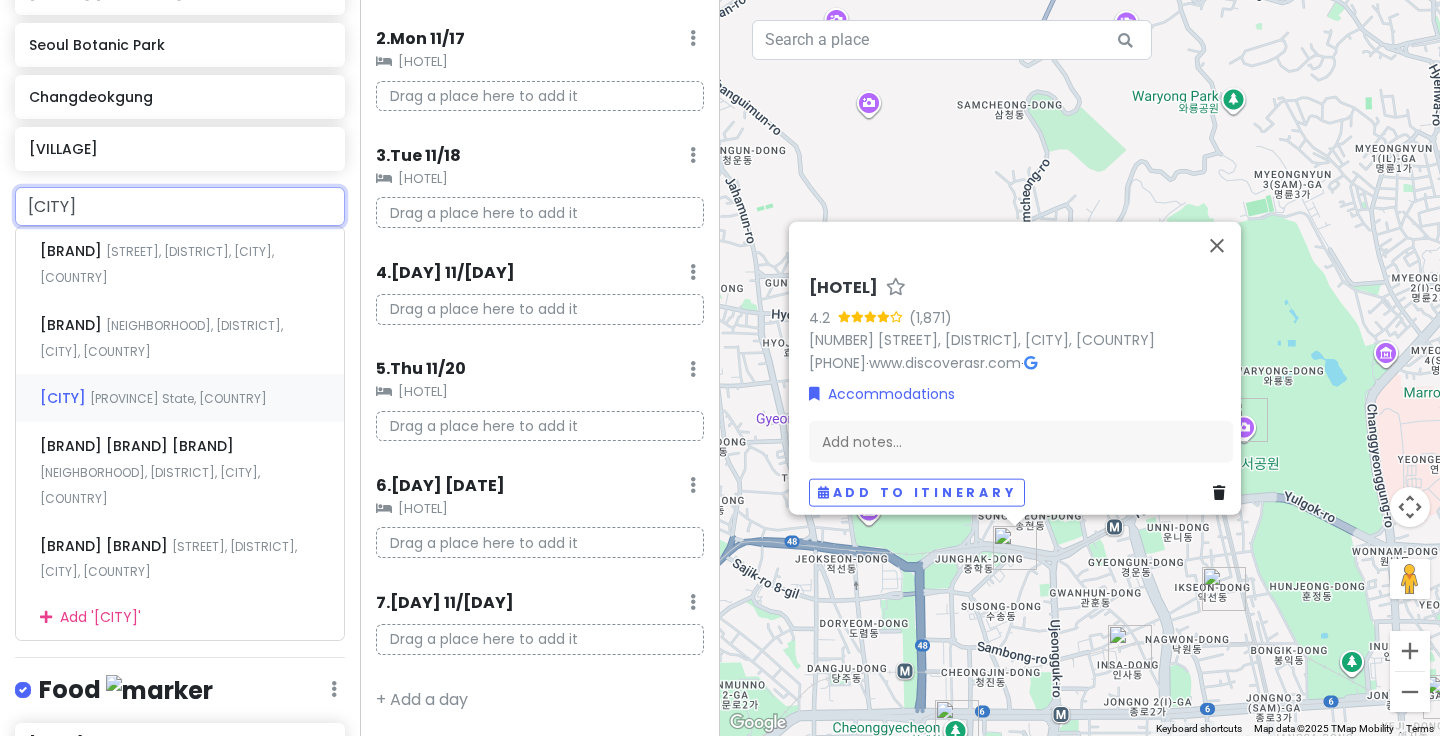 click on "[PROVINCE] State, [COUNTRY]" at bounding box center (157, 264) 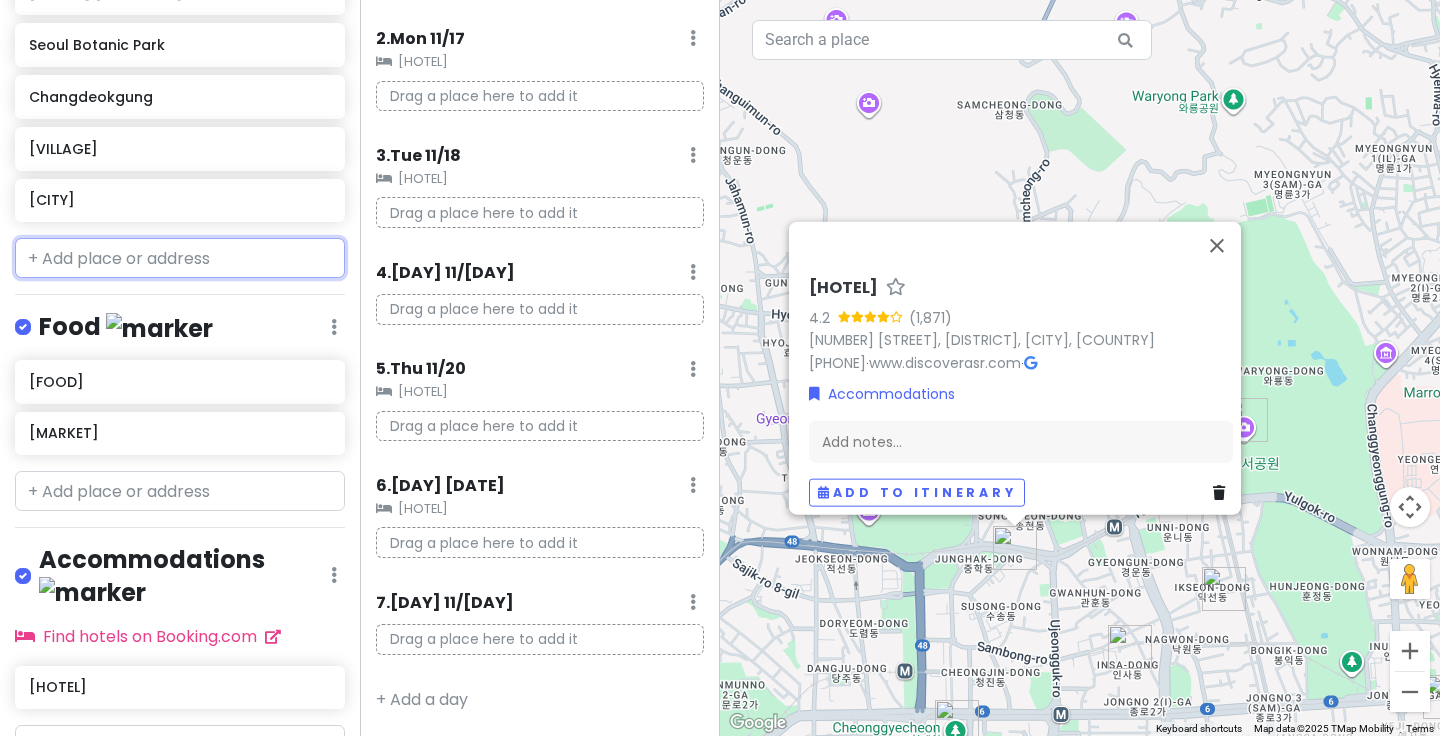 scroll, scrollTop: 1018, scrollLeft: 0, axis: vertical 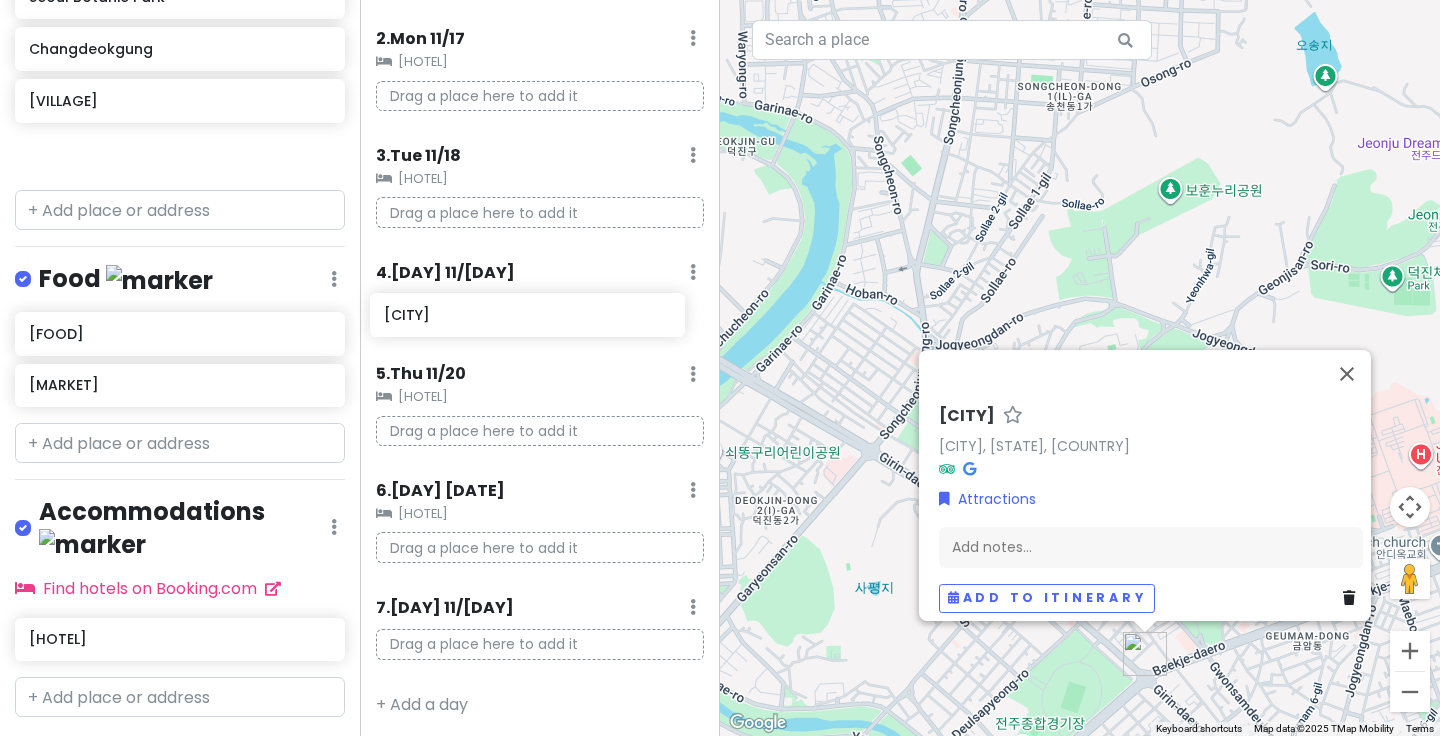 click on "Korea Trip Private Change Dates Make a Copy Delete Trip Go Pro ⚡️ Give Feedback 💡 Support Scout ☕️ Itinerary Share Publish Notes Add notes... Attractions   Edit Reorder Delete List Myeong-dong Insa-dong Hongdae Street Sinsa-dong Yeouido Apgujeong Rodeo Street Cheonggyecheon Stream Deoksugung Palace Gyeongbokgung Palace N Seoul Tower Coex Mall Starfield Coex Mall Seoul Botanic Park Changdeokgung Ikseon-dong Hanok Village Jeonju-si Food   Edit Reorder Delete List Samcheongdong Sujebi Gwangjang Market Accommodations   Edit Reorder Delete List Find hotels on Booking.com Somerset Palace Seoul + Add a section Itinerary × 1 .  Sun 11/16 Edit Day Notes Clear Lodging Delete Day   Click to add day notes    Somerset Palace Seoul Drag a place here to add it 2 .  Mon 11/17 Add Day Notes Clear Lodging Delete Day    Somerset Palace Seoul Drag a place here to add it 3 .  Tue 11/18 Add Day Notes Clear Lodging Delete Day    Somerset Palace Seoul 4 .  Wed 11/19 Add Day Notes Delete Day Jeonju-si 5 .  Thu 11/20 Add Day Notes Clear Lodging    6 7" at bounding box center [720, 368] 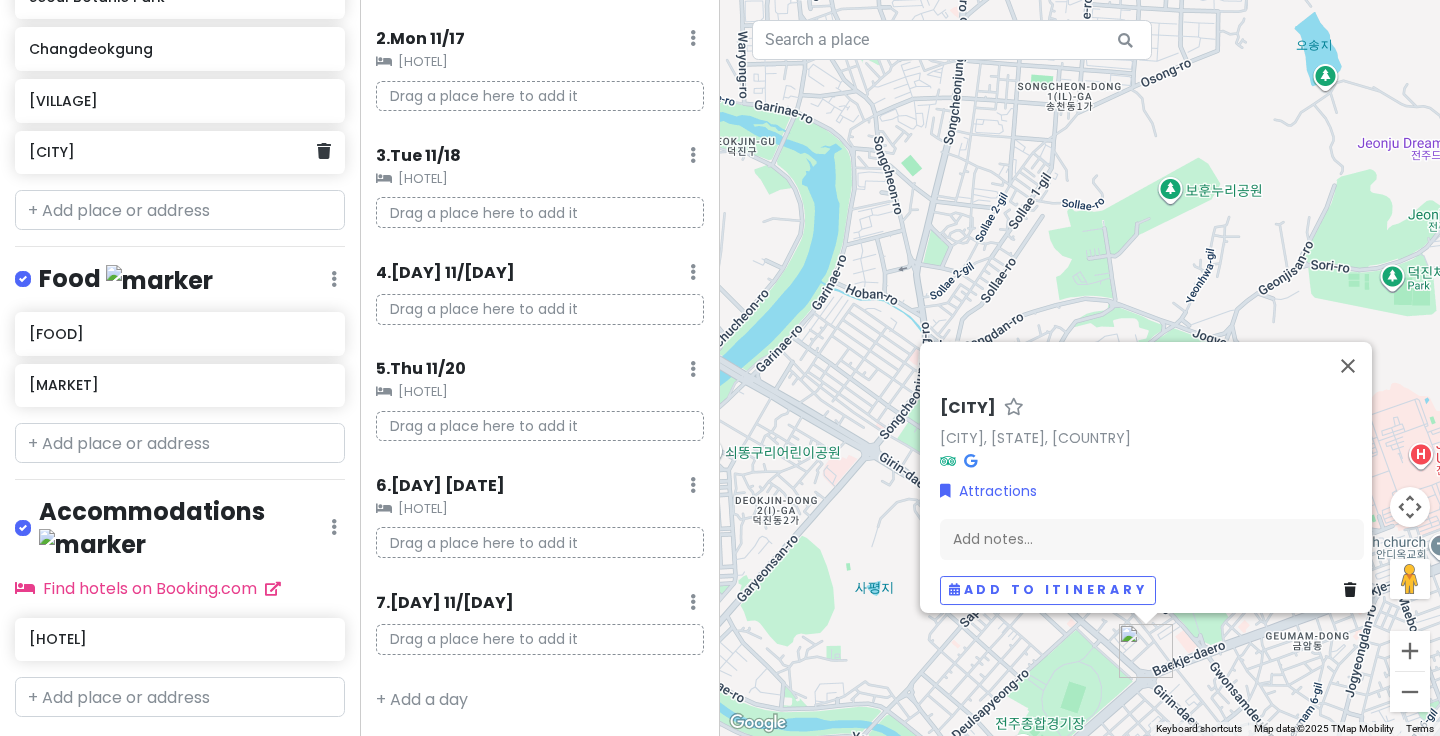 scroll, scrollTop: 1010, scrollLeft: 0, axis: vertical 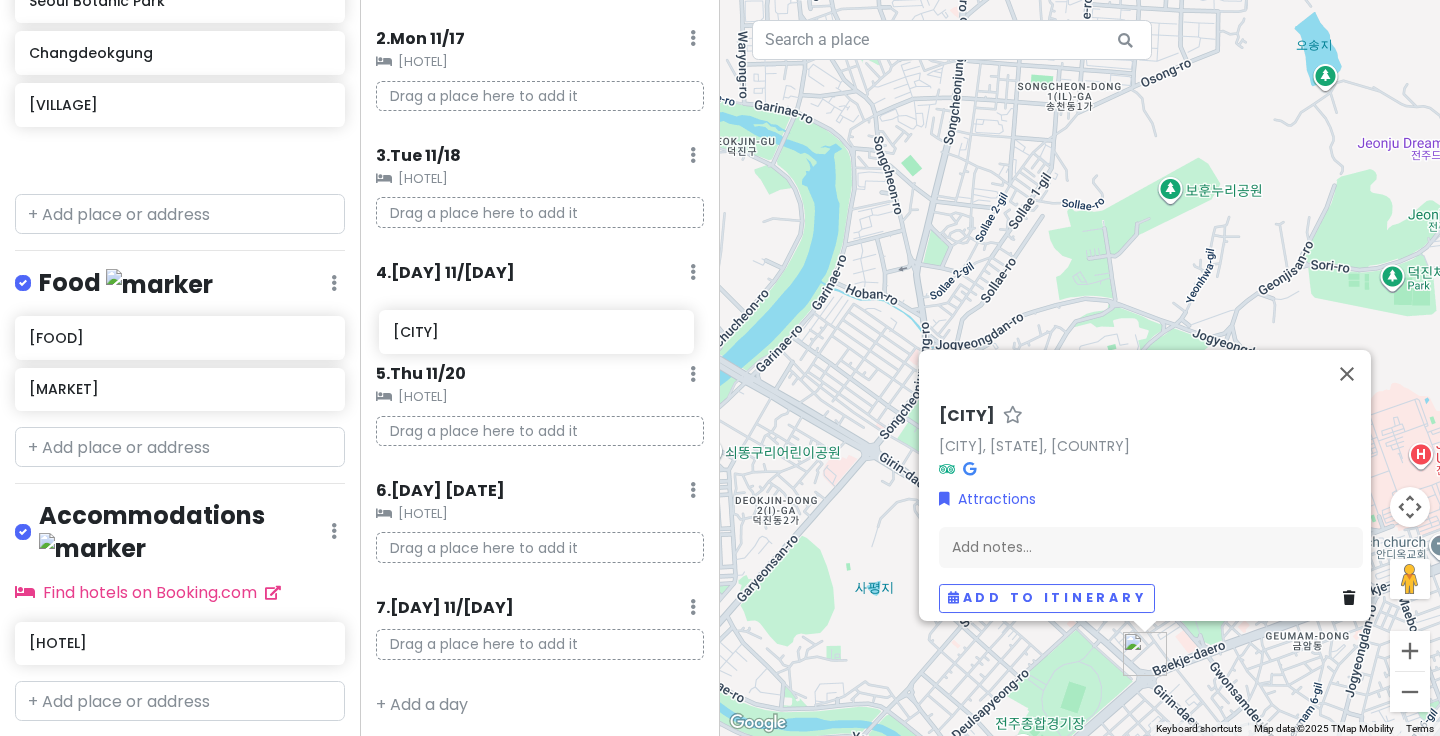 drag, startPoint x: 194, startPoint y: 150, endPoint x: 558, endPoint y: 331, distance: 406.51813 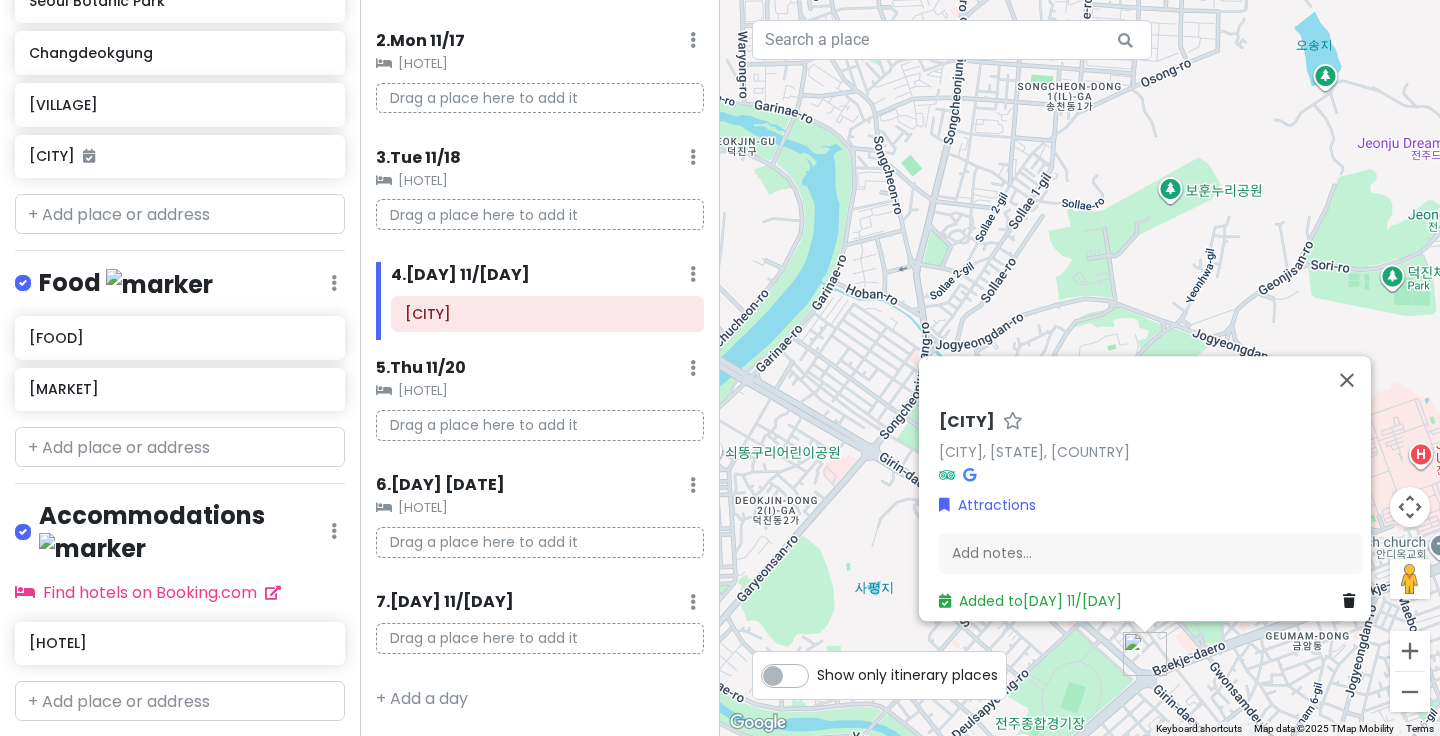 scroll, scrollTop: 962, scrollLeft: 0, axis: vertical 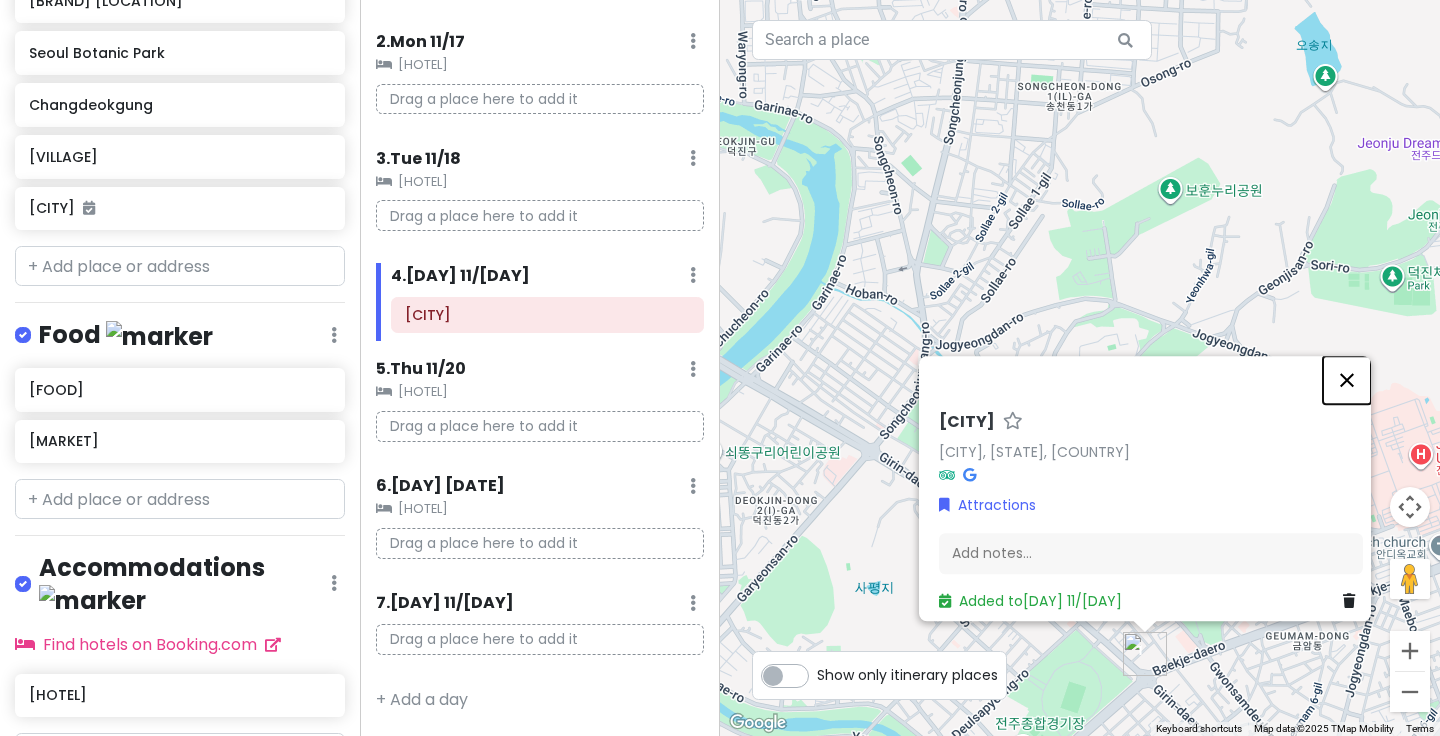 click at bounding box center (1347, 380) 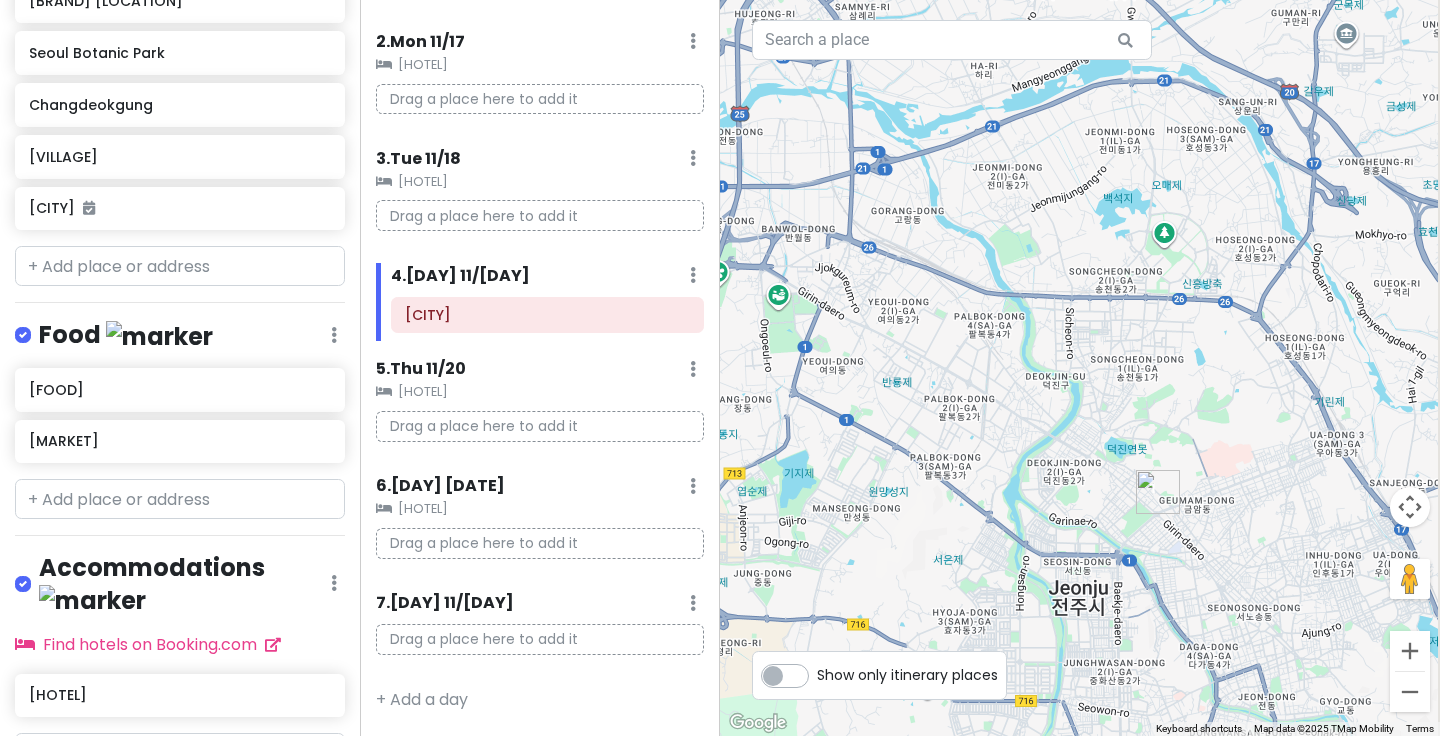 drag, startPoint x: 1278, startPoint y: 470, endPoint x: 1241, endPoint y: 450, distance: 42.059483 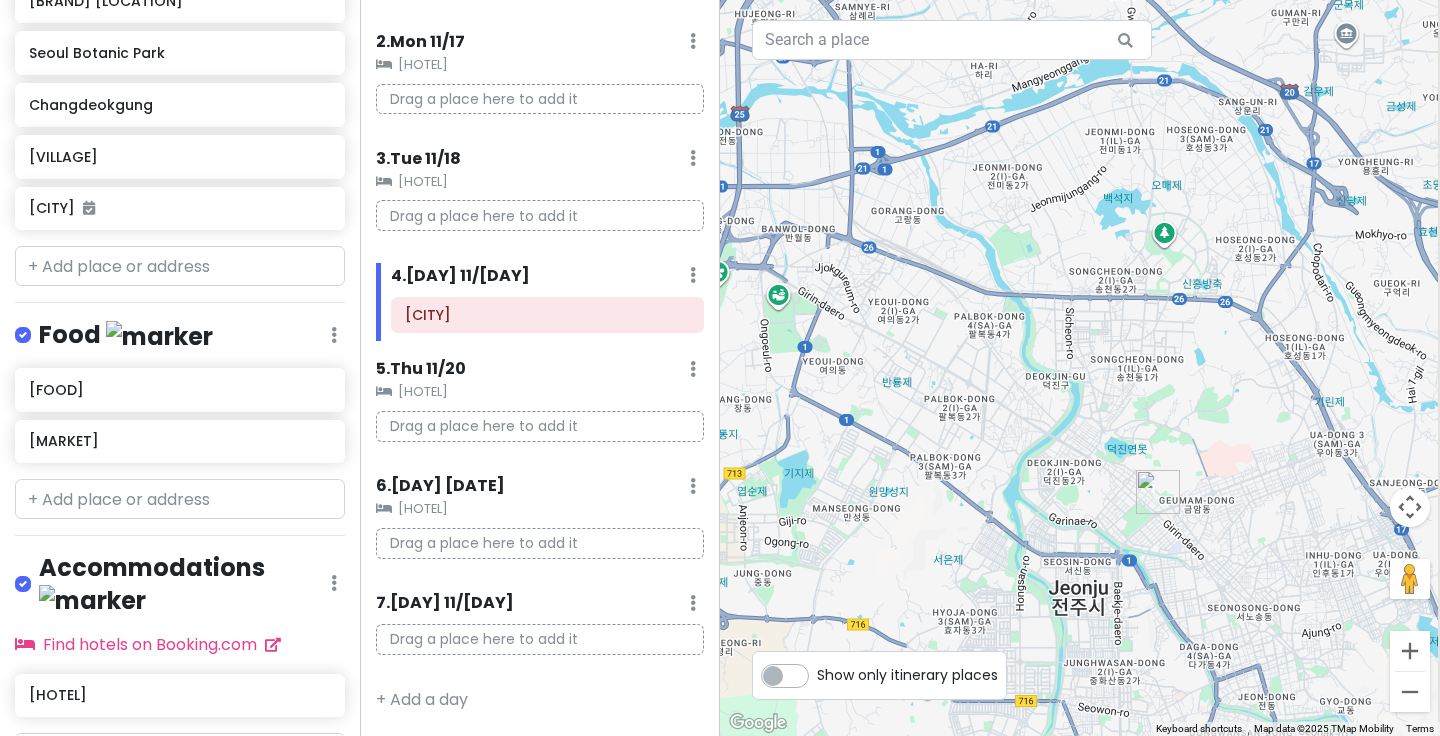 click at bounding box center [1080, 368] 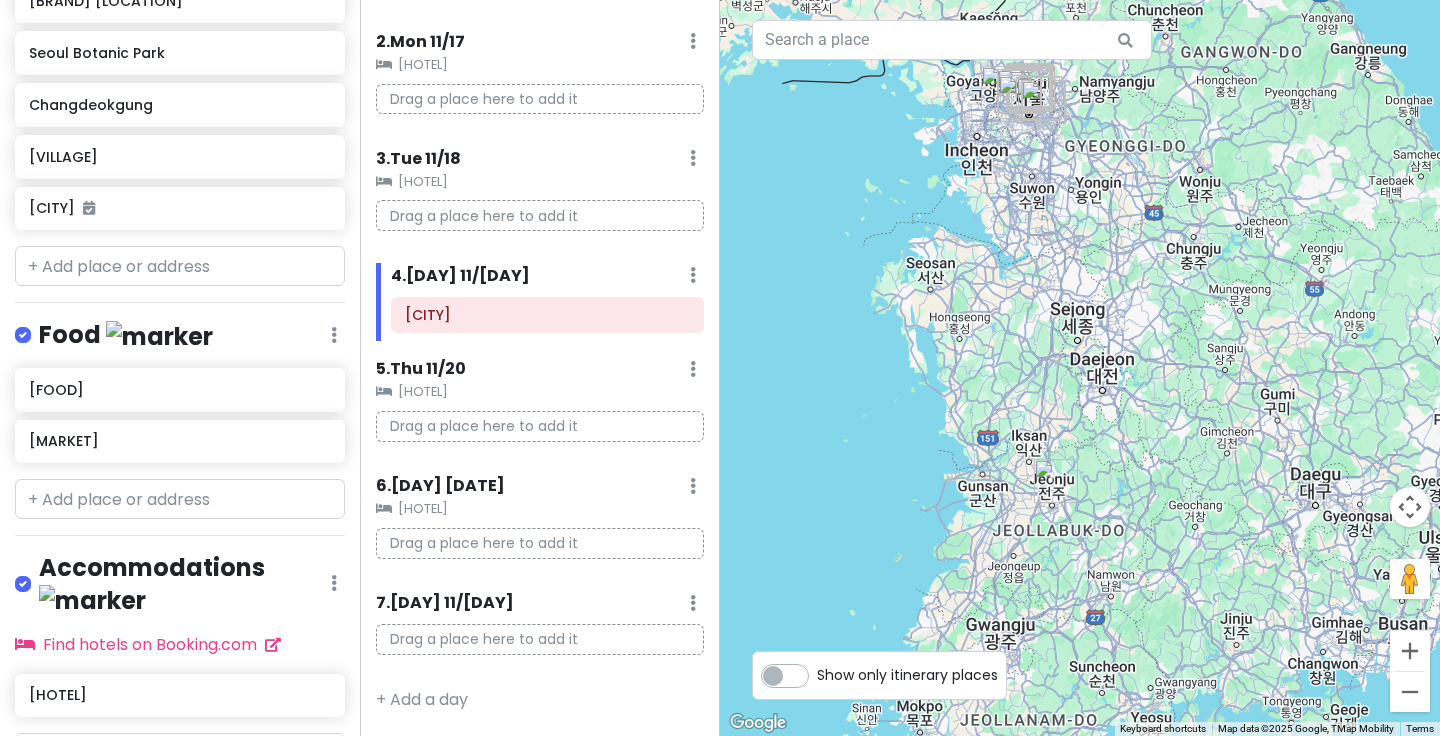 drag, startPoint x: 1352, startPoint y: 465, endPoint x: 1123, endPoint y: 496, distance: 231.08873 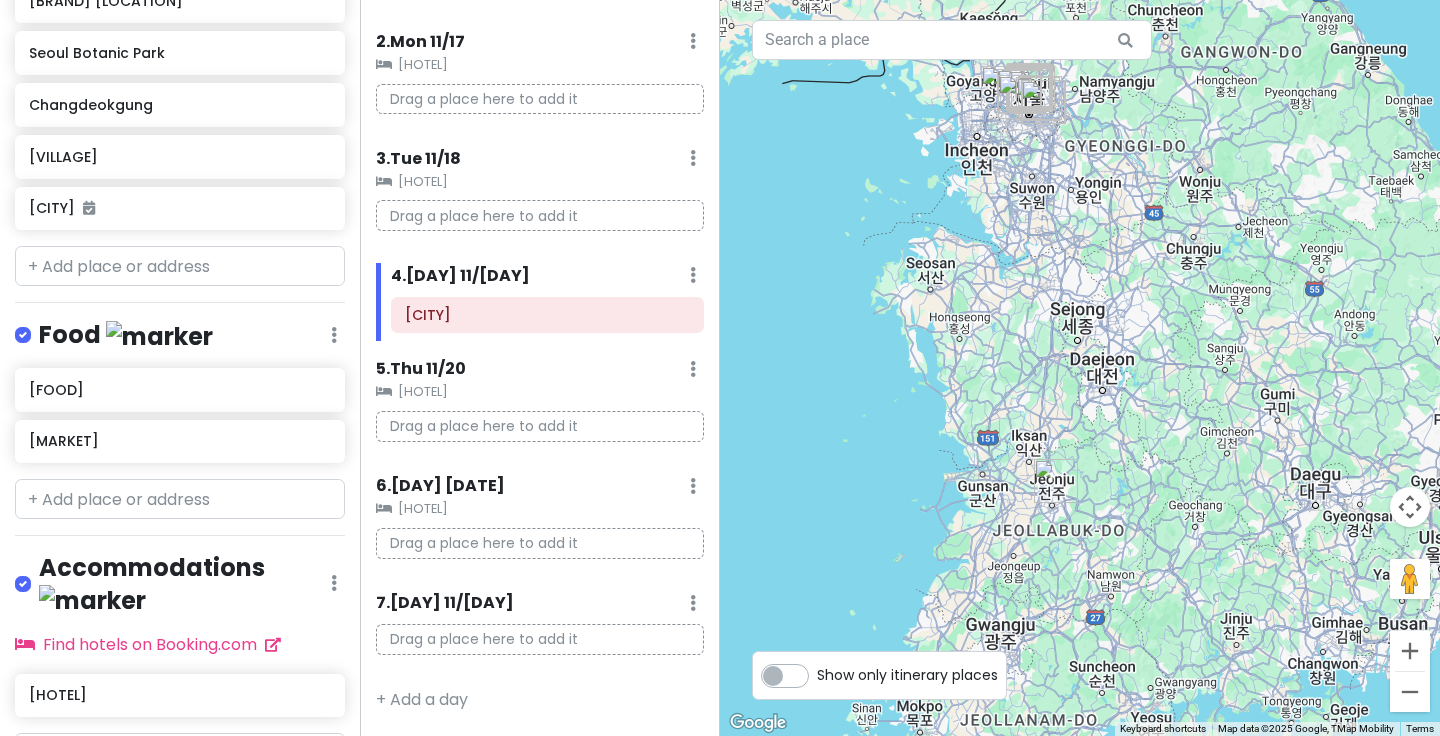 click at bounding box center (1080, 368) 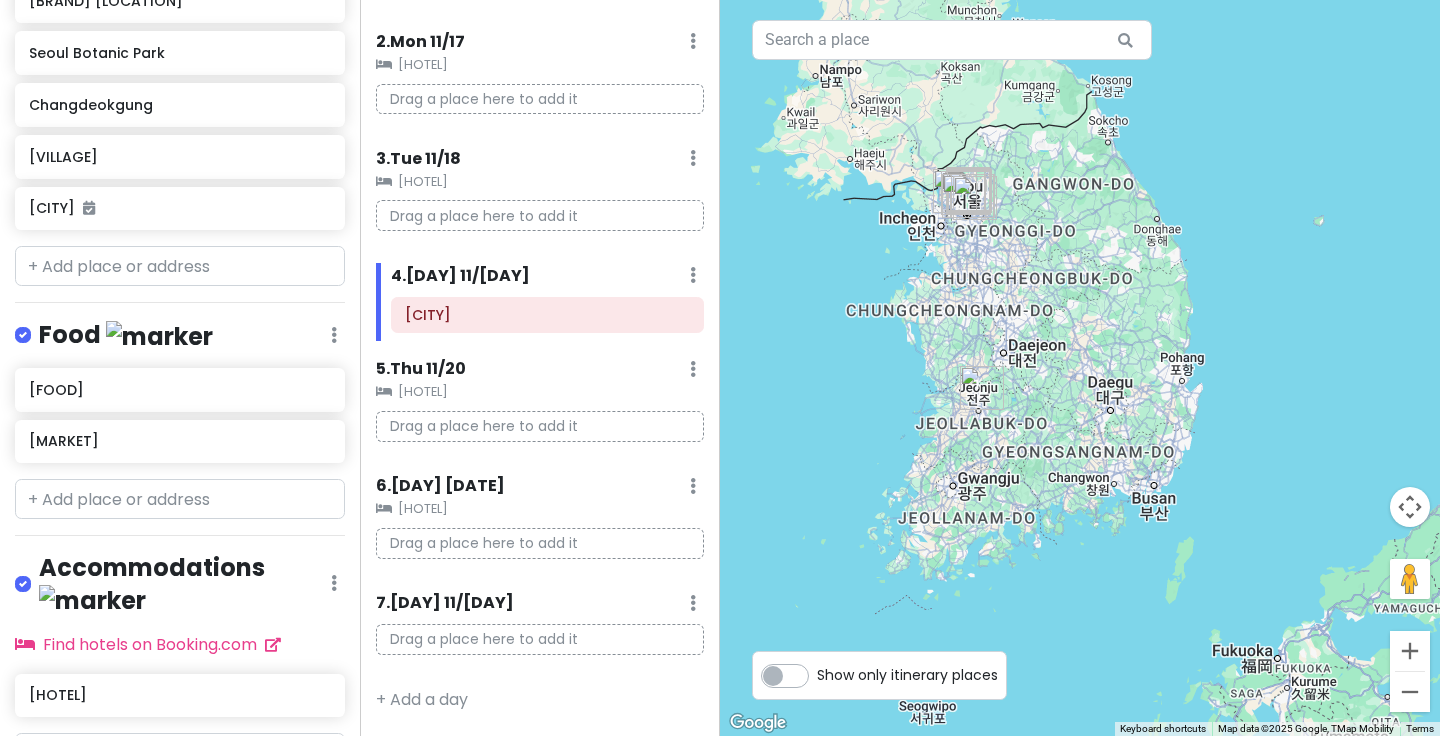 drag, startPoint x: 1184, startPoint y: 470, endPoint x: 1061, endPoint y: 353, distance: 169.75865 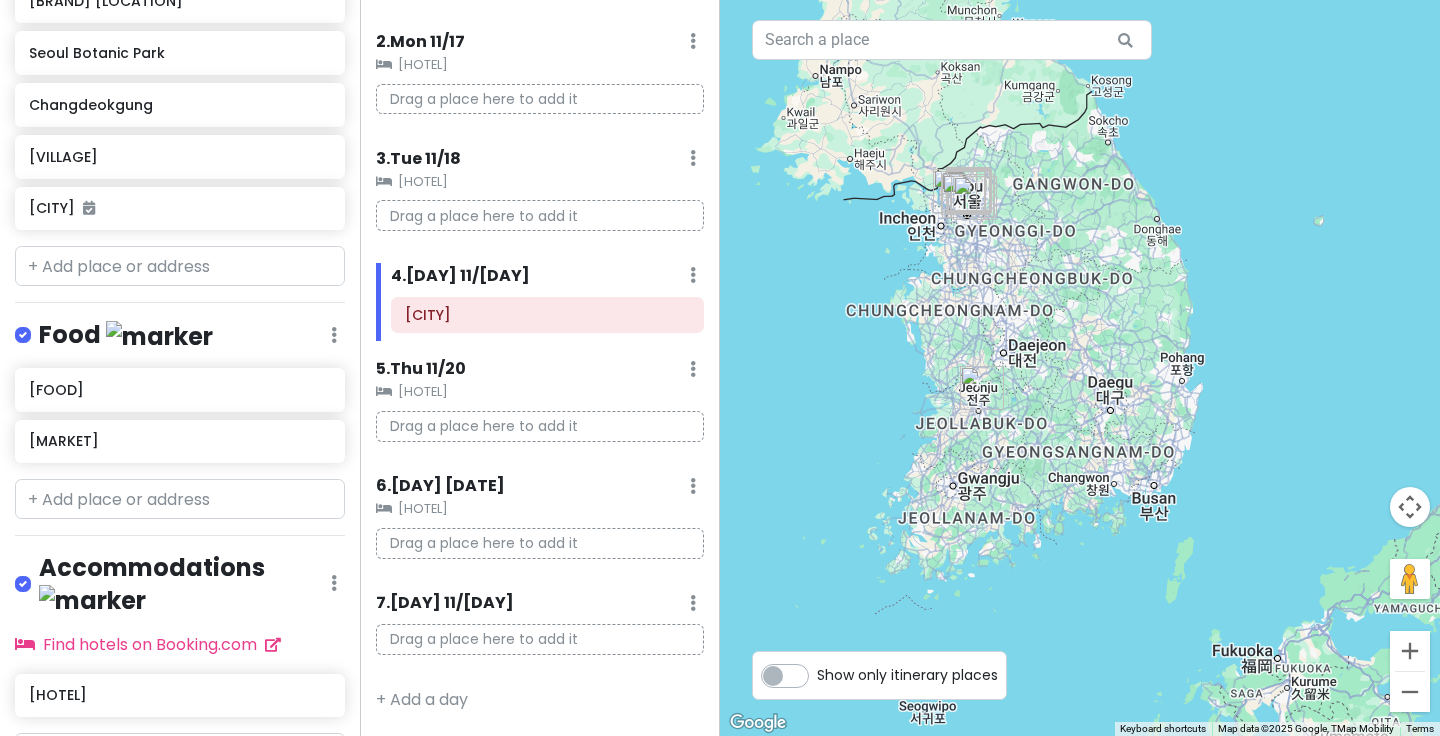 click at bounding box center (1080, 368) 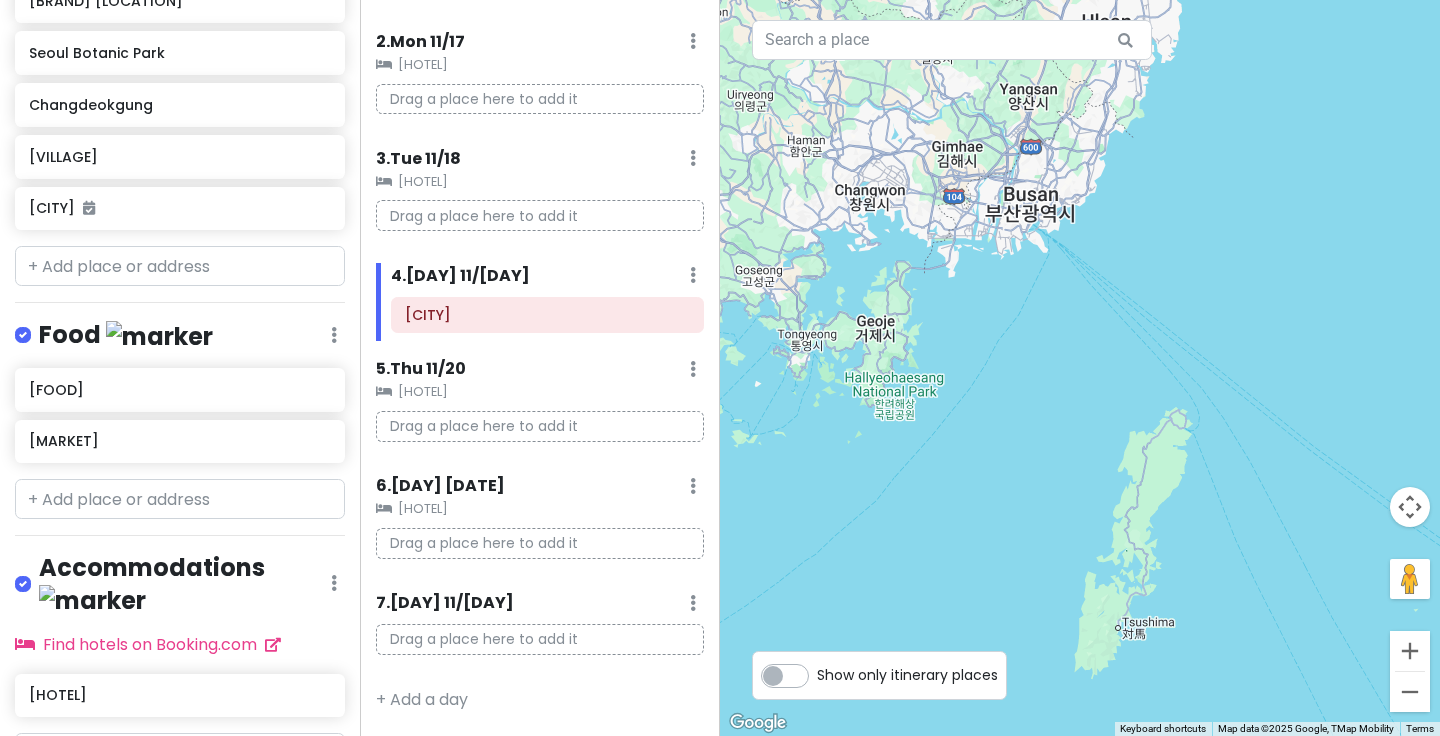 drag, startPoint x: 1161, startPoint y: 606, endPoint x: 1162, endPoint y: 547, distance: 59.008472 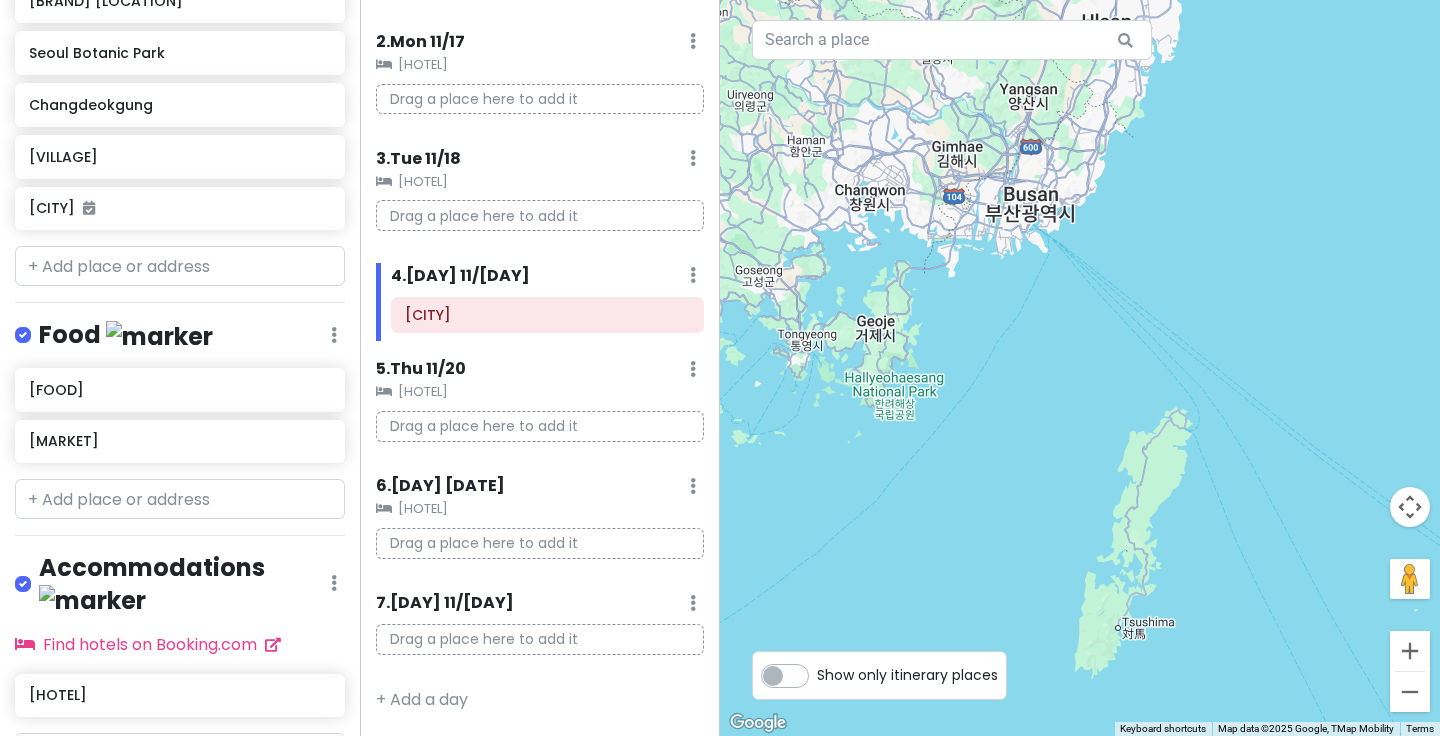 click at bounding box center [1080, 368] 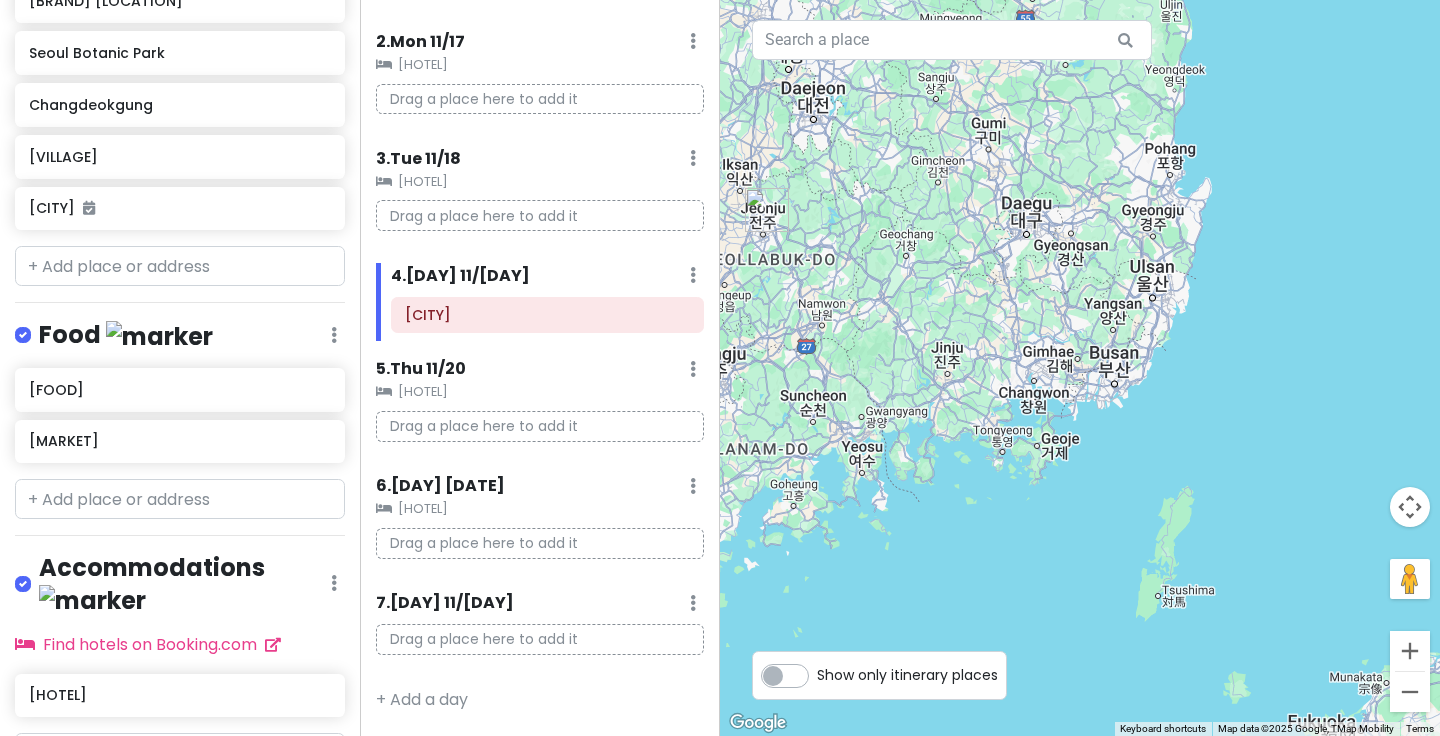 drag, startPoint x: 1116, startPoint y: 492, endPoint x: 1199, endPoint y: 547, distance: 99.56907 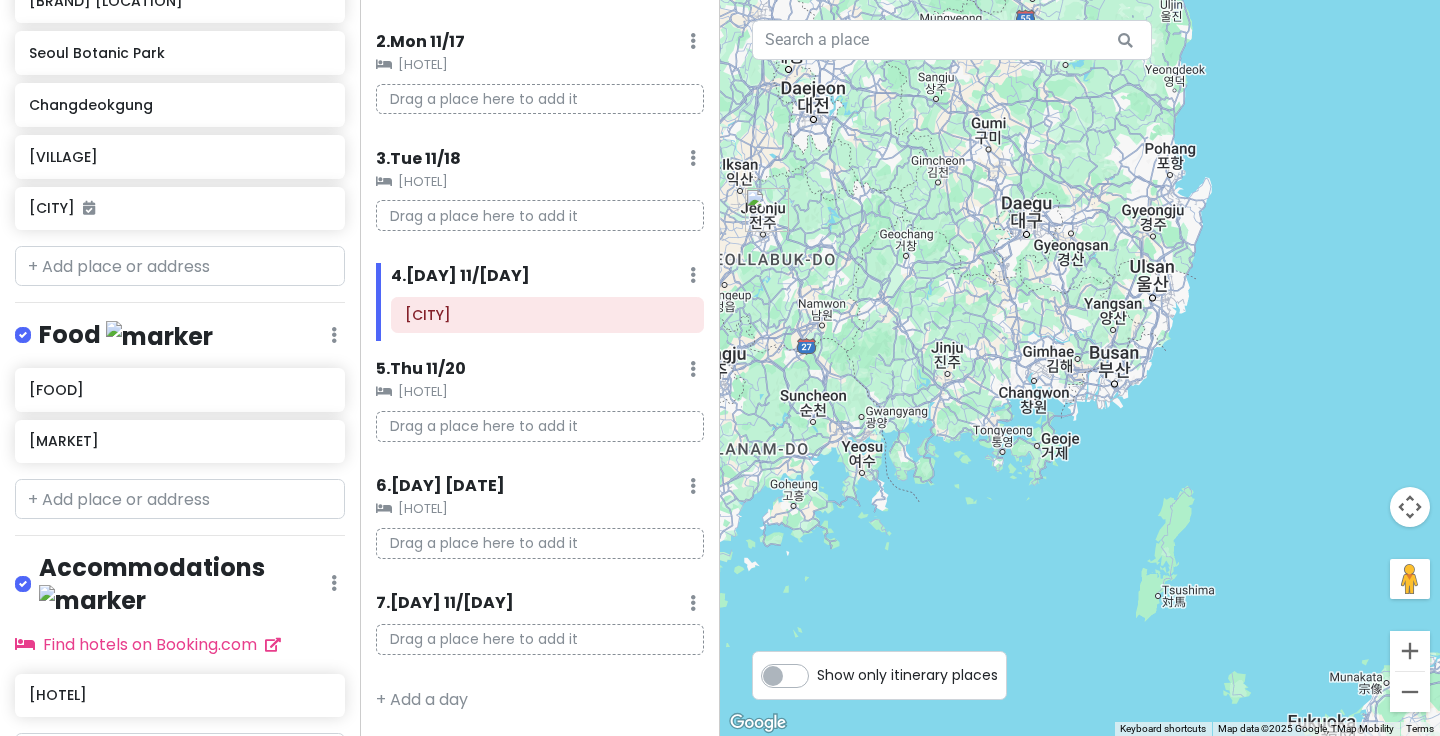 click at bounding box center (1080, 368) 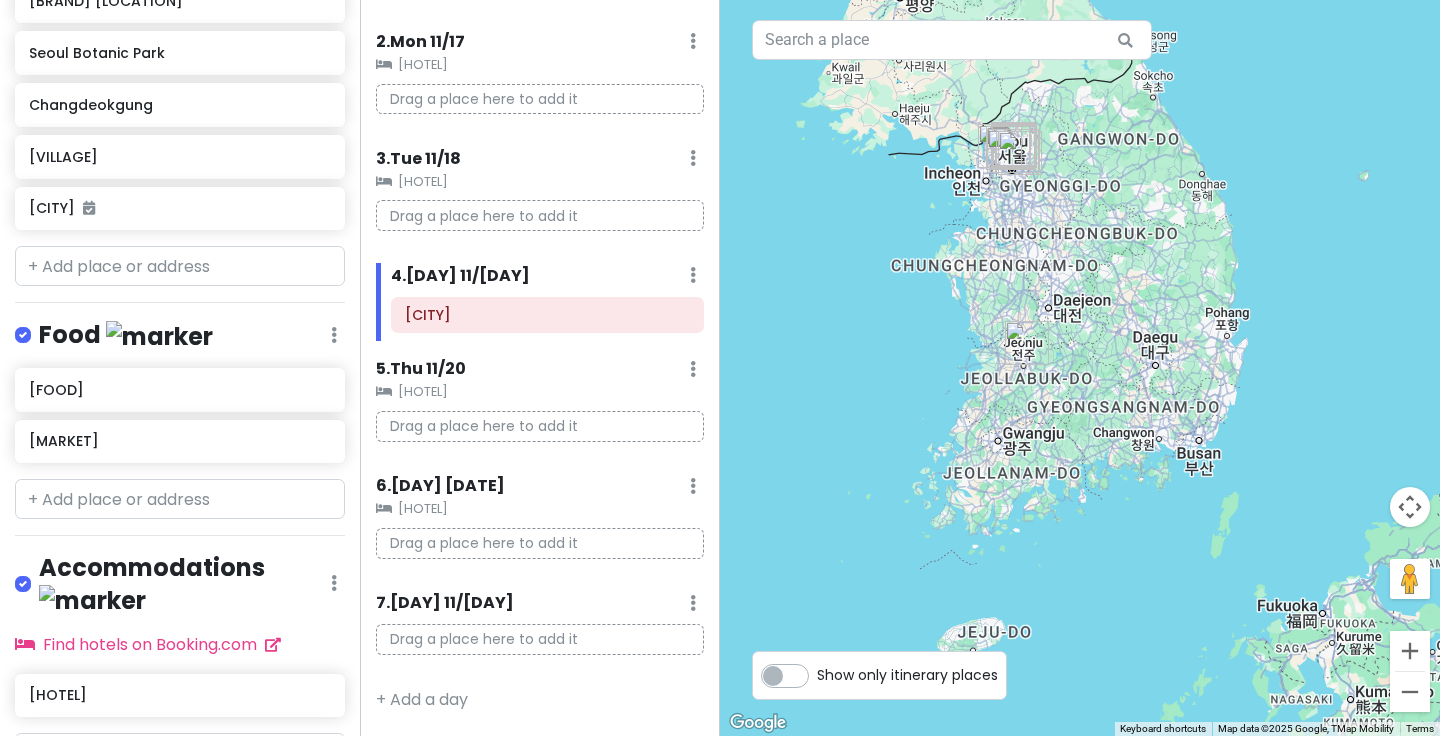 drag, startPoint x: 943, startPoint y: 466, endPoint x: 1027, endPoint y: 463, distance: 84.05355 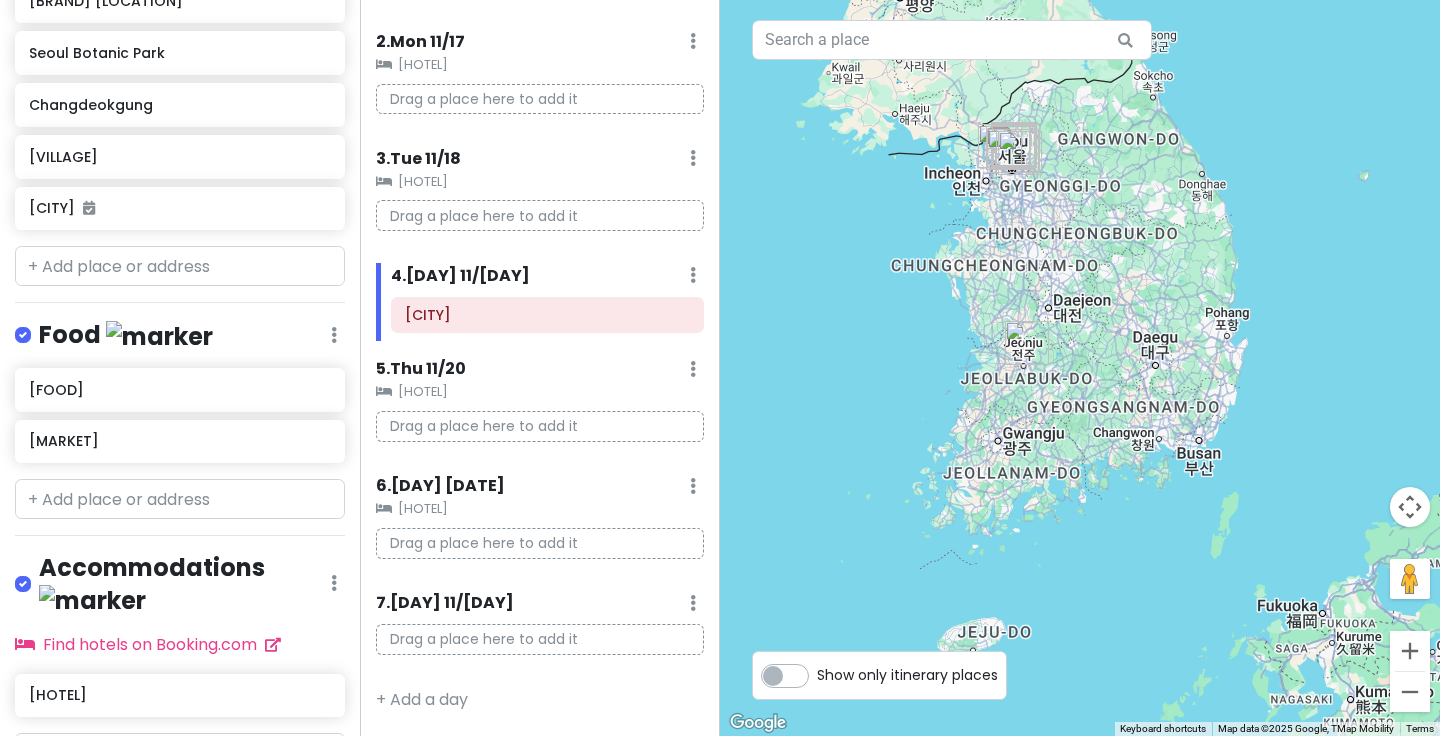 click at bounding box center [1080, 368] 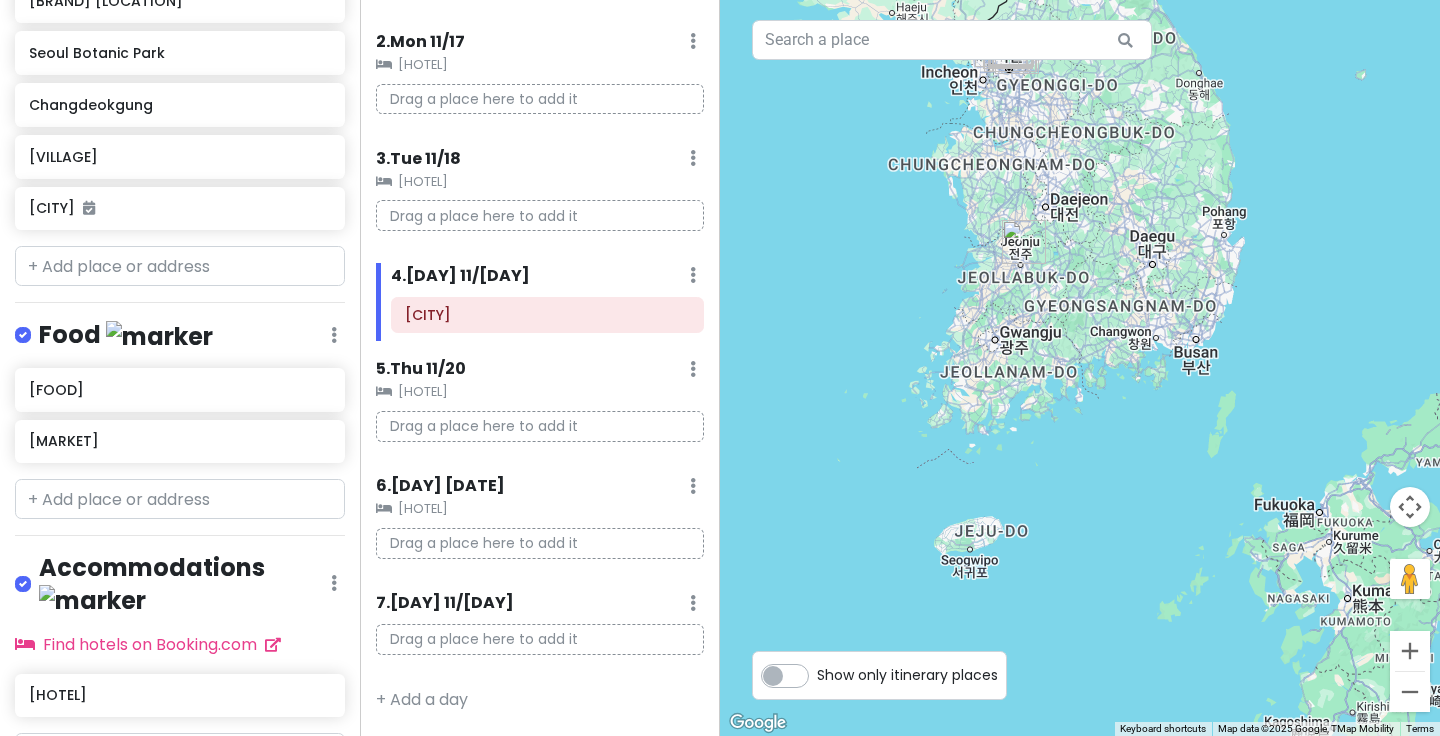 drag, startPoint x: 1016, startPoint y: 512, endPoint x: 1012, endPoint y: 420, distance: 92.086914 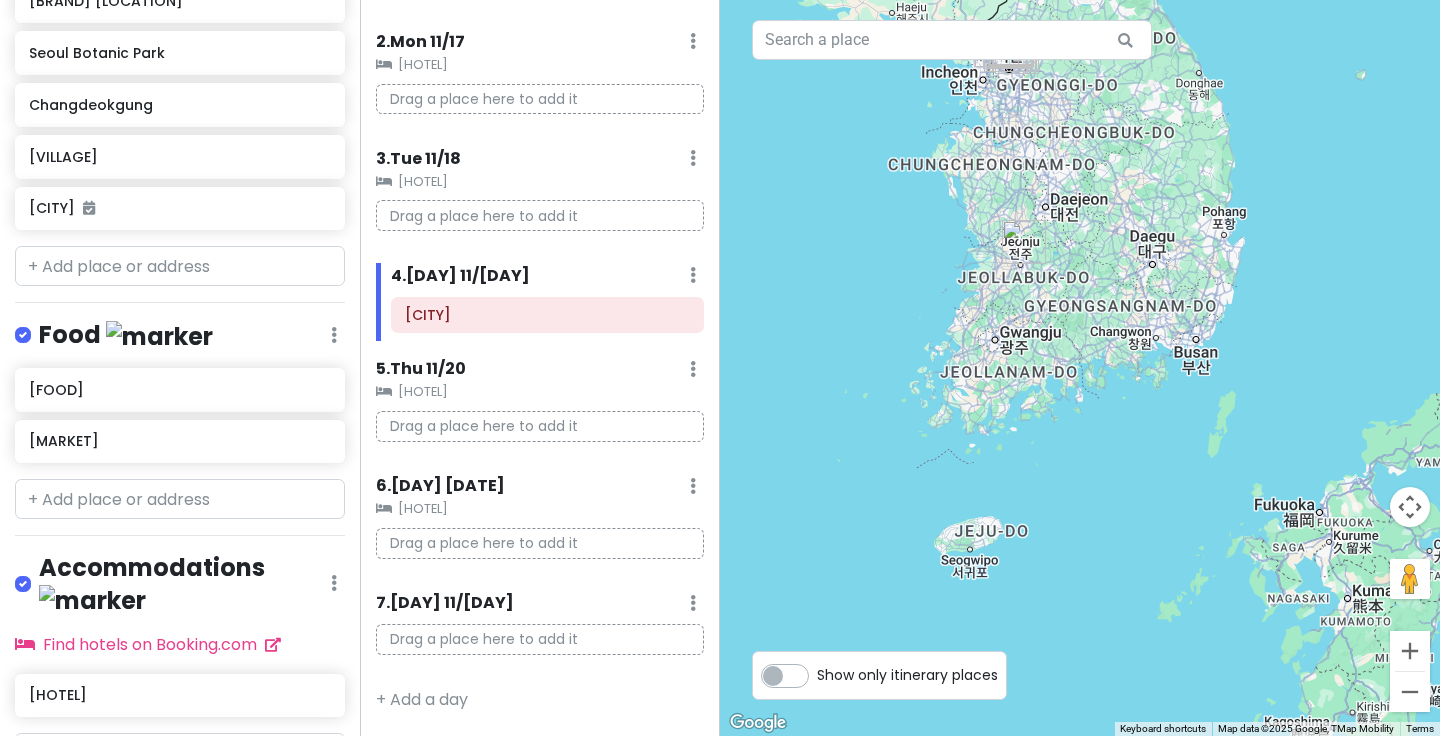 click at bounding box center [1080, 368] 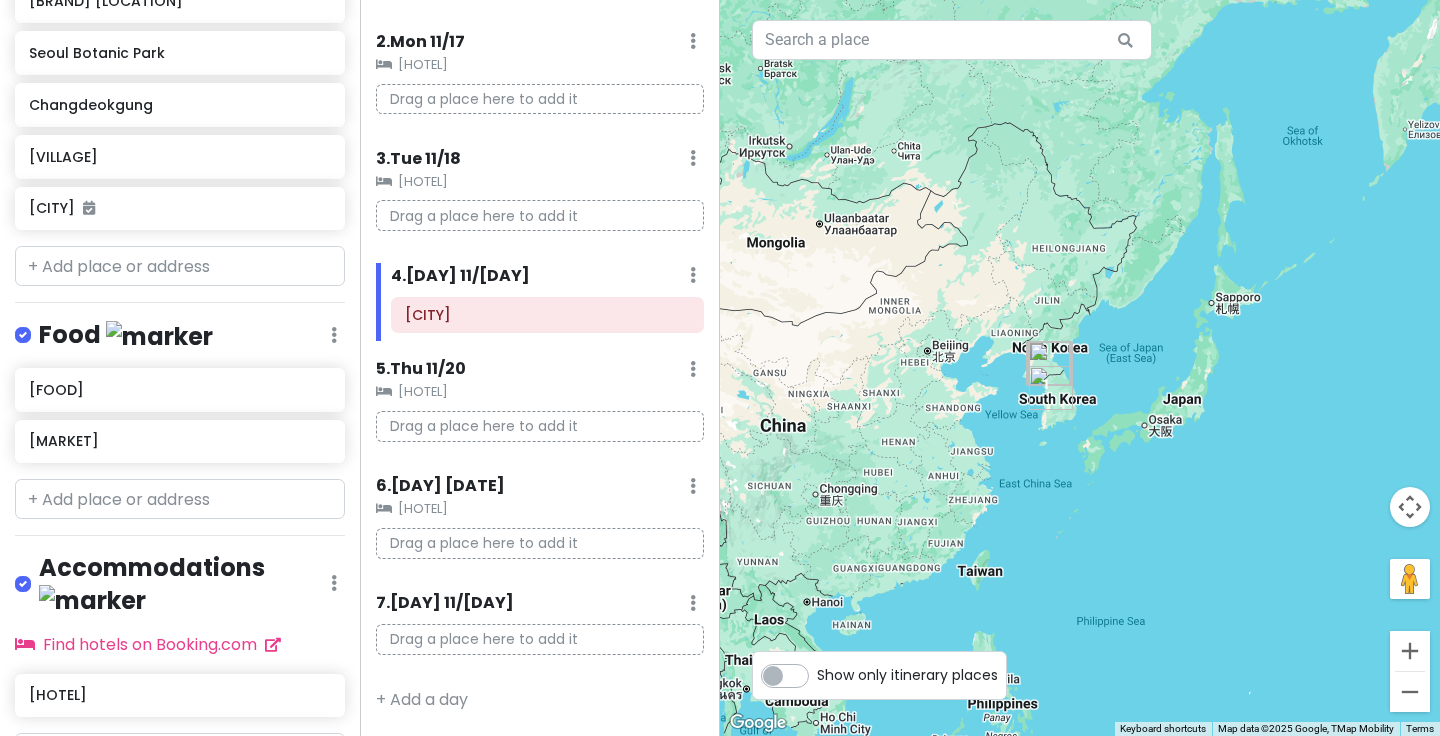 drag, startPoint x: 1002, startPoint y: 544, endPoint x: 1032, endPoint y: 447, distance: 101.53325 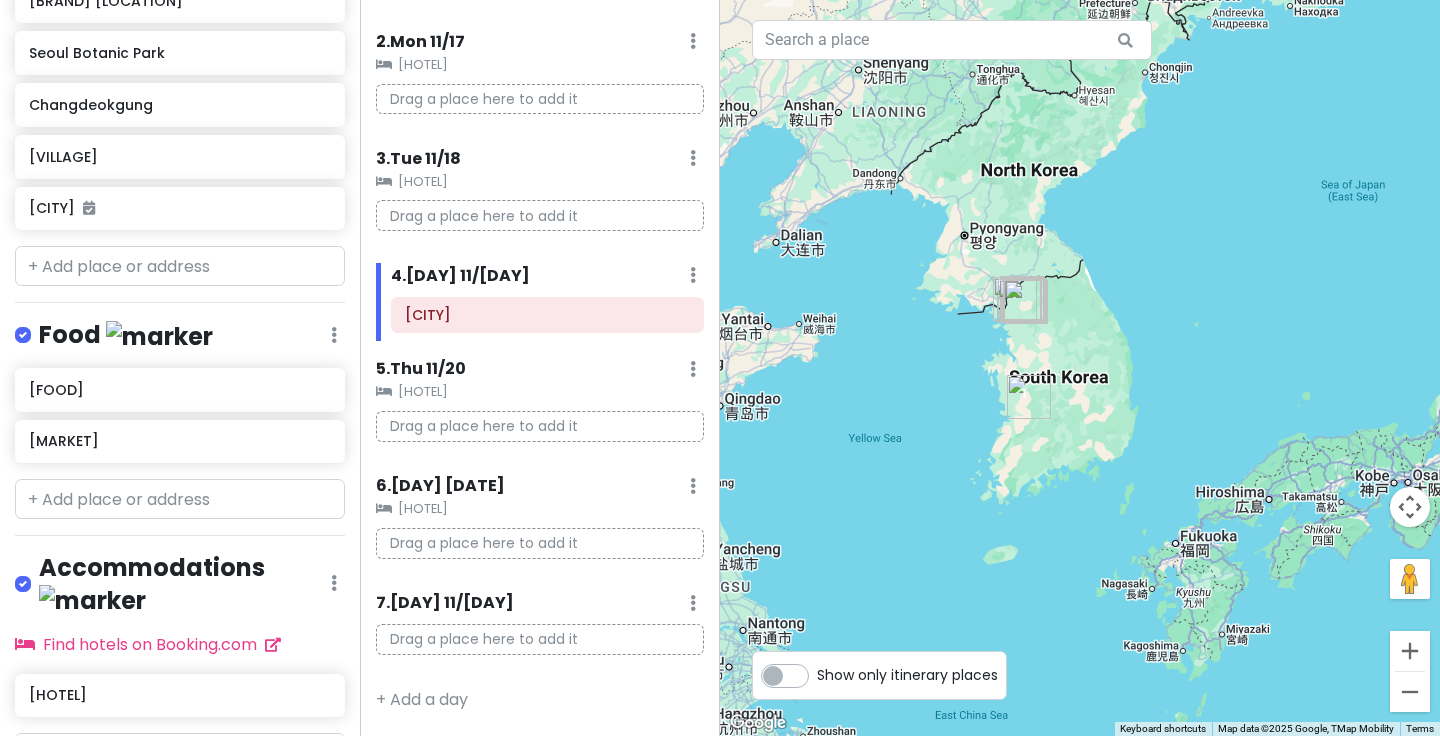 drag, startPoint x: 1002, startPoint y: 283, endPoint x: 945, endPoint y: 364, distance: 99.04544 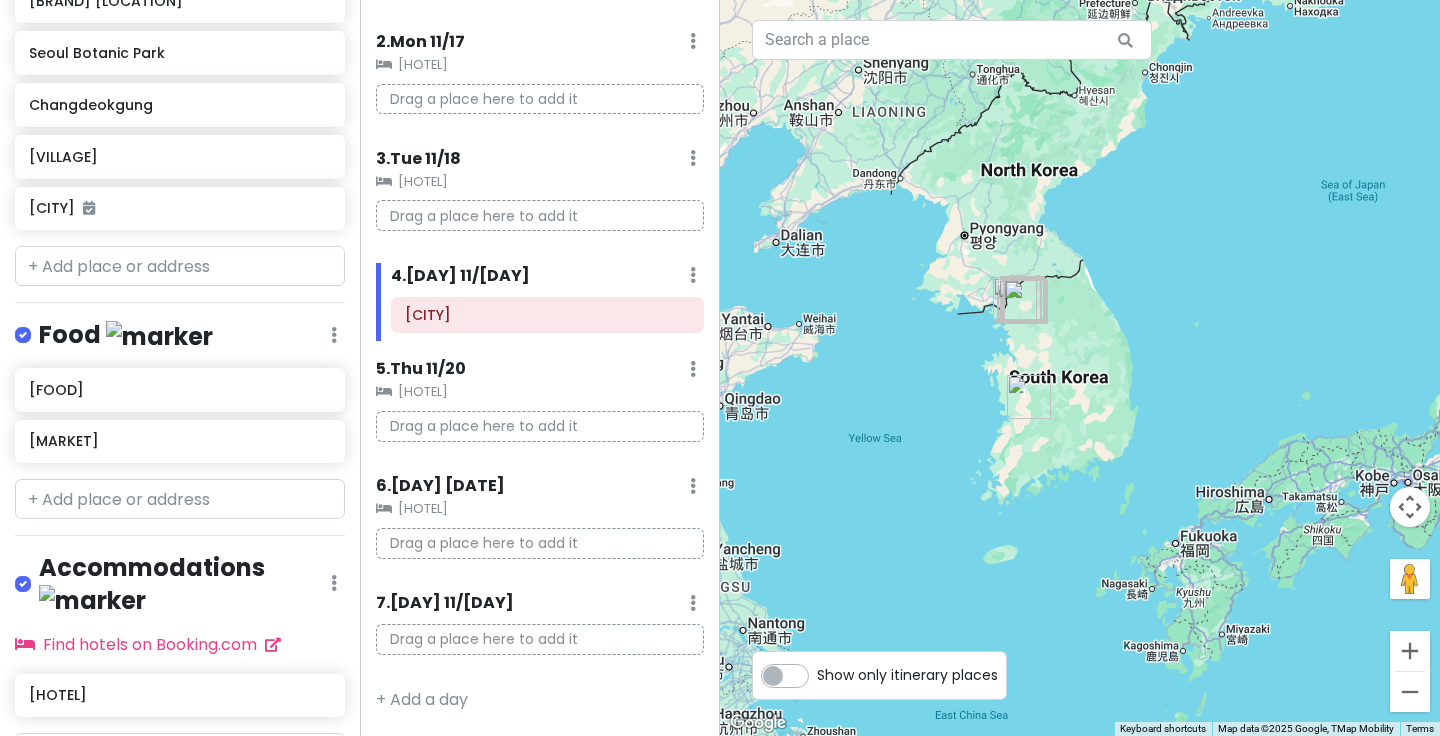 click at bounding box center [1080, 368] 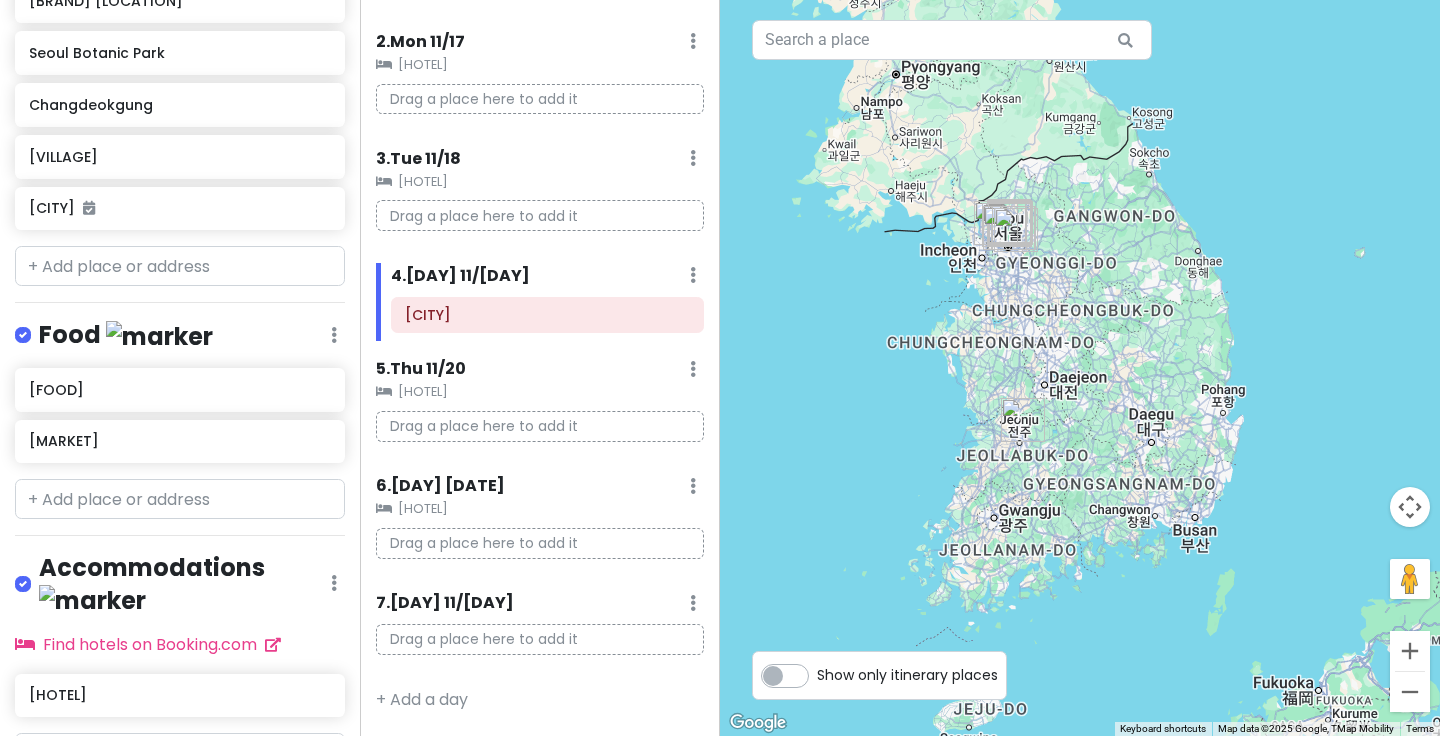 drag, startPoint x: 1009, startPoint y: 386, endPoint x: 963, endPoint y: 350, distance: 58.412327 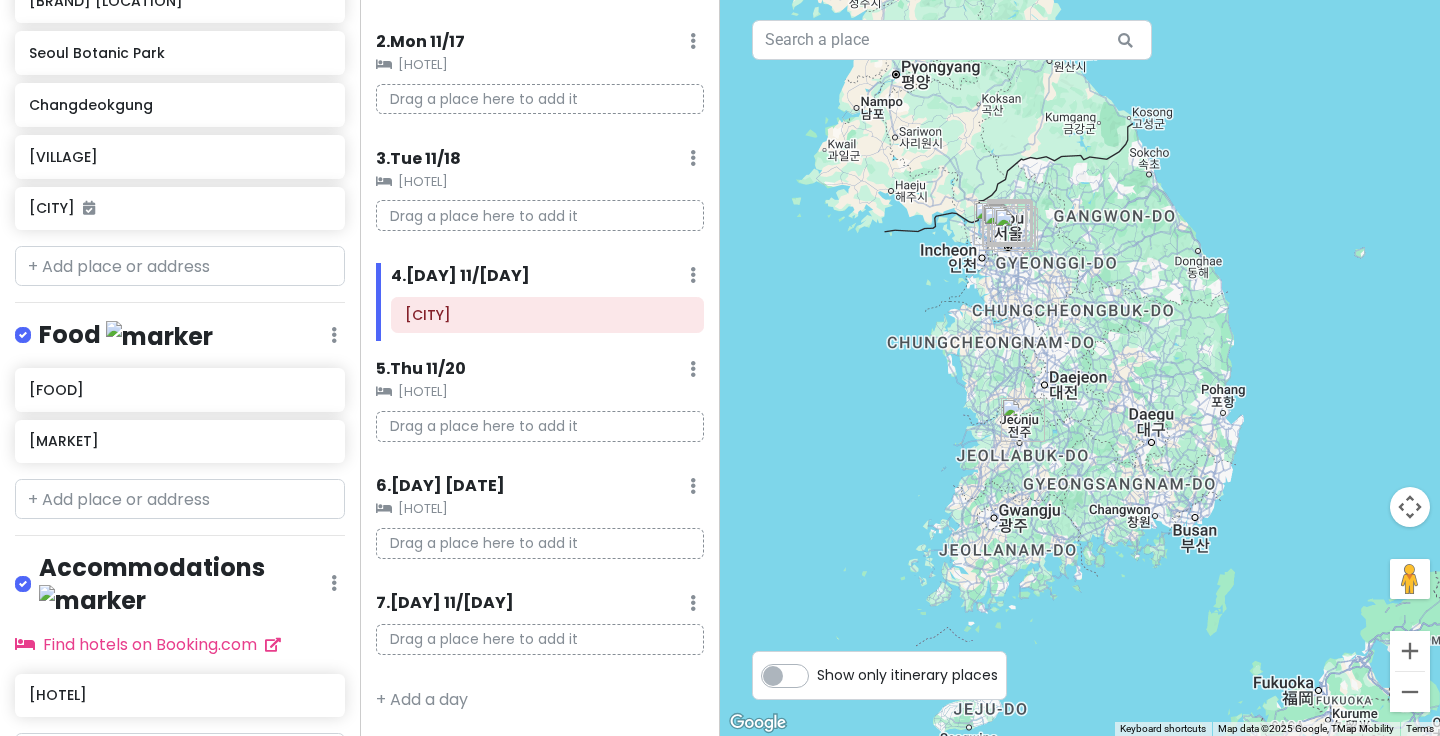 click at bounding box center (1080, 368) 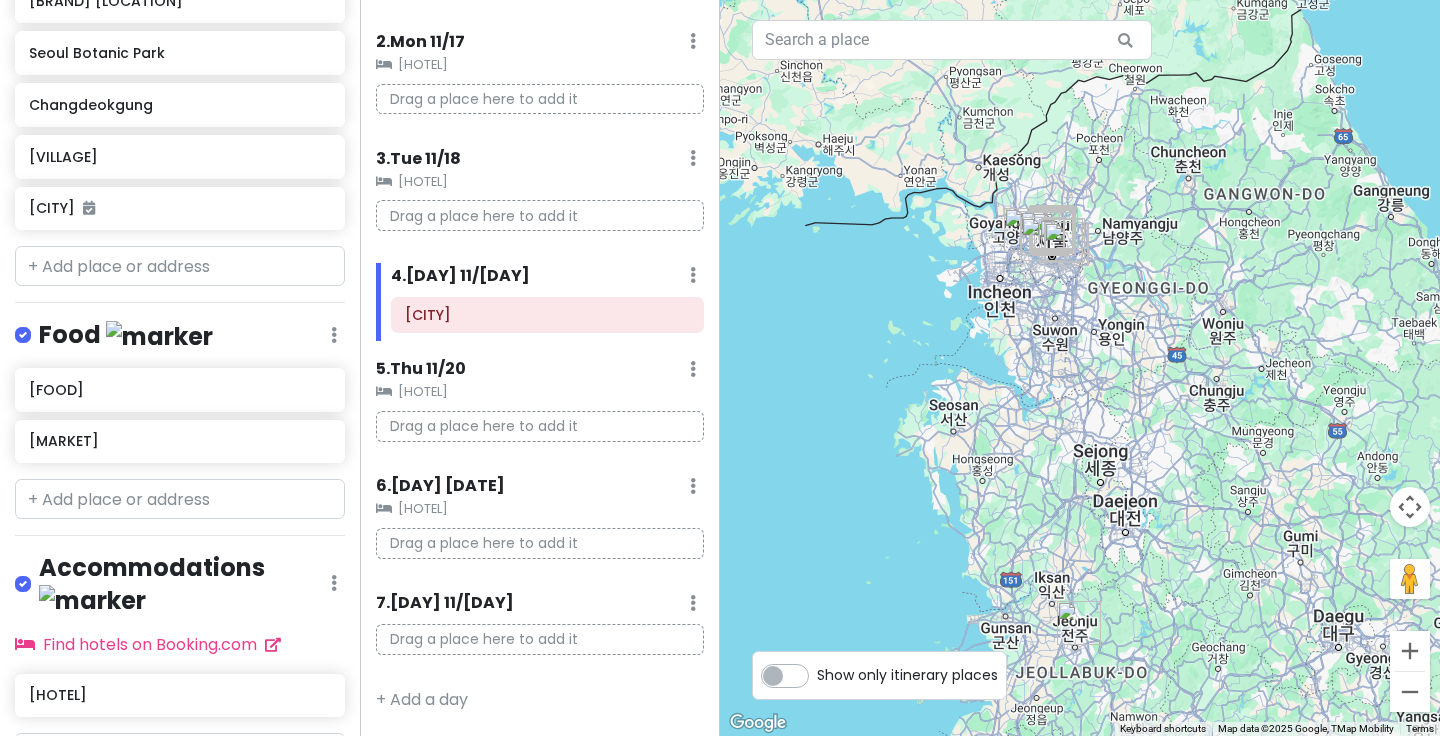 drag, startPoint x: 1010, startPoint y: 252, endPoint x: 1001, endPoint y: 382, distance: 130.31117 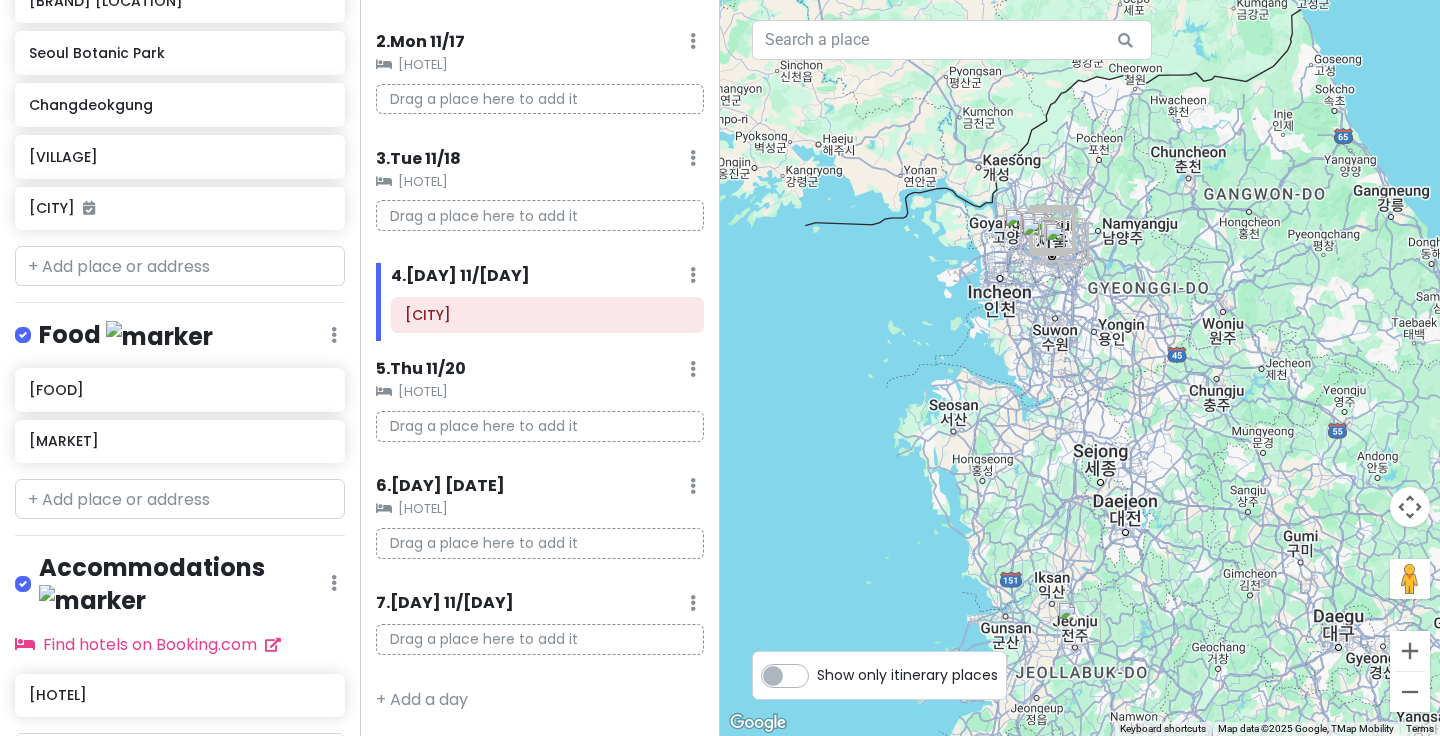 click at bounding box center (1080, 368) 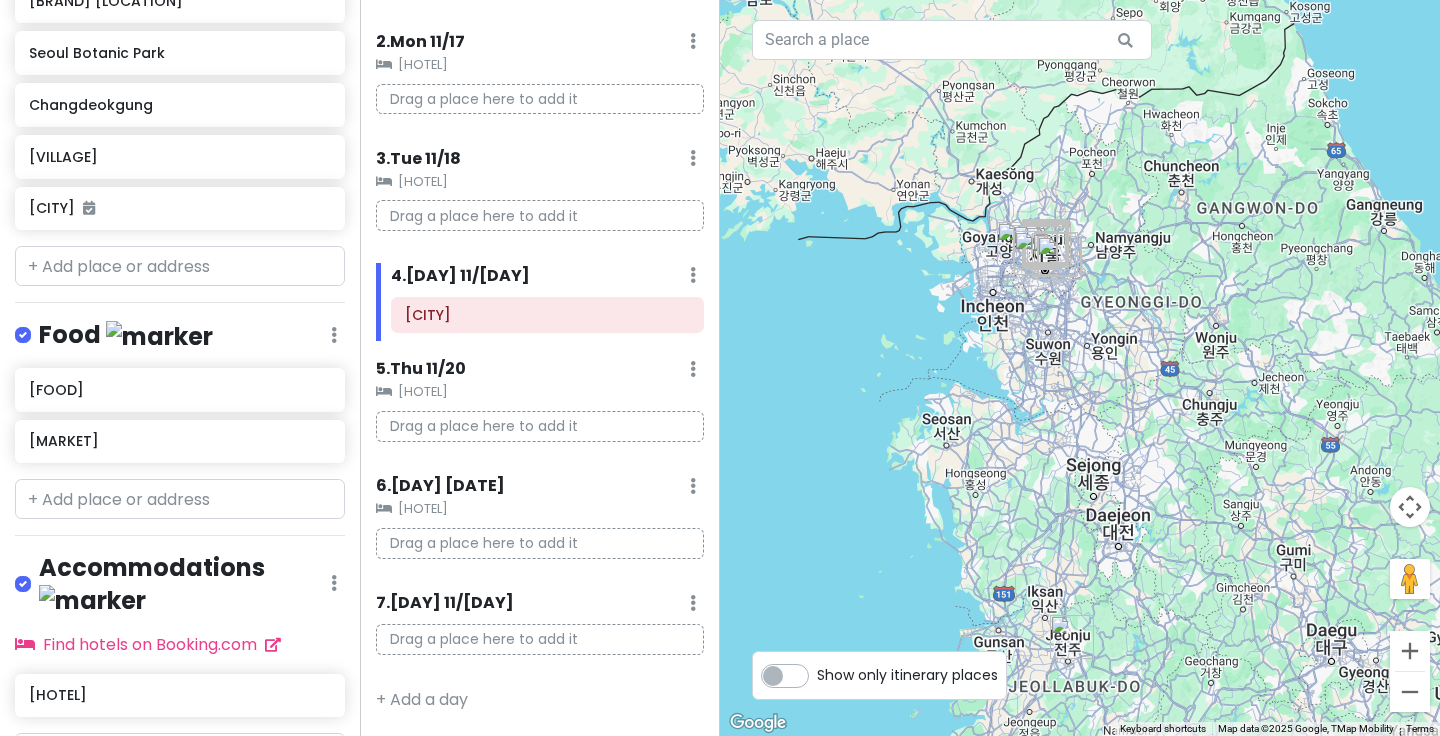 click at bounding box center [1080, 368] 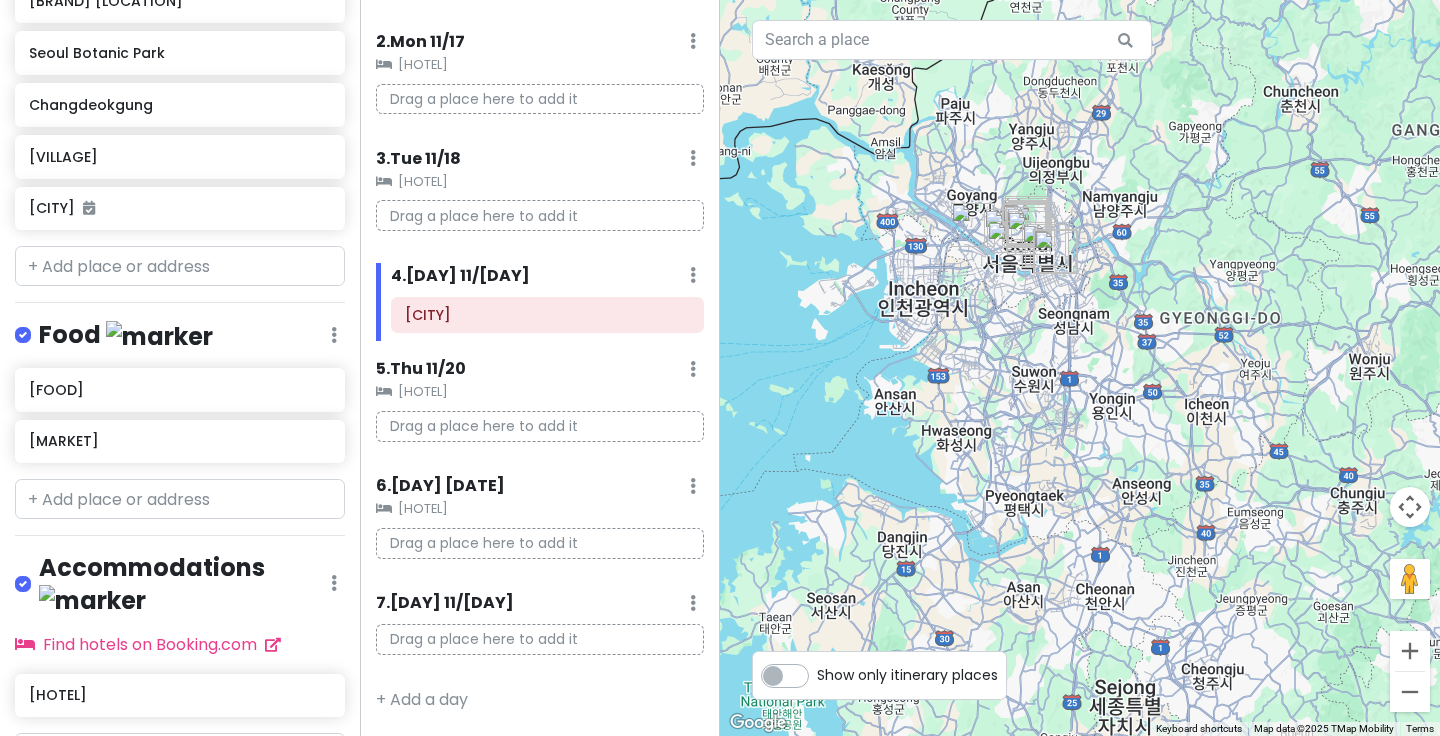 drag, startPoint x: 1035, startPoint y: 309, endPoint x: 939, endPoint y: 327, distance: 97.67292 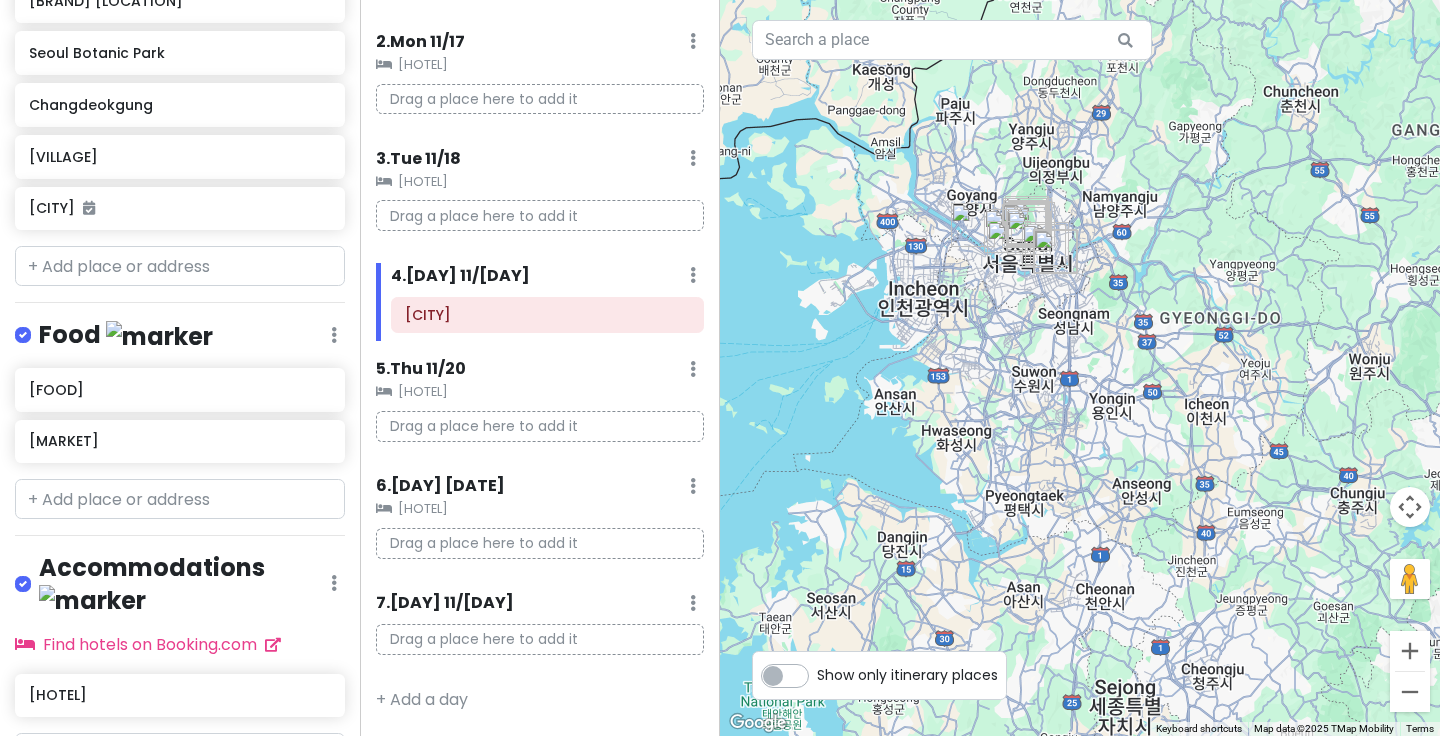 click at bounding box center [1080, 368] 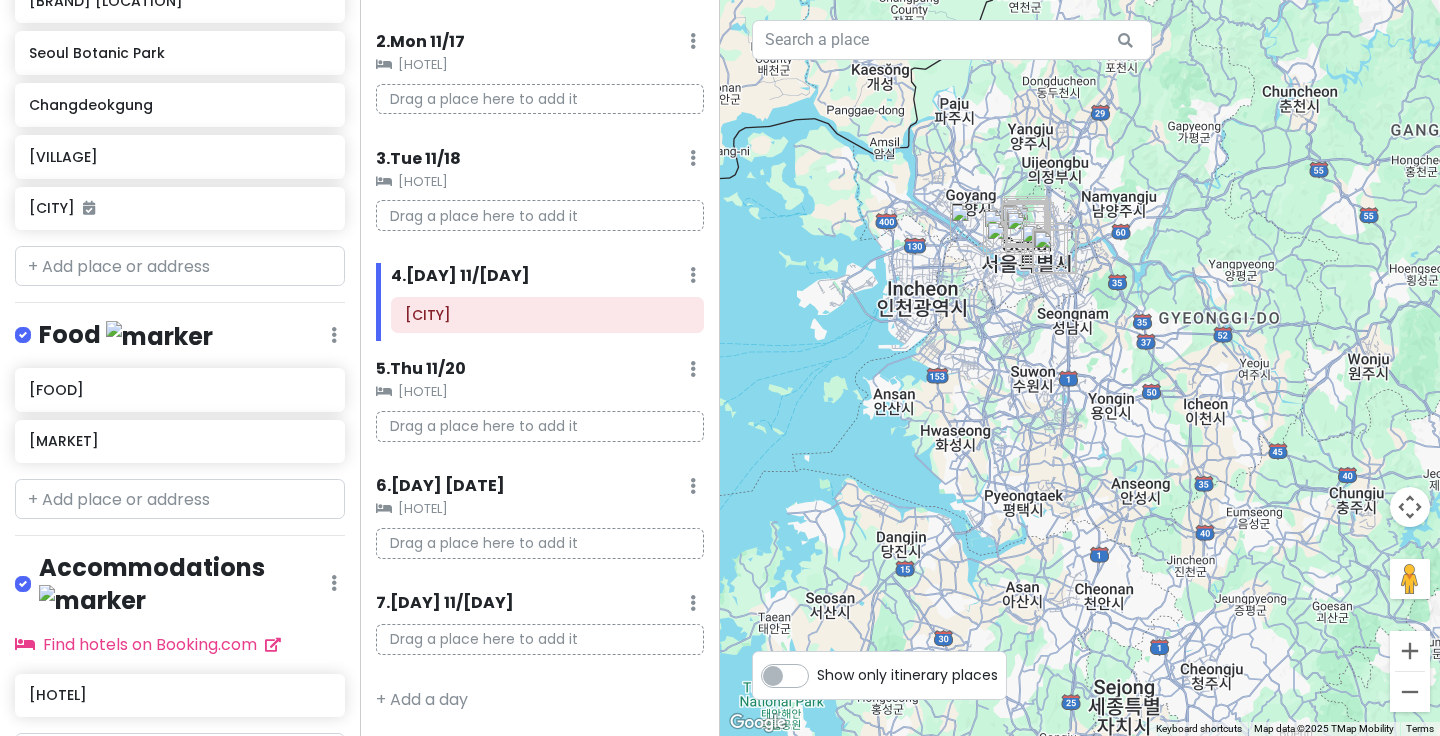 click at bounding box center (1080, 368) 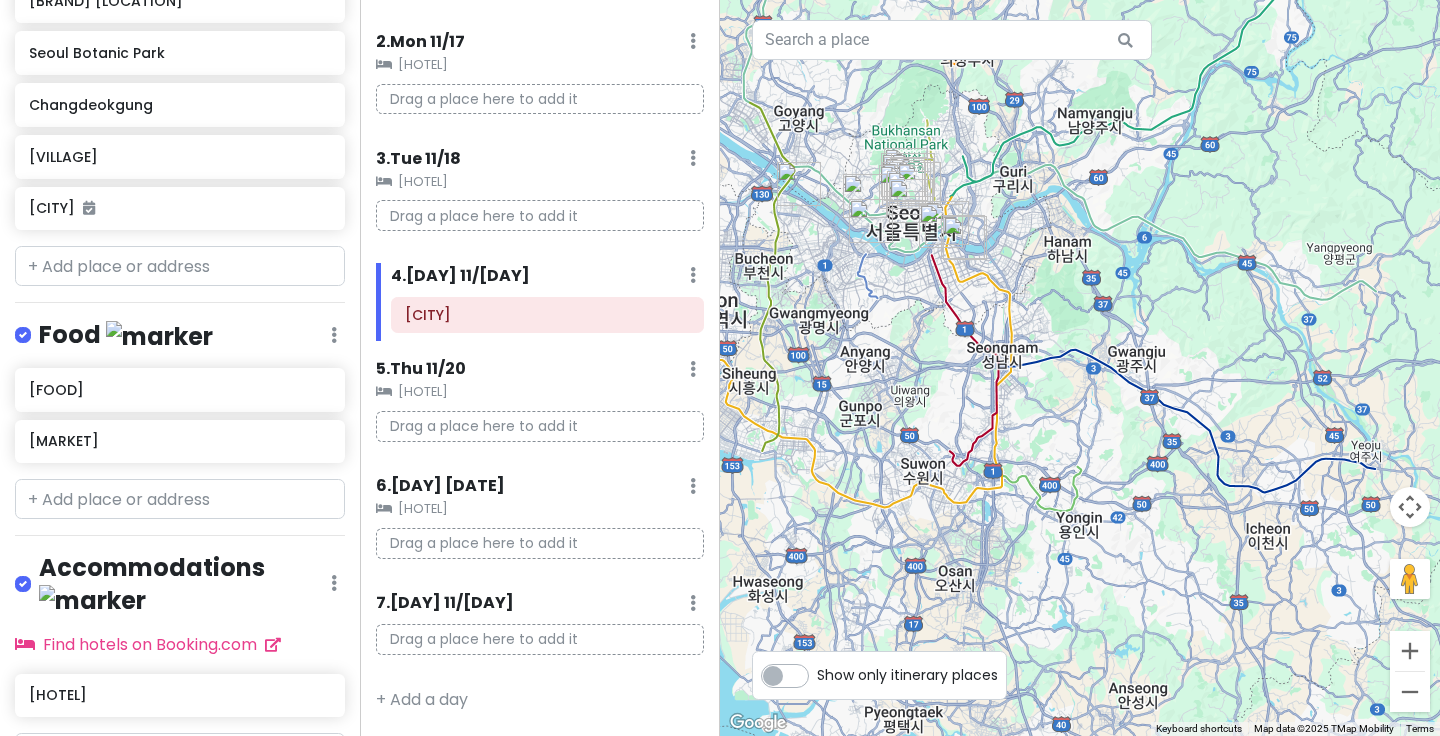 drag, startPoint x: 1013, startPoint y: 340, endPoint x: 805, endPoint y: 380, distance: 211.81123 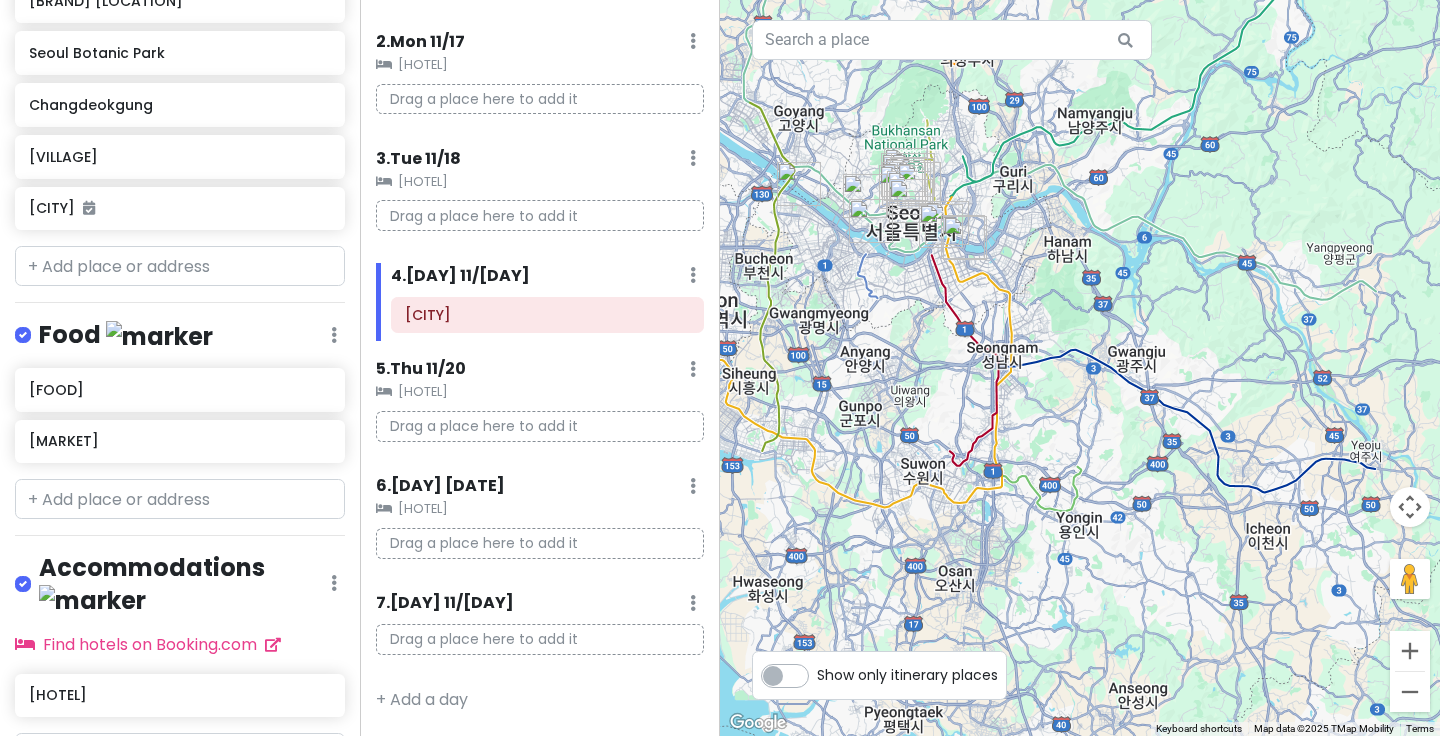 click at bounding box center (1080, 368) 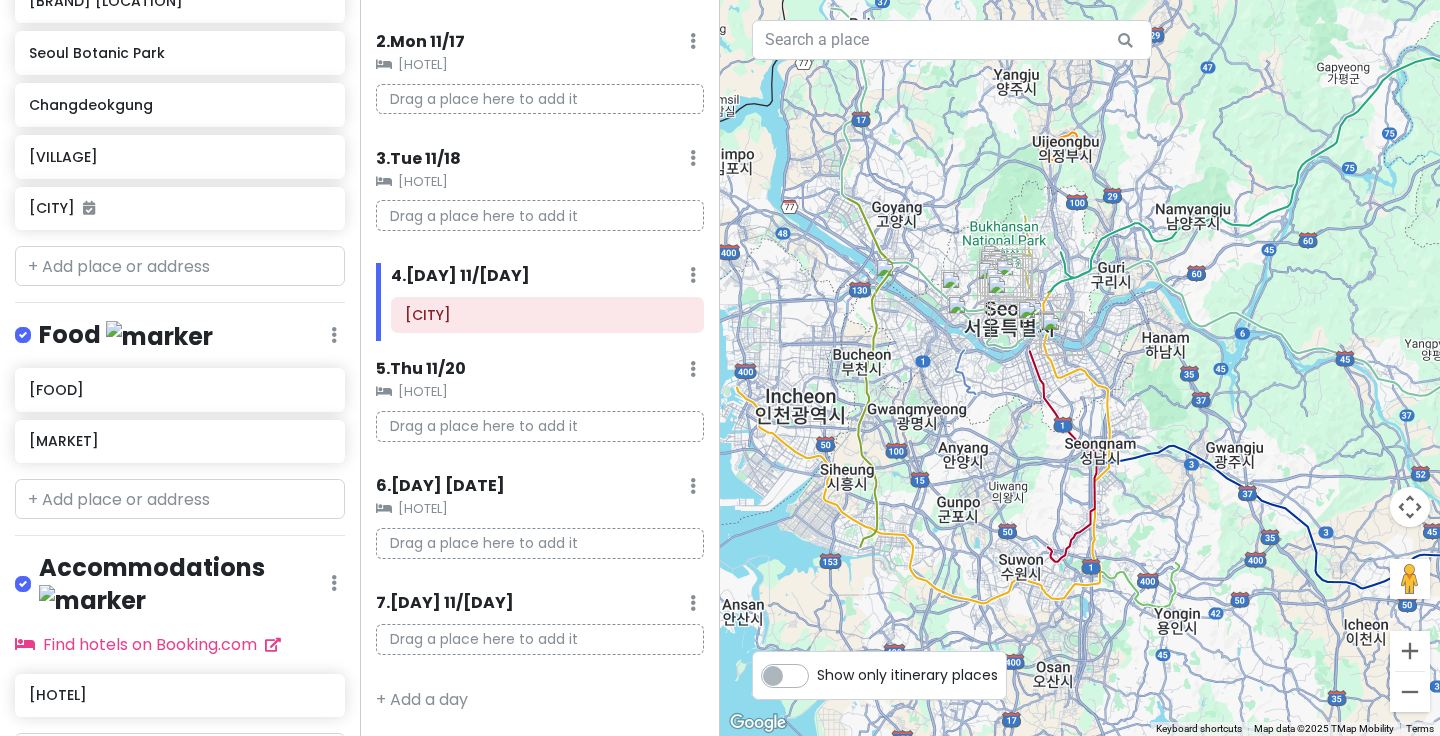 drag, startPoint x: 881, startPoint y: 367, endPoint x: 976, endPoint y: 467, distance: 137.93114 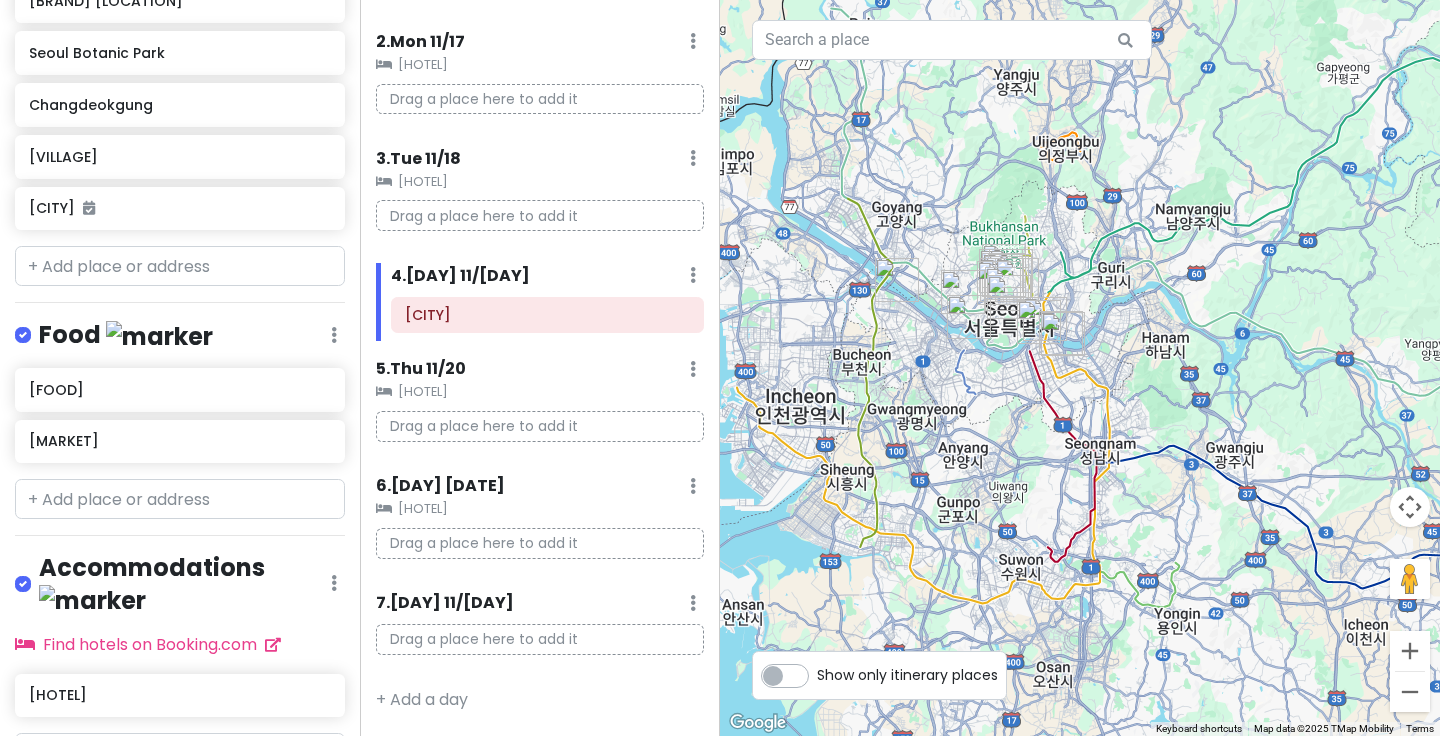 click at bounding box center [1080, 368] 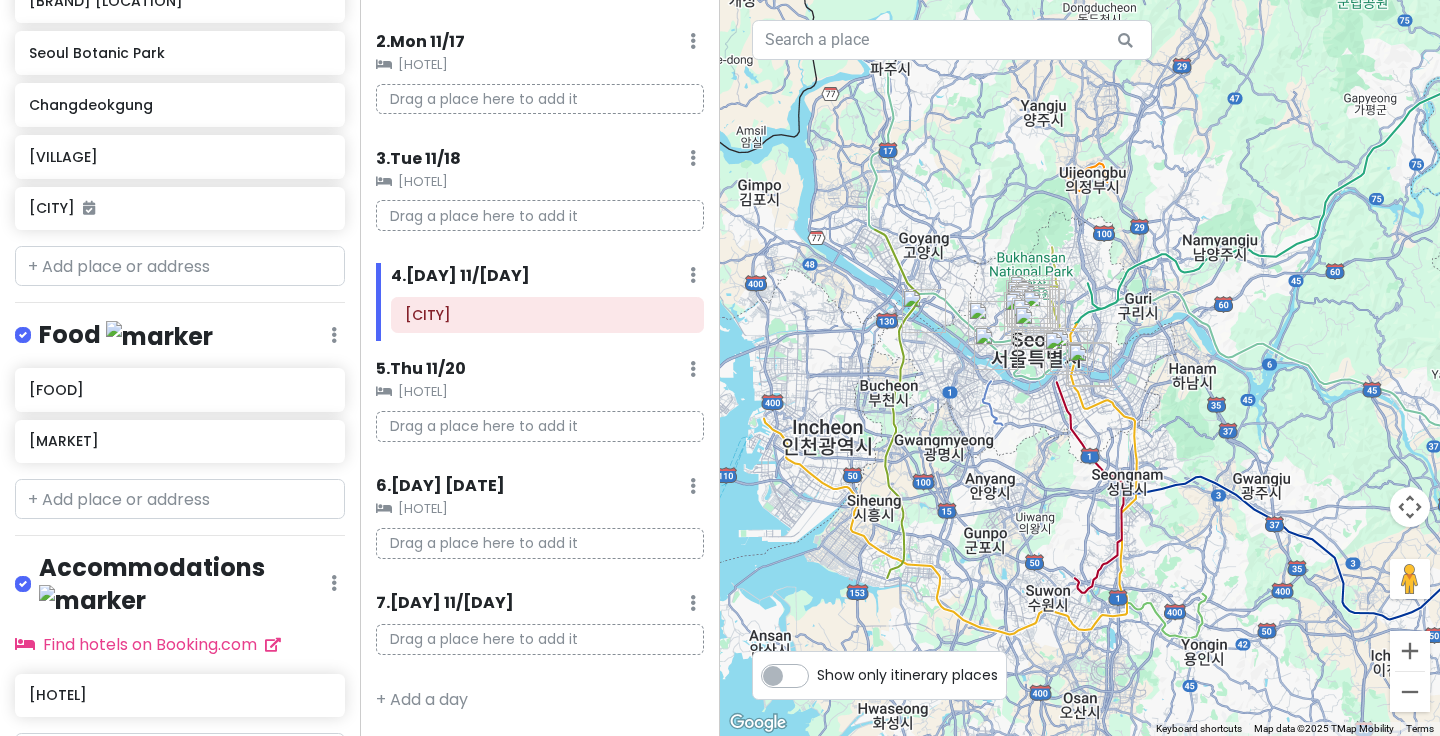 drag, startPoint x: 1048, startPoint y: 422, endPoint x: 1069, endPoint y: 448, distance: 33.42155 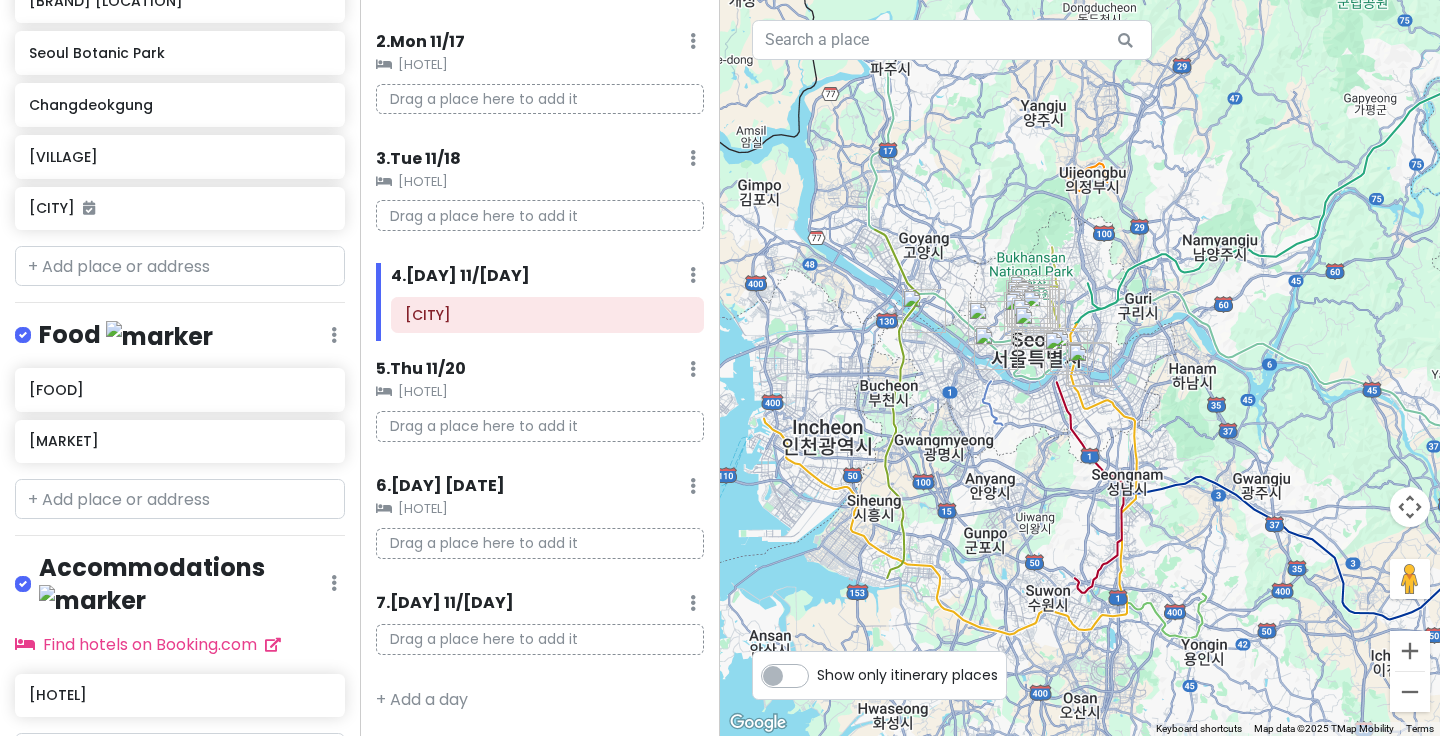 click at bounding box center (1080, 368) 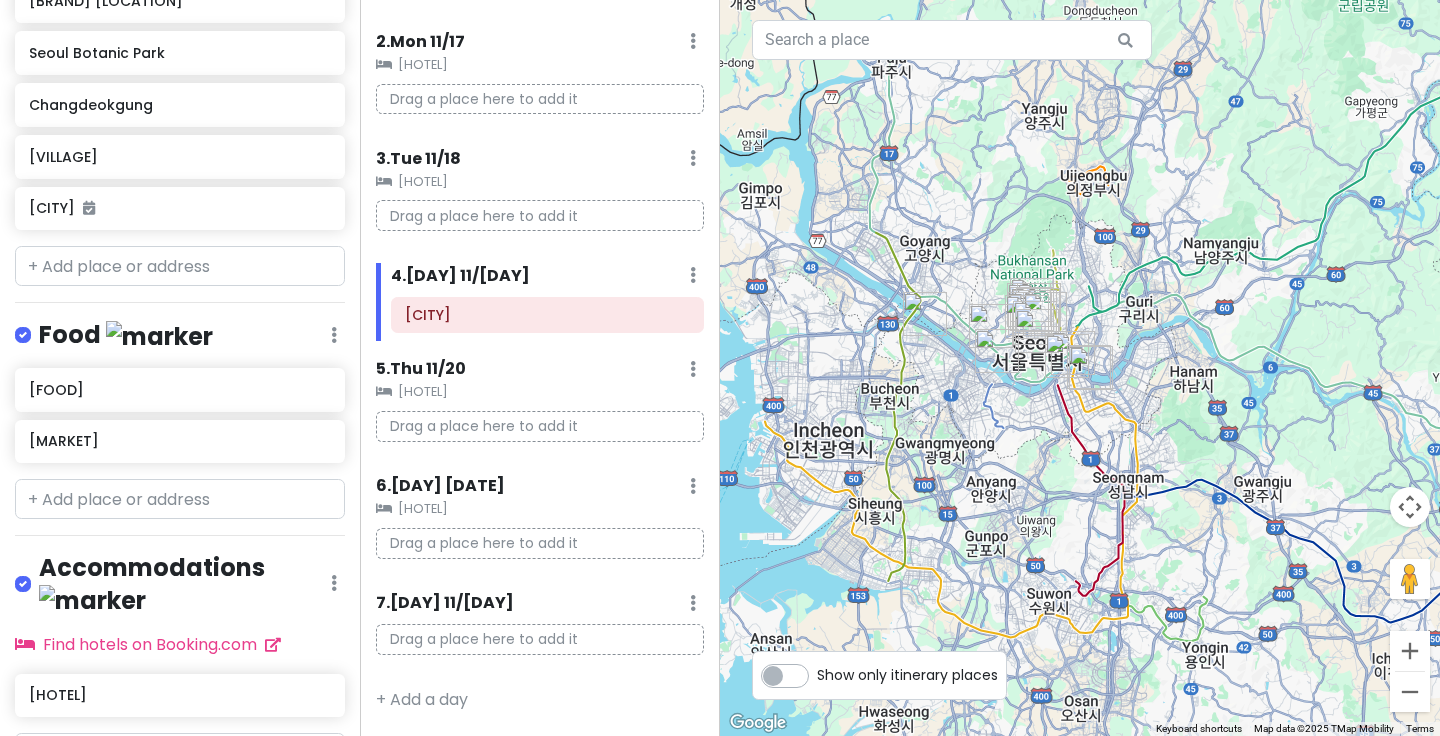 click at bounding box center (1080, 368) 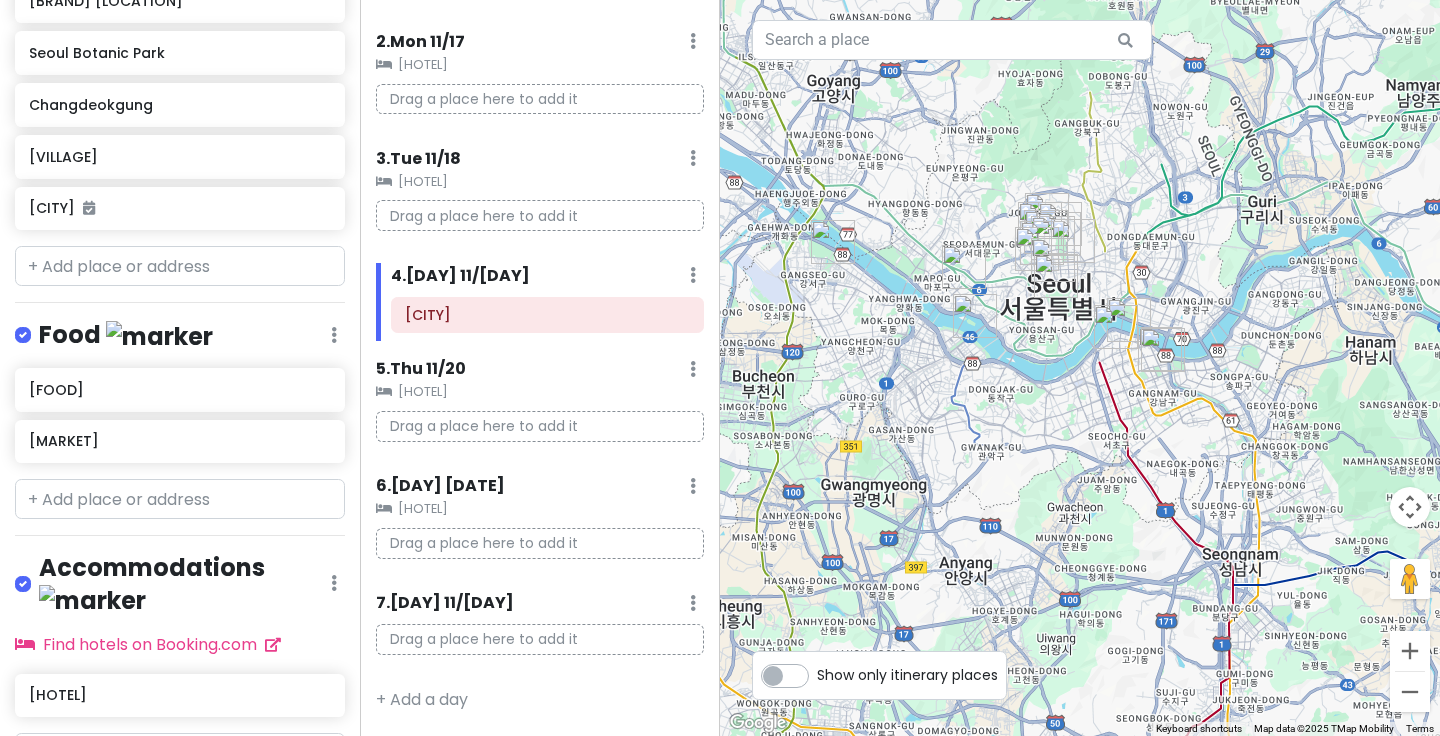click at bounding box center [1080, 368] 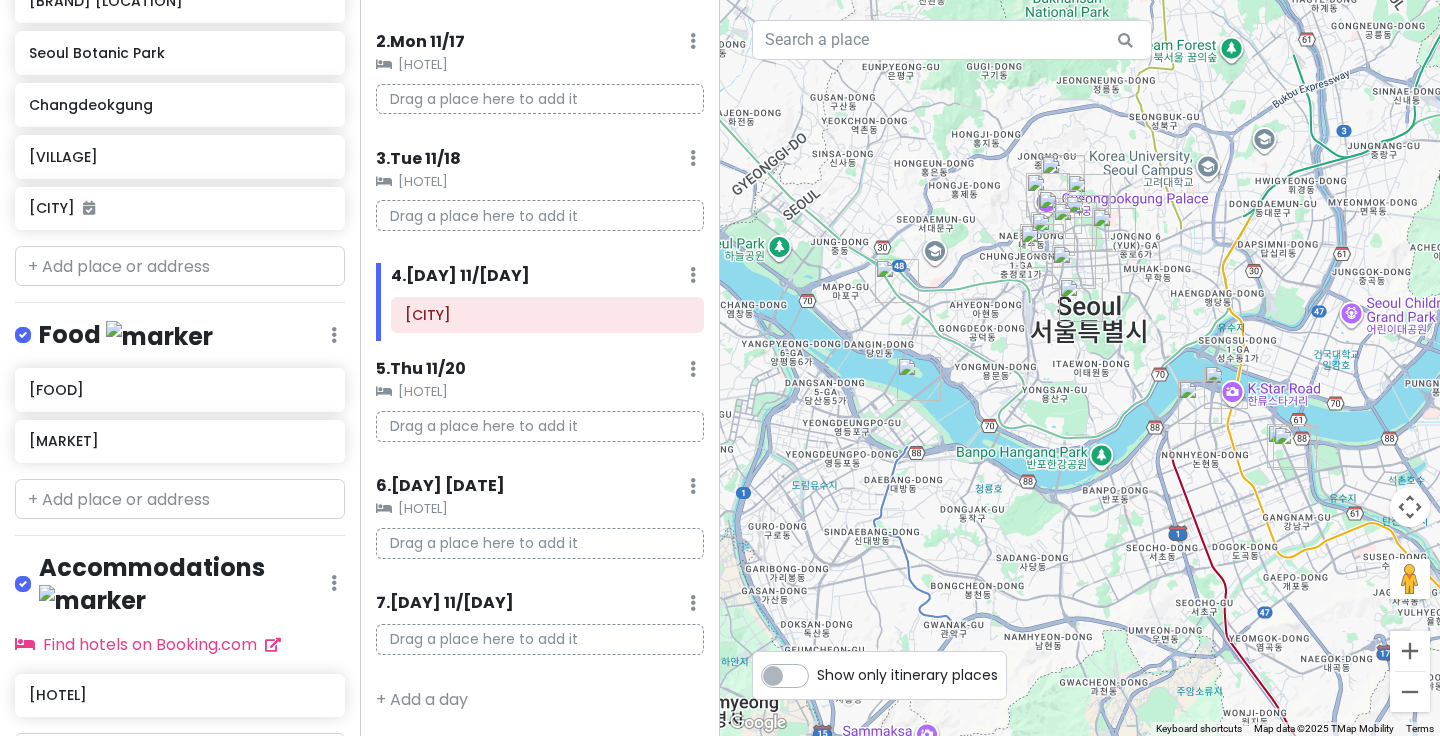 drag, startPoint x: 1022, startPoint y: 359, endPoint x: 1014, endPoint y: 488, distance: 129.24782 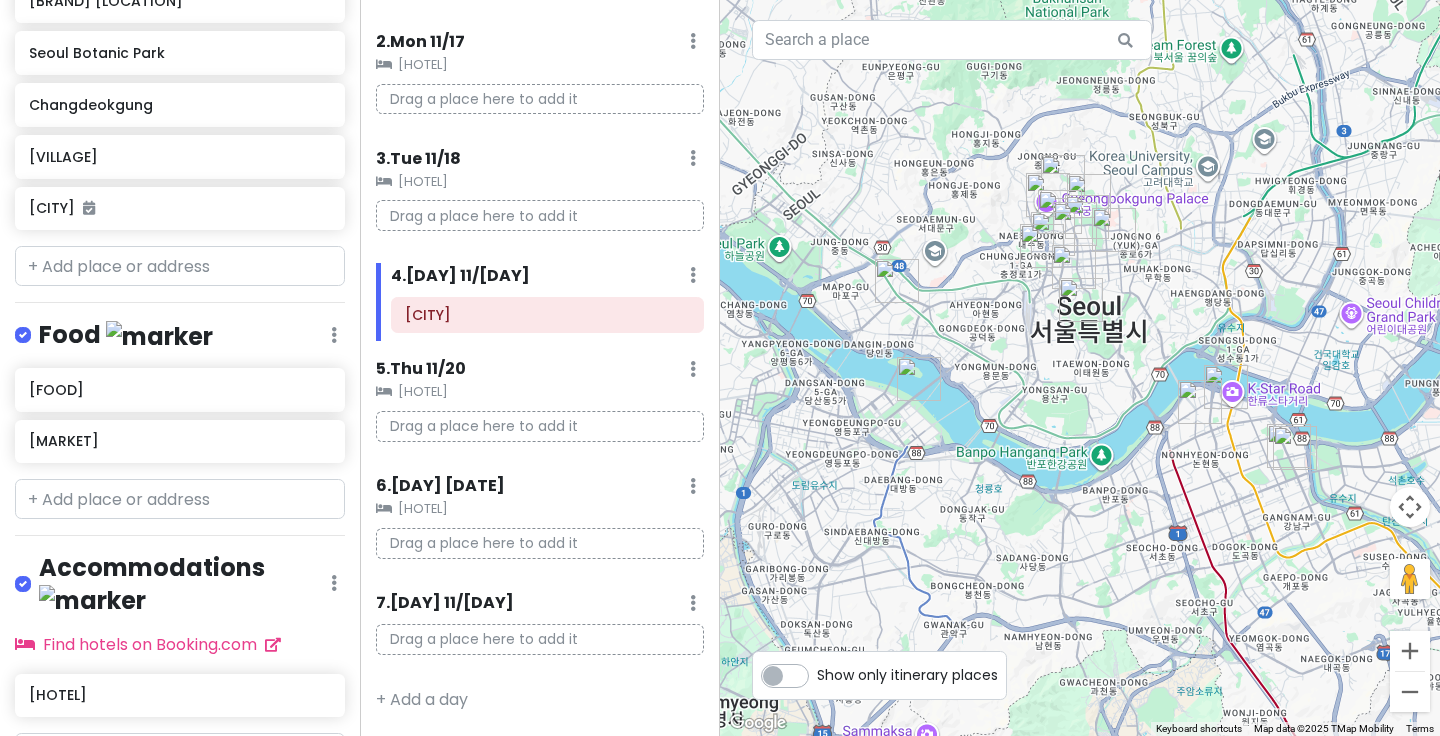 click at bounding box center [1080, 368] 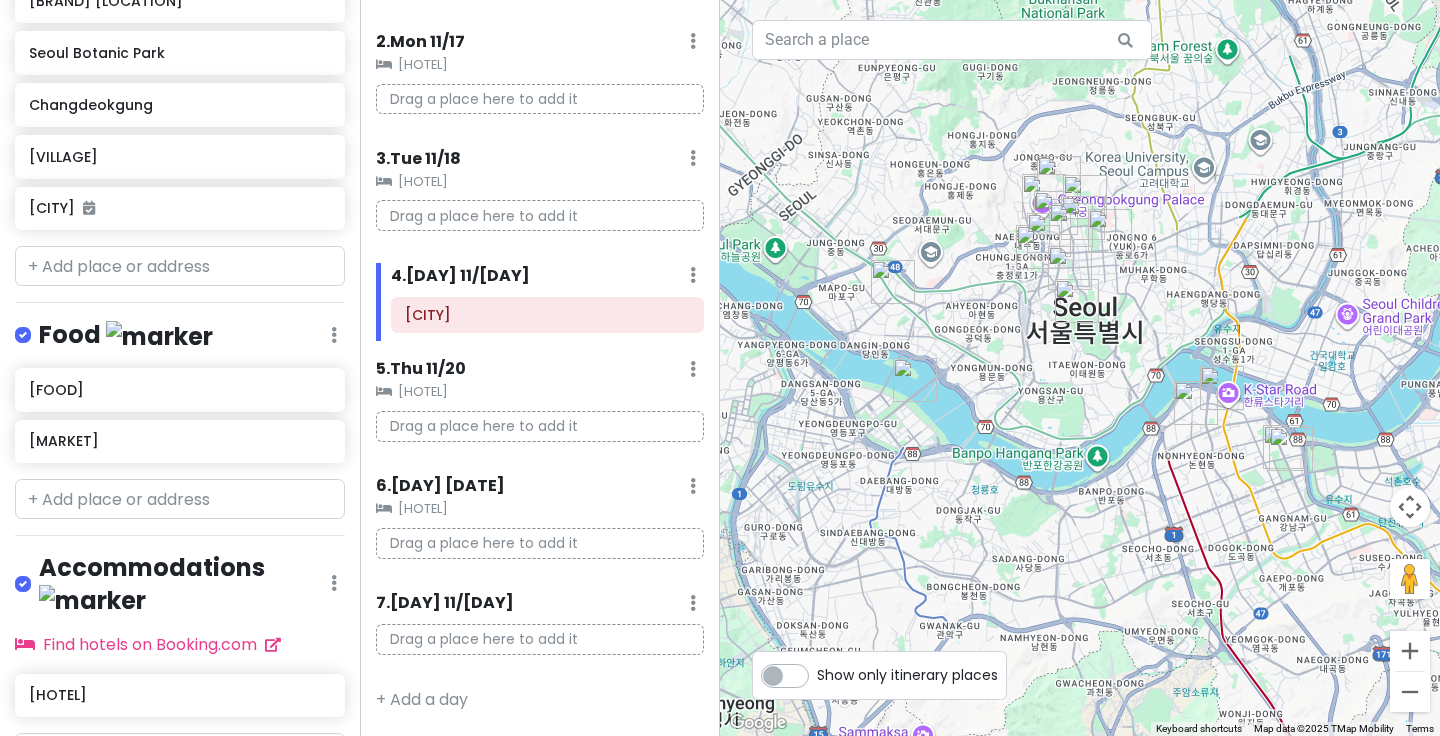 click at bounding box center (1080, 368) 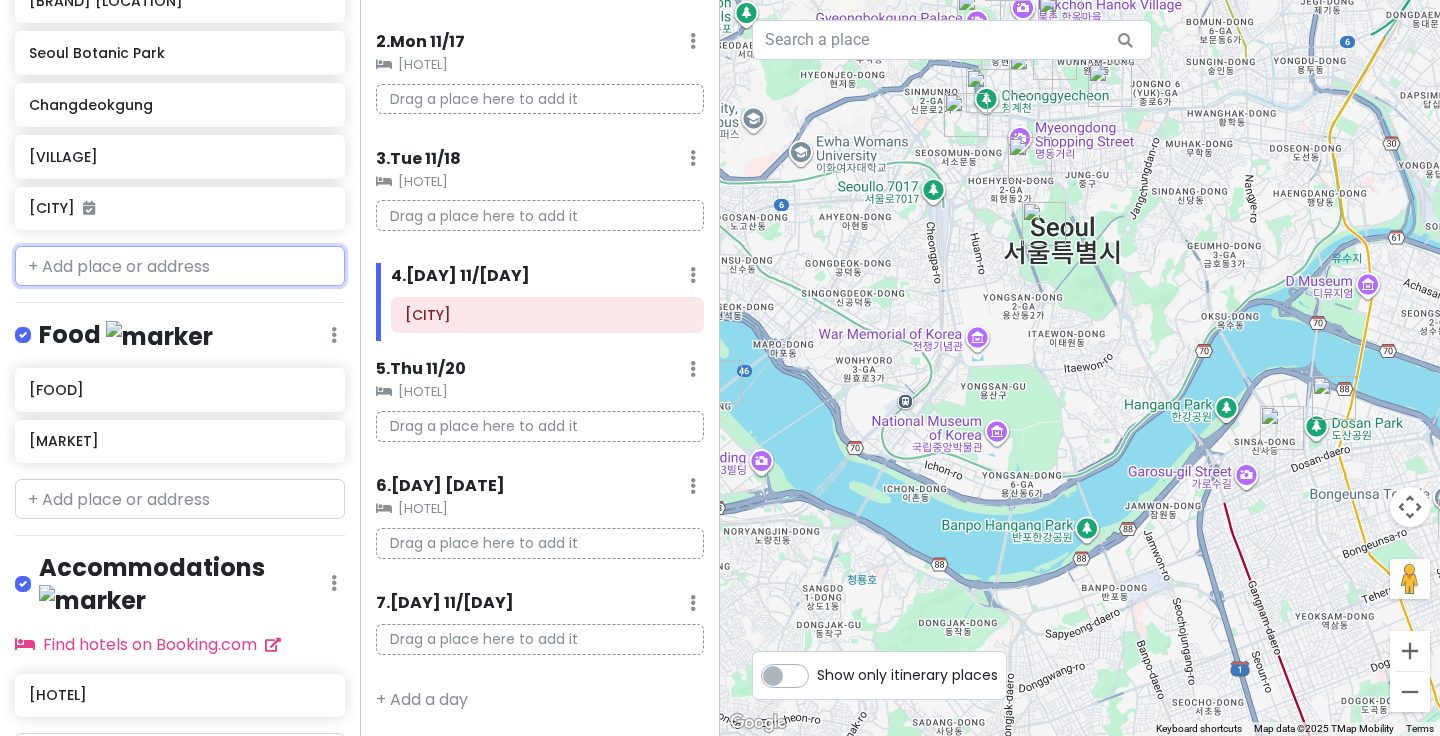 click at bounding box center [180, 266] 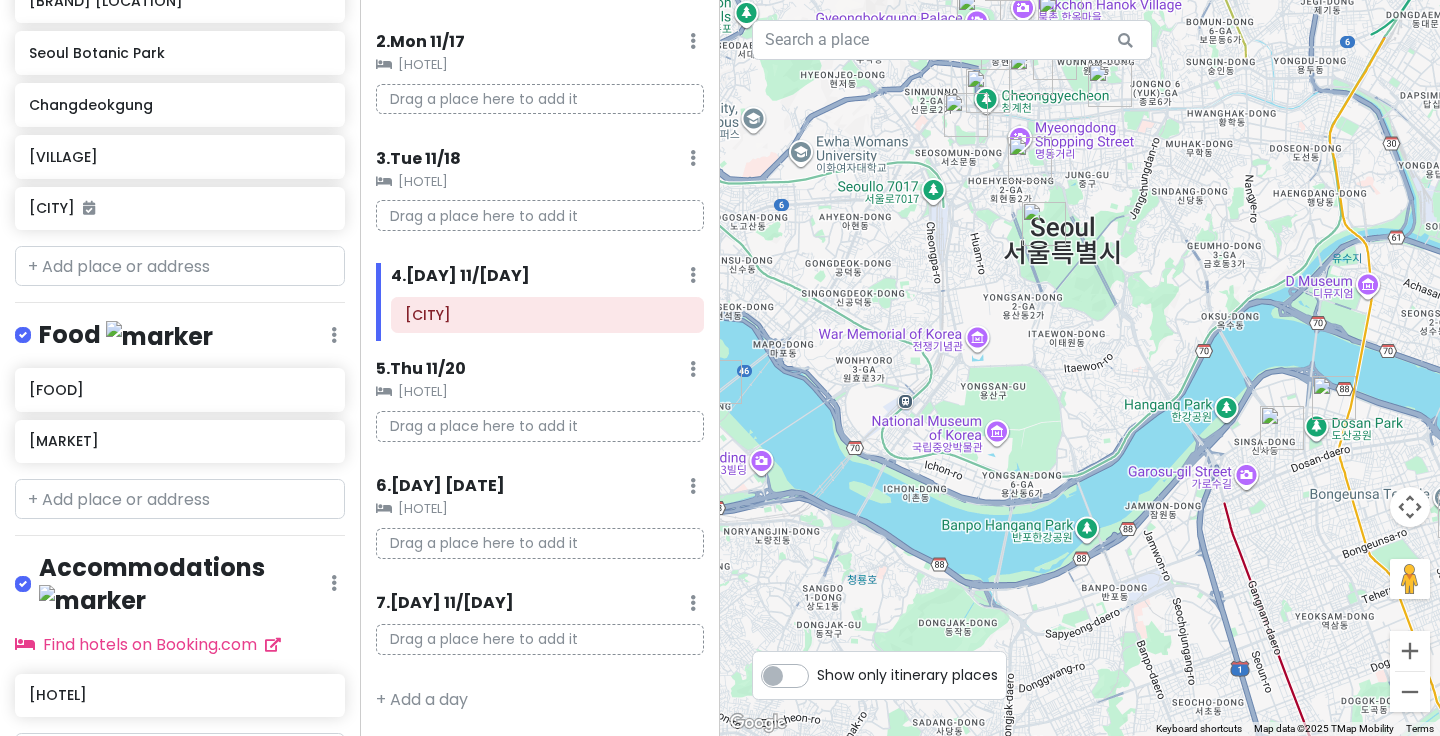 click on "Itinerary × 1 .  Sun 11/16 Edit Day Notes Clear Lodging Delete Day   Click to add day notes    Somerset Palace Seoul Drag a place here to add it 2 .  Mon 11/17 Add Day Notes Clear Lodging Delete Day    Somerset Palace Seoul Drag a place here to add it 3 .  Tue 11/18 Add Day Notes Clear Lodging Delete Day    Somerset Palace Seoul Drag a place here to add it 4 .  Wed 11/19 Add Day Notes Delete Day Jeonju-si 5 .  Thu 11/20 Add Day Notes Clear Lodging Delete Day    Somerset Palace Seoul Drag a place here to add it 6 .  Fri 11/21 Add Day Notes Clear Lodging Delete Day    Somerset Palace Seoul Drag a place here to add it 7 .  Sat 11/22 Add Day Notes Delete Day Drag a place here to add it + Add a day" at bounding box center (540, 368) 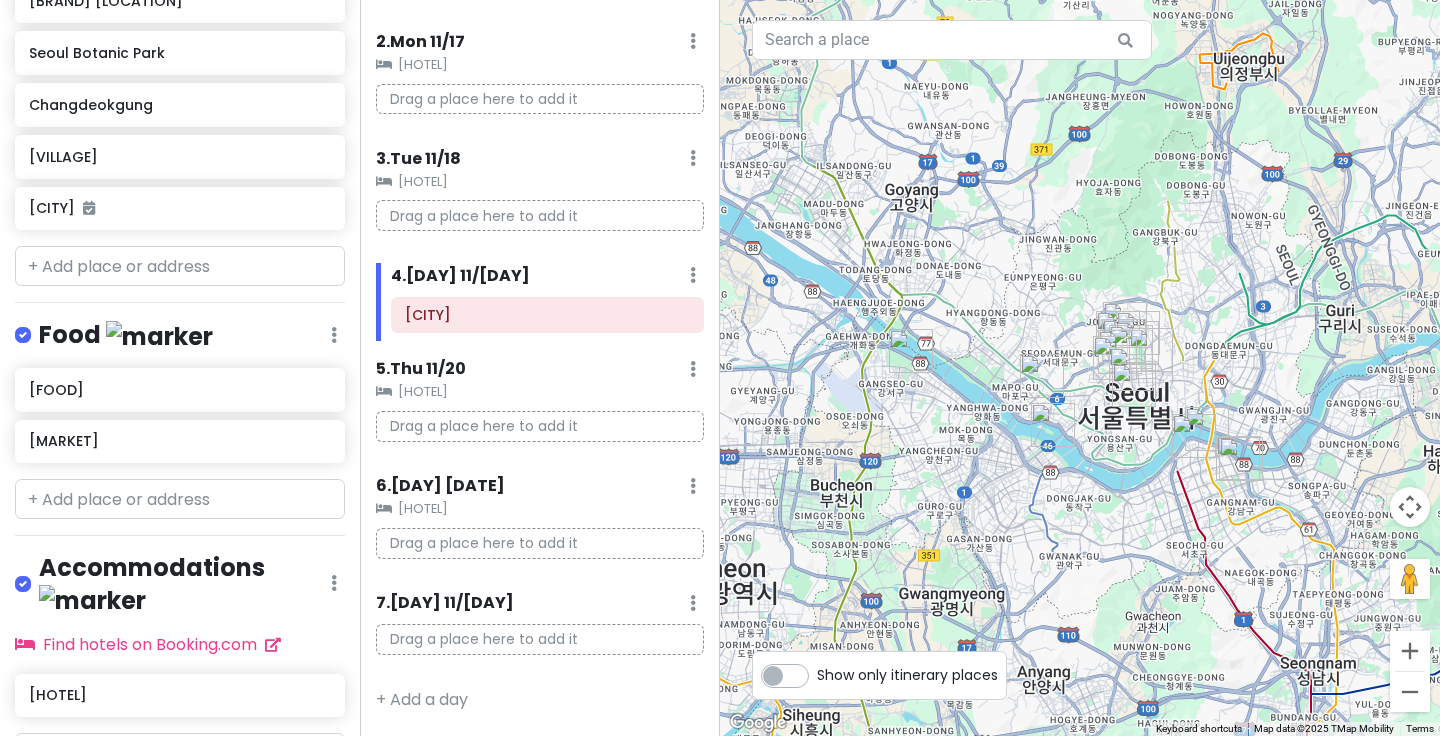 drag, startPoint x: 906, startPoint y: 464, endPoint x: 1100, endPoint y: 462, distance: 194.01031 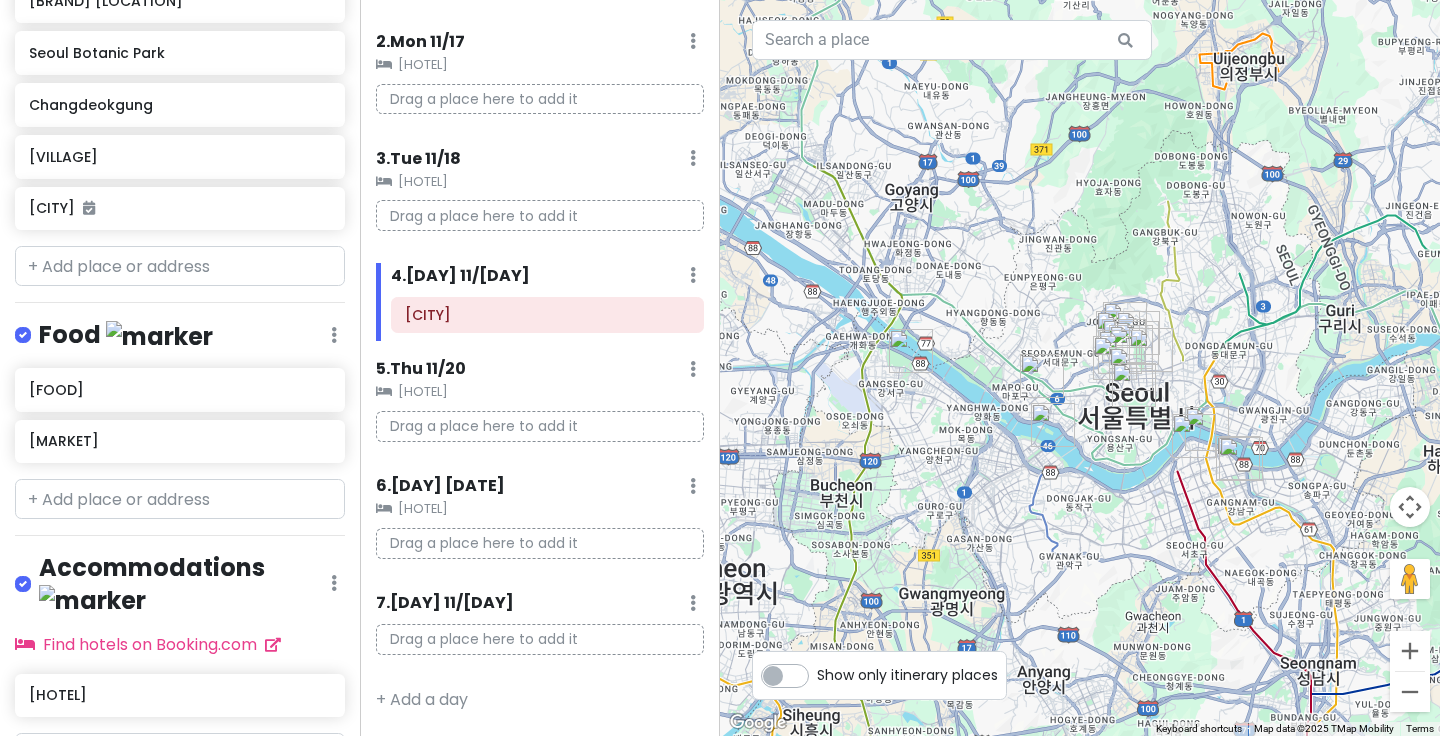 click at bounding box center [1080, 368] 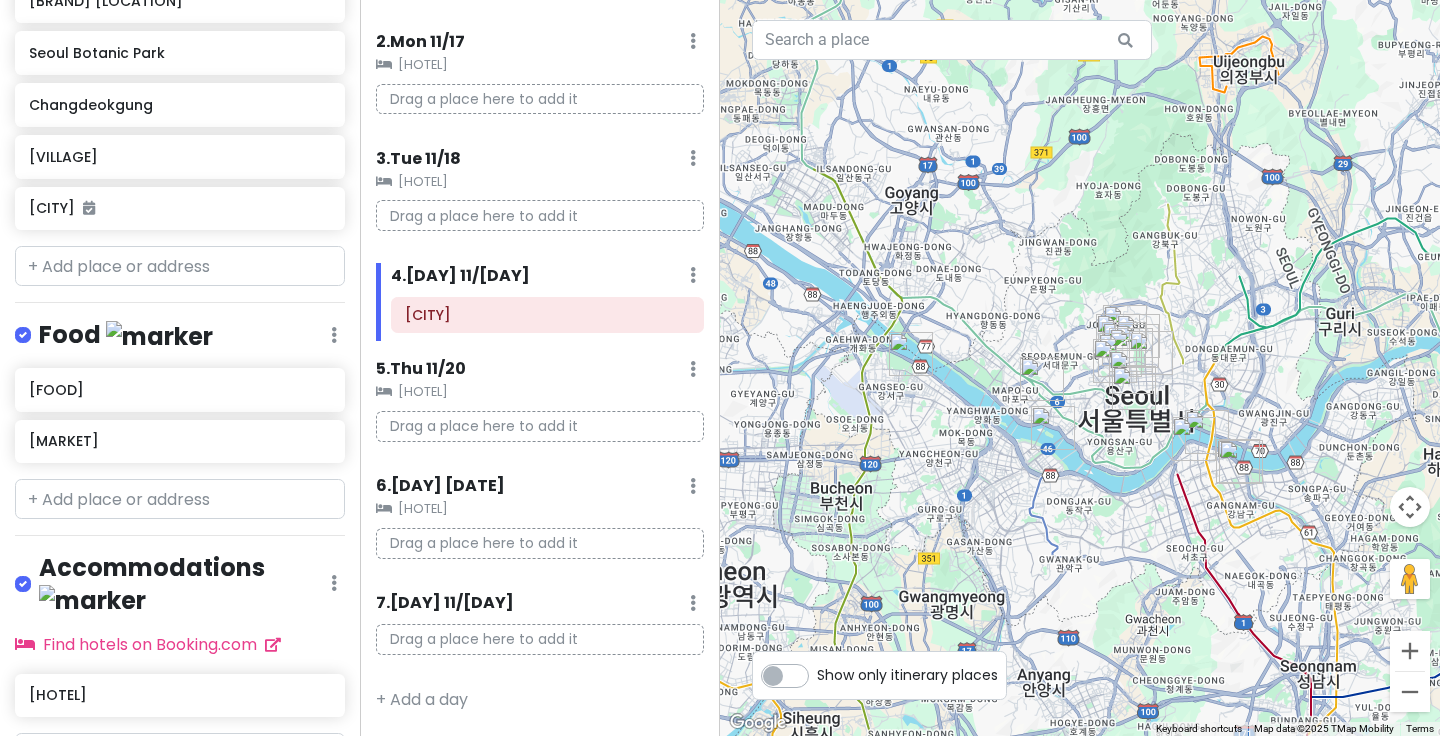 click at bounding box center (911, 354) 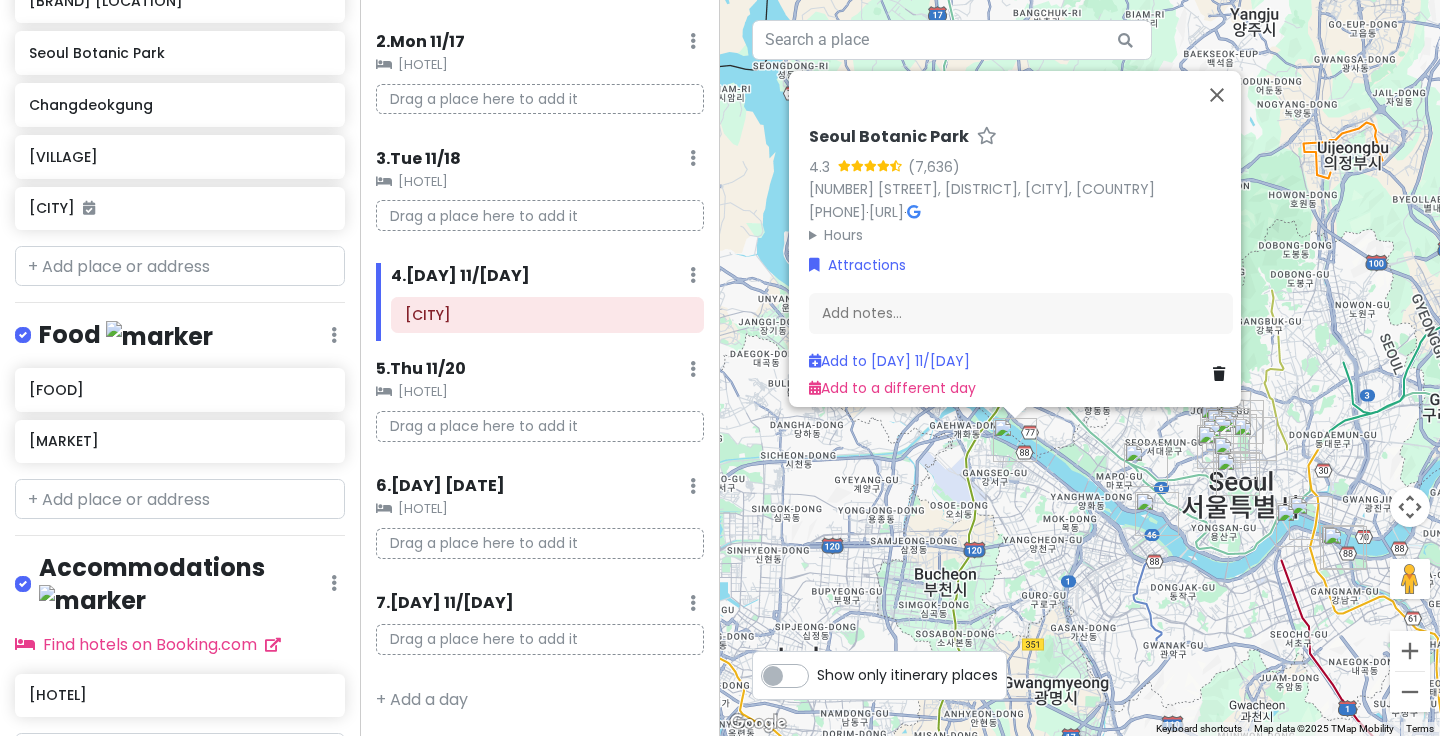 click on "Seoul Botanic Park 4.3        ([NUMBER]) [NUMBER] [STREET], [DISTRICT], [CITY], [COUNTRY] +[PHONE]   ·   [URL]   ·   Hours Monday  Closed Tuesday  9:30 AM – 6:00 PM Wednesday  9:30 AM – 6:00 PM Thursday  9:30 AM – 6:00 PM Friday  9:30 AM – 6:00 PM Saturday  9:30 AM – 6:00 PM Sunday  9:30 AM – 6:00 PM Attractions Add notes...  Add to   Wed 11/19  Add to a different day" at bounding box center (1080, 368) 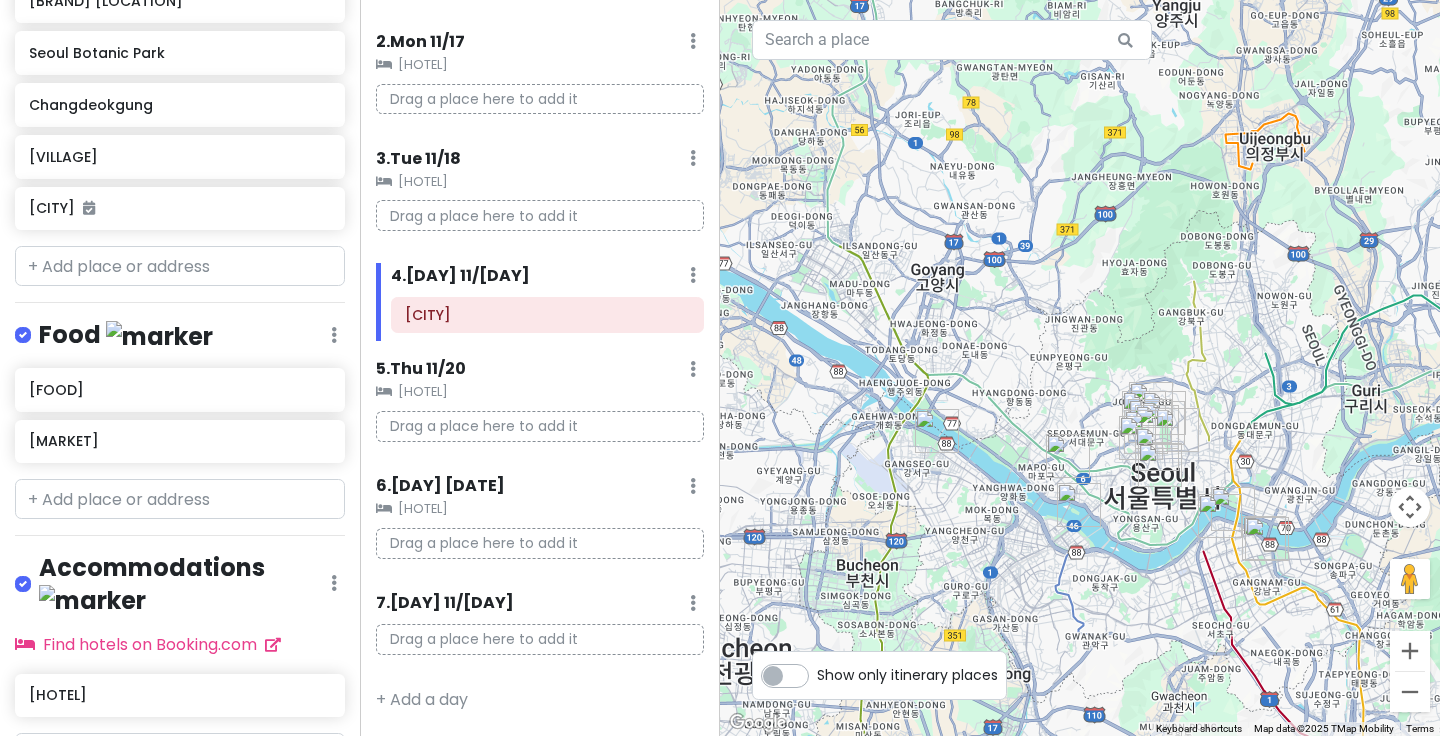 drag, startPoint x: 1064, startPoint y: 509, endPoint x: 981, endPoint y: 498, distance: 83.725746 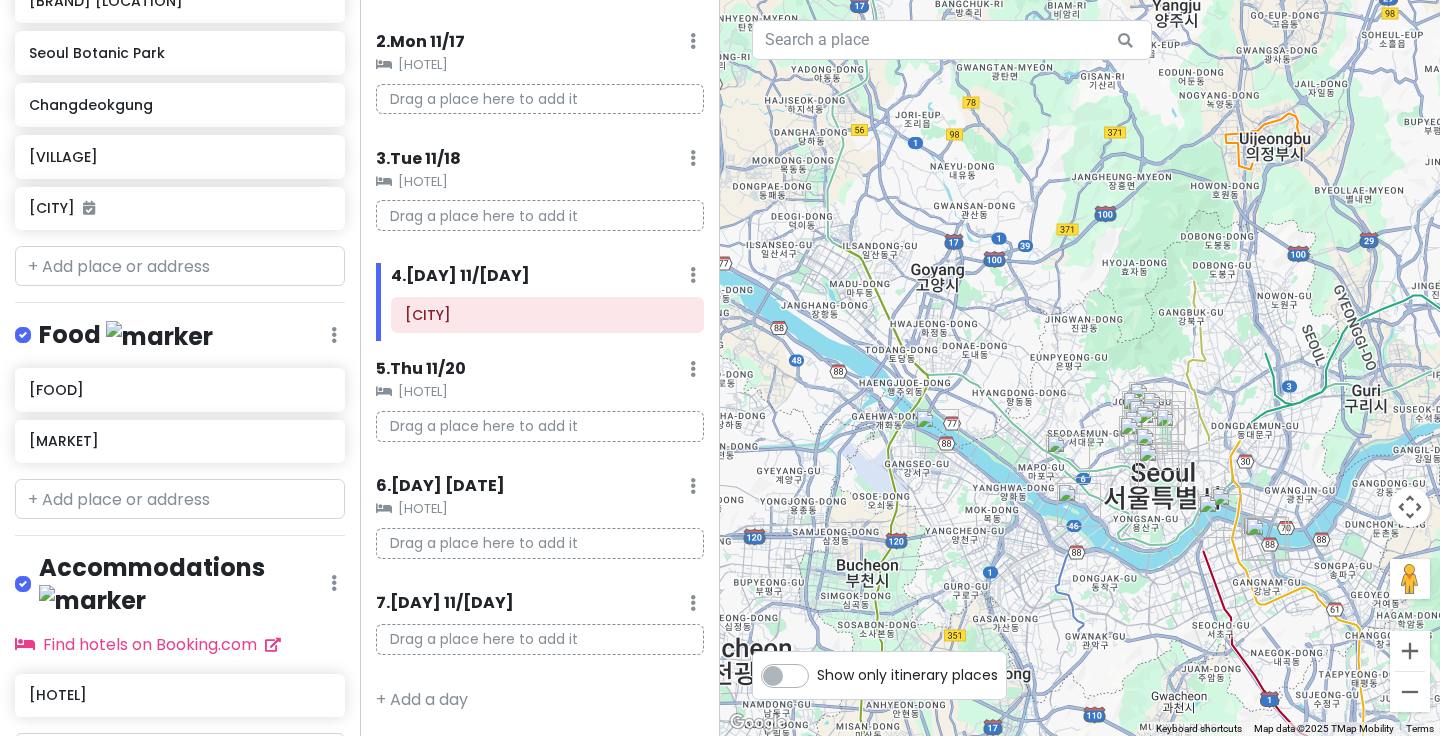 click at bounding box center (1080, 368) 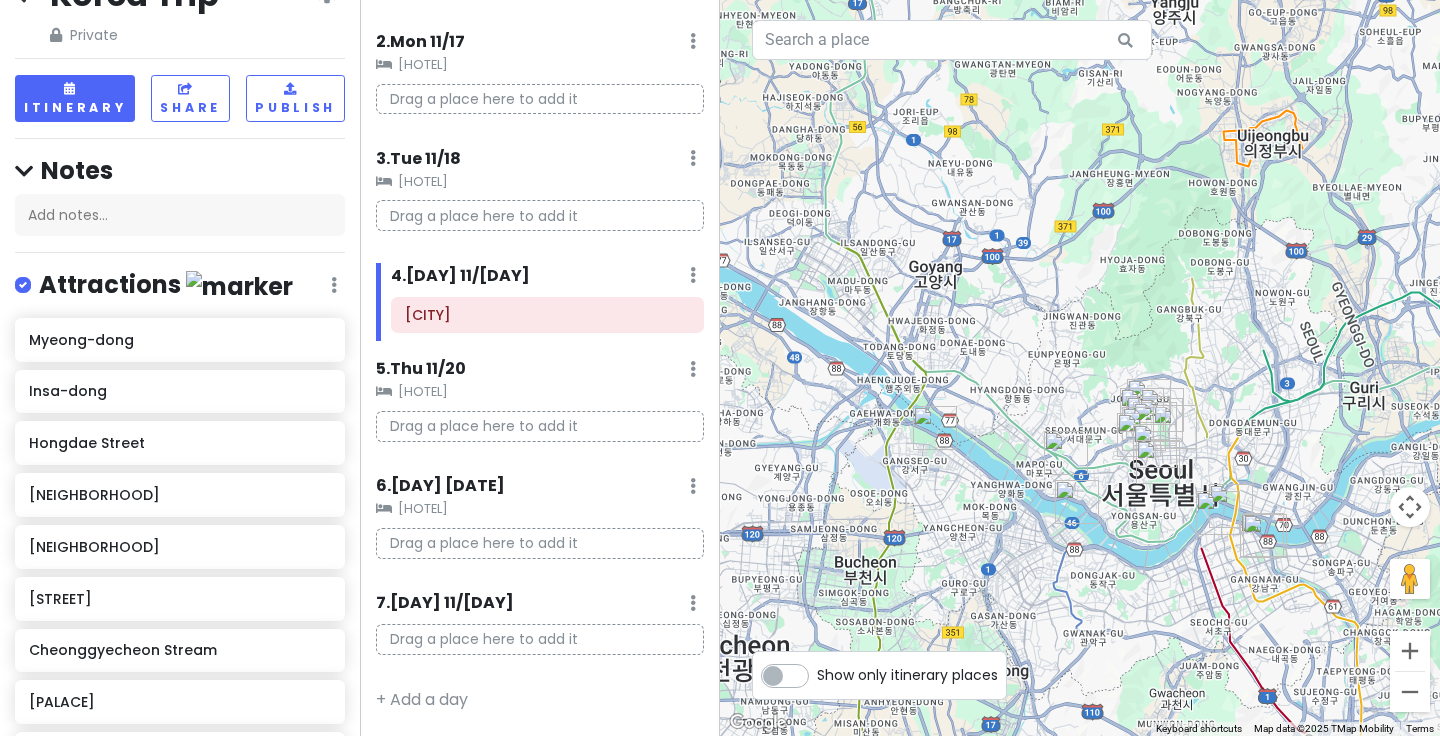 scroll, scrollTop: 49, scrollLeft: 0, axis: vertical 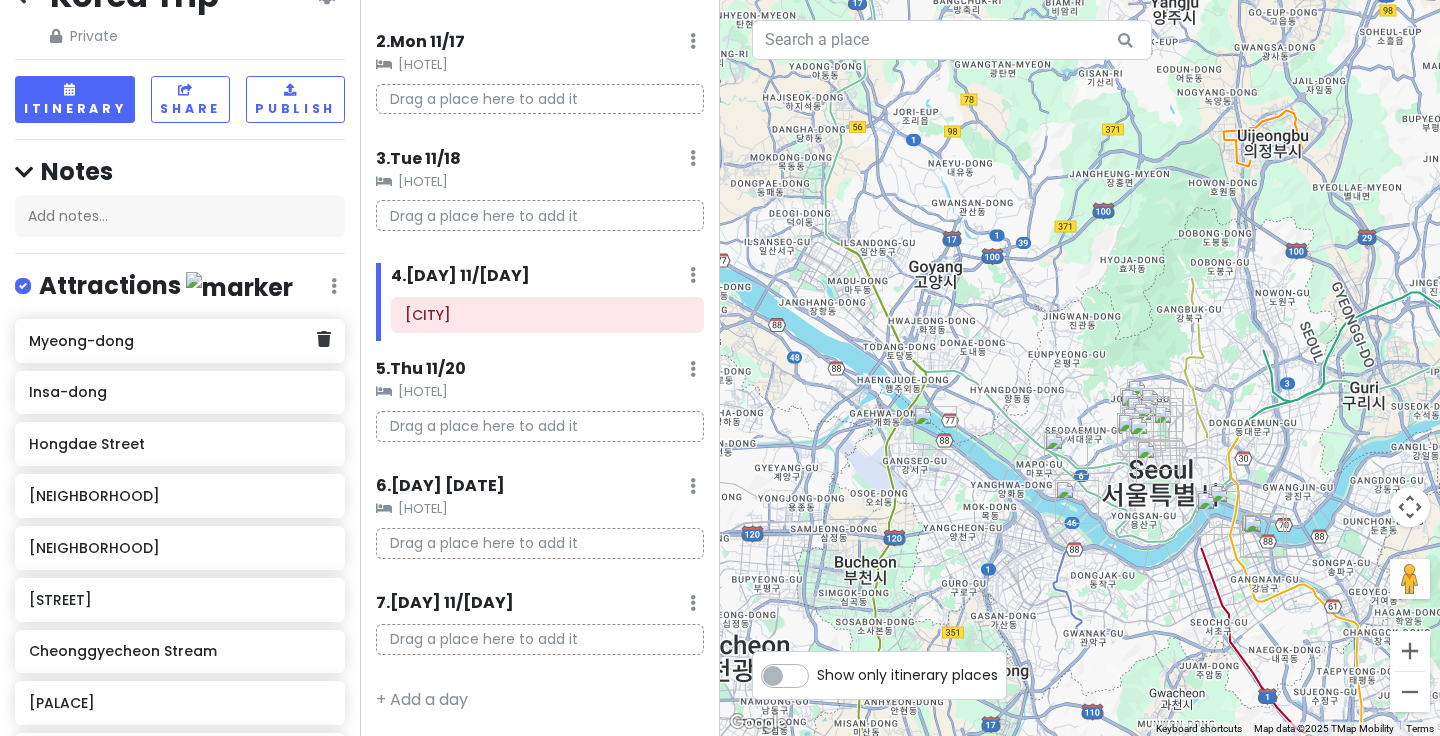 click on "Myeong-dong" at bounding box center [172, 341] 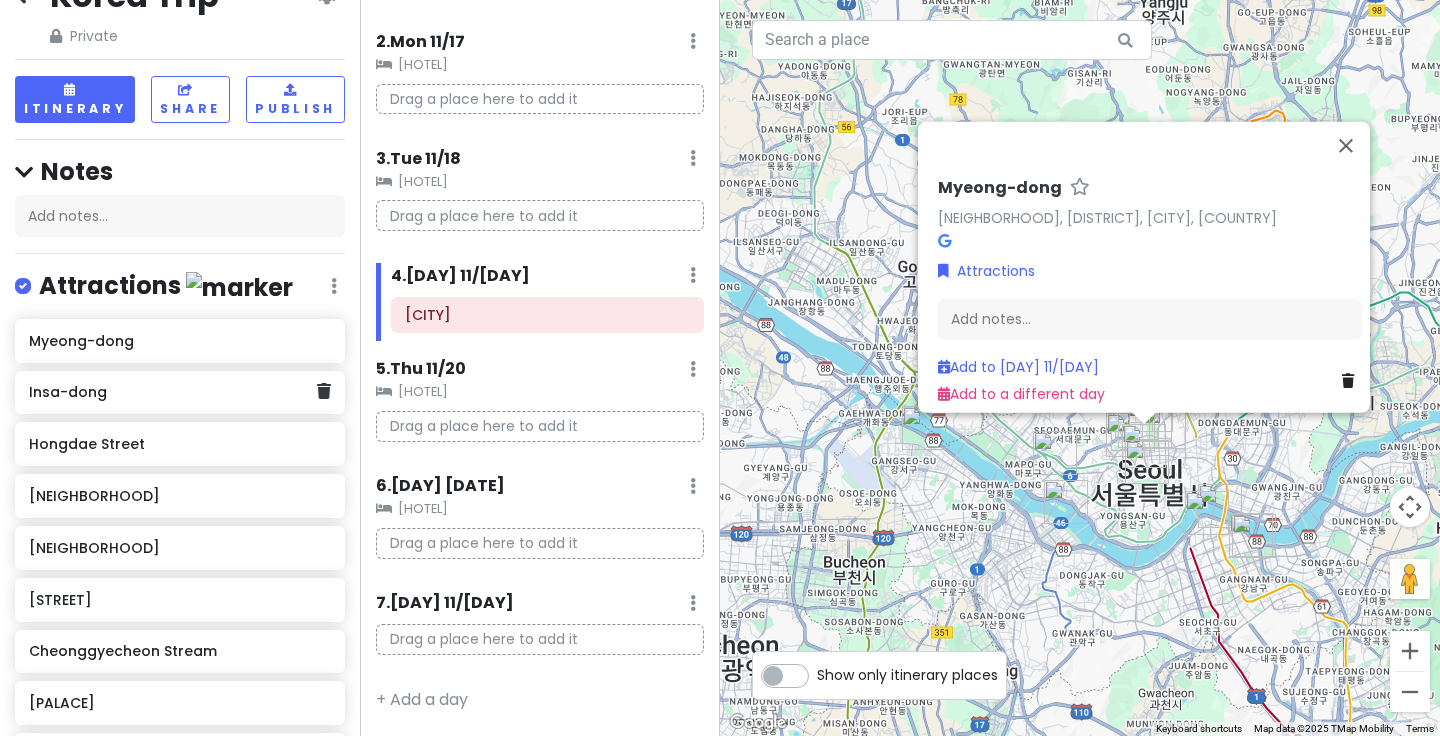 click on "Insa-dong" at bounding box center (172, 392) 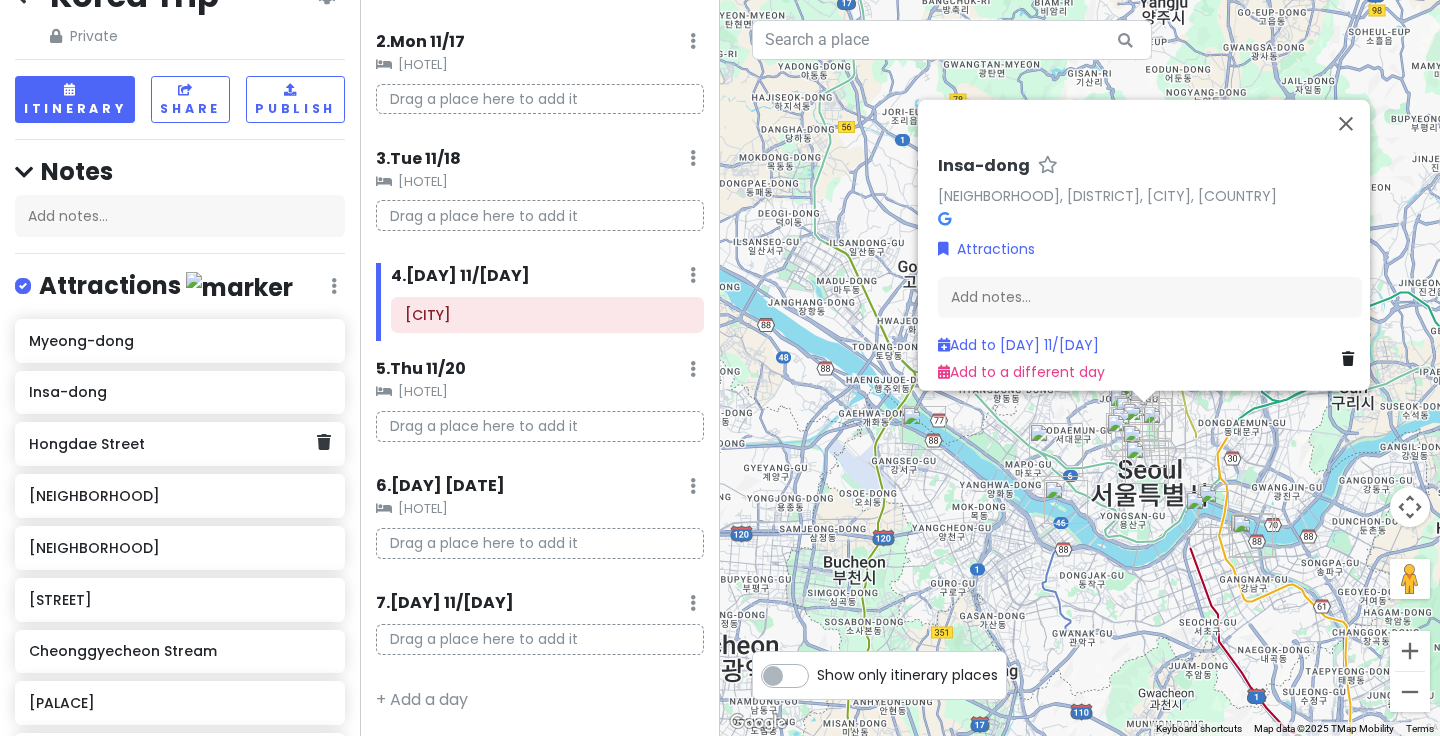 click on "Hongdae Street" at bounding box center (172, 444) 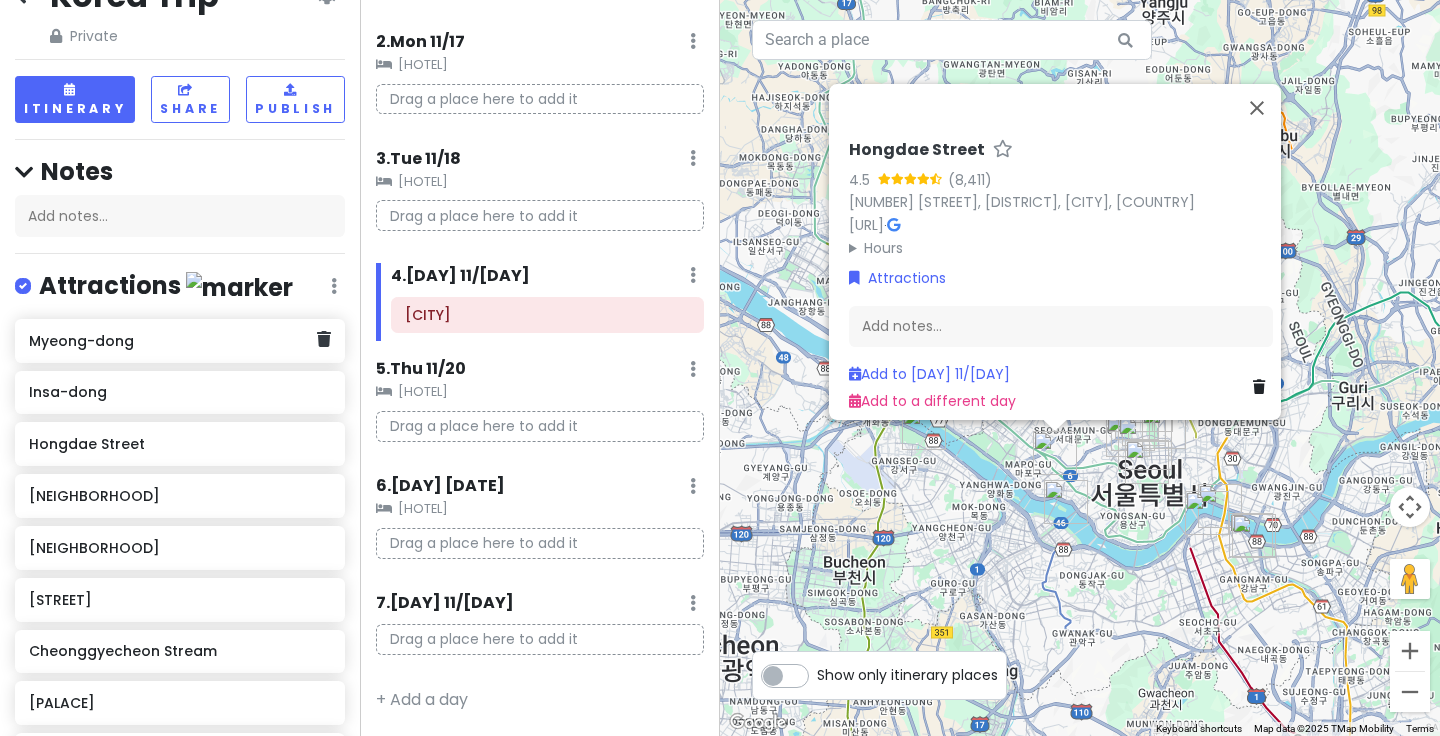 click on "Myeong-dong" at bounding box center [172, 341] 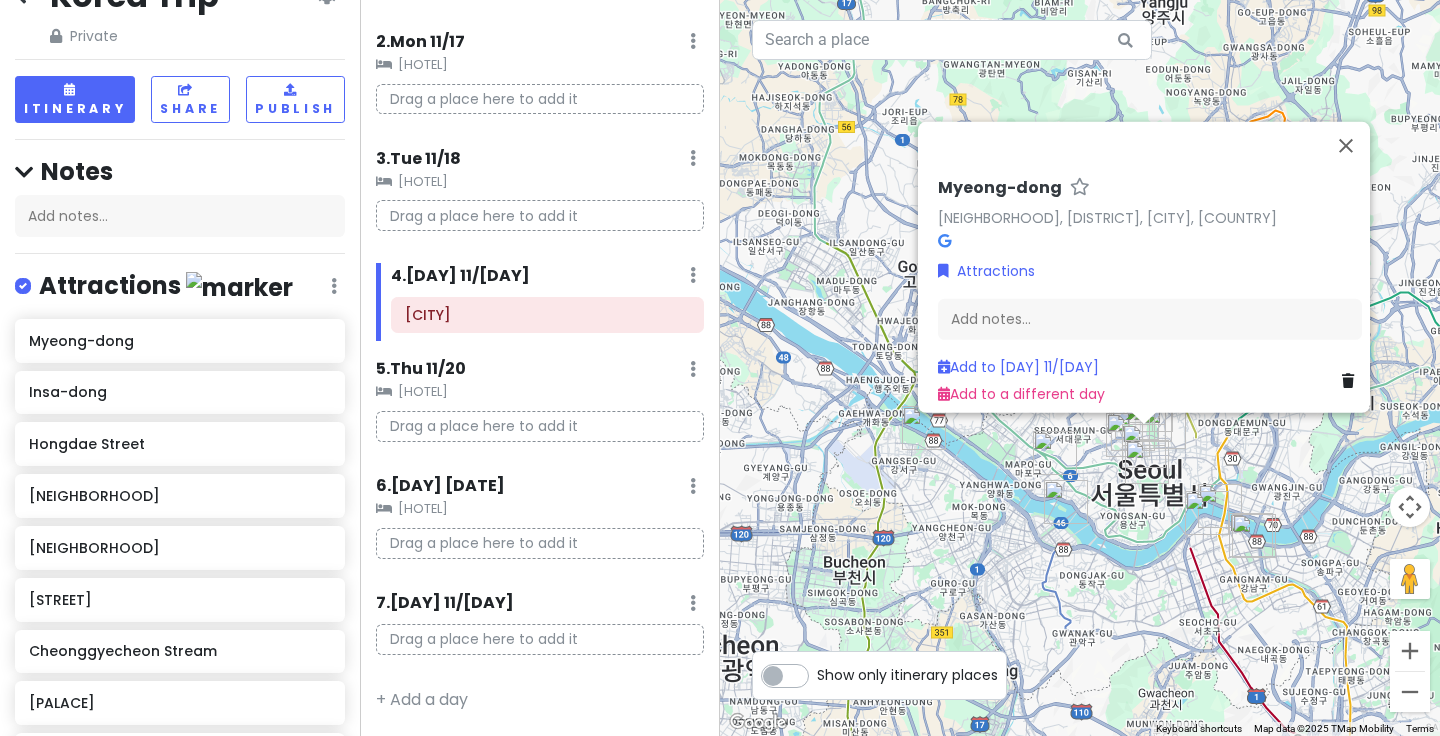 click on "[NEIGHBORHOOD] [NEIGHBORHOOD], [DISTRICT], [CITY], [COUNTRY] Attractions Add notes... Add to Wed [DATE] Add to a different day" at bounding box center [1080, 368] 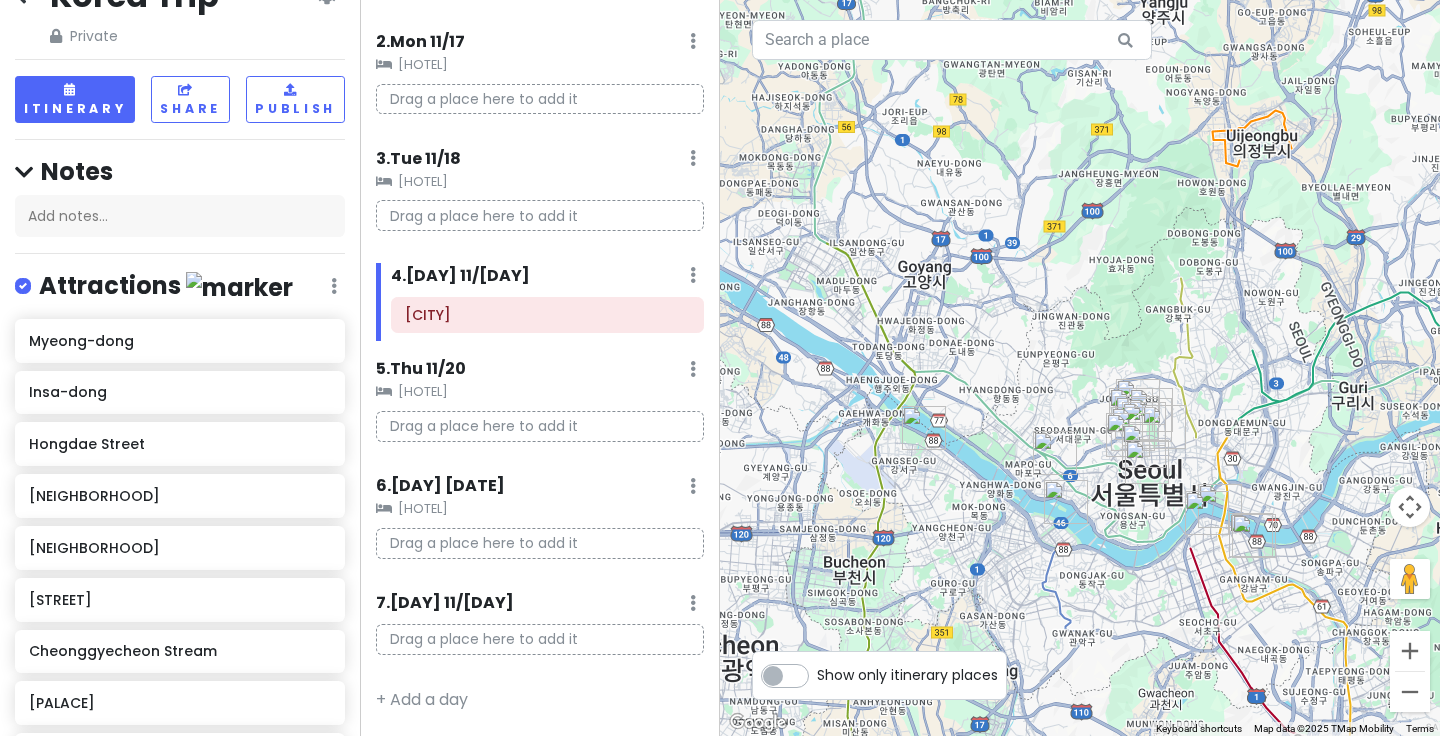 click at bounding box center (1080, 368) 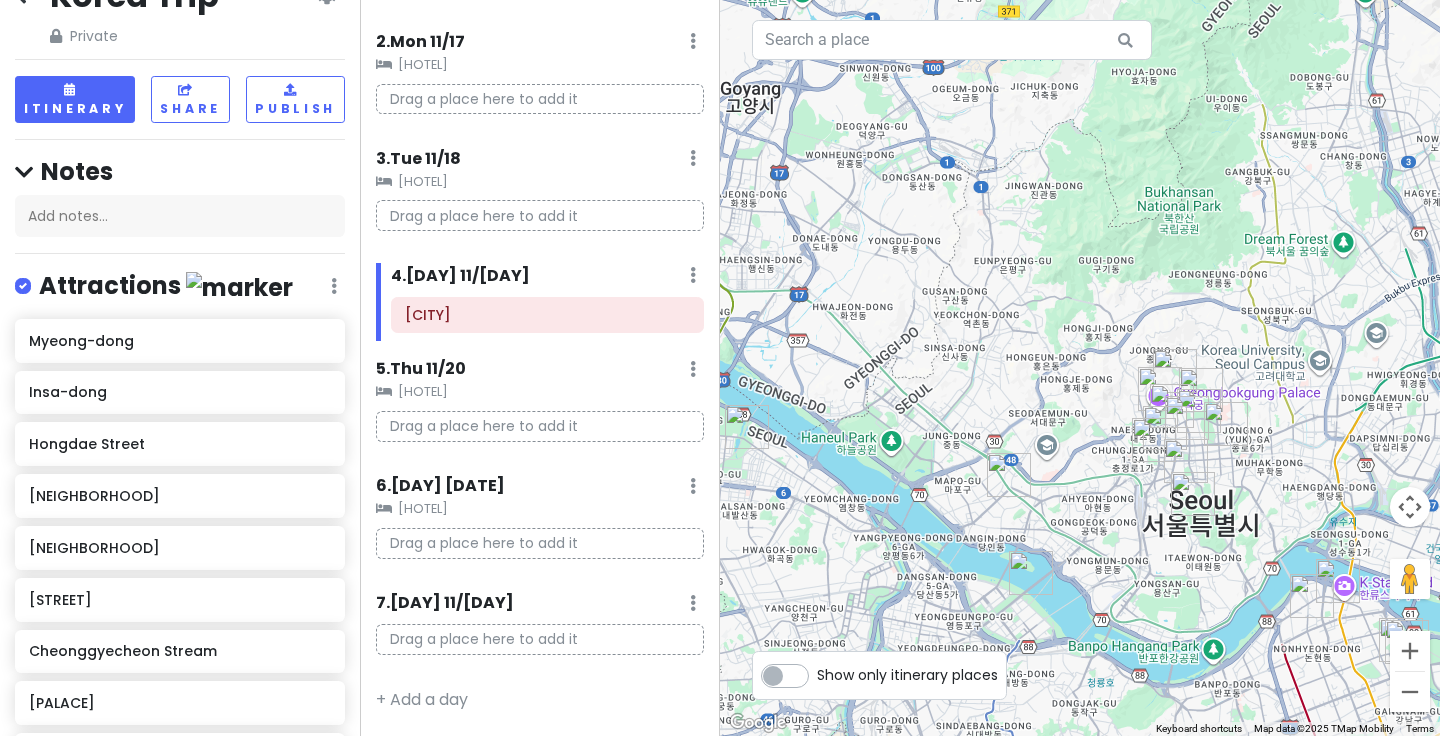 click at bounding box center (1080, 368) 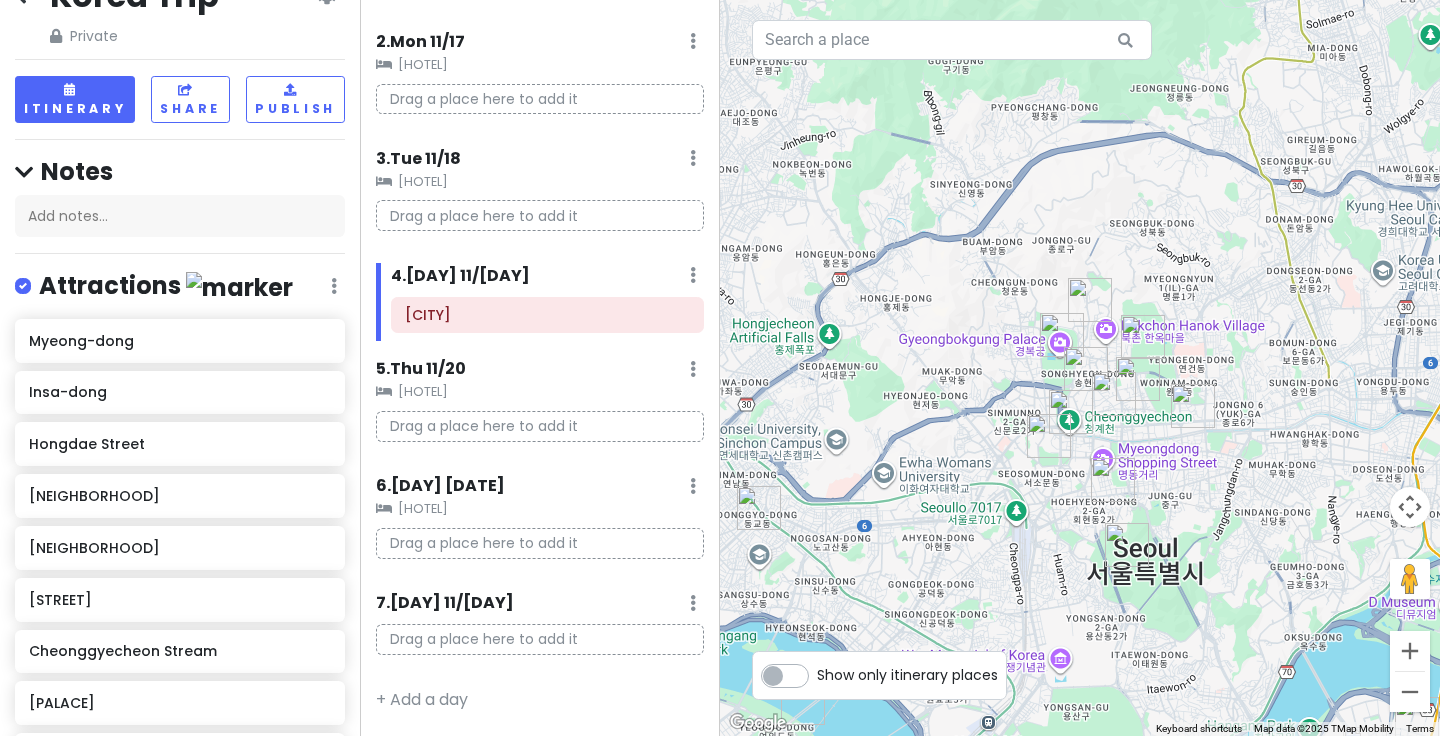 drag, startPoint x: 1123, startPoint y: 418, endPoint x: 950, endPoint y: 408, distance: 173.28877 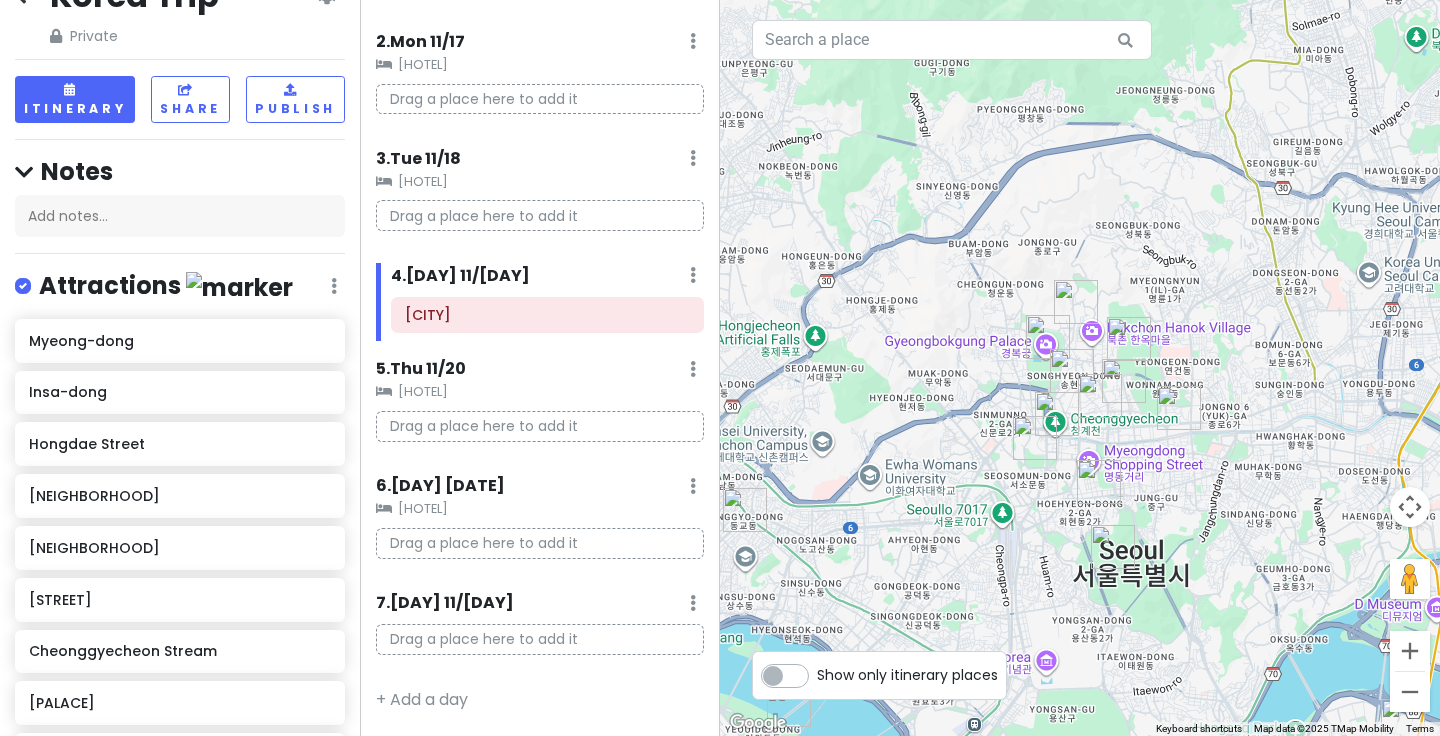 click at bounding box center [1080, 368] 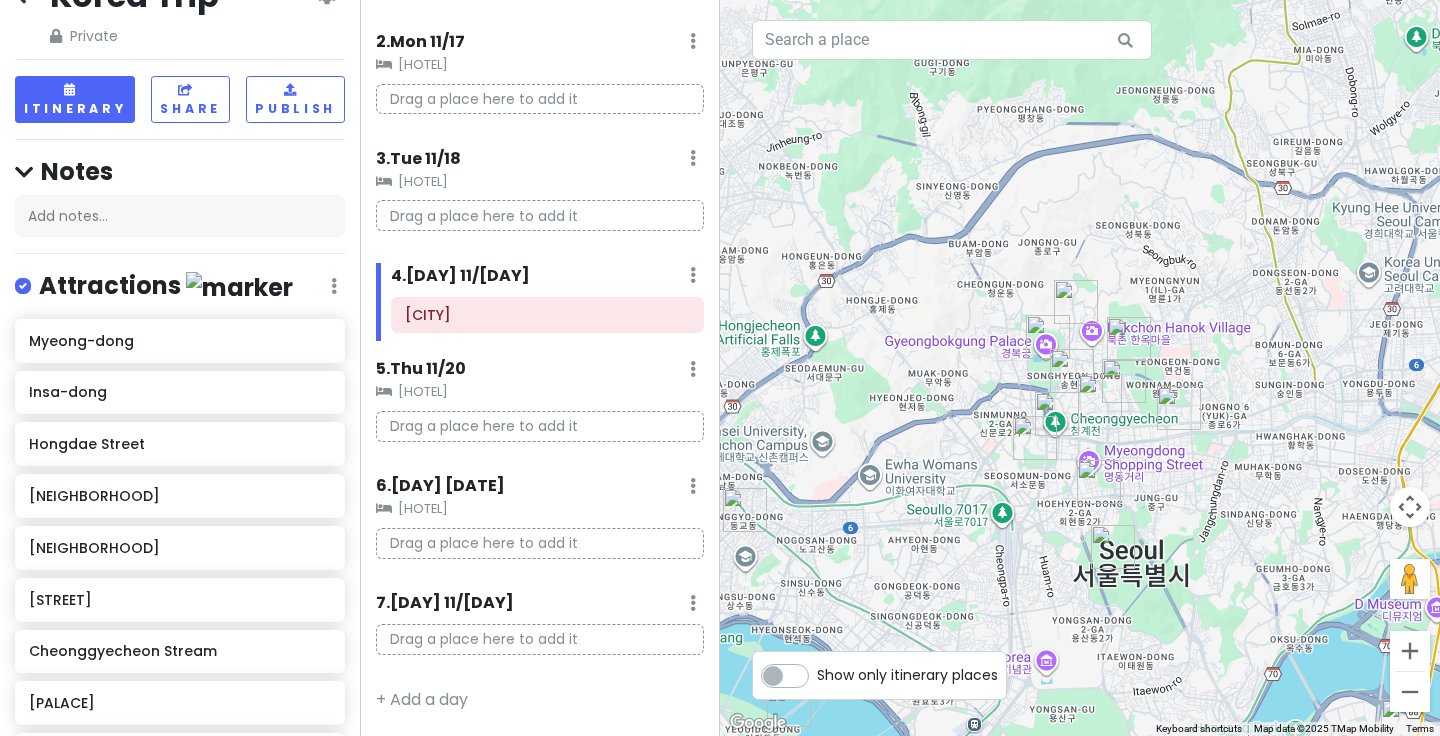 click at bounding box center (1080, 368) 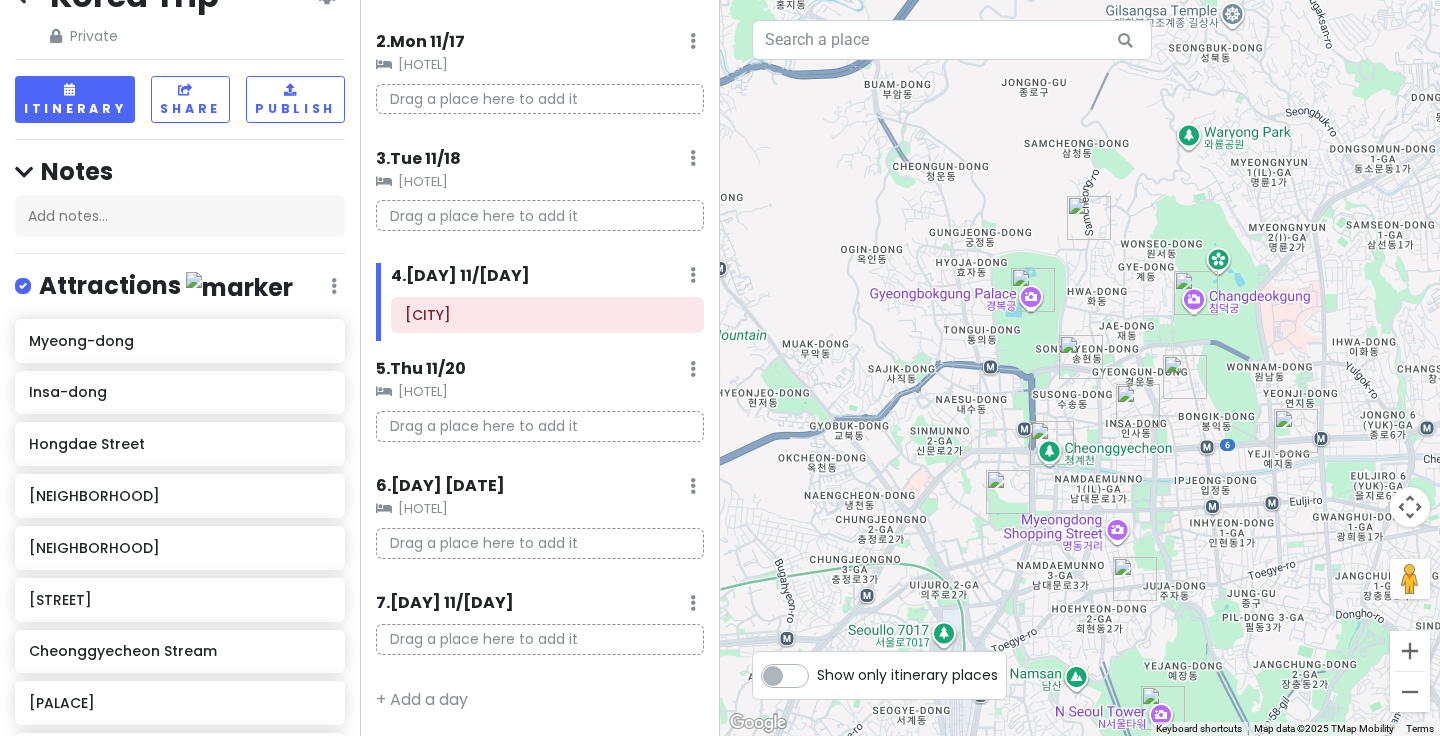 drag, startPoint x: 1014, startPoint y: 388, endPoint x: 901, endPoint y: 388, distance: 113 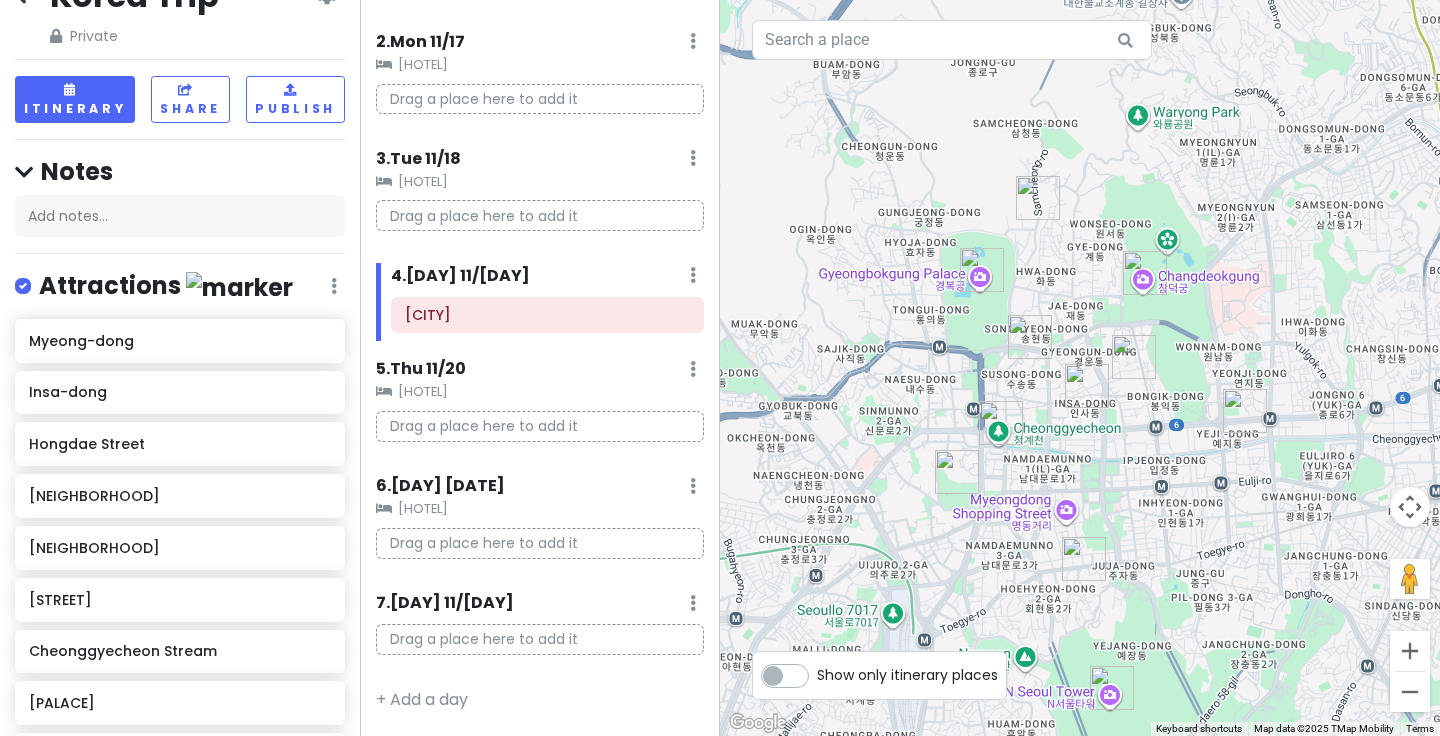 drag, startPoint x: 971, startPoint y: 385, endPoint x: 908, endPoint y: 364, distance: 66.40783 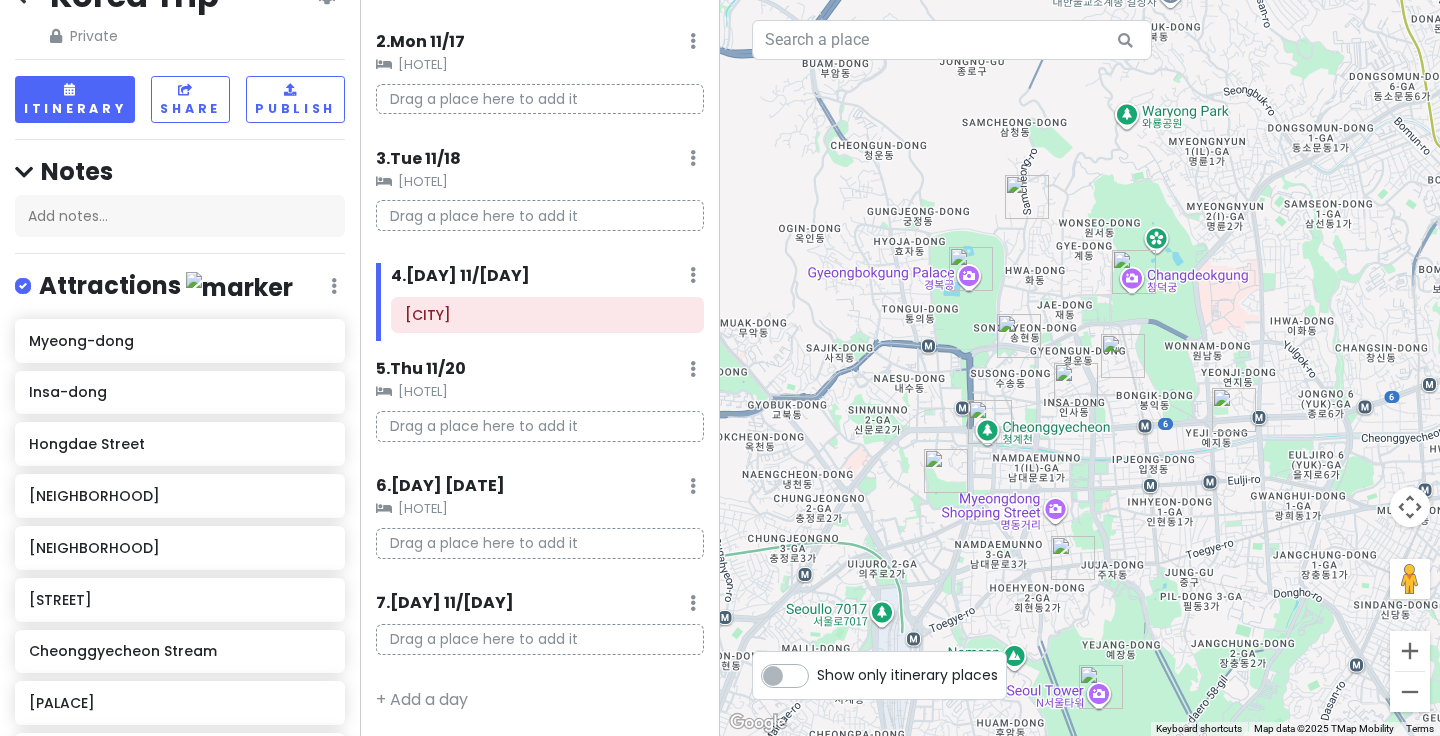 click at bounding box center [1080, 368] 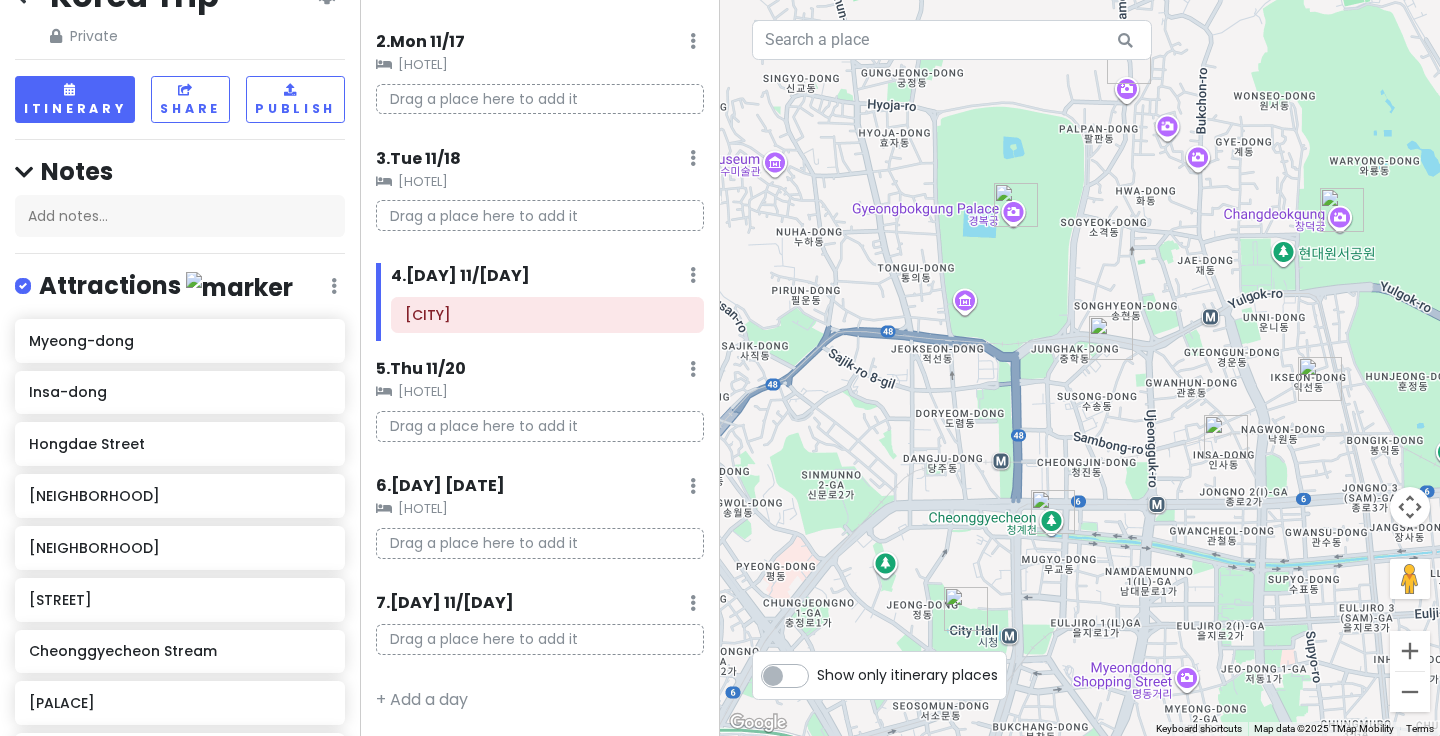 drag, startPoint x: 939, startPoint y: 369, endPoint x: 919, endPoint y: 378, distance: 21.931713 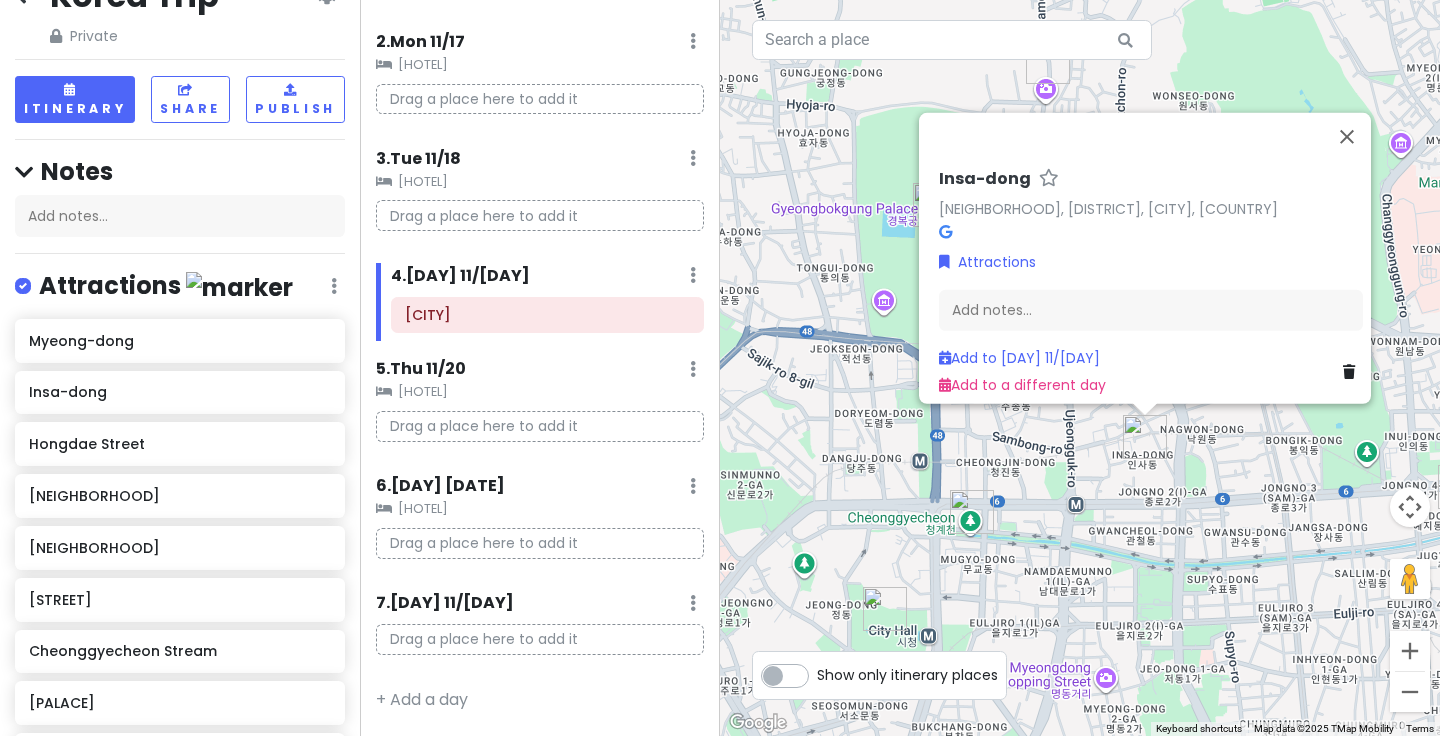 click on "Insa-dong [NEIGHBORHOOD], [DISTRICT], [CITY], [COUNTRY] Attractions Add notes...  Add to   Wed 11/19  Add to a different day" at bounding box center (1080, 368) 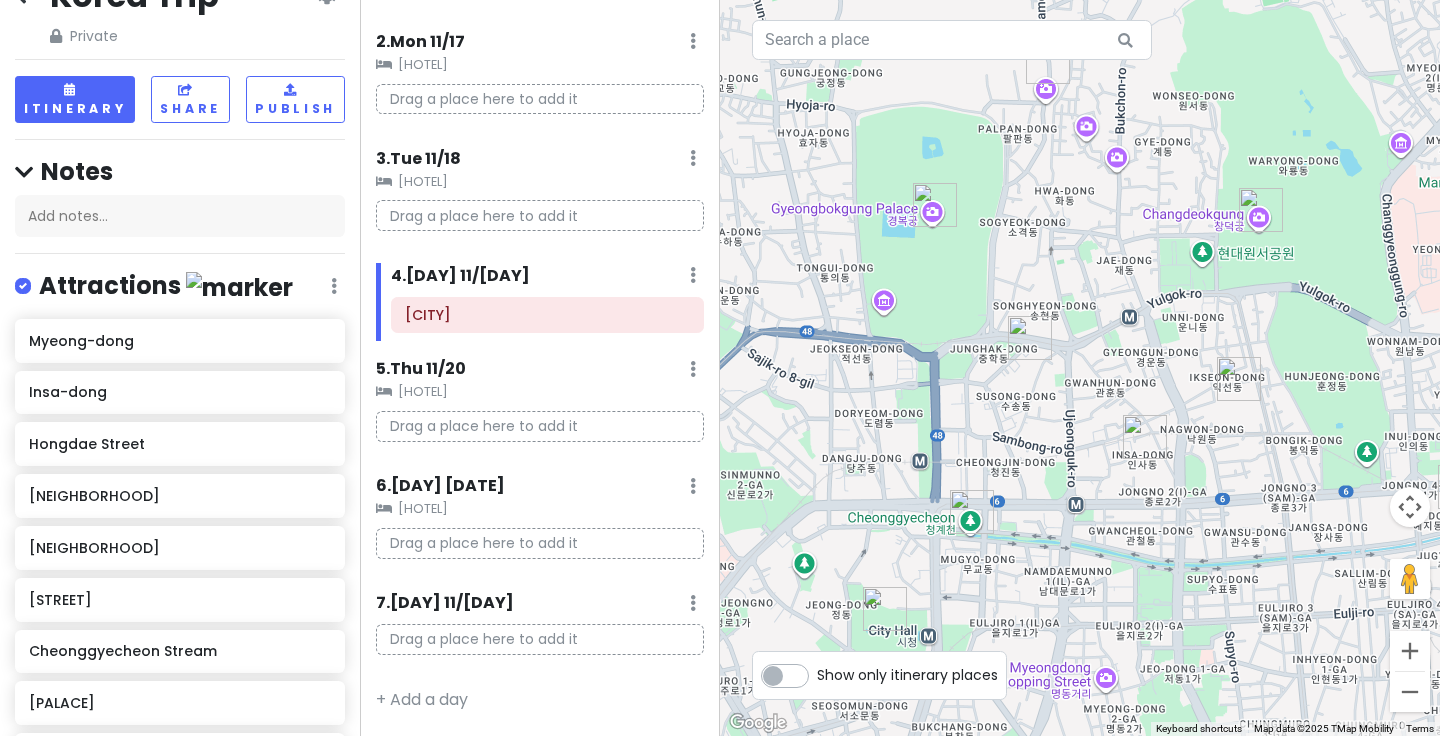 click at bounding box center (1239, 379) 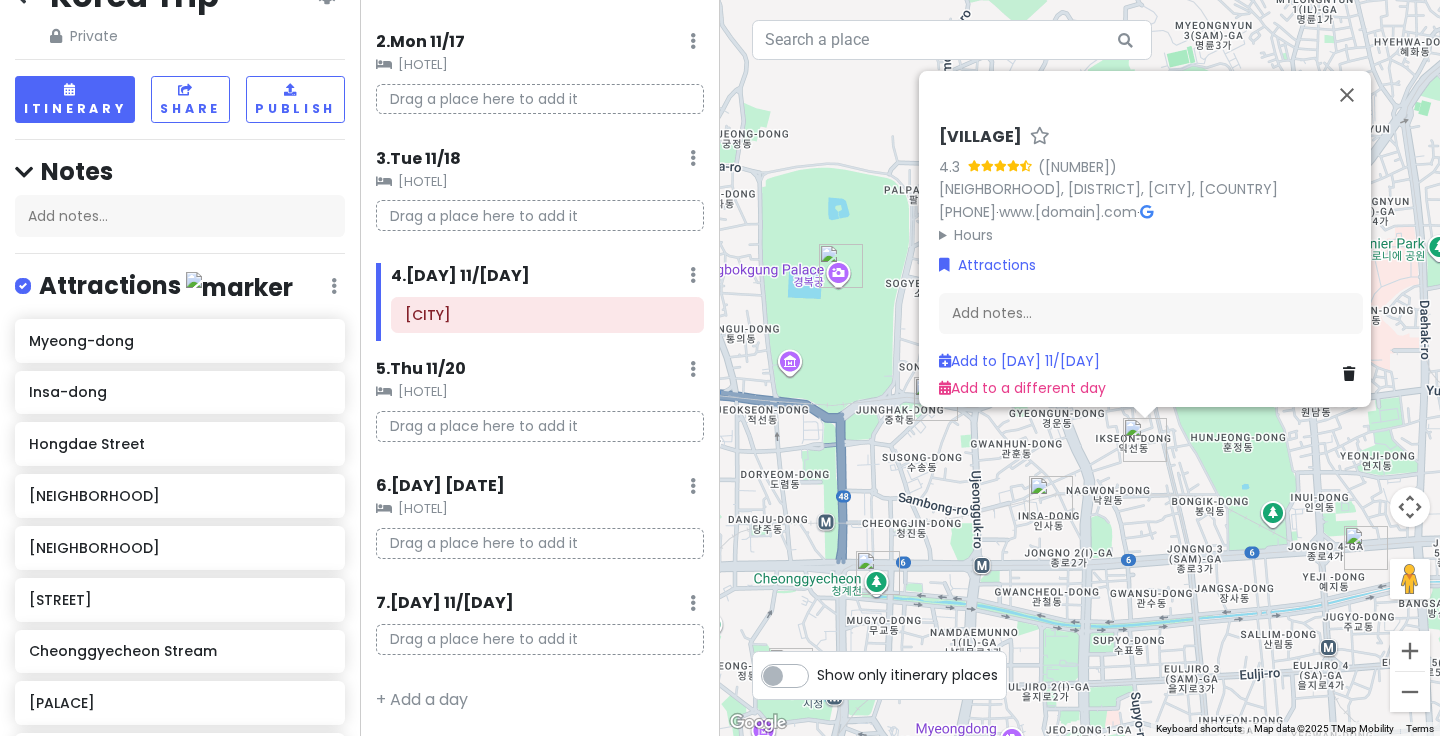 click on "Ikseon-dong Hanok Village 4.3        ([NUMBER]) [STREET], [DISTRICT], [CITY], [COUNTRY] +[PHONE]   ·   [URL]   ·   Hours Monday  10:00 AM – 9:00 PM Tuesday  10:00 AM – 9:00 PM Wednesday  11:30 AM – 9:00 PM Thursday  10:00 AM – 9:00 PM Friday  10:00 AM – 9:00 PM Saturday  10:00 AM – 9:00 PM Sunday  10:00 AM – 9:00 PM Attractions Add notes...  Add to   Wed 11/19  Add to a different day" at bounding box center [1080, 368] 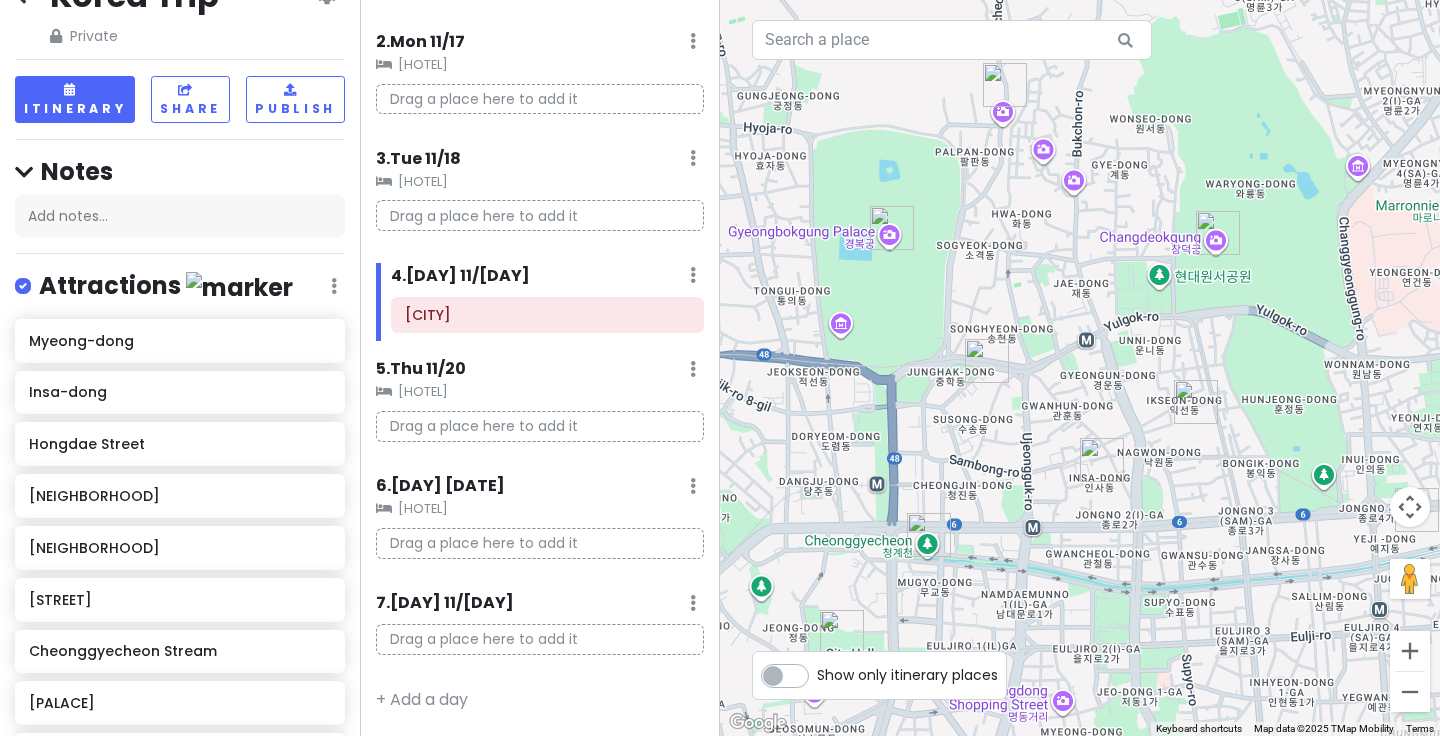 drag, startPoint x: 1053, startPoint y: 446, endPoint x: 1109, endPoint y: 407, distance: 68.24222 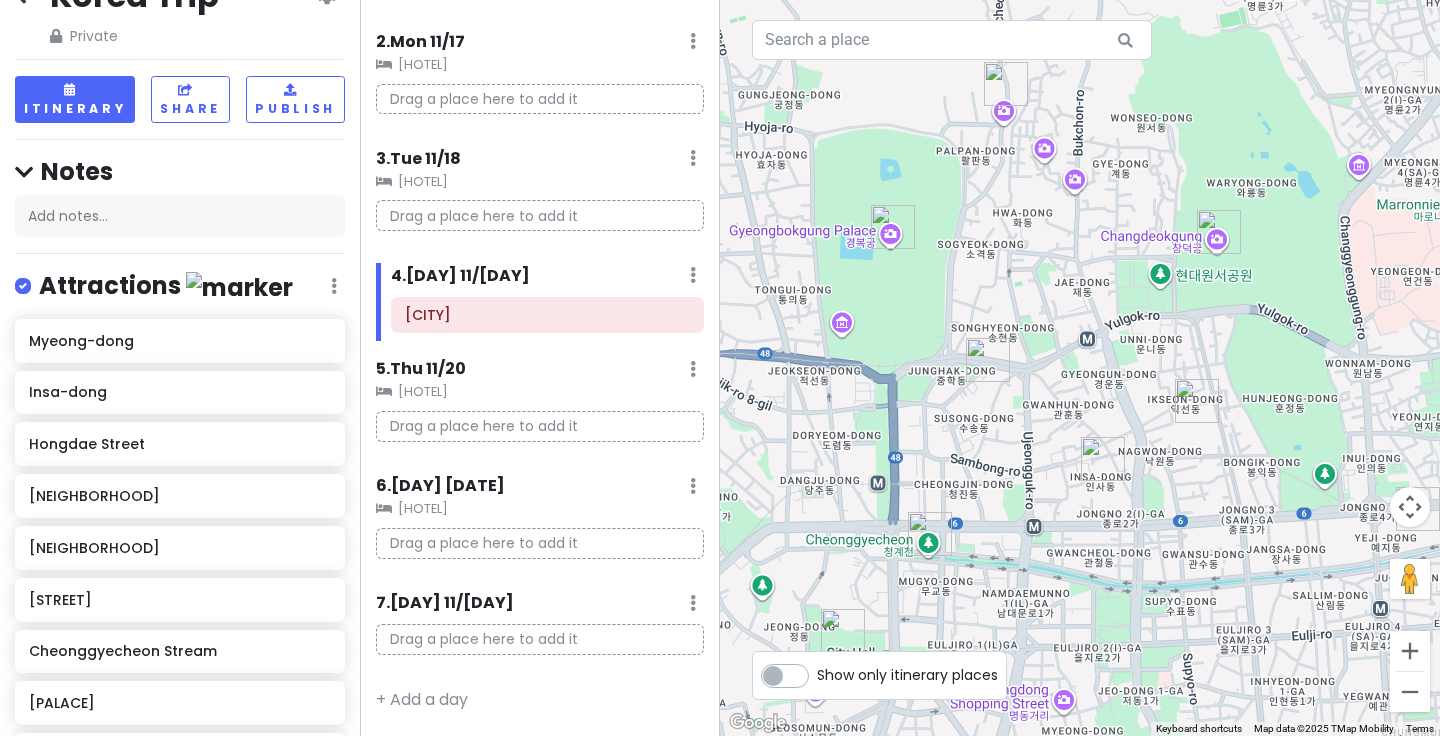click at bounding box center (930, 534) 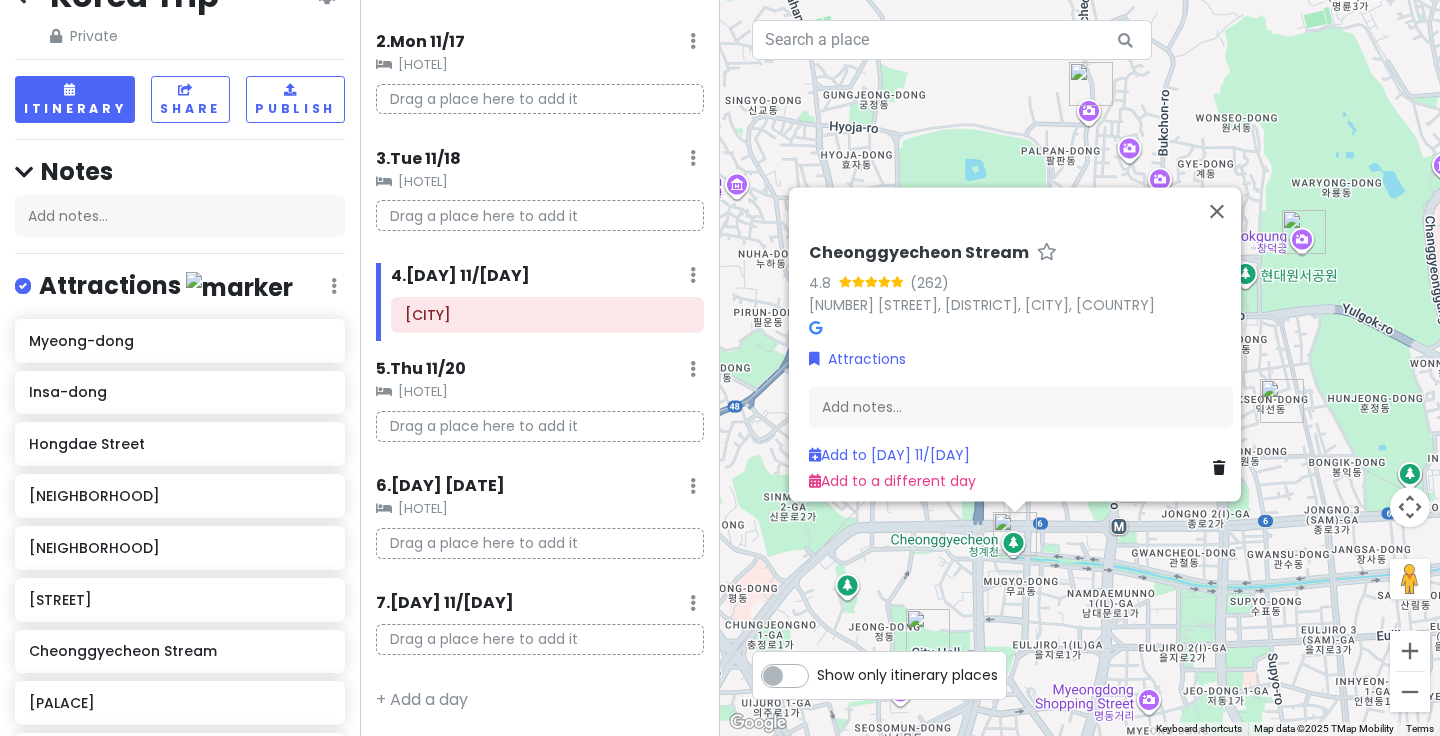 click on "Cheonggyecheon Stream 4.8        ([NUMBER]) 1 Cheonggyecheon-ro, Jongno District, Seoul, South Korea Attractions Add notes...  Add to   Wed 11/19  Add to a different day" at bounding box center [1080, 368] 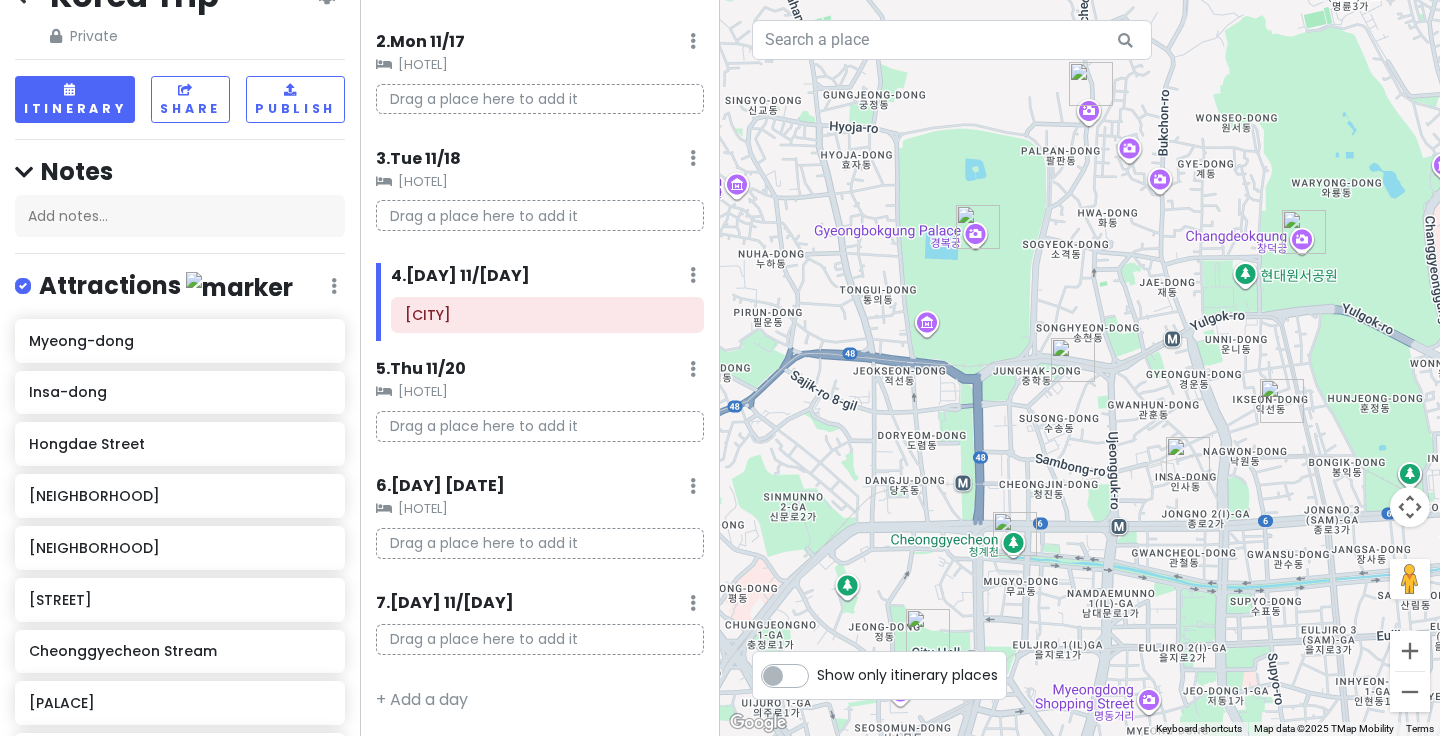 click at bounding box center (978, 227) 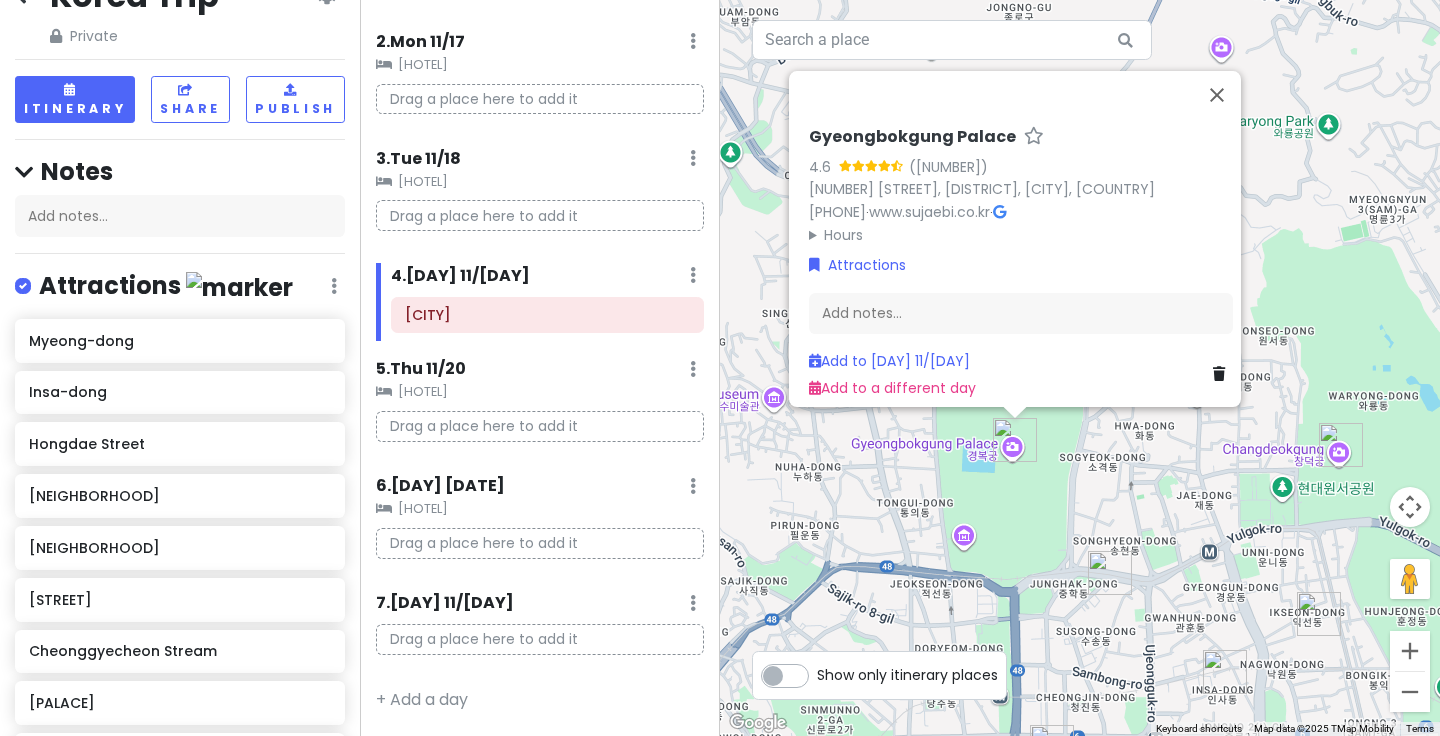 click on "[PALACE] [RATING] ([NUMBER]) [NUMBER] [STREET], [DISTRICT], [CITY], [COUNTRY] [PHONE] · [URL] · Hours Monday [TIME] Tuesday Closed Wednesday [TIME] Thursday [TIME] Friday [TIME] Saturday [TIME] Sunday [TIME] Attractions Add notes... Add to Wed [DATE] Add to a different day" at bounding box center (1080, 368) 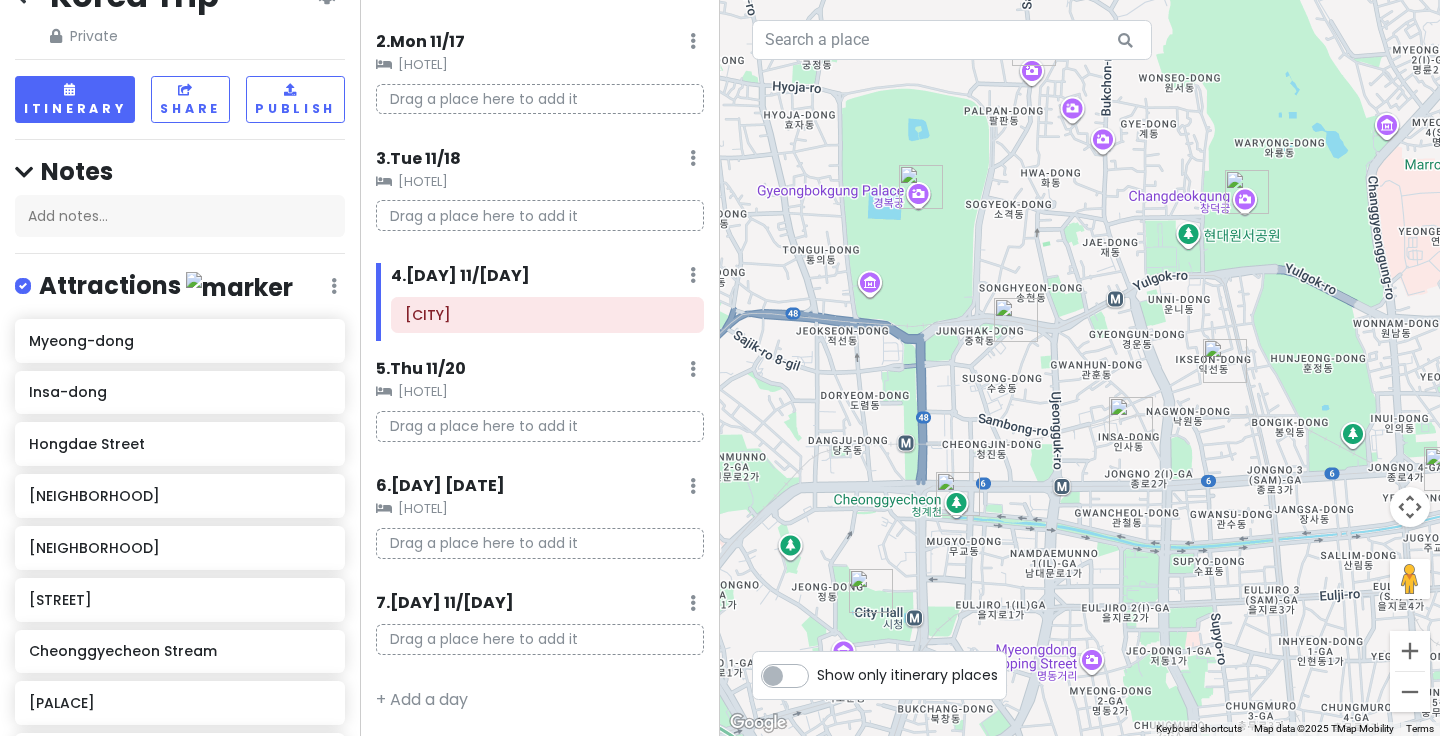drag, startPoint x: 1065, startPoint y: 497, endPoint x: 969, endPoint y: 248, distance: 266.86514 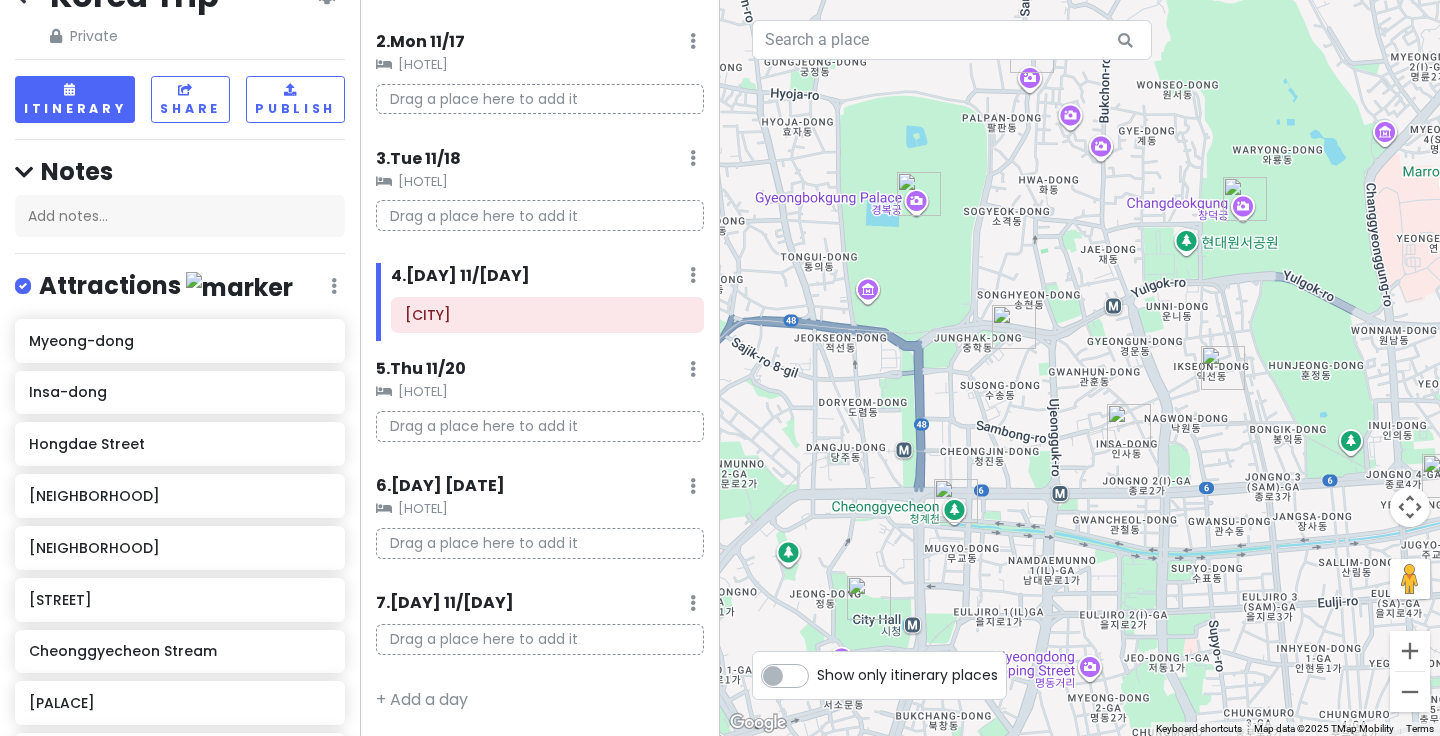 click at bounding box center [869, 598] 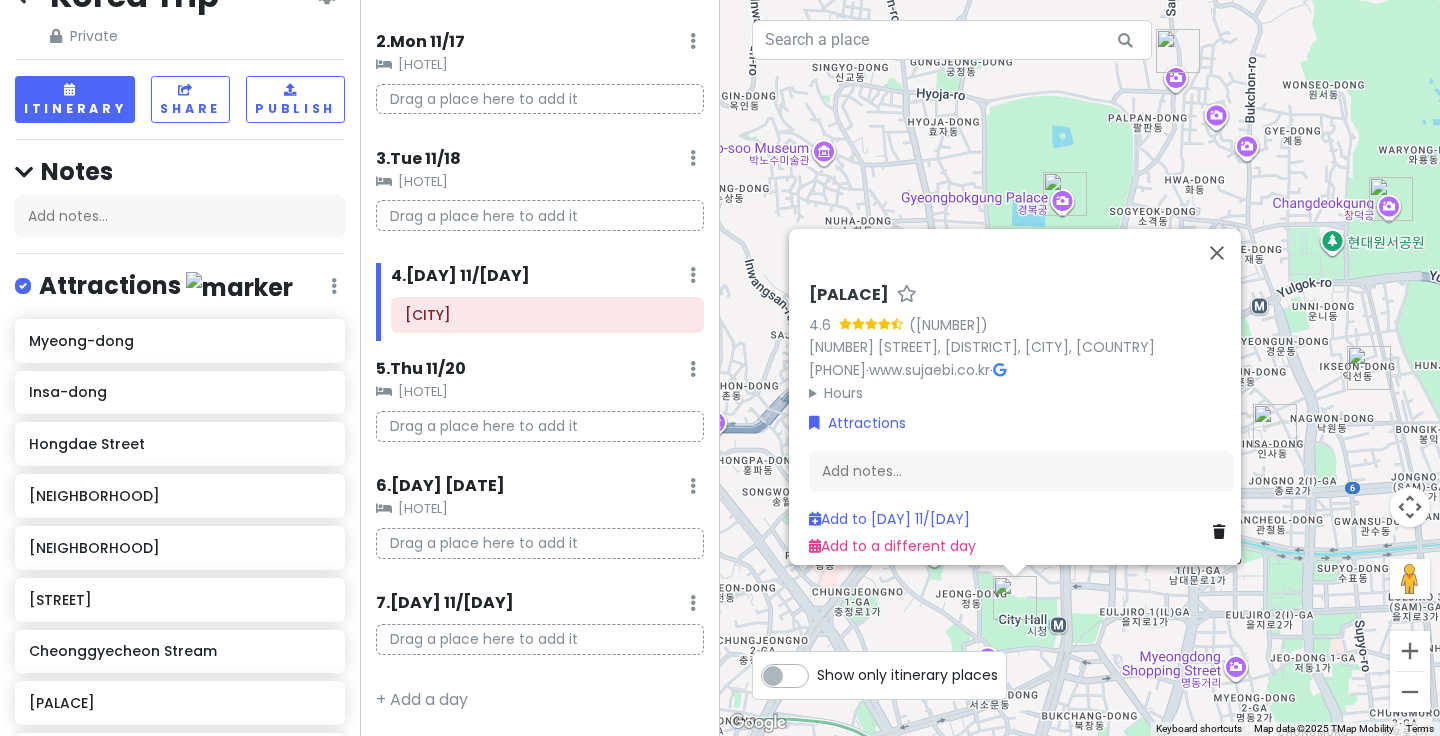 click on "Deoksugung Palace 4.6        ([NUMBER]) [NUMBER] [STREET], [DISTRICT], [CITY], [COUNTRY] +[PHONE]   ·   [URL]   ·   Hours Monday  Closed Tuesday  9:00 AM – 9:00 PM Wednesday  9:00 AM – 9:00 PM Thursday  9:00 AM – 9:00 PM Friday  9:00 AM – 9:00 PM Saturday  9:00 AM – 9:00 PM Sunday  9:00 AM – 9:00 PM Attractions Add notes...  Add to   Wed 11/19  Add to a different day" at bounding box center [1080, 368] 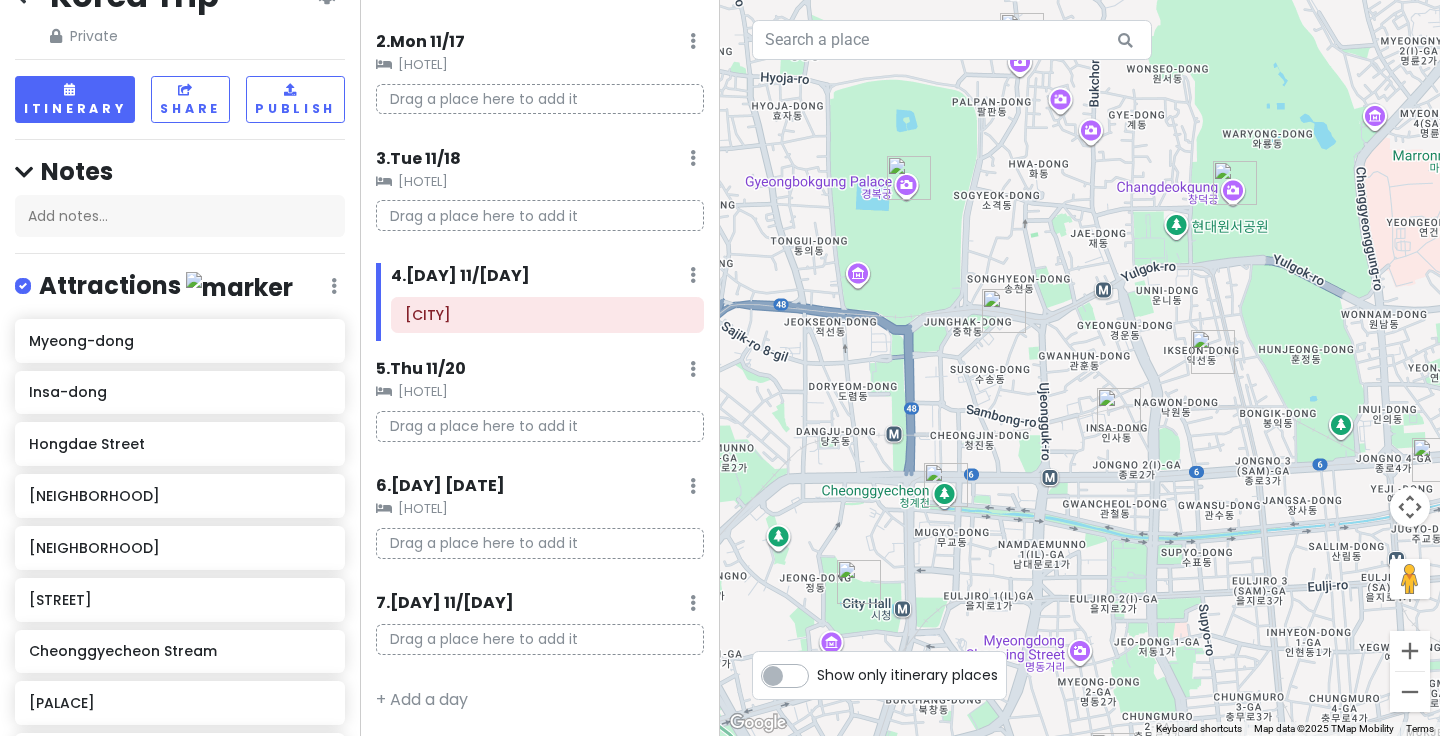 drag, startPoint x: 1177, startPoint y: 598, endPoint x: 1019, endPoint y: 582, distance: 158.80806 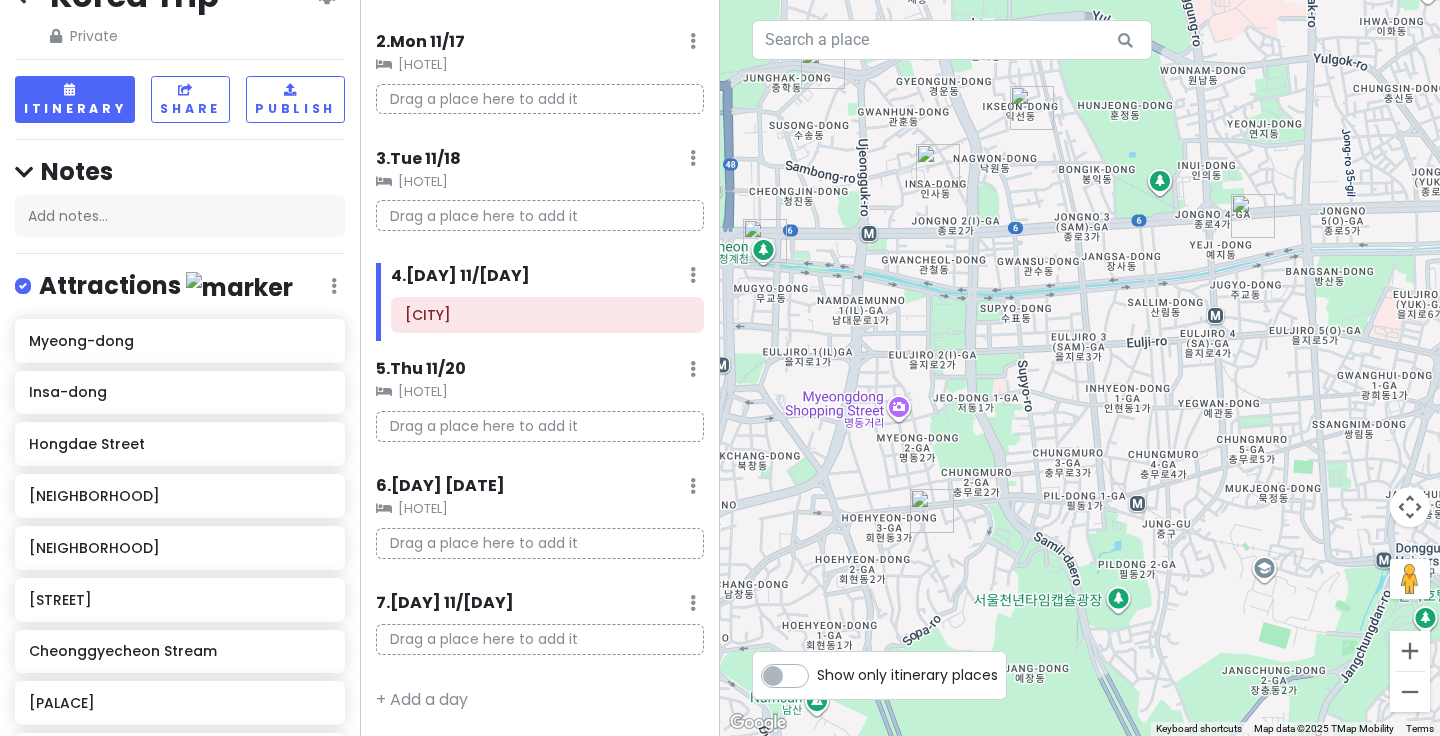 drag, startPoint x: 1092, startPoint y: 607, endPoint x: 909, endPoint y: 361, distance: 306.60236 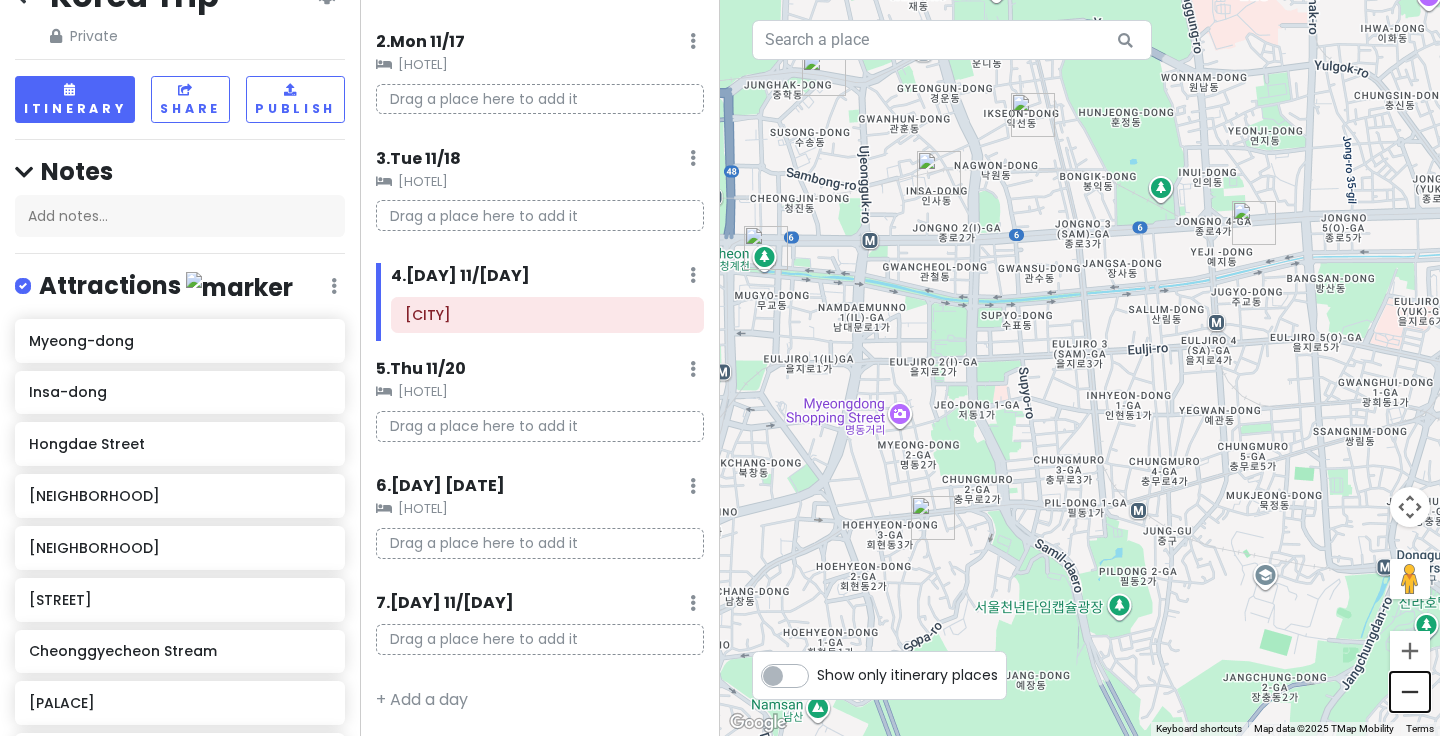 click at bounding box center [1410, 692] 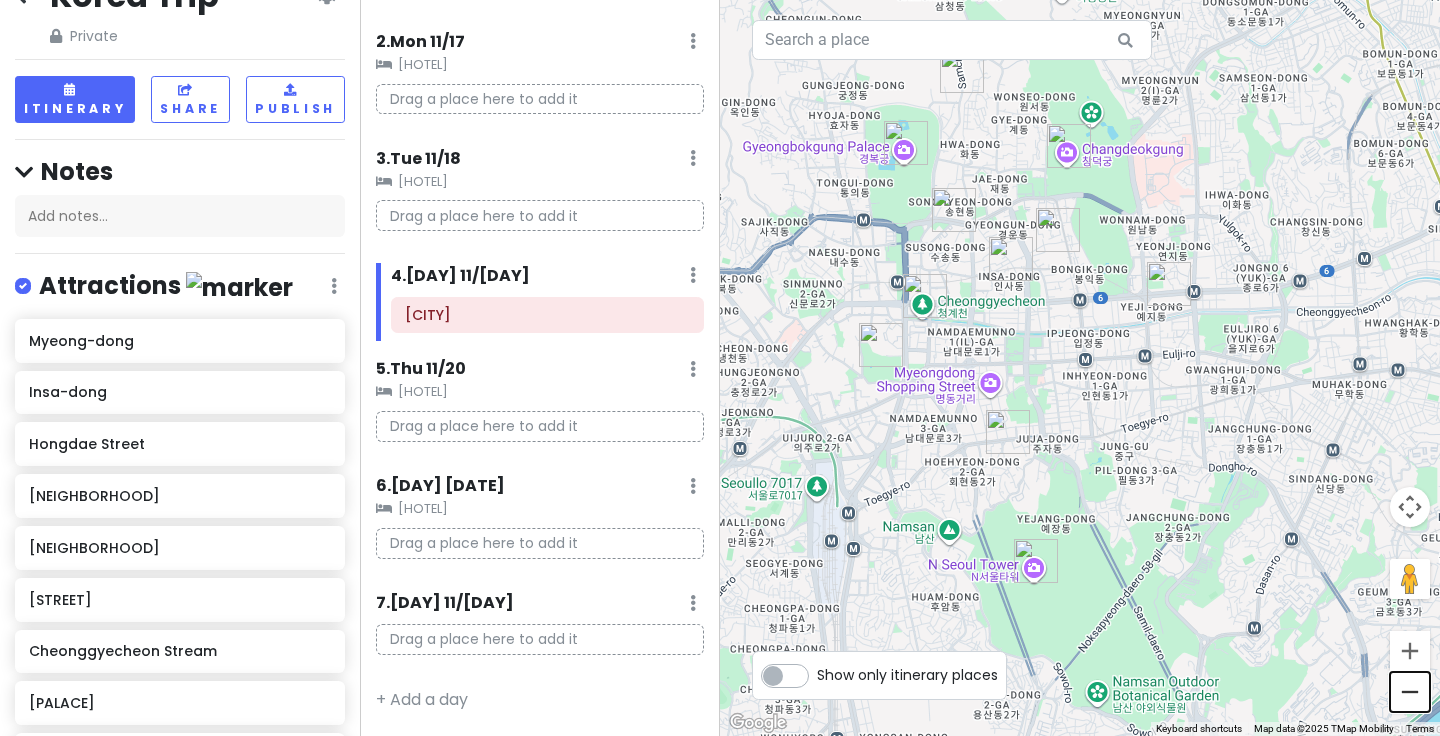 click at bounding box center (1410, 692) 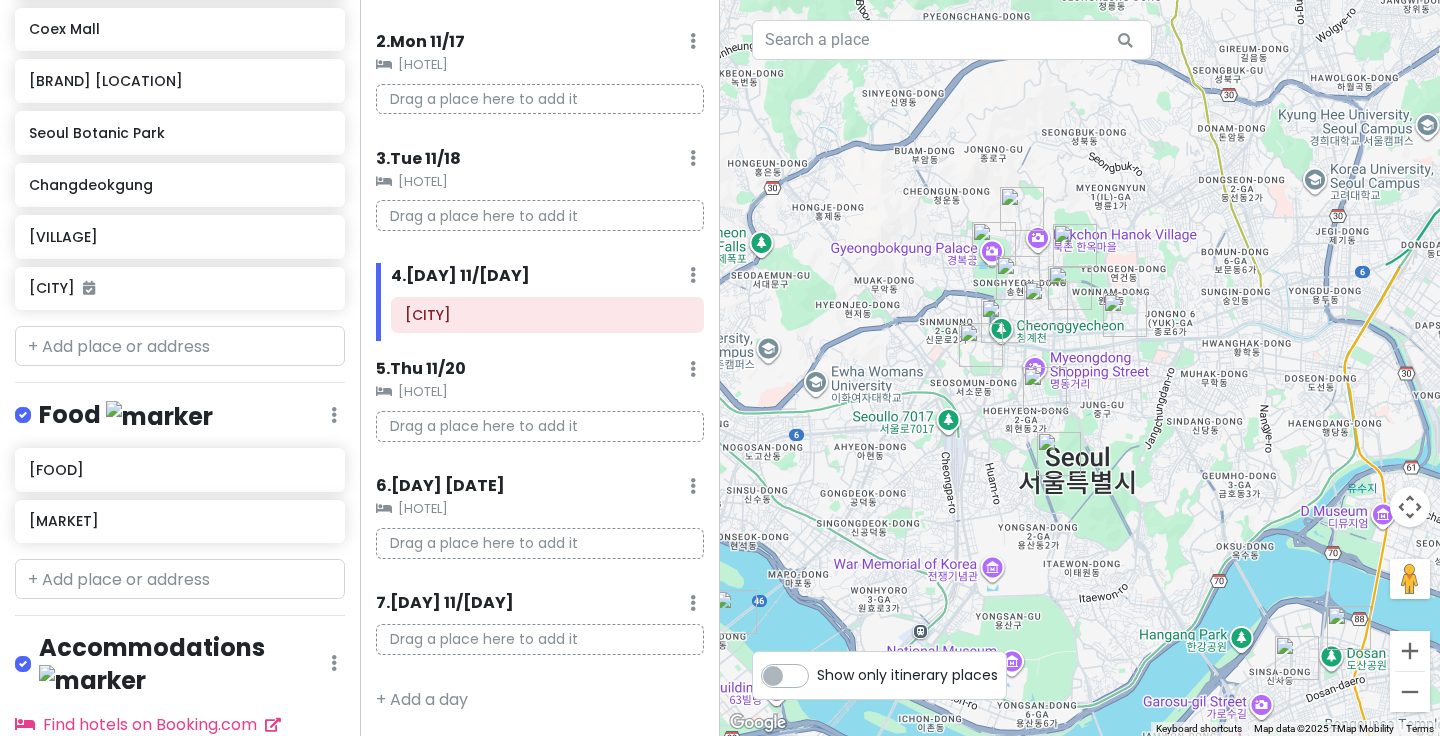 scroll, scrollTop: 896, scrollLeft: 0, axis: vertical 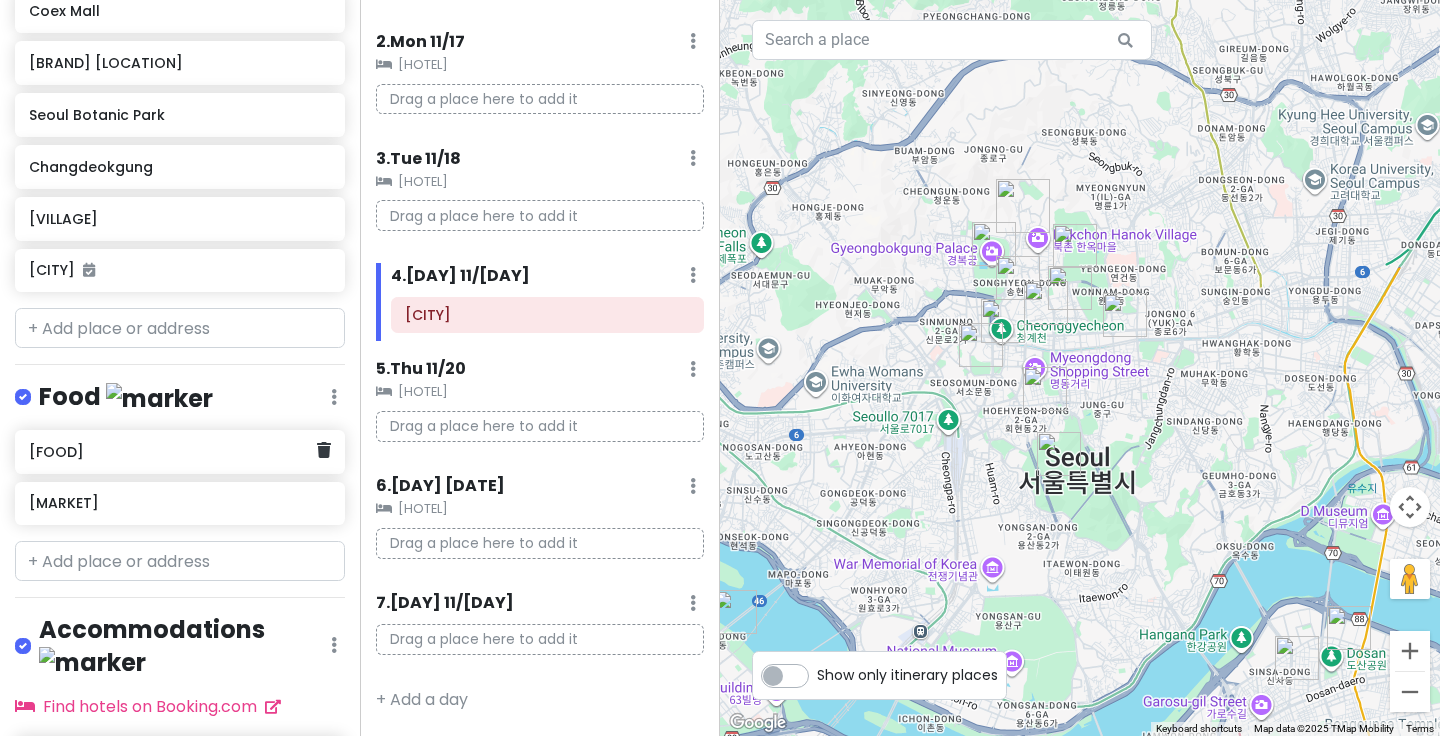 click on "[FOOD]" at bounding box center (172, 452) 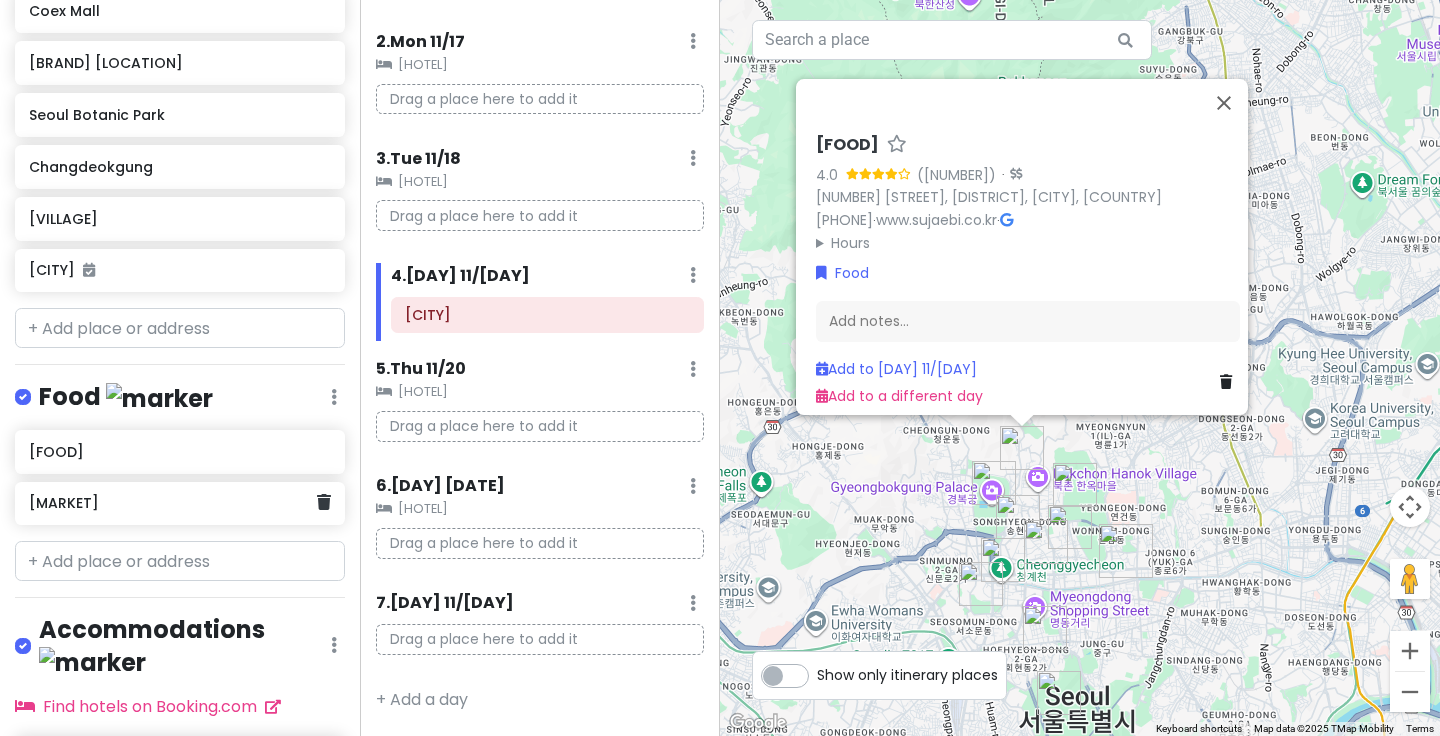 click on "[MARKET]" at bounding box center [172, 503] 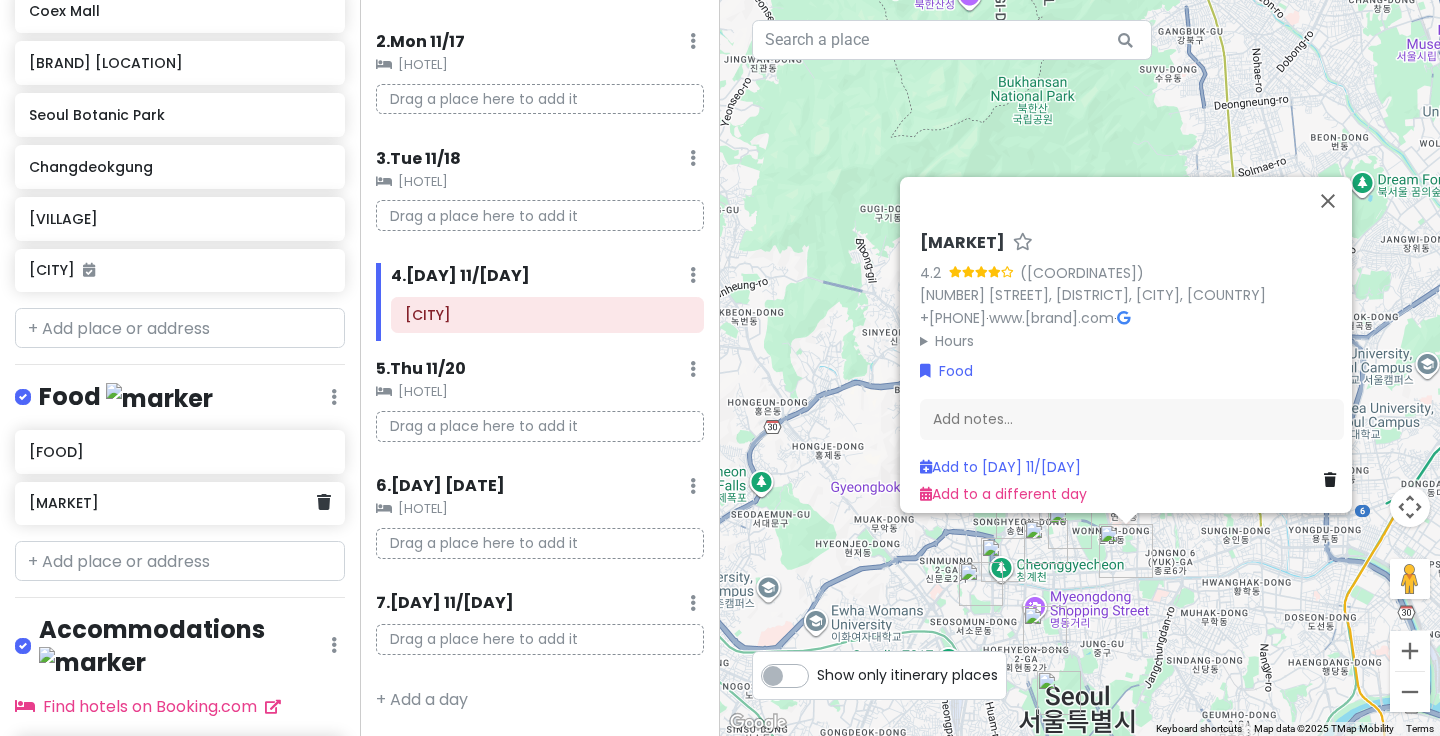 click on "[MARKET]" at bounding box center (172, 503) 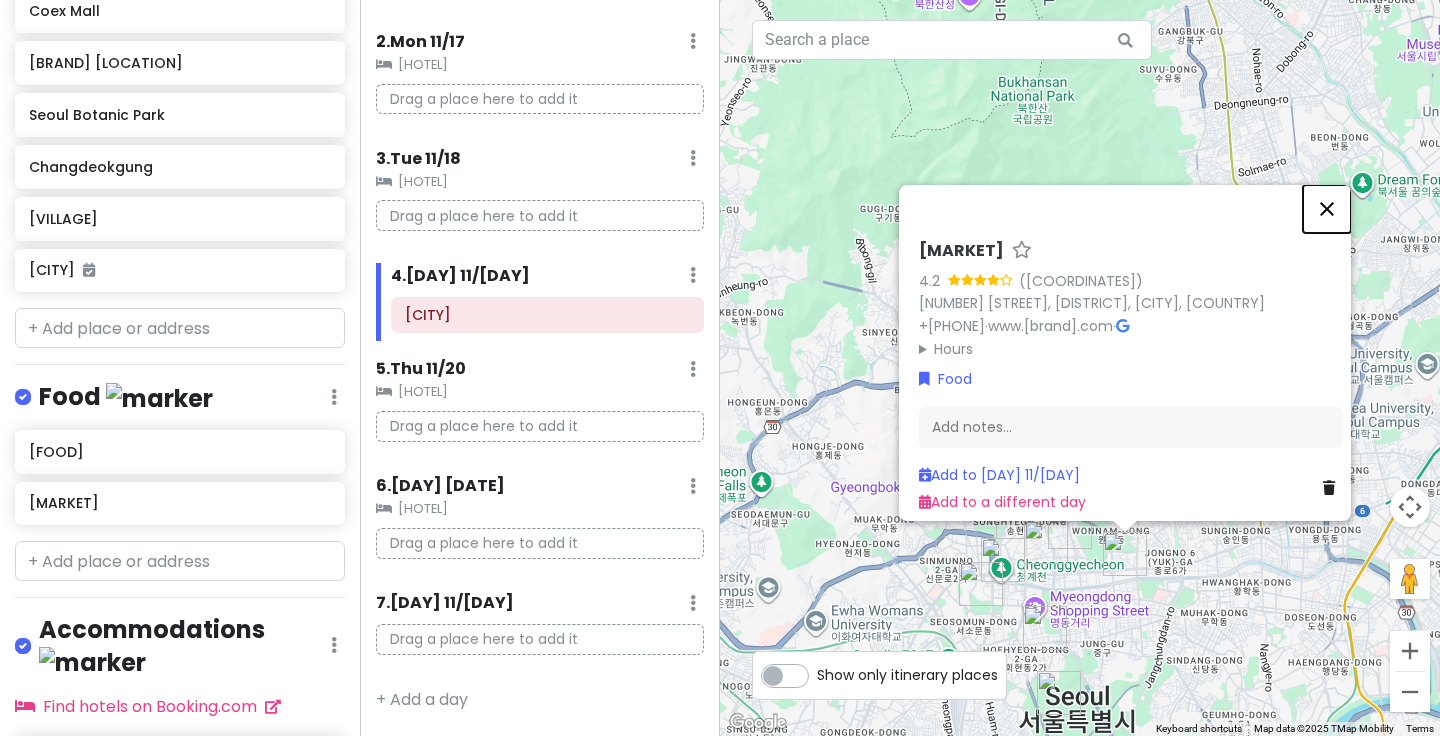 click at bounding box center [1327, 209] 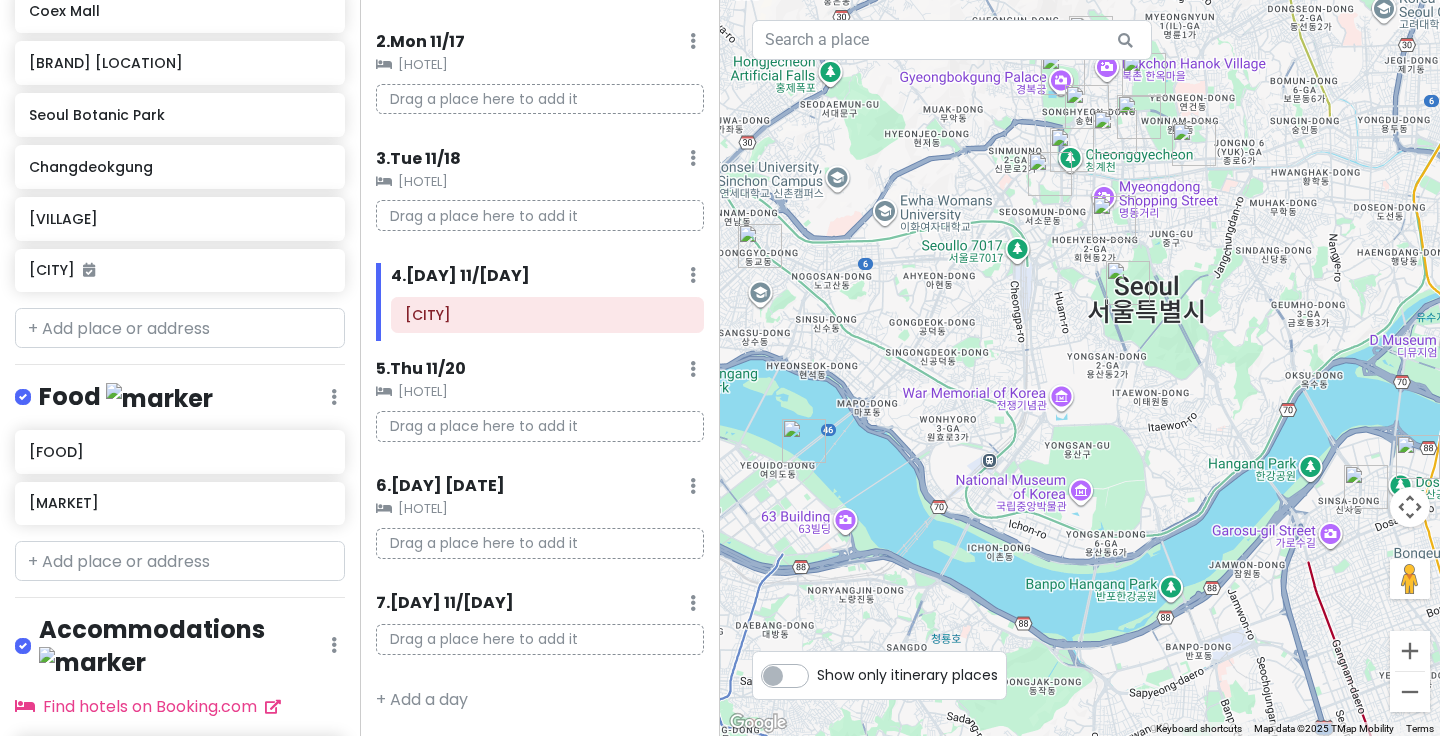 drag, startPoint x: 1216, startPoint y: 595, endPoint x: 1285, endPoint y: 182, distance: 418.72424 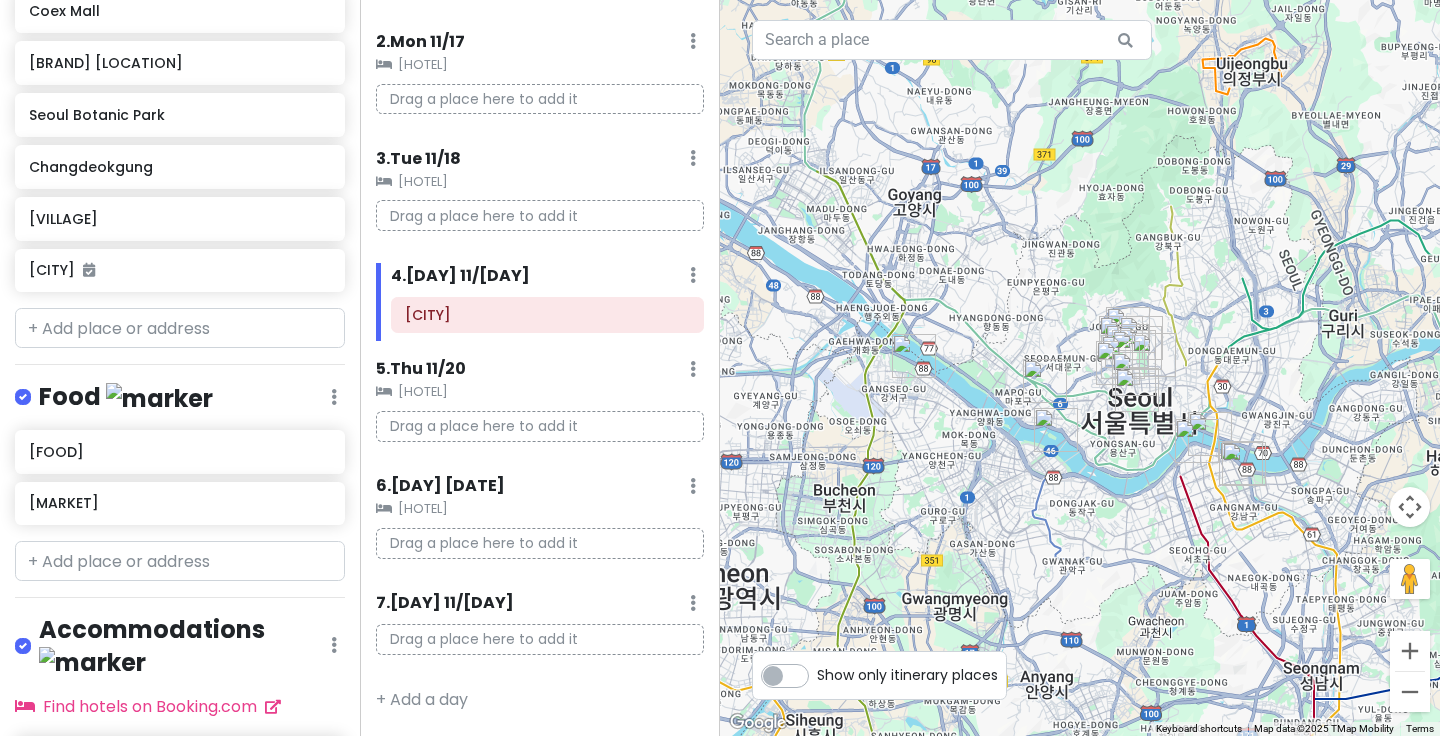 drag, startPoint x: 1284, startPoint y: 538, endPoint x: 1147, endPoint y: 490, distance: 145.16542 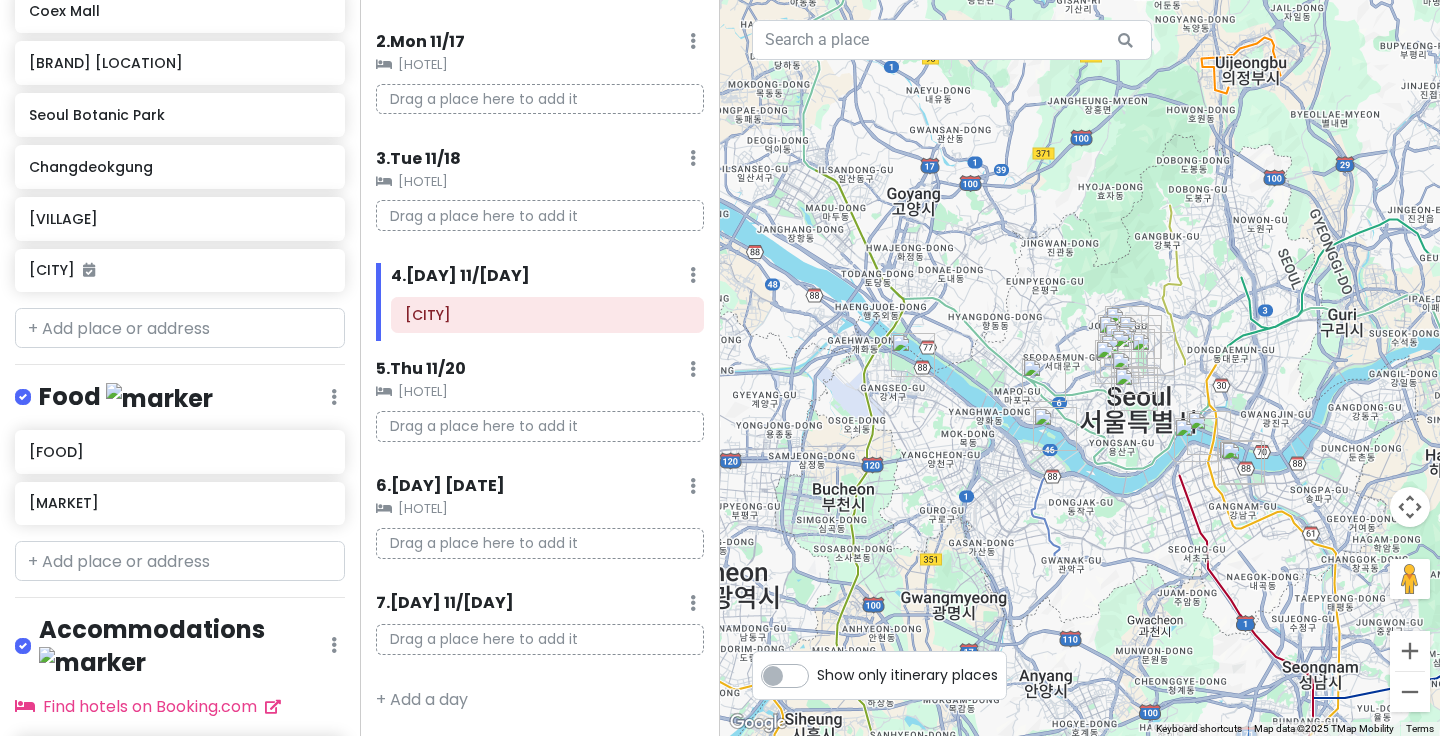 click at bounding box center (1243, 463) 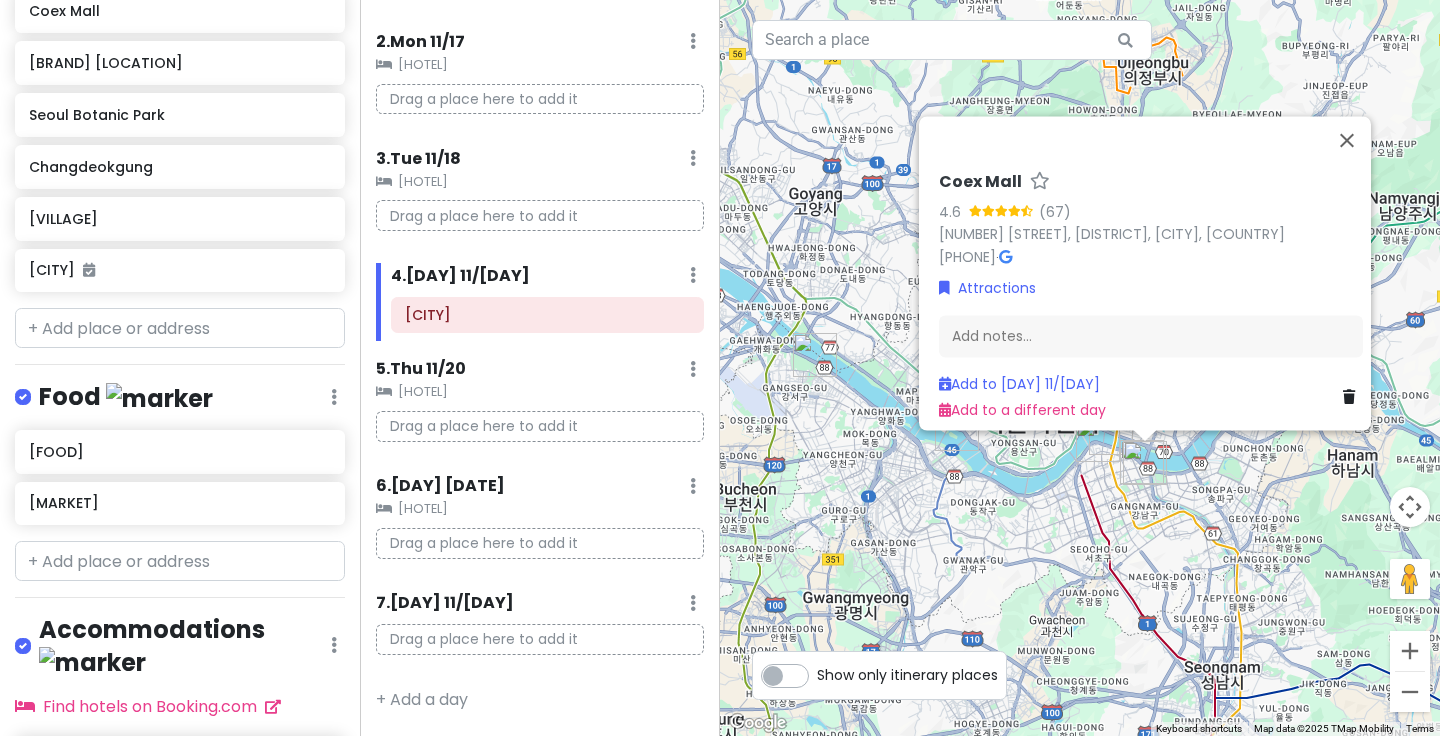 click on "[MALL] [RATING] ([NUMBER]) [NUMBER] [NEIGHBORHOOD], [DISTRICT], [CITY], [COUNTRY] [PHONE] · Attractions Add notes... Add to Wed [DATE] Add to a different day" at bounding box center (1080, 368) 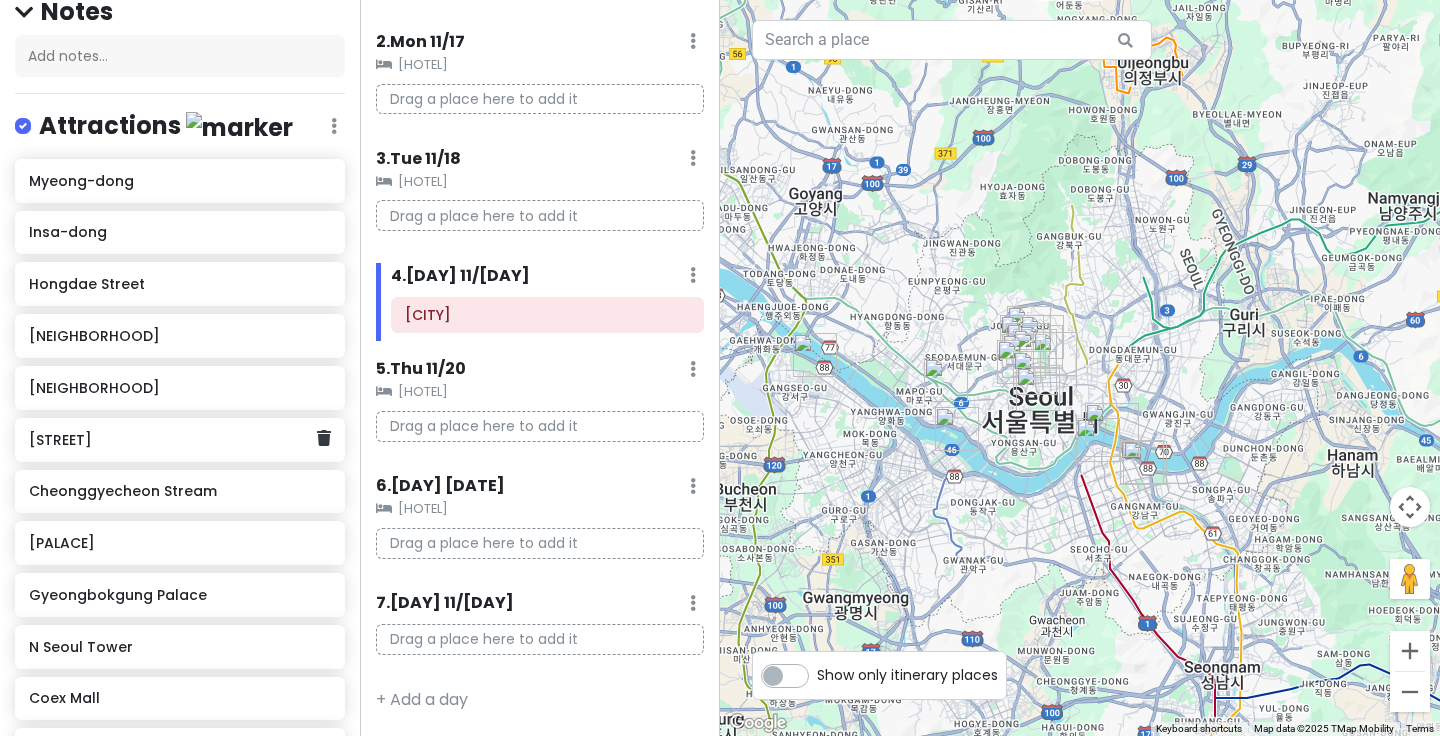 scroll, scrollTop: 0, scrollLeft: 0, axis: both 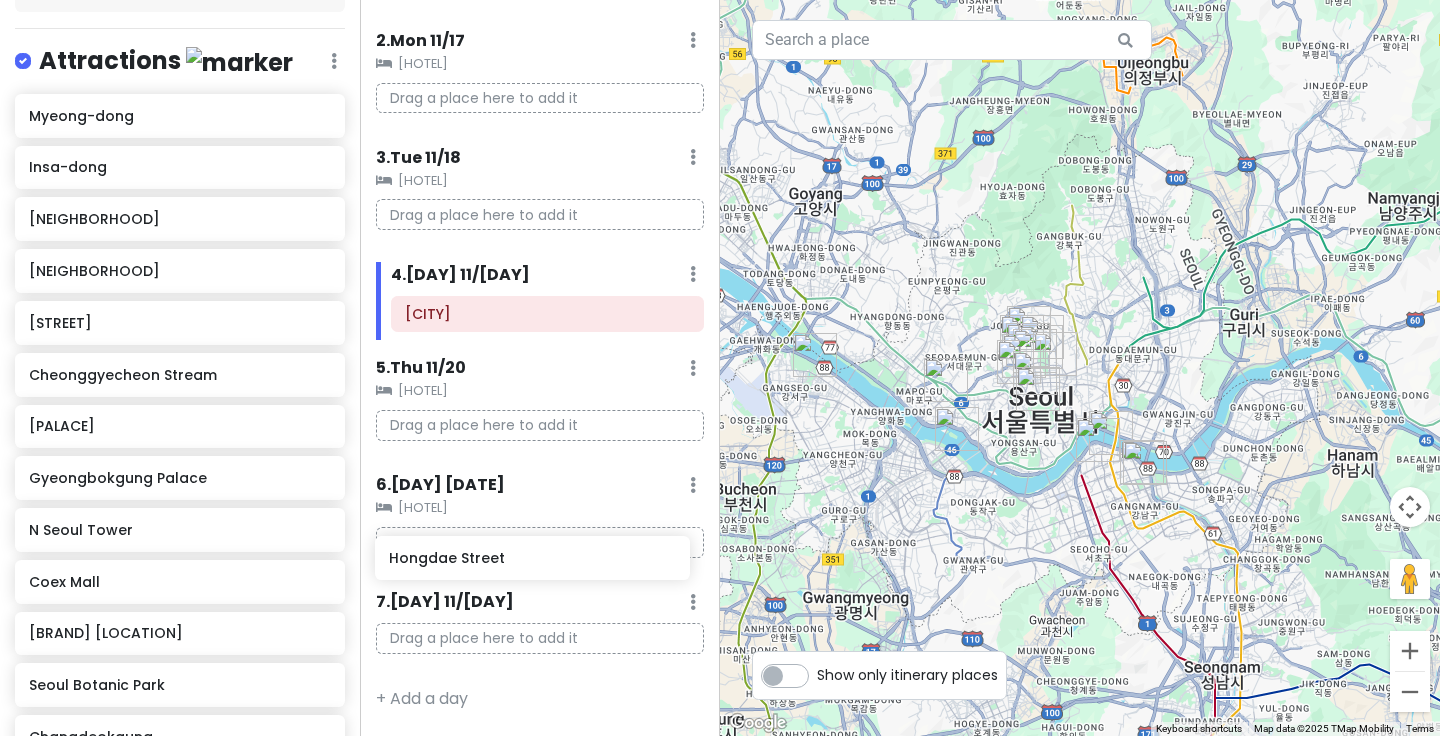 click on "Itinerary × 1 . Sun [DATE] Edit Day Notes Clear Lodging Delete Day Click to add day notes Somerset Palace Seoul Drag a place here to add it 2 . Mon [DATE] Add Day Notes Clear Lodging Delete Day Somerset Palace Seoul Drag a place here to add it 3 . Tue [DATE] Add Day Notes Clear Lodging Delete Day Somerset Palace Seoul Drag a place here to add it 4 . Wed [DATE] Add Day Notes [CITY]-si" at bounding box center (720, 368) 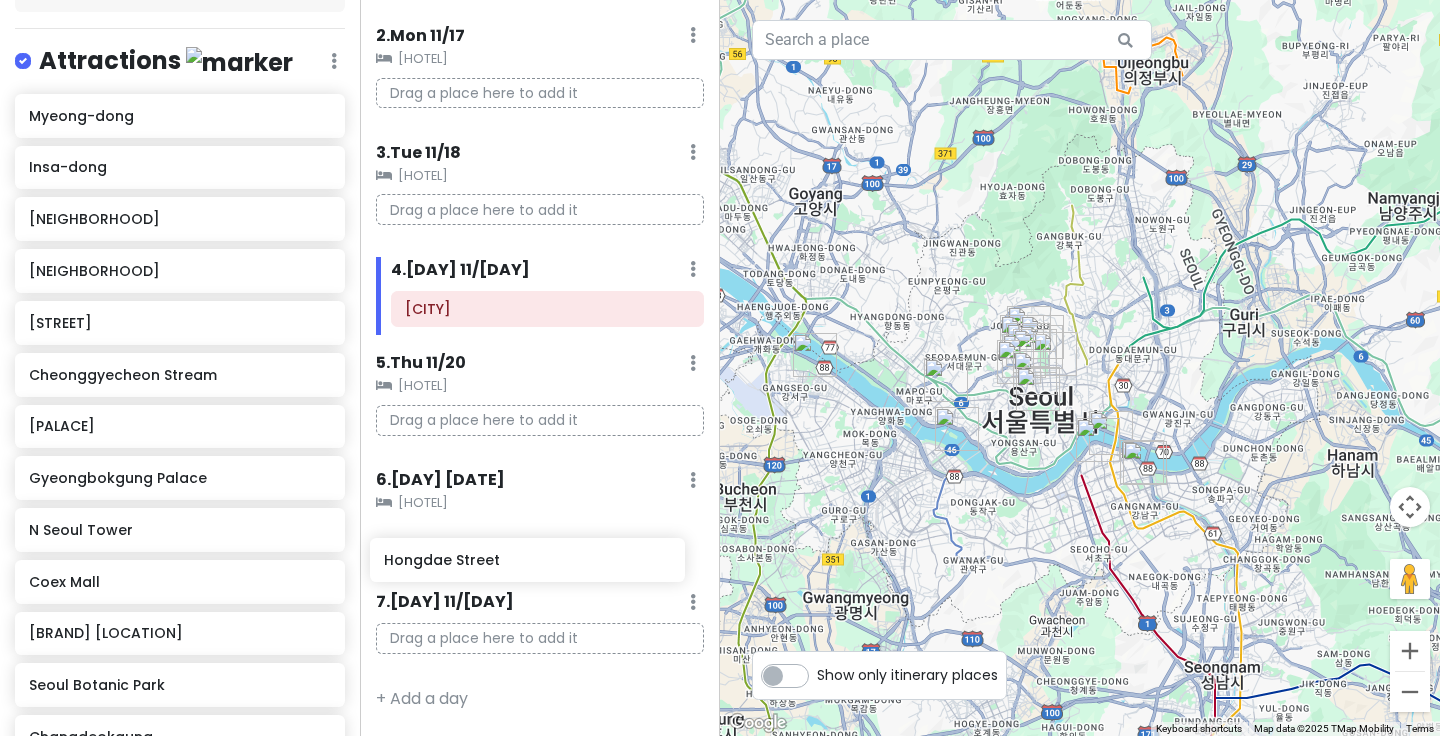 scroll, scrollTop: 194, scrollLeft: 0, axis: vertical 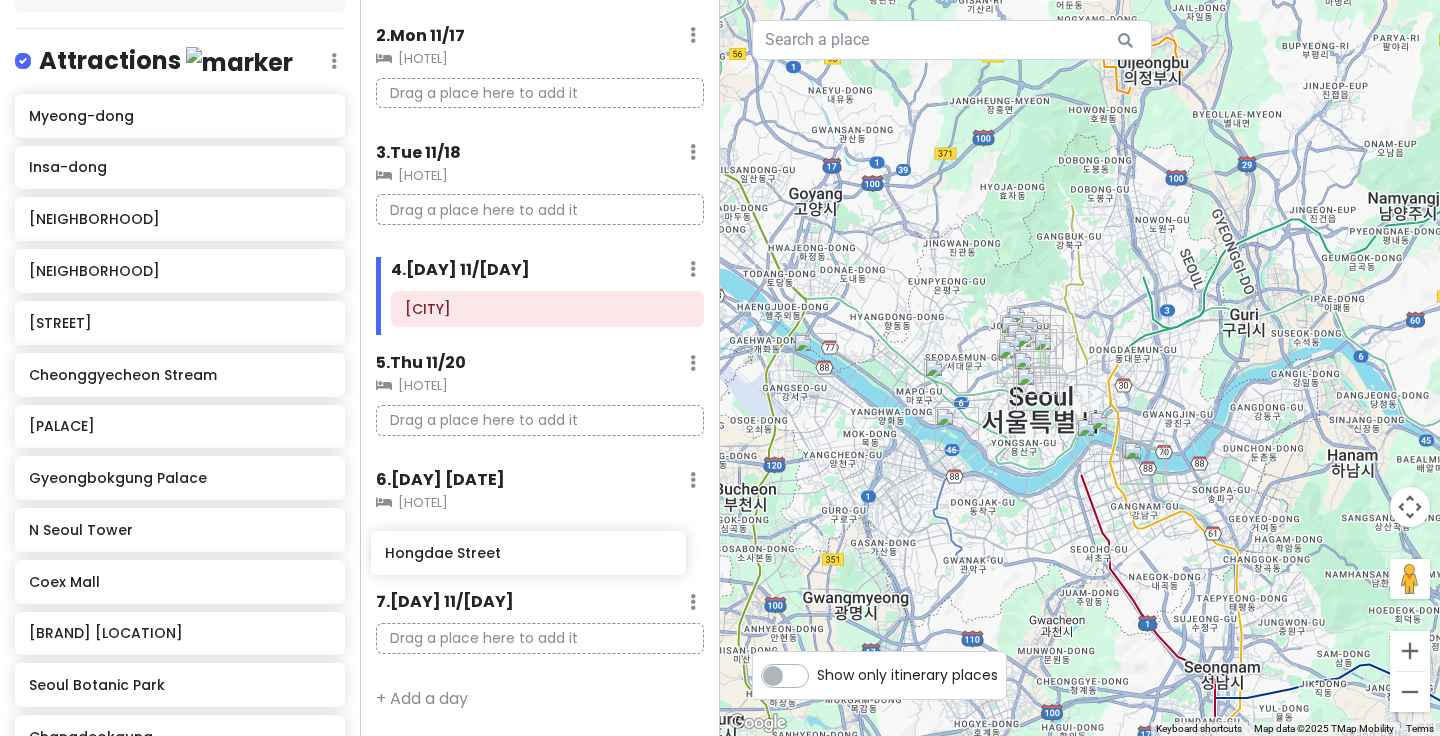 drag, startPoint x: 194, startPoint y: 223, endPoint x: 550, endPoint y: 558, distance: 488.83636 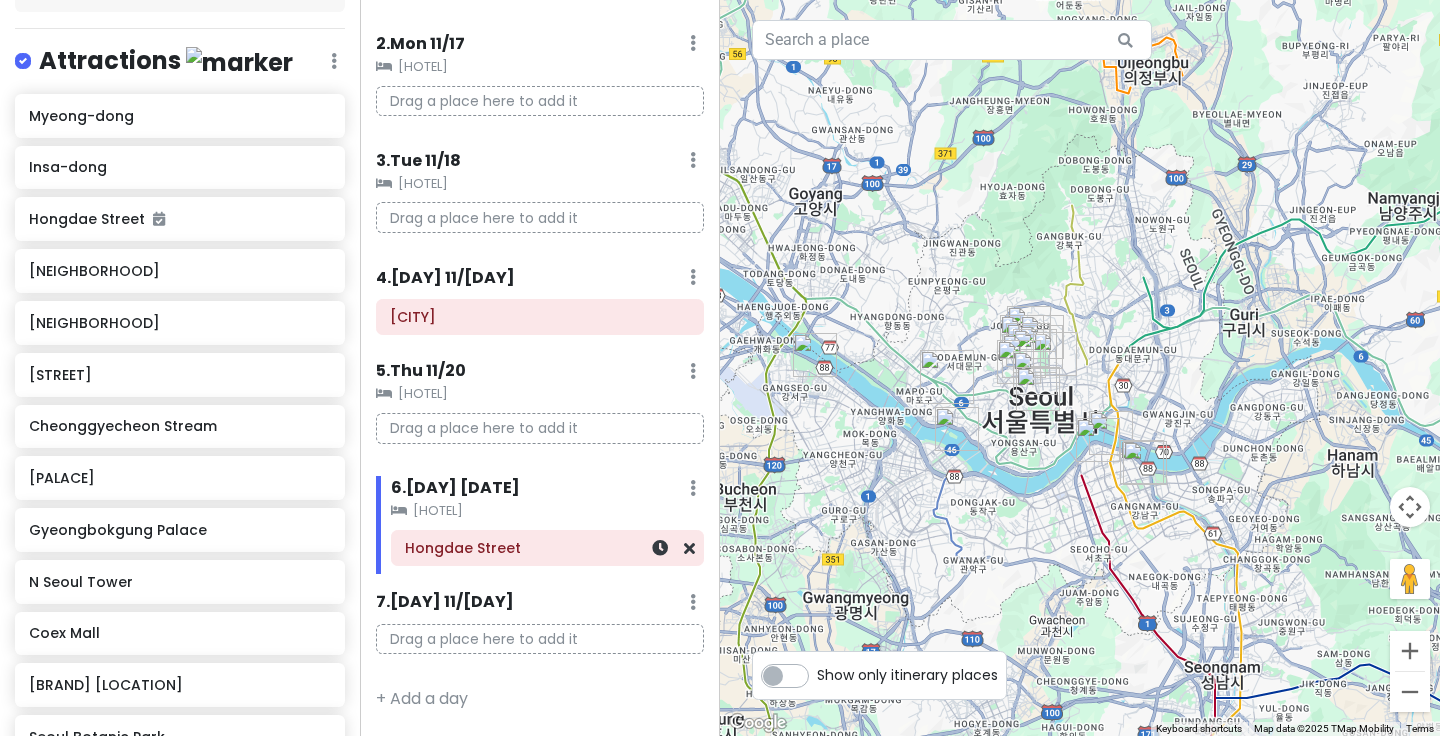 scroll, scrollTop: 185, scrollLeft: 0, axis: vertical 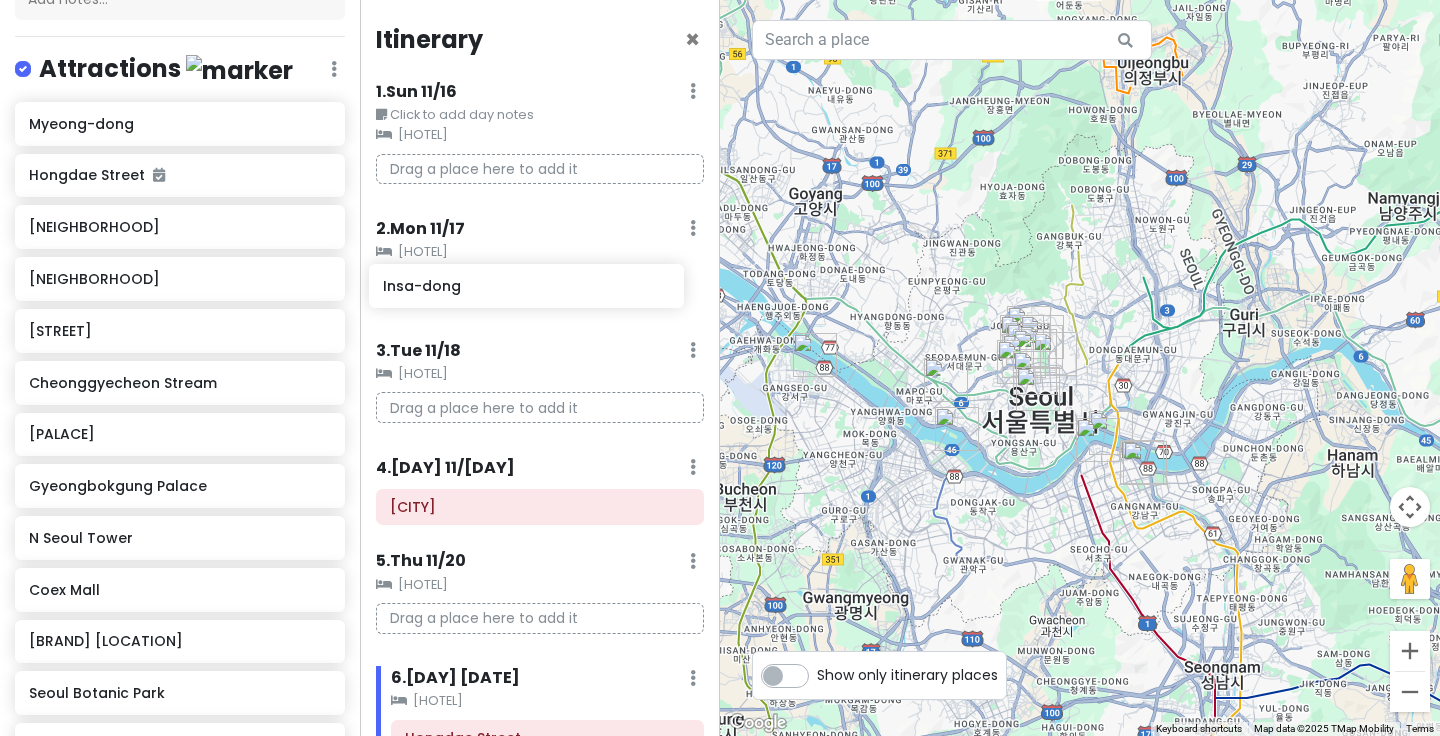 drag, startPoint x: 181, startPoint y: 175, endPoint x: 535, endPoint y: 289, distance: 371.9032 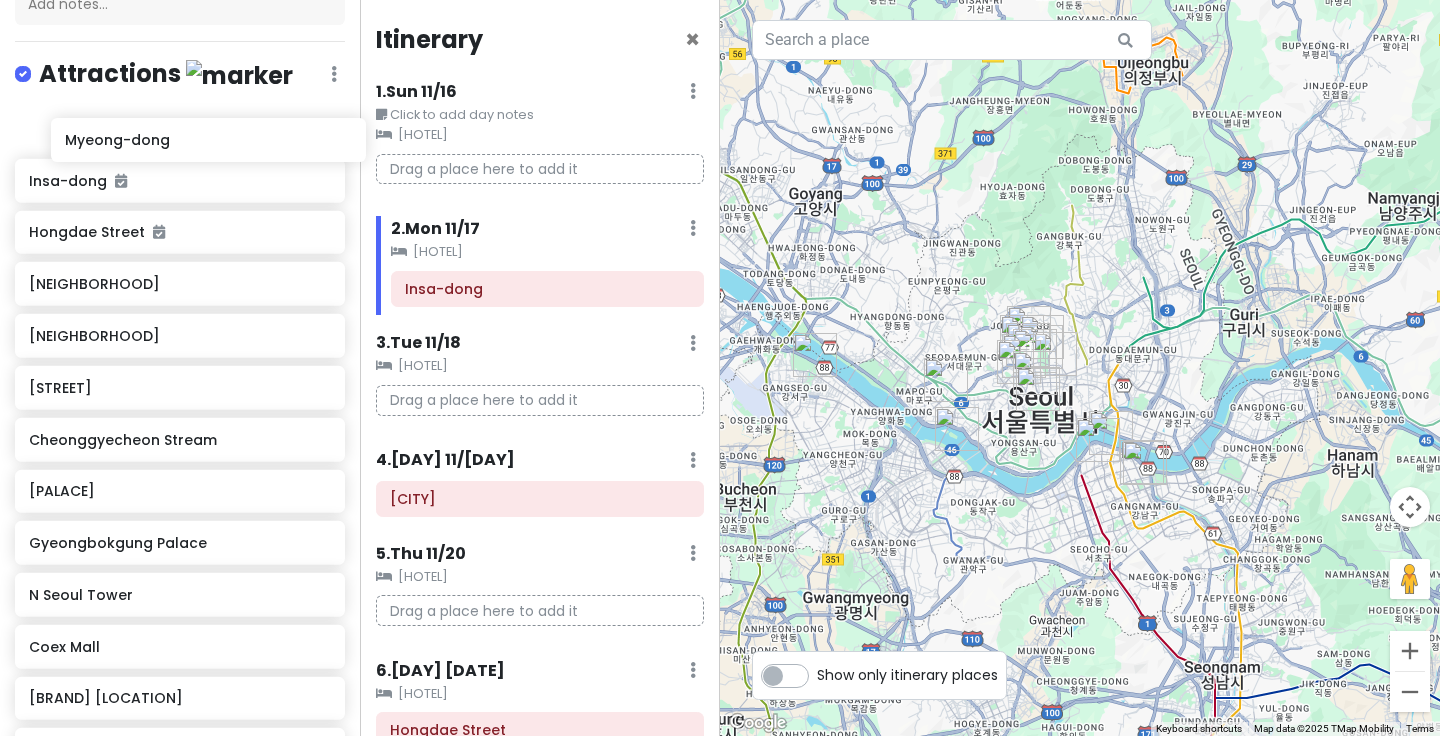 scroll, scrollTop: 259, scrollLeft: 0, axis: vertical 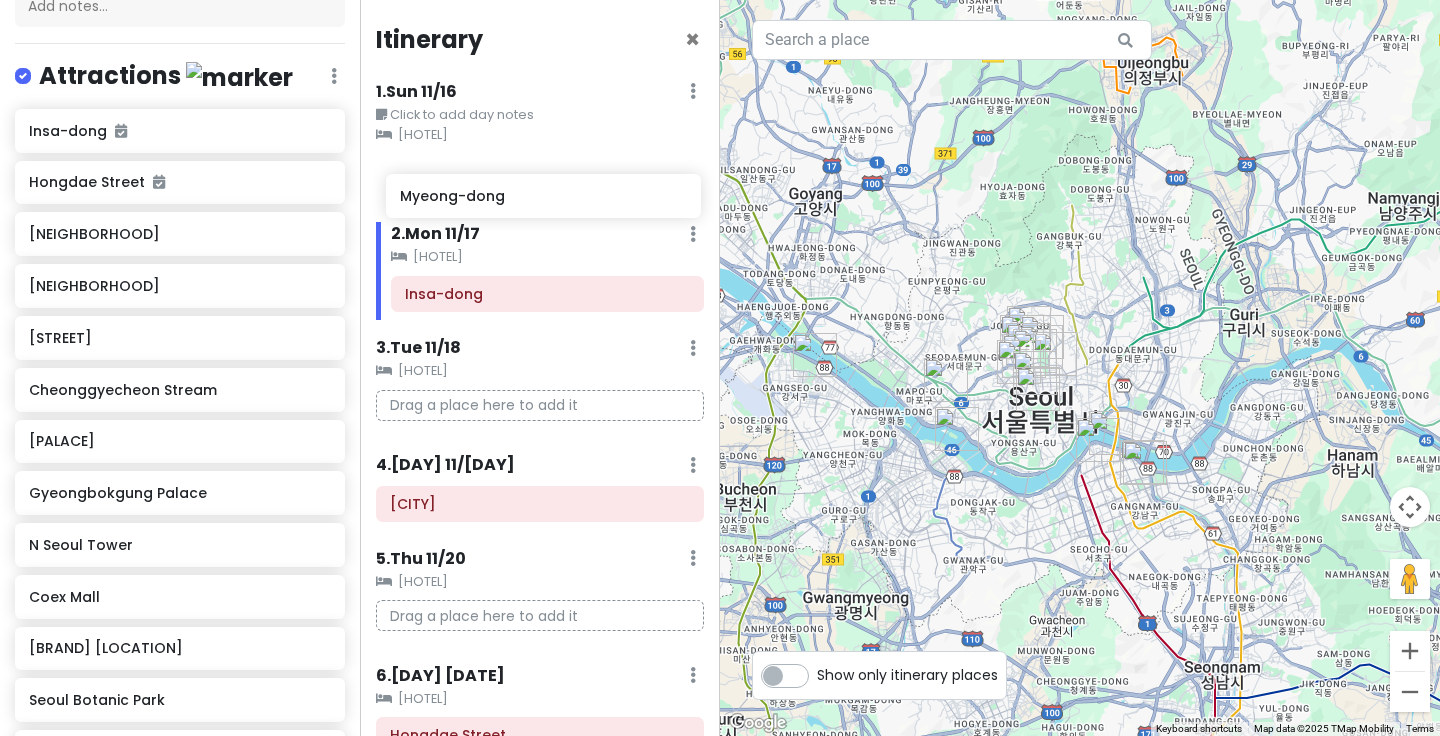 drag, startPoint x: 212, startPoint y: 124, endPoint x: 583, endPoint y: 198, distance: 378.30807 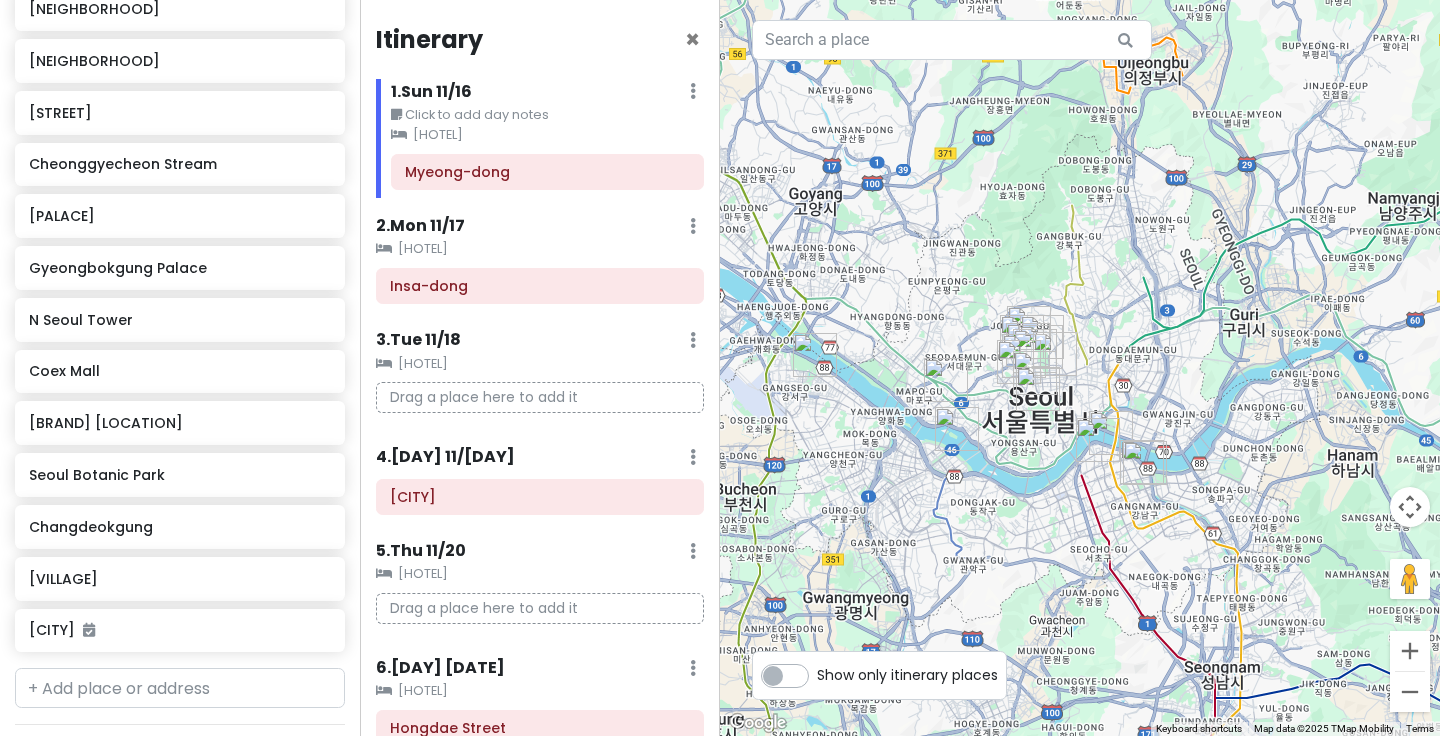 scroll, scrollTop: 547, scrollLeft: 0, axis: vertical 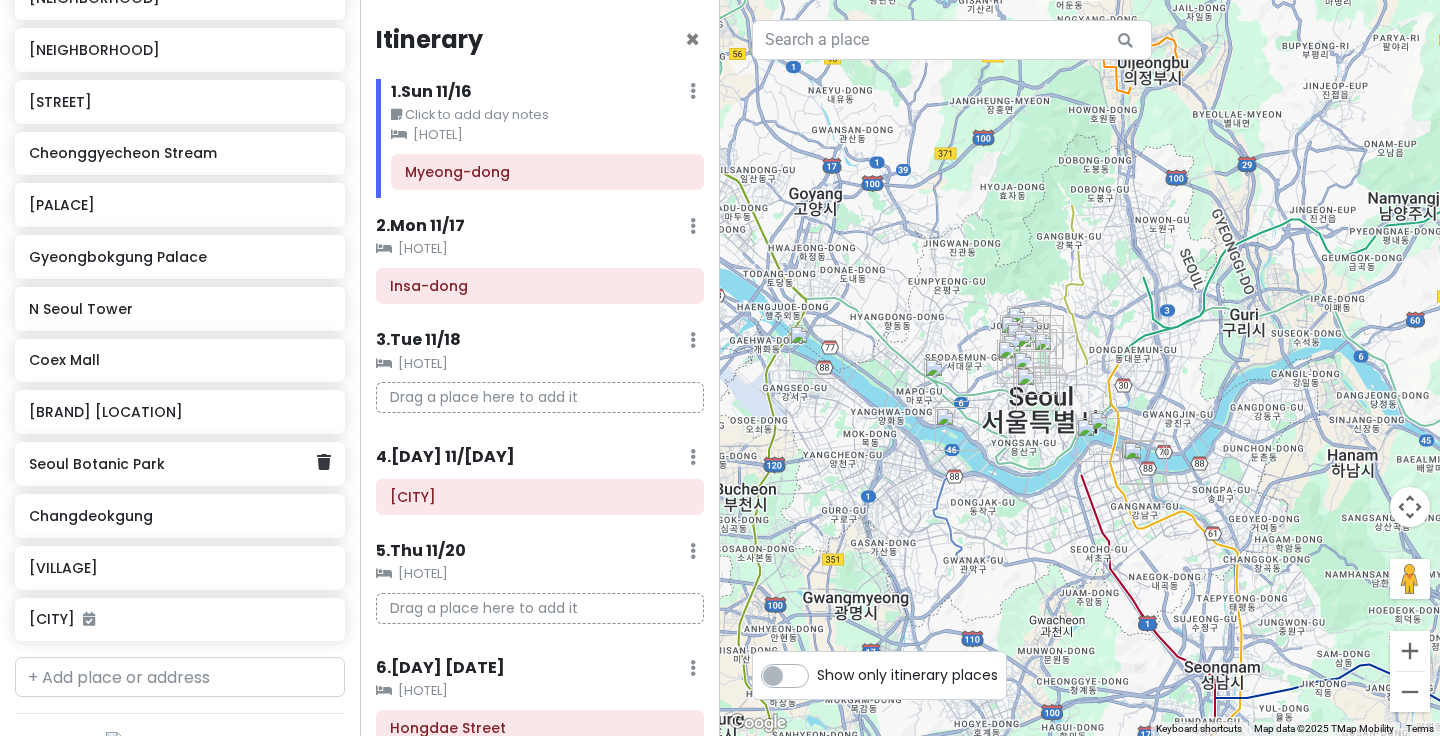 click on "Seoul Botanic Park" at bounding box center (180, 464) 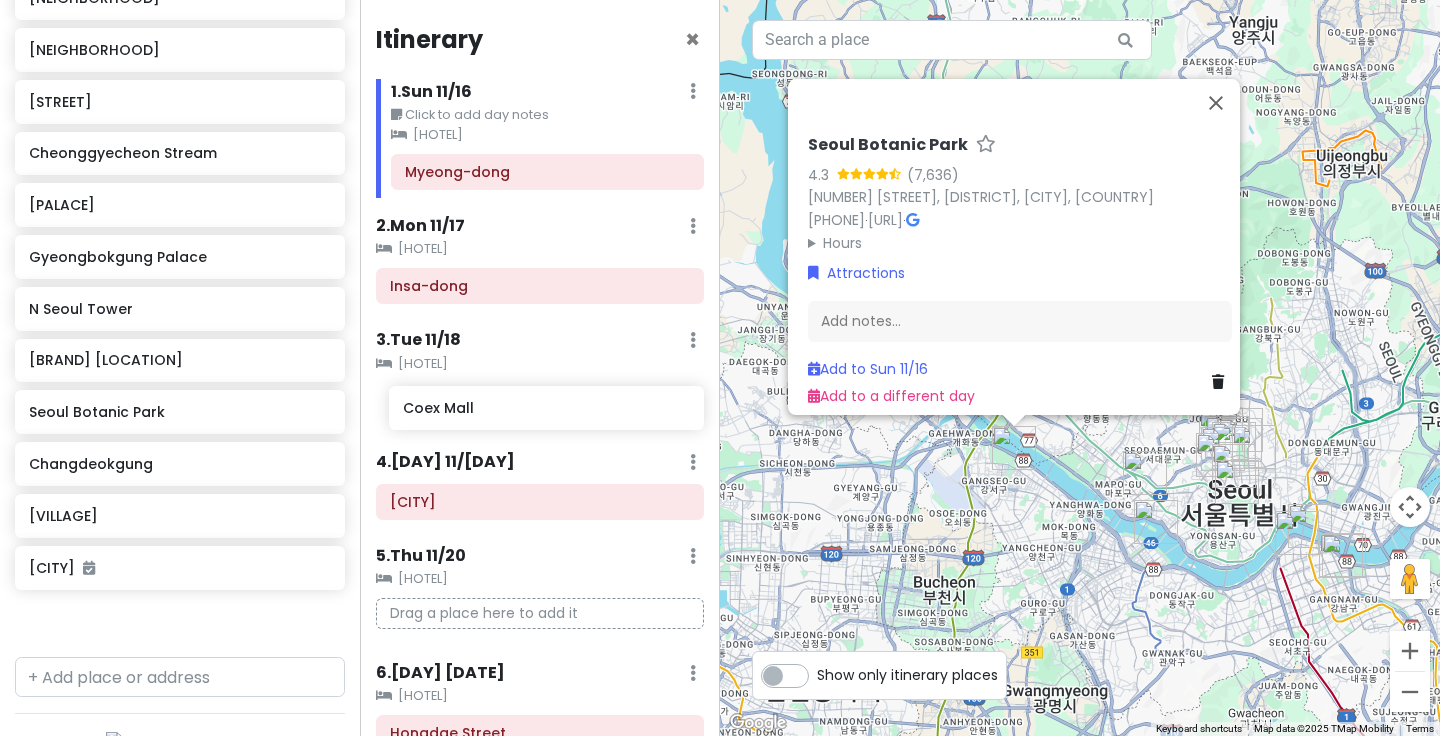 drag, startPoint x: 183, startPoint y: 370, endPoint x: 557, endPoint y: 419, distance: 377.19623 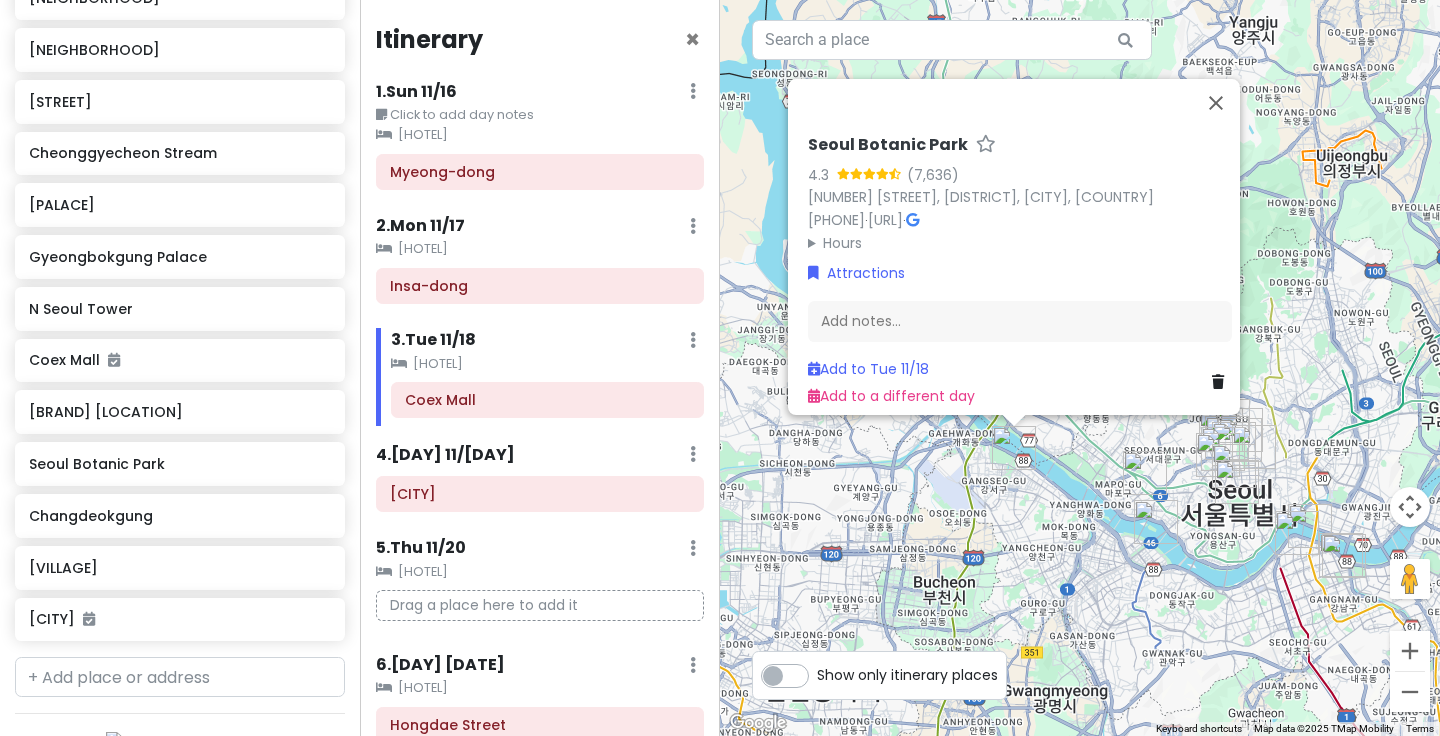 scroll, scrollTop: 495, scrollLeft: 0, axis: vertical 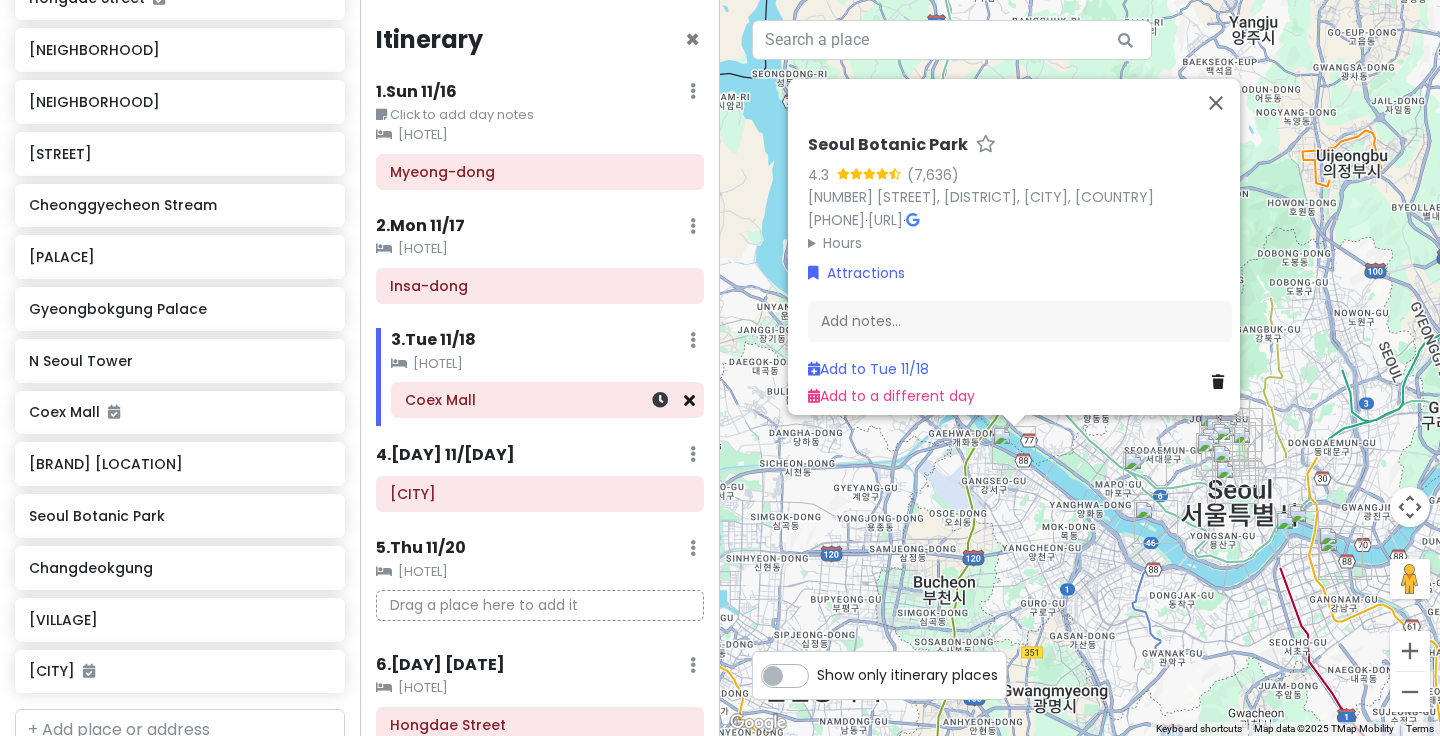 click at bounding box center [689, 400] 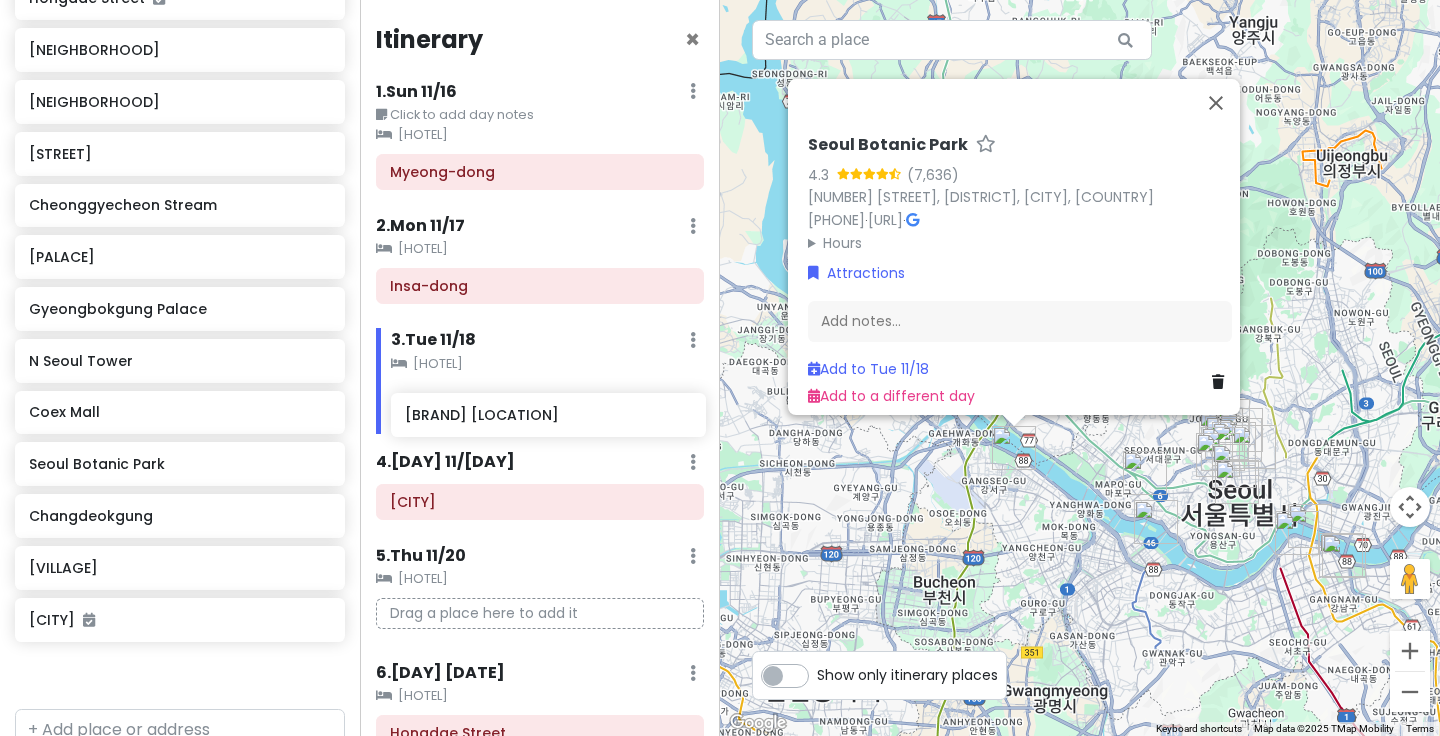 drag, startPoint x: 176, startPoint y: 473, endPoint x: 552, endPoint y: 425, distance: 379.05145 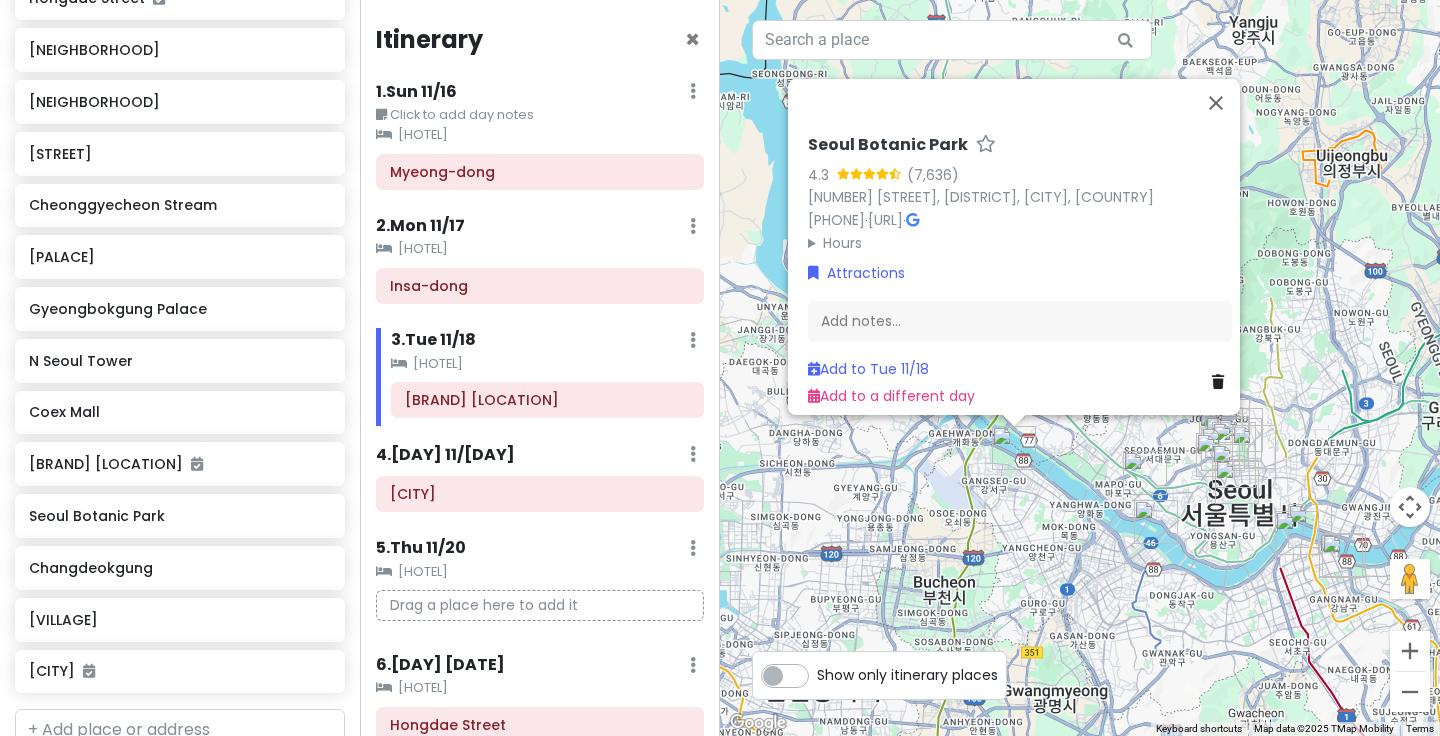 scroll, scrollTop: 474, scrollLeft: 0, axis: vertical 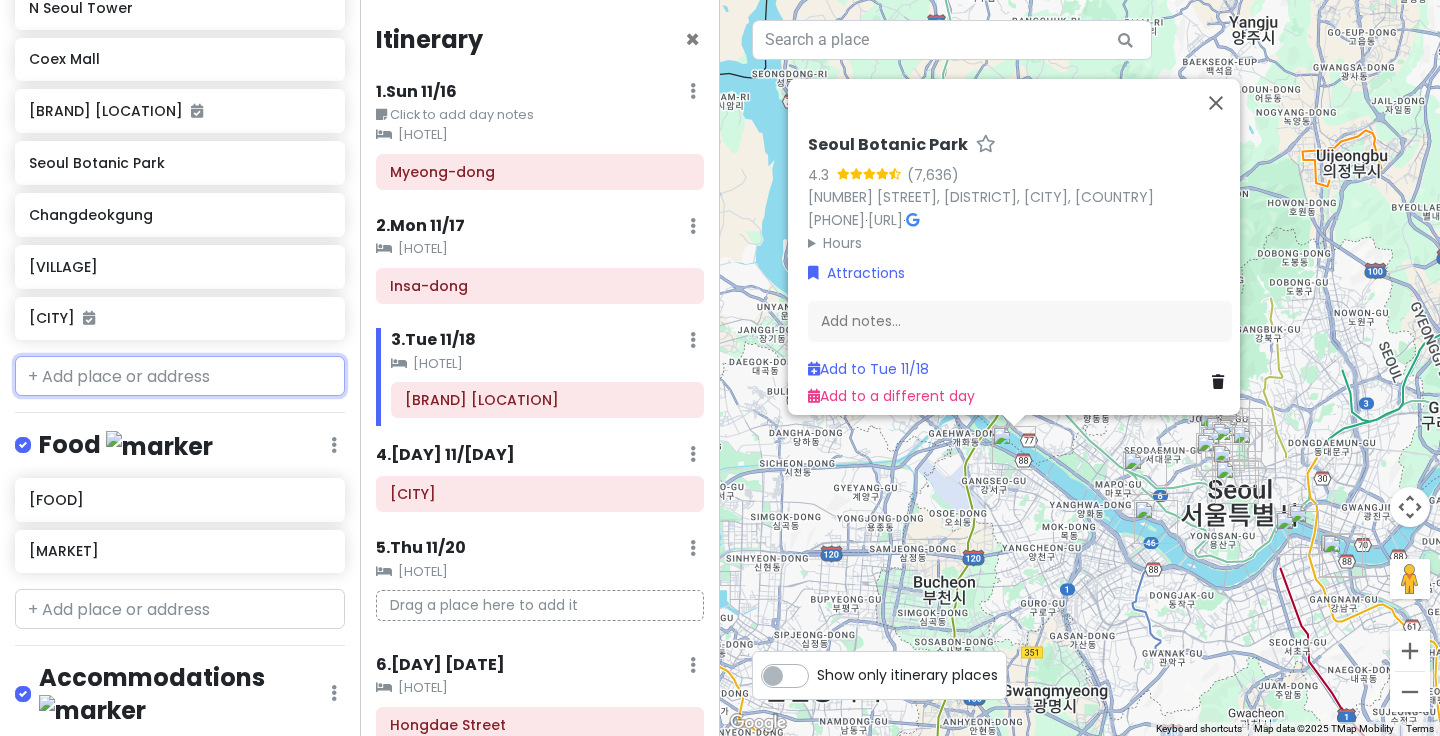 click at bounding box center [180, 376] 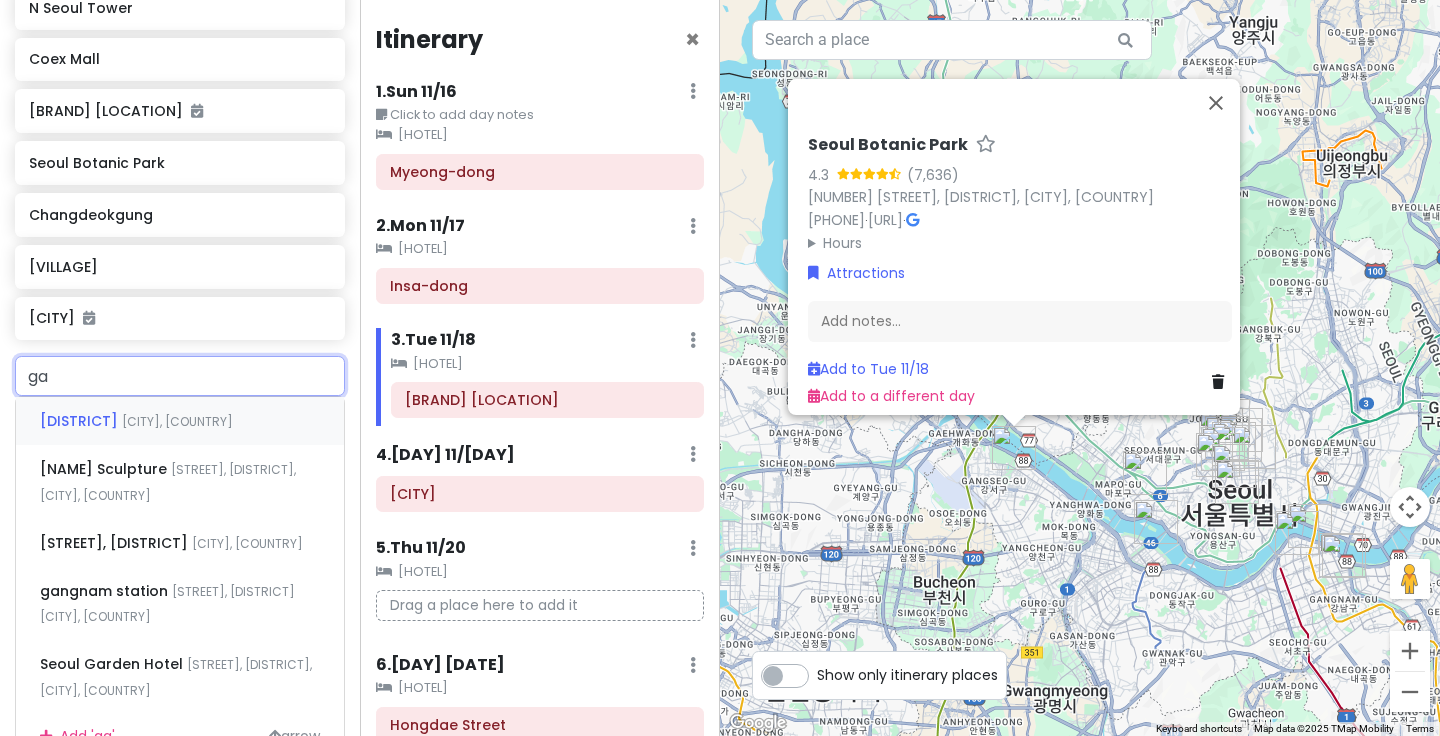 type on "[NAME]" 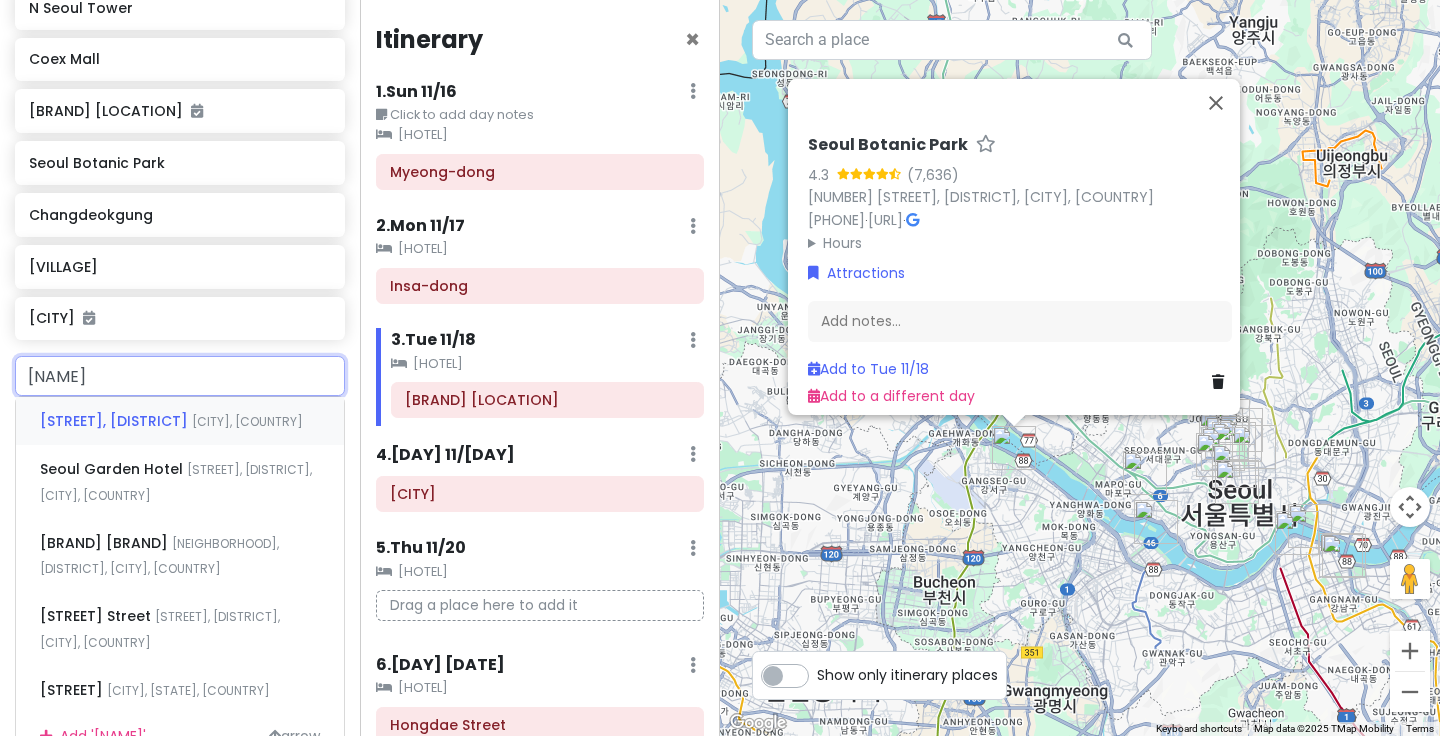 click on "[STREET], [DISTRICT] [CITY], [COUNTRY]" at bounding box center (180, 421) 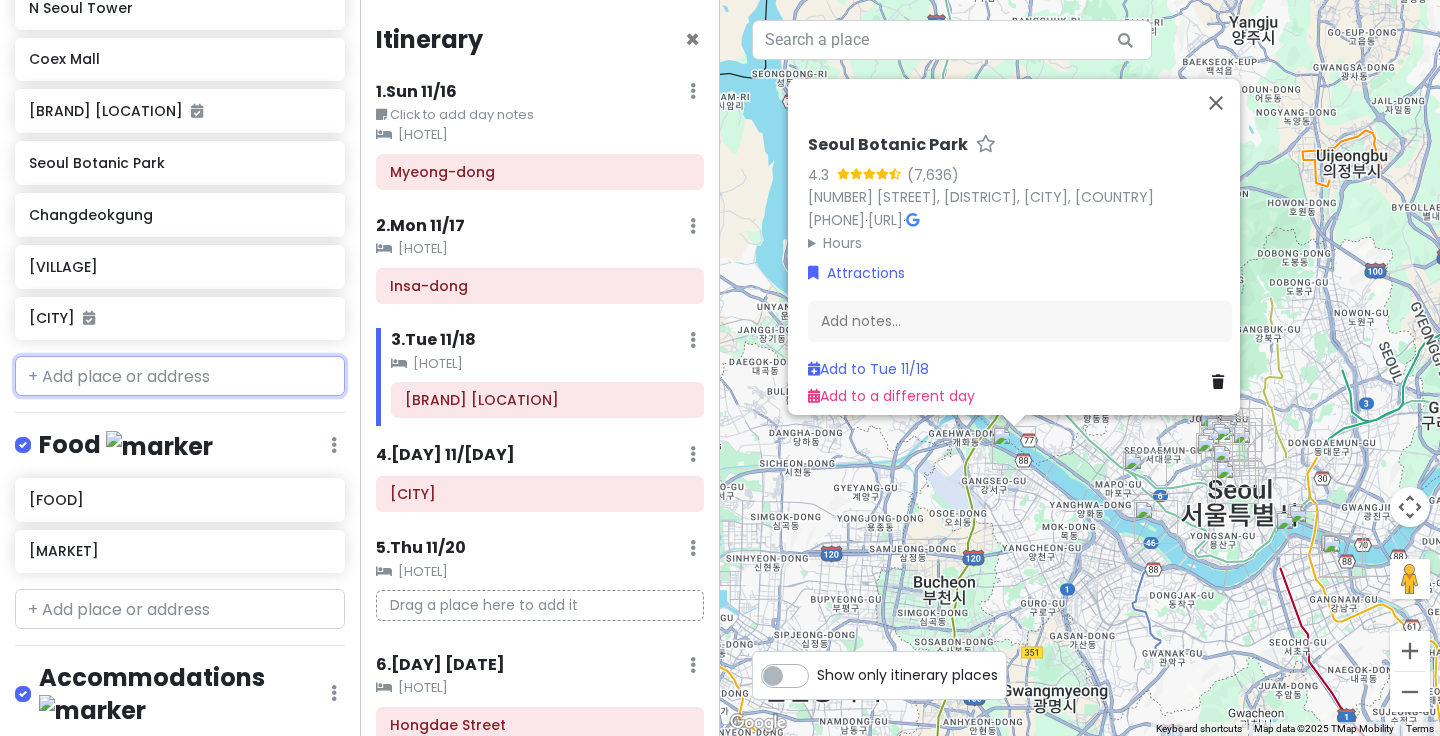 scroll, scrollTop: 899, scrollLeft: 0, axis: vertical 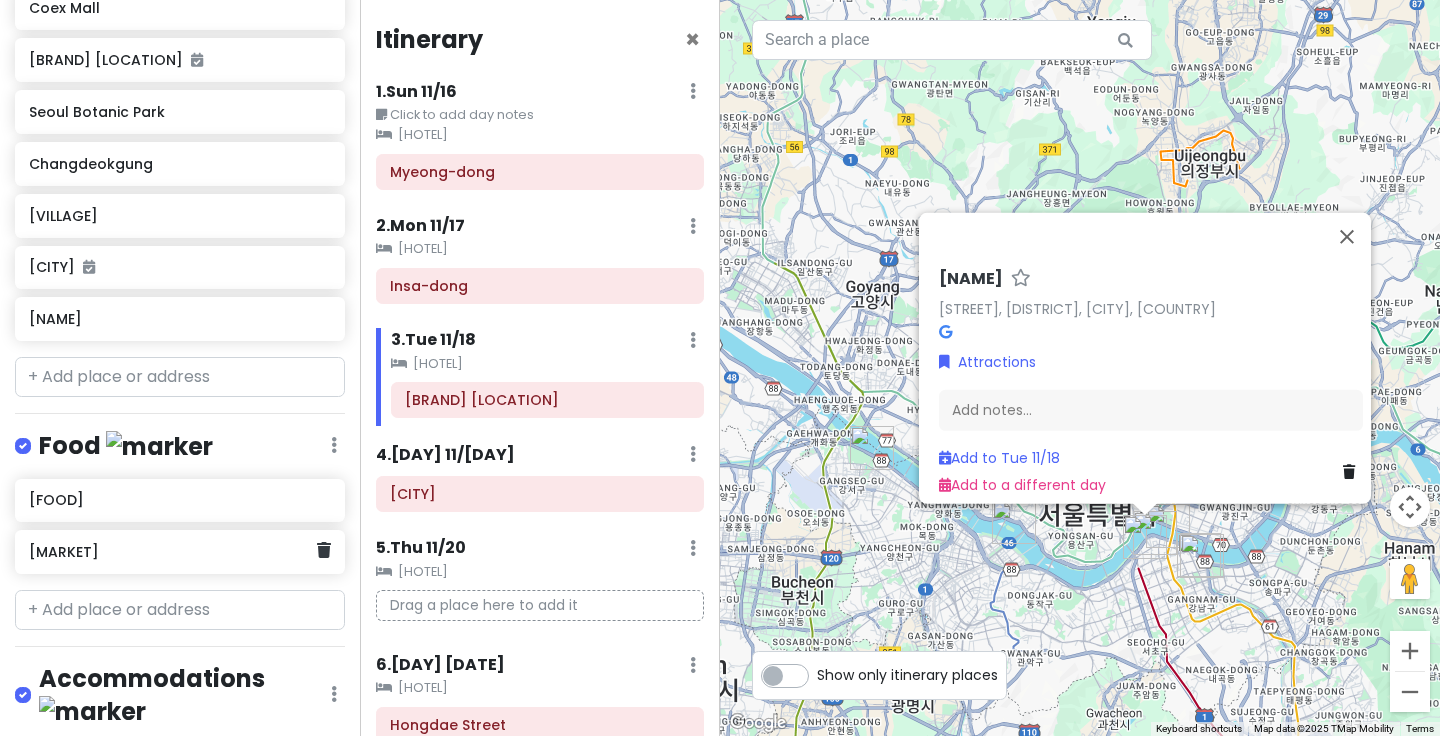 click on "[MARKET]" at bounding box center (172, 552) 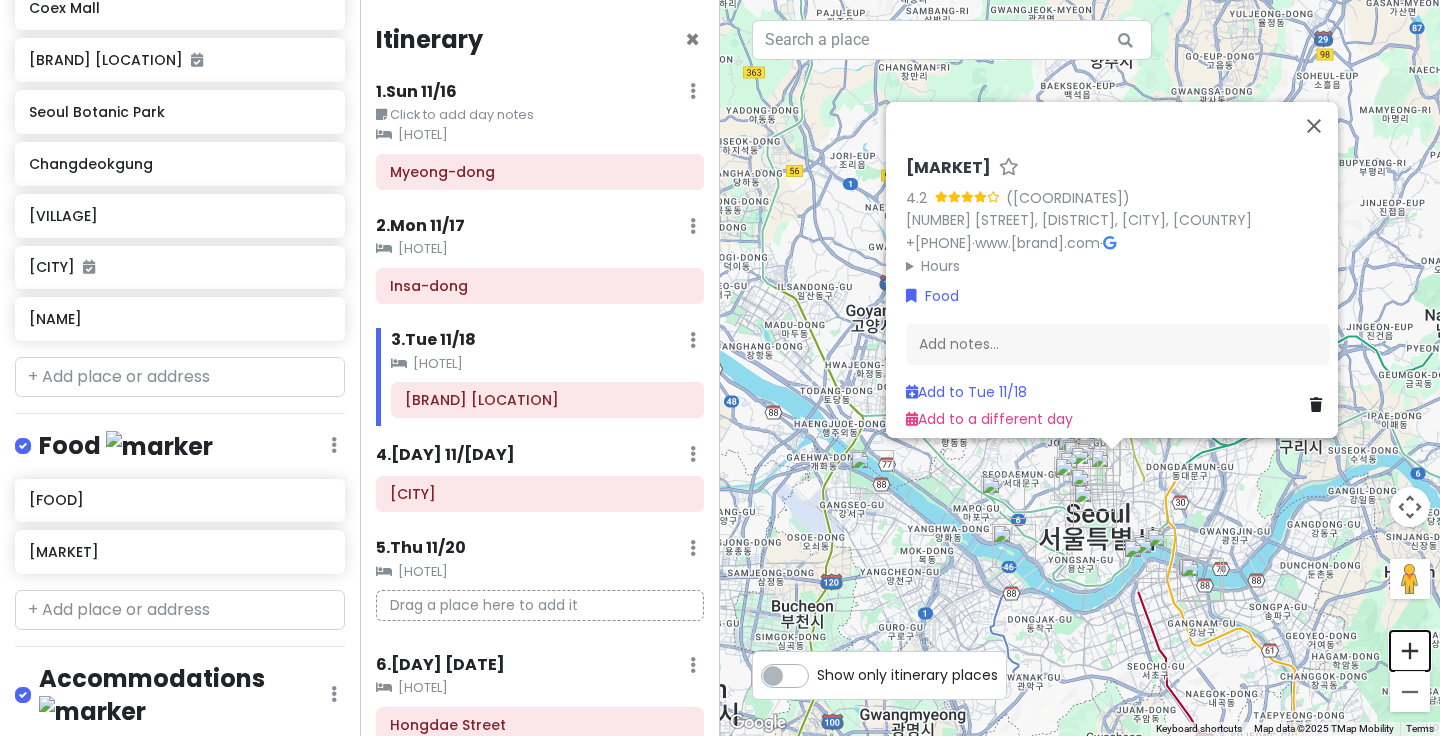 click at bounding box center (1410, 651) 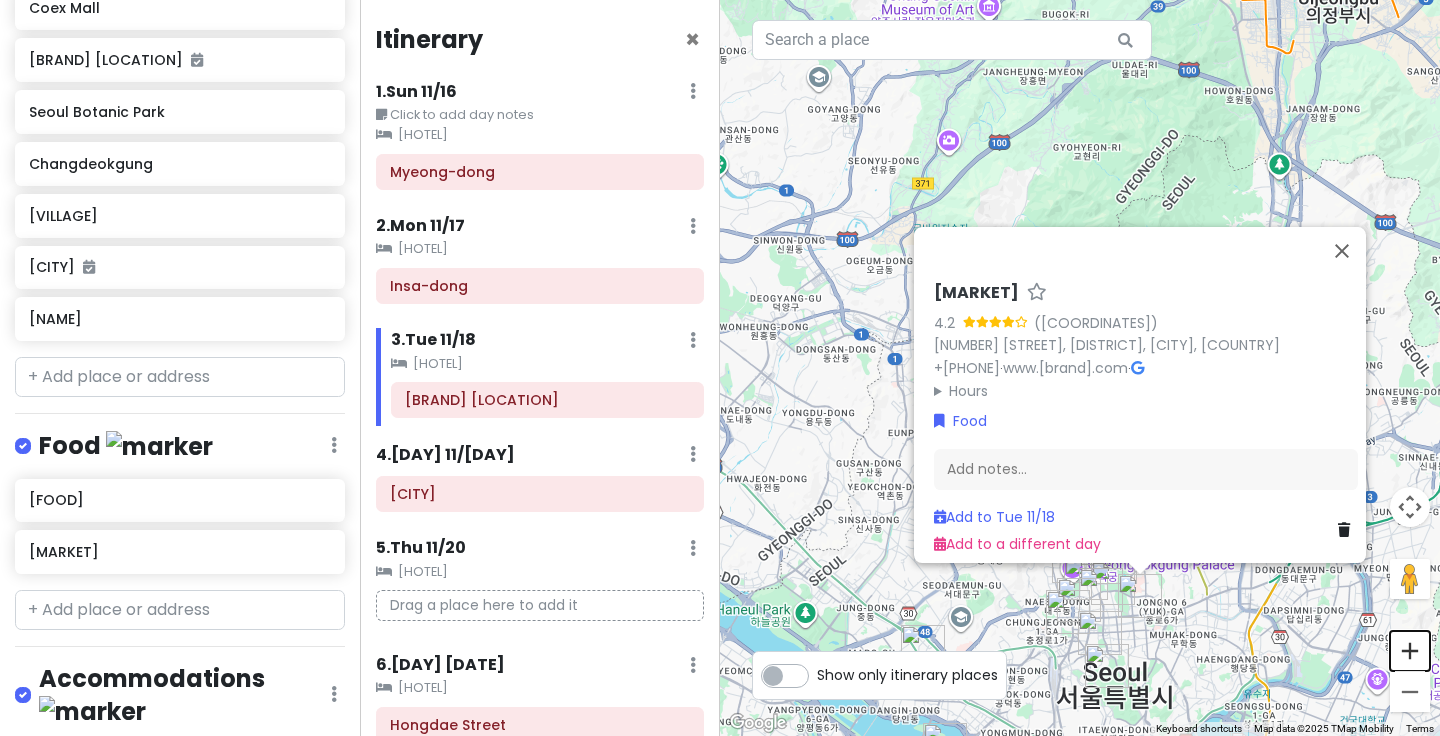 click at bounding box center [1410, 651] 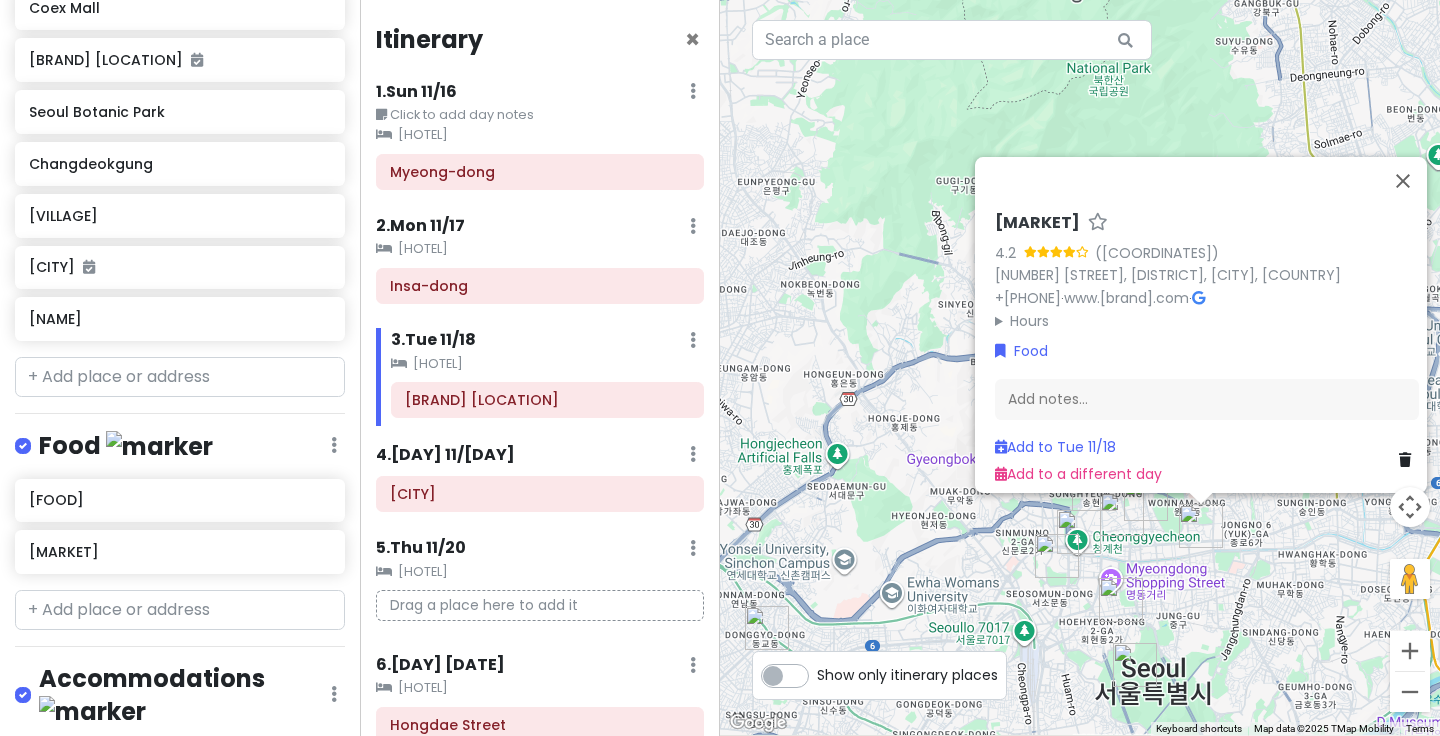 drag, startPoint x: 1302, startPoint y: 365, endPoint x: 1302, endPoint y: 20, distance: 345 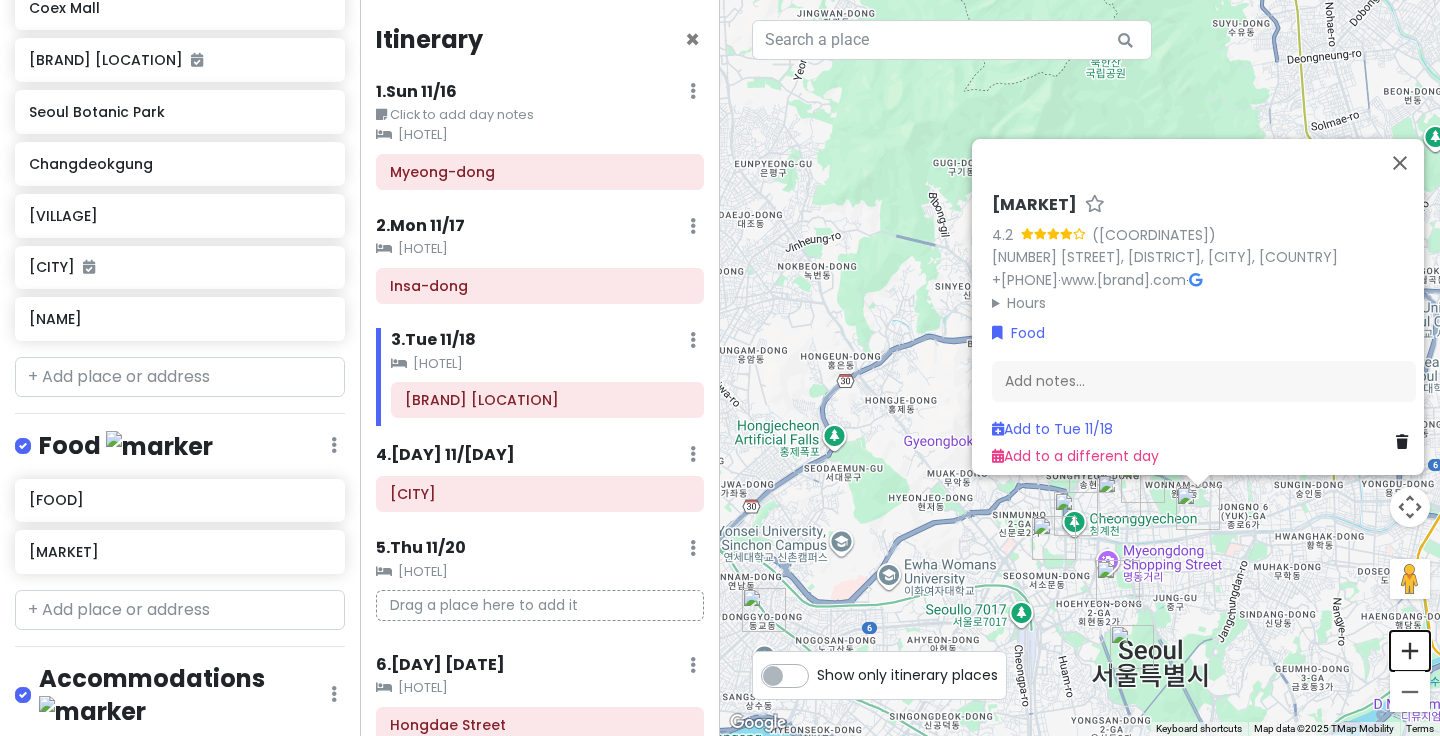 click at bounding box center (1410, 651) 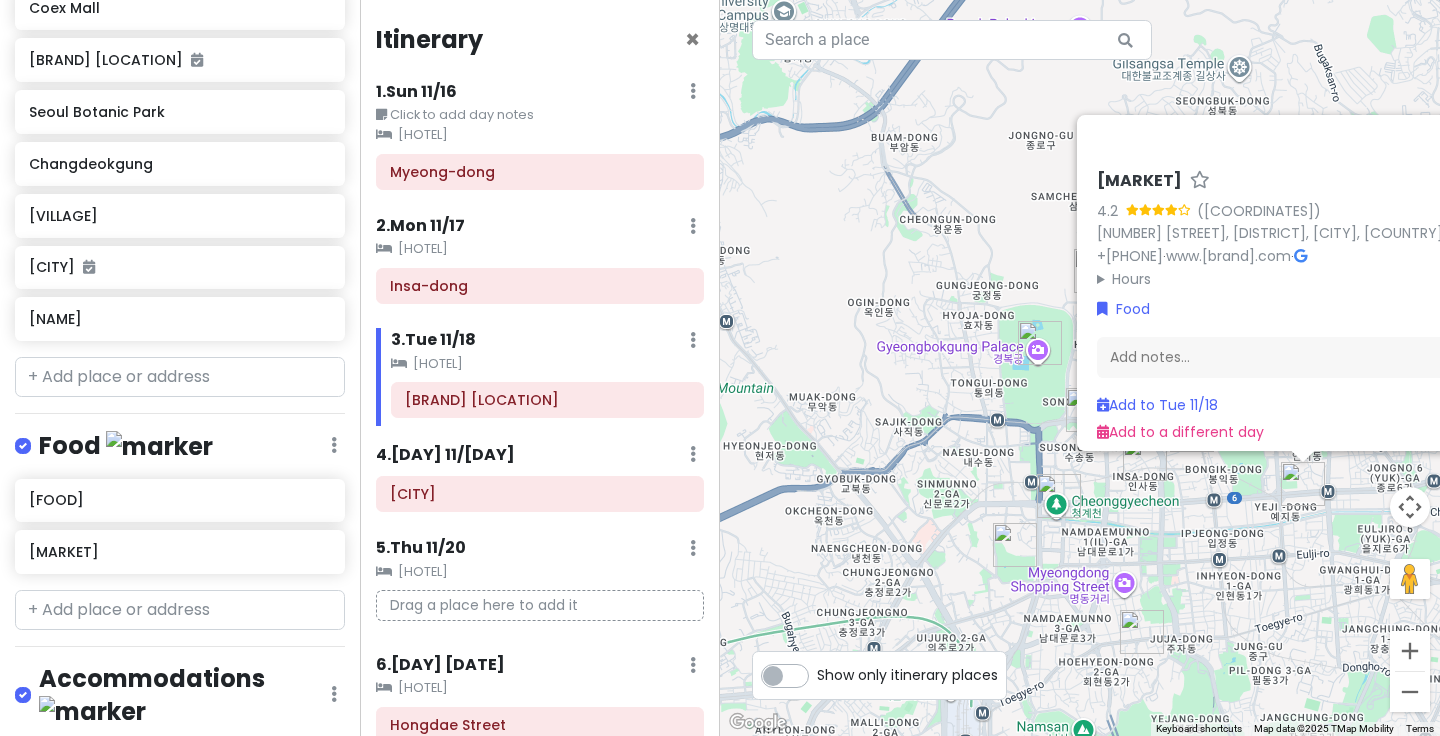 drag, startPoint x: 861, startPoint y: 508, endPoint x: 848, endPoint y: 318, distance: 190.44421 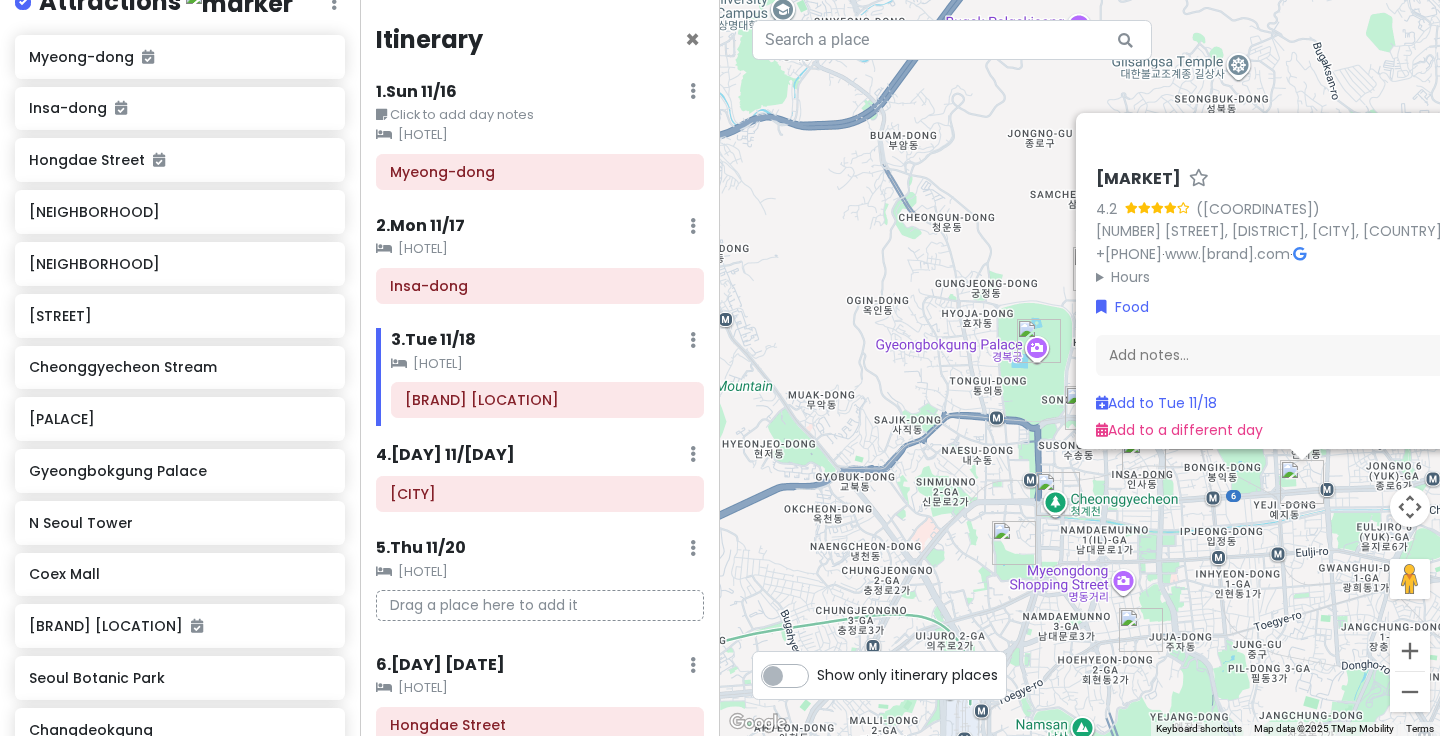 scroll, scrollTop: 350, scrollLeft: 0, axis: vertical 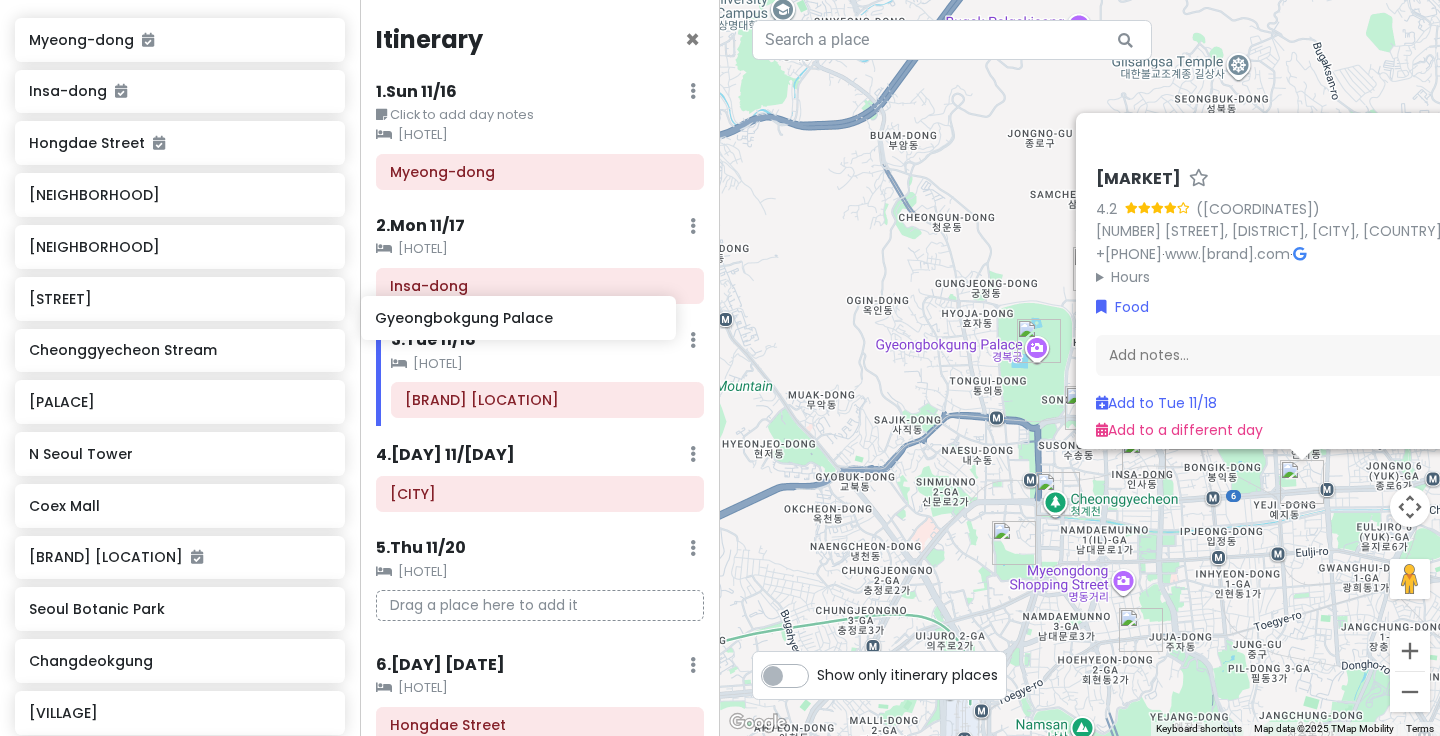 drag, startPoint x: 218, startPoint y: 457, endPoint x: 563, endPoint y: 326, distance: 369.03387 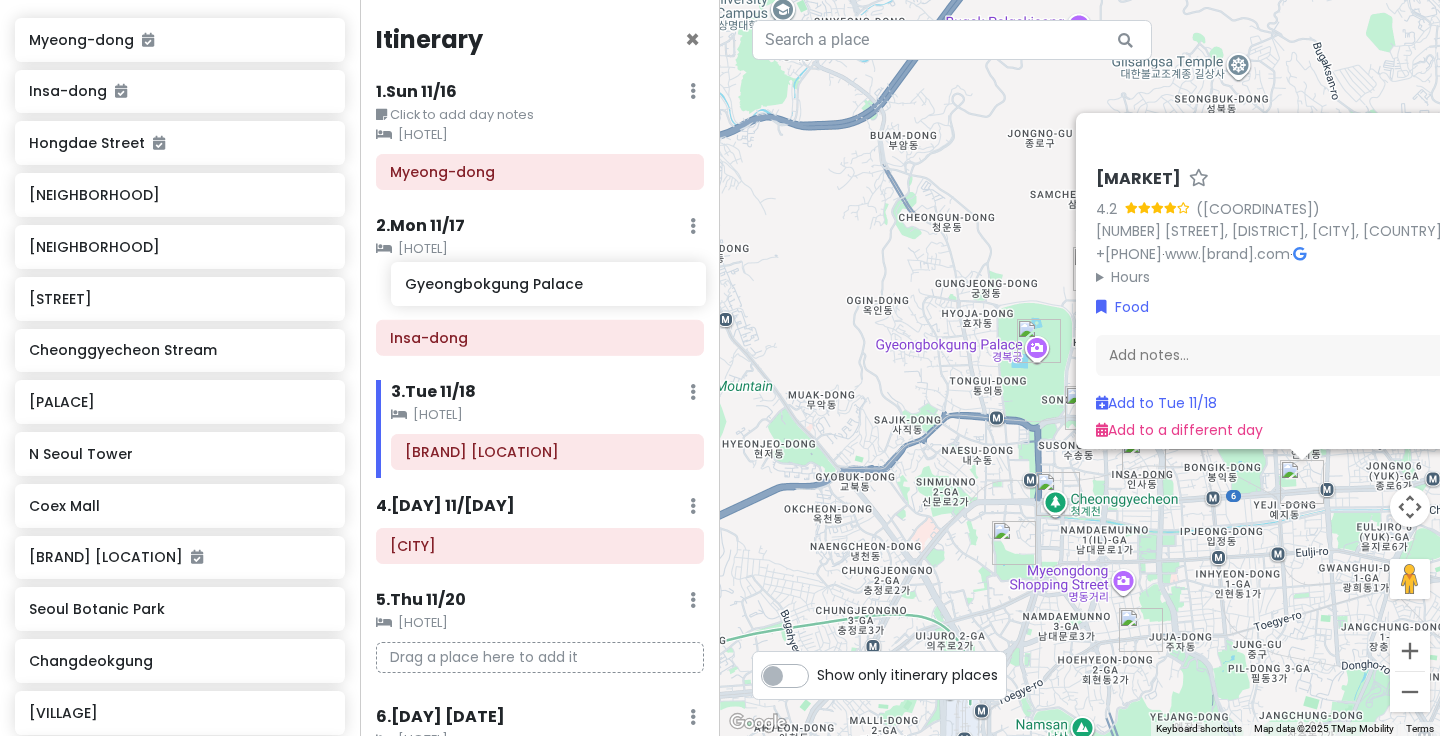 drag, startPoint x: 227, startPoint y: 462, endPoint x: 600, endPoint y: 294, distance: 409.088 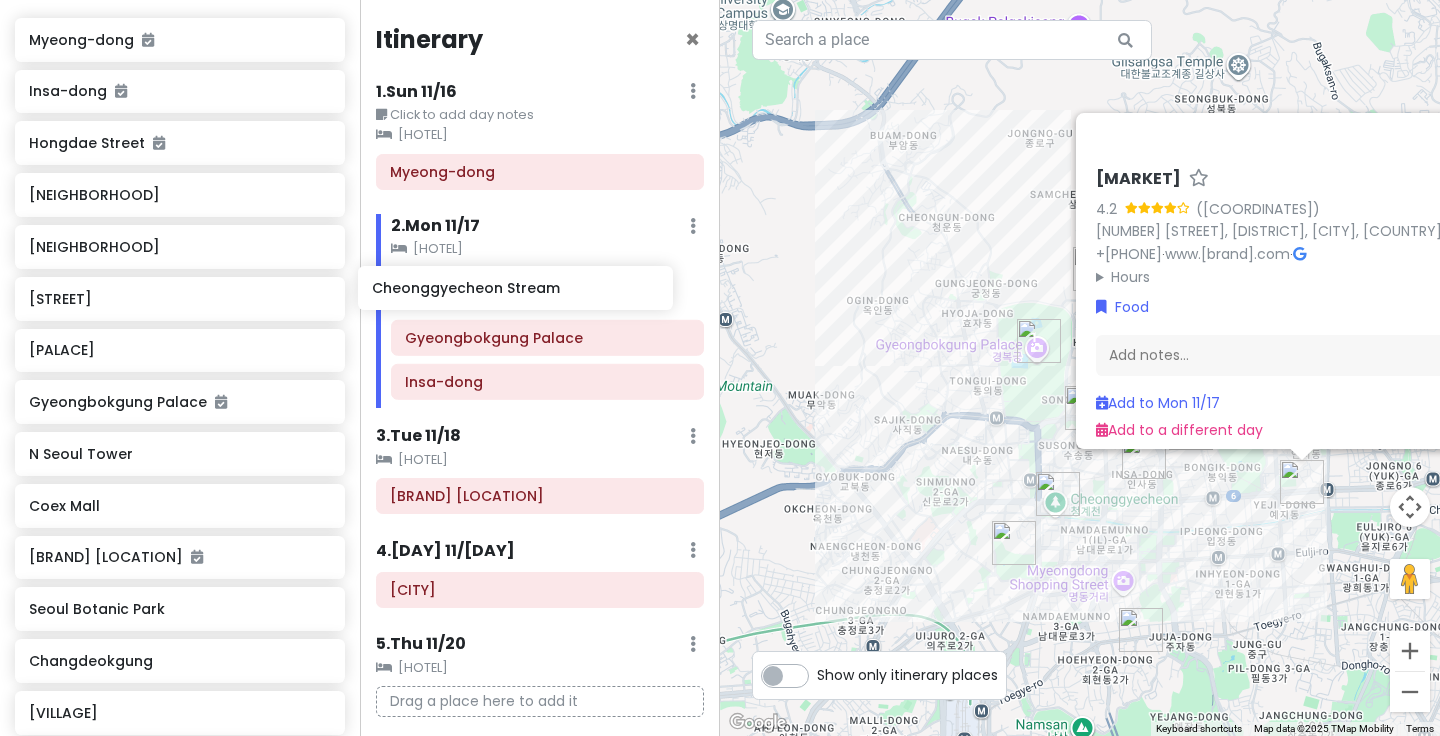drag, startPoint x: 202, startPoint y: 358, endPoint x: 560, endPoint y: 299, distance: 362.82916 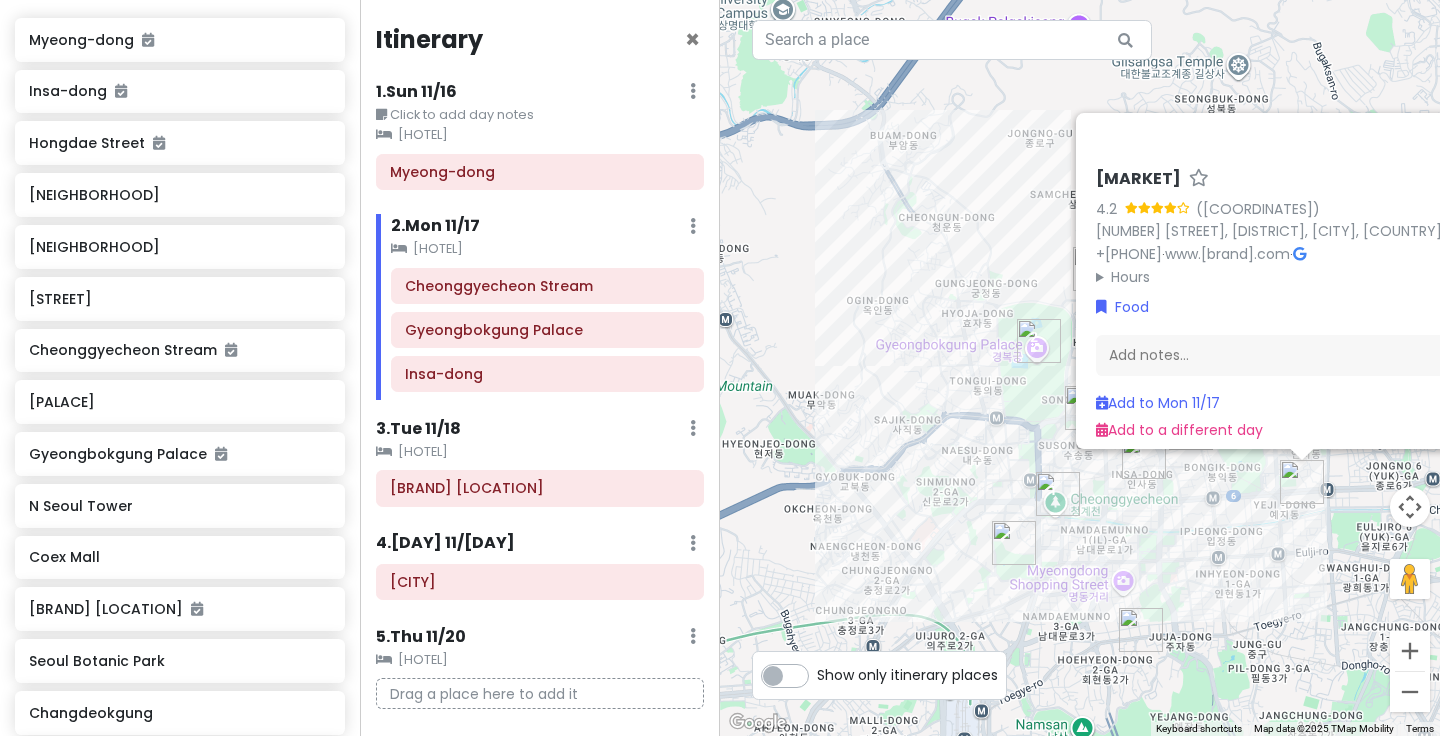 click on "[MARKET] [RATING] ([COORDINATES]) [NUMBER] [STREET], [DISTRICT], [CITY], [COUNTRY] [PHONE] · [URL] · Hours Monday [TIME] Tuesday [TIME] Wednesday [TIME] Thursday [TIME] Friday [TIME] Saturday [TIME] Sunday [TIME] Food Add notes... Add to Mon [DATE] Add to a different day" at bounding box center [1080, 368] 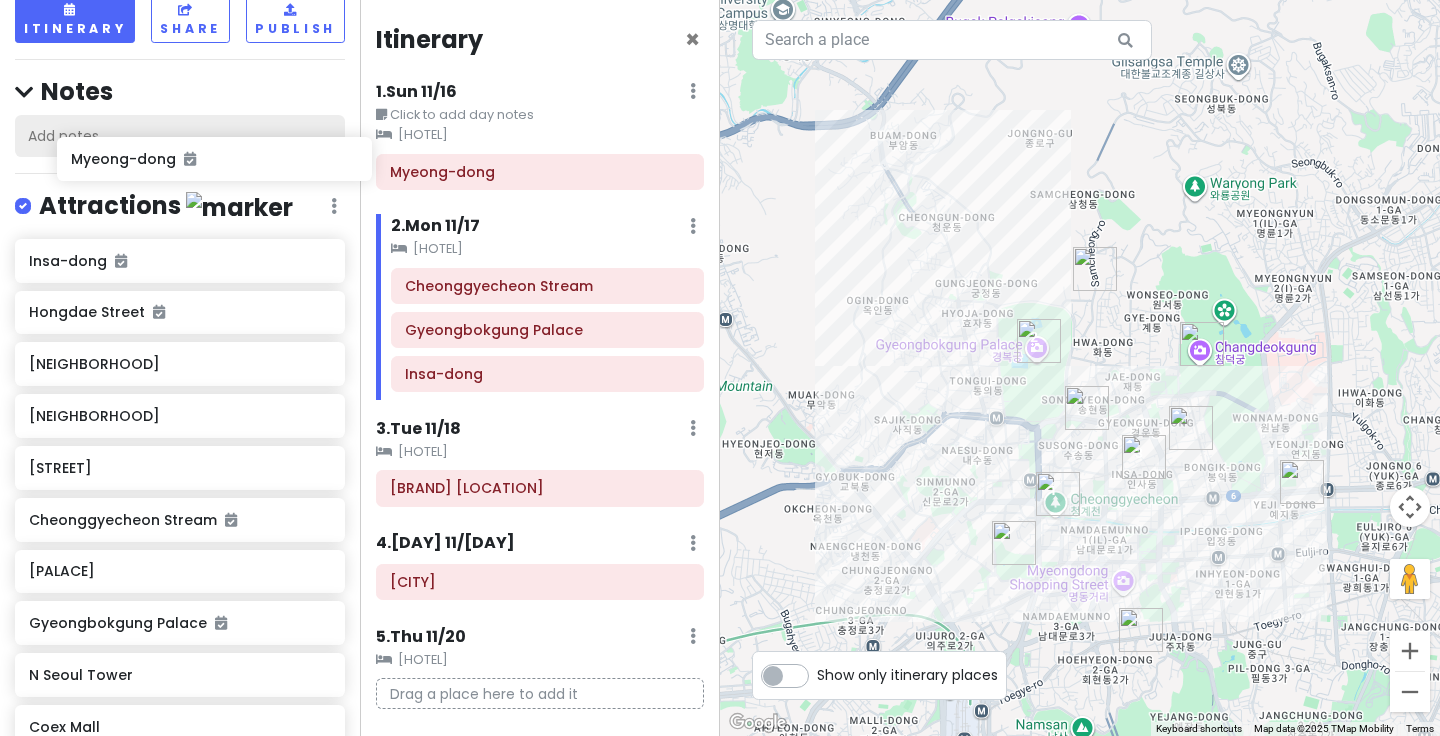 scroll, scrollTop: 111, scrollLeft: 0, axis: vertical 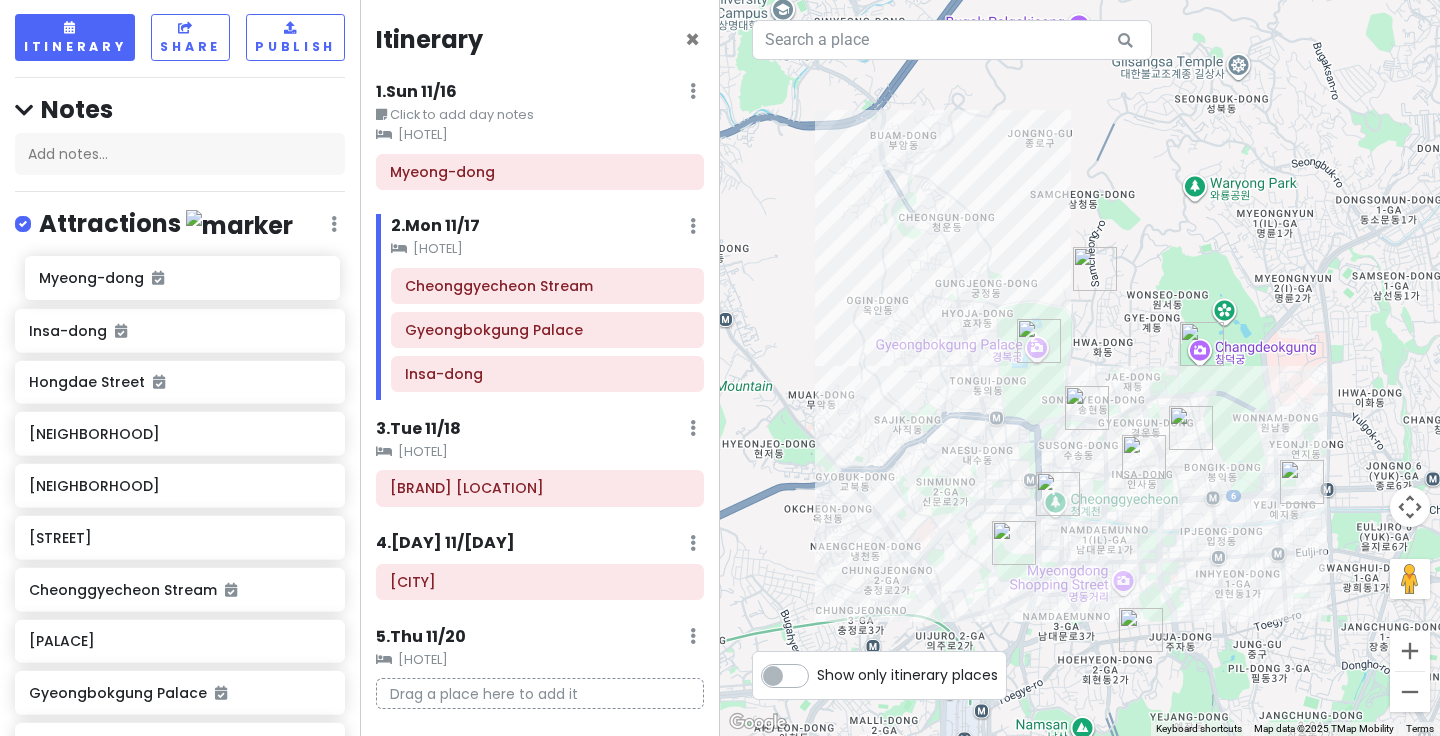 drag, startPoint x: 212, startPoint y: 35, endPoint x: 221, endPoint y: 277, distance: 242.1673 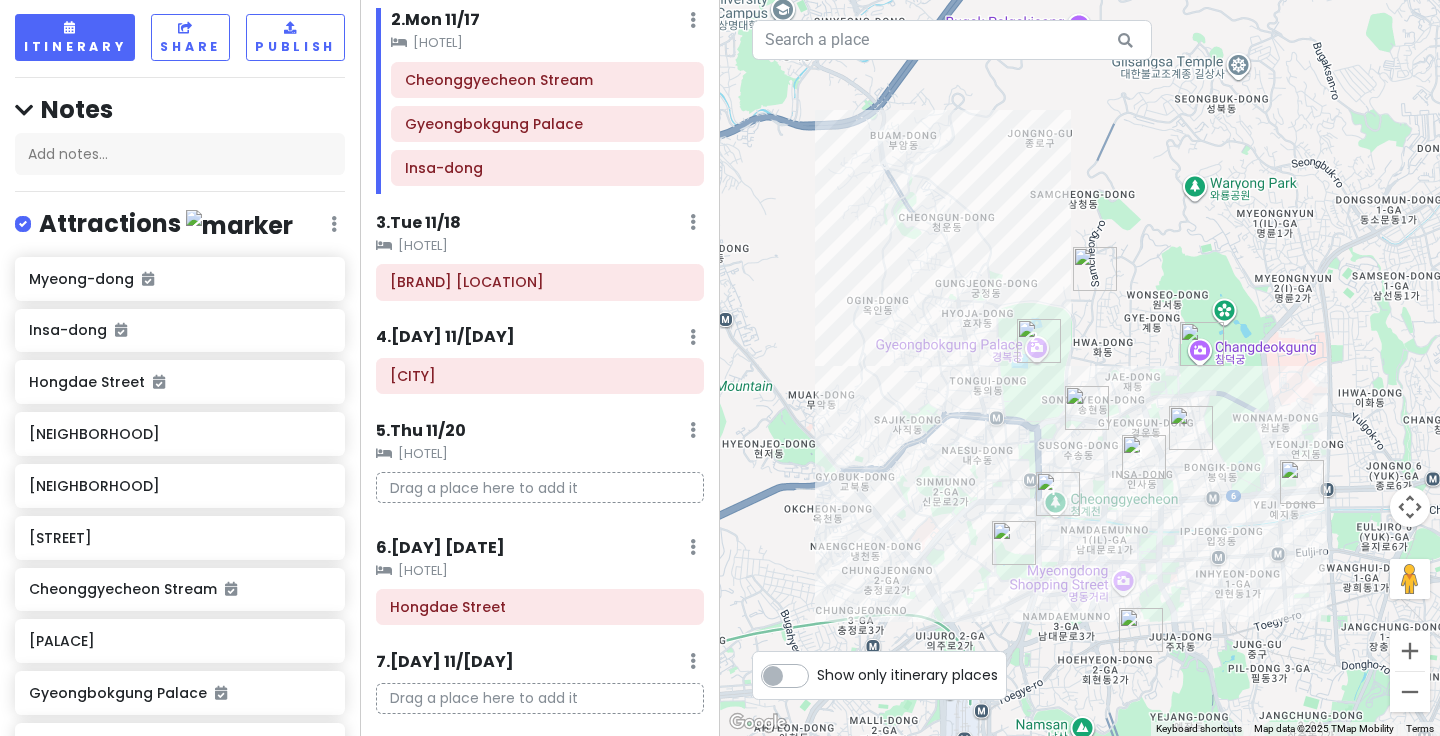 scroll, scrollTop: 213, scrollLeft: 0, axis: vertical 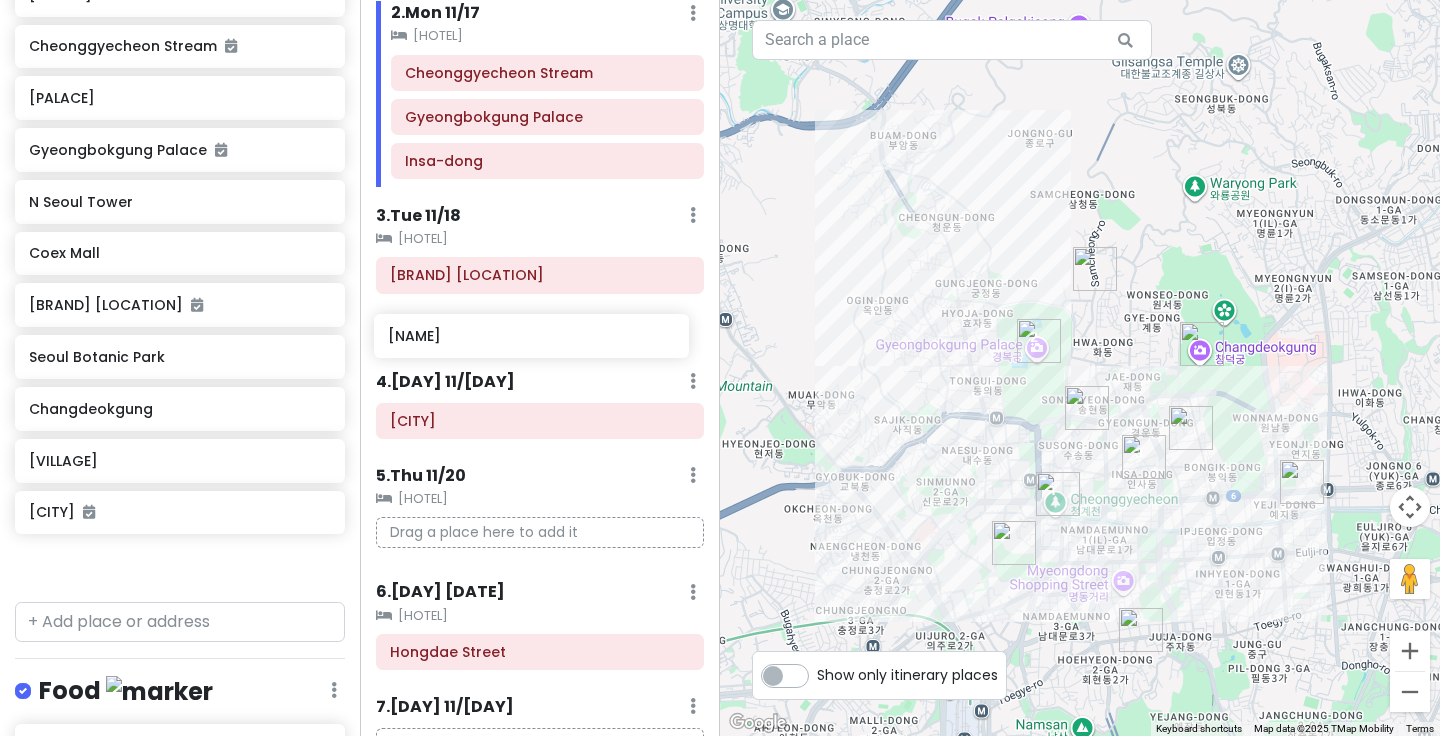 drag, startPoint x: 226, startPoint y: 572, endPoint x: 585, endPoint y: 345, distance: 424.74698 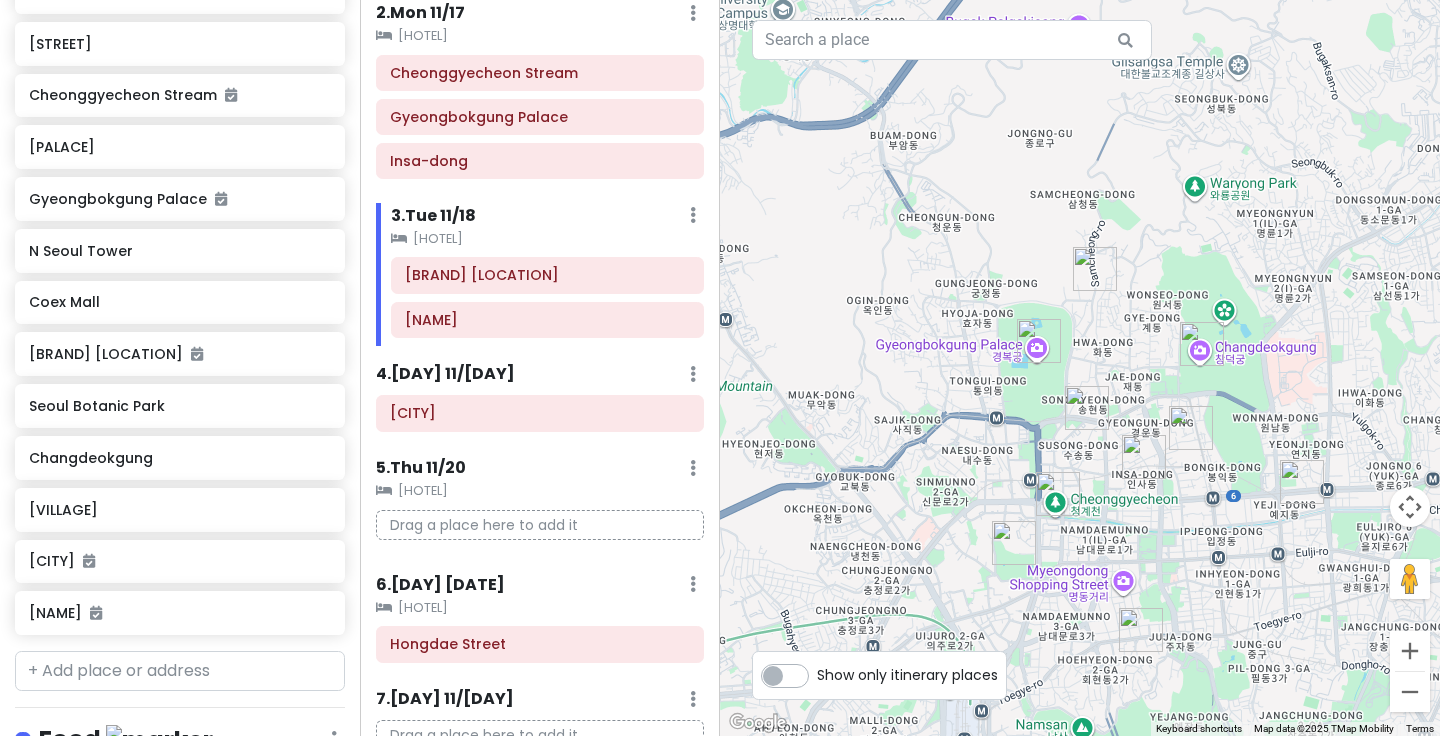 scroll, scrollTop: 602, scrollLeft: 0, axis: vertical 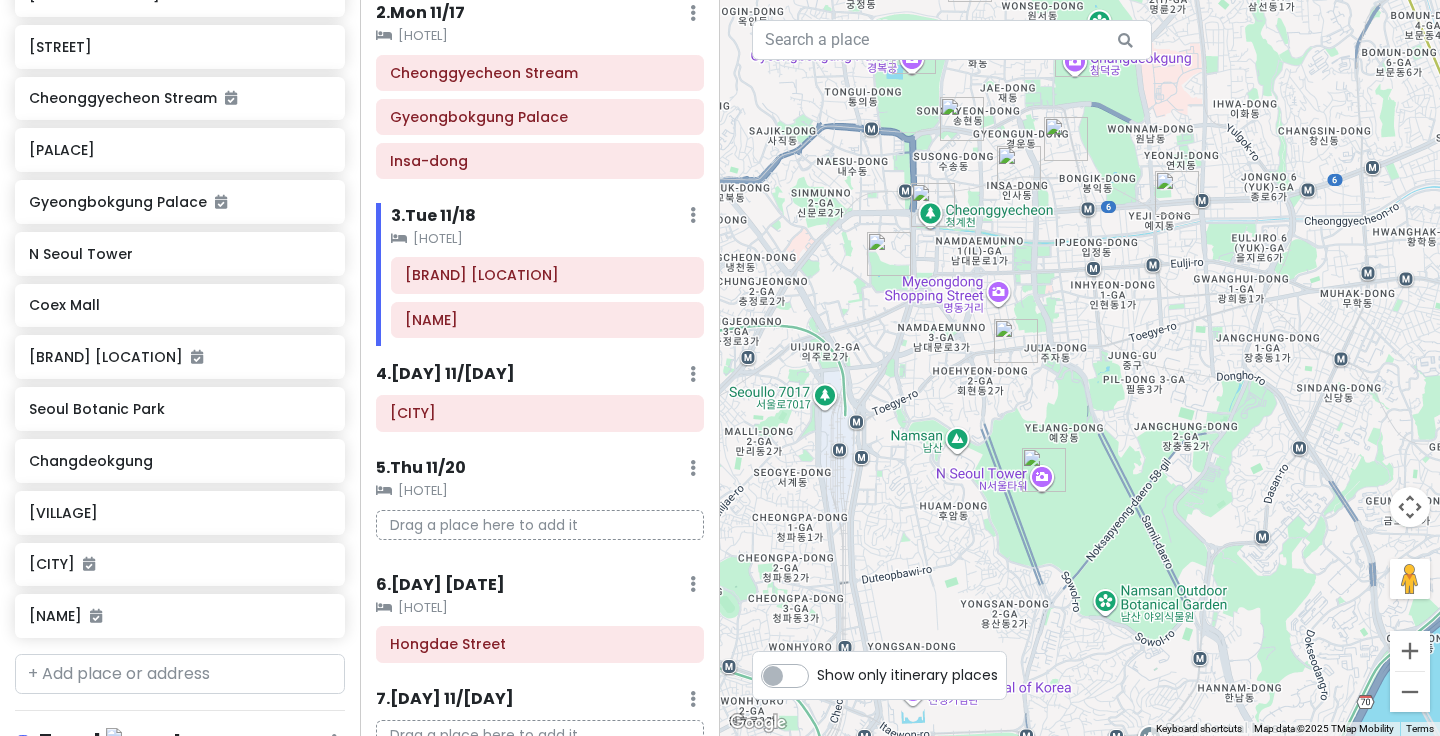 drag, startPoint x: 1217, startPoint y: 604, endPoint x: 1092, endPoint y: 311, distance: 318.54984 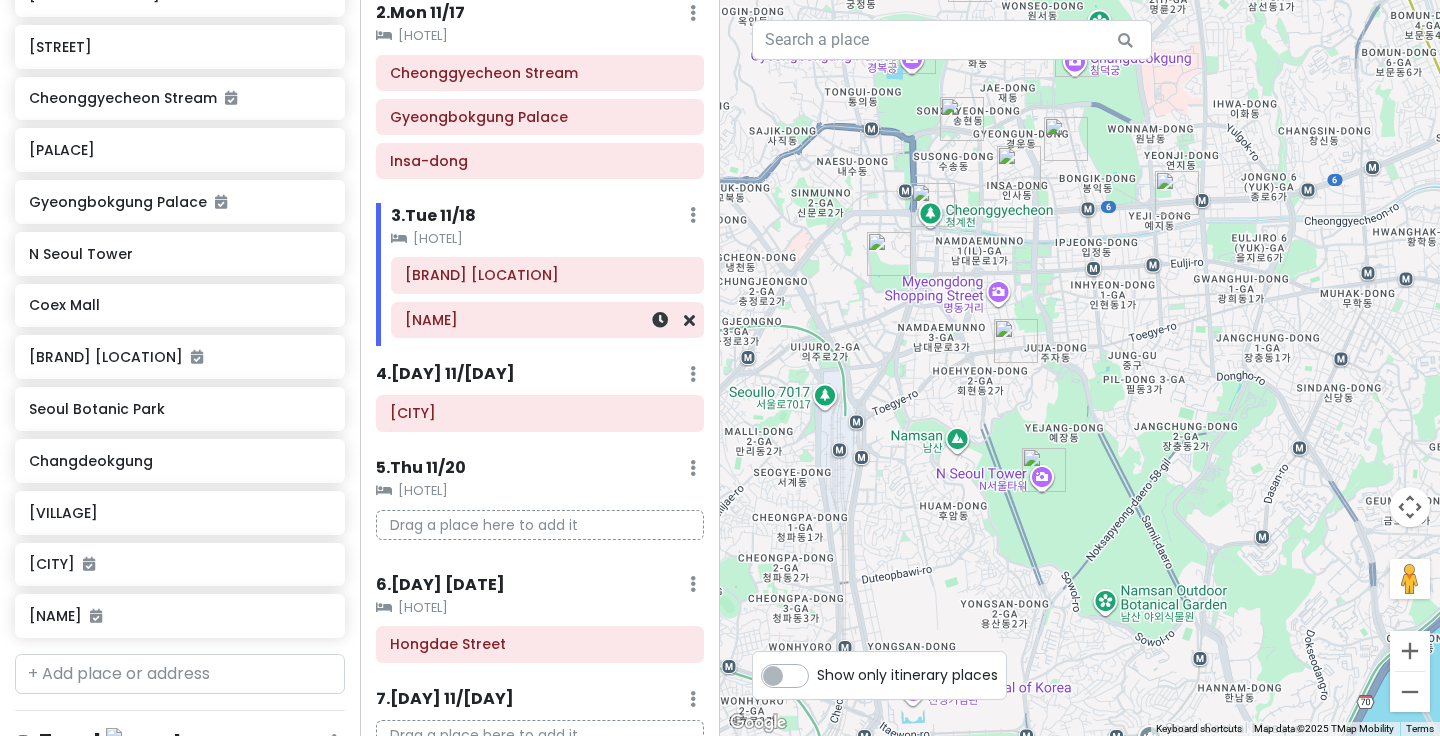 click on "[NAME]" at bounding box center [547, 320] 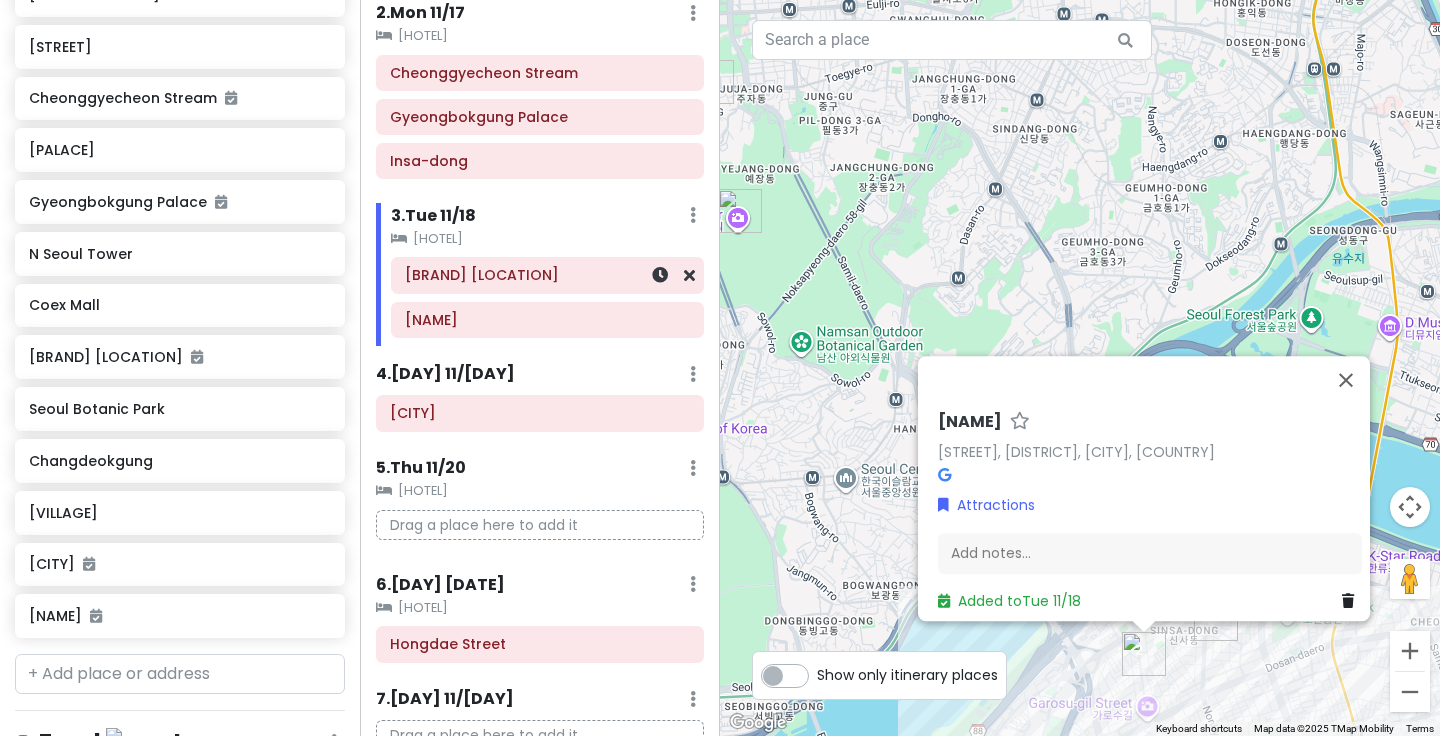 click on "[BRAND] [LOCATION]" at bounding box center [547, 275] 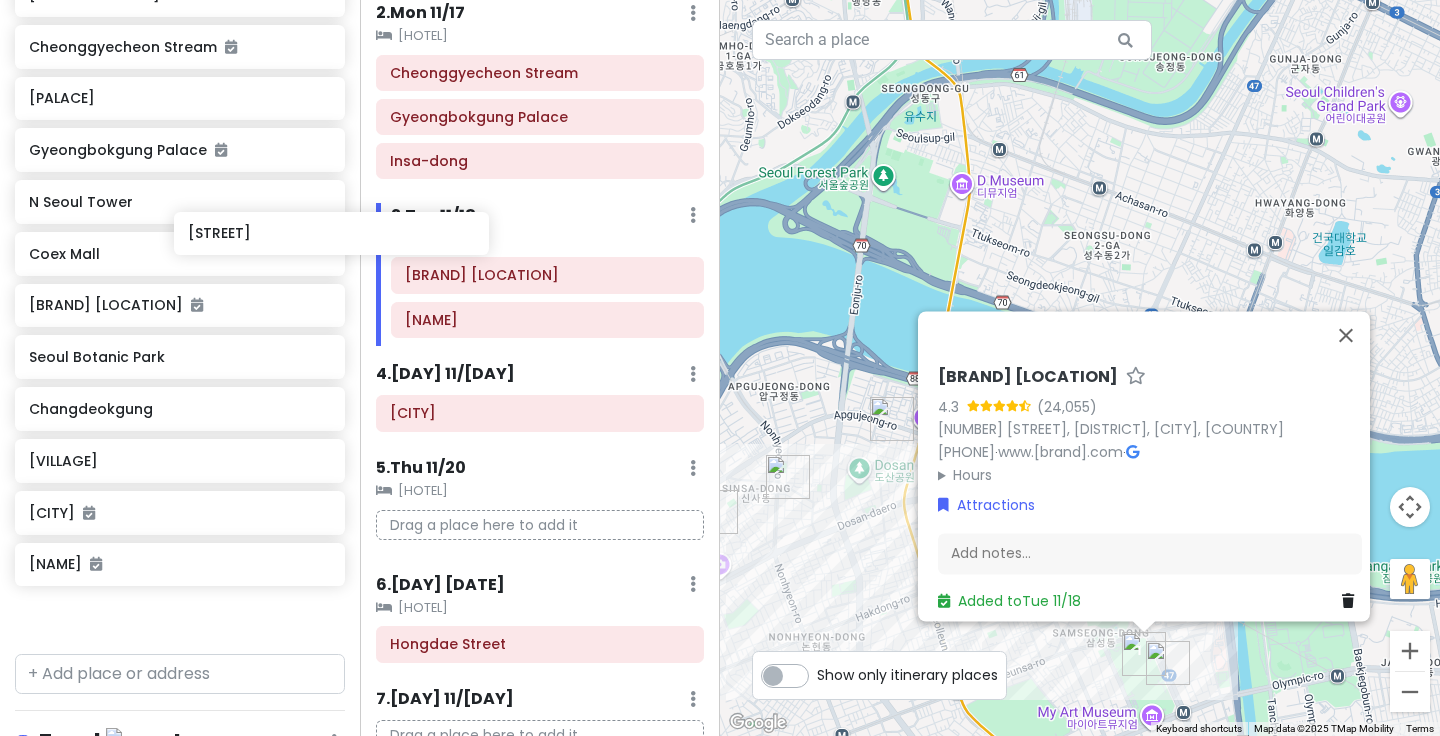 scroll, scrollTop: 597, scrollLeft: 0, axis: vertical 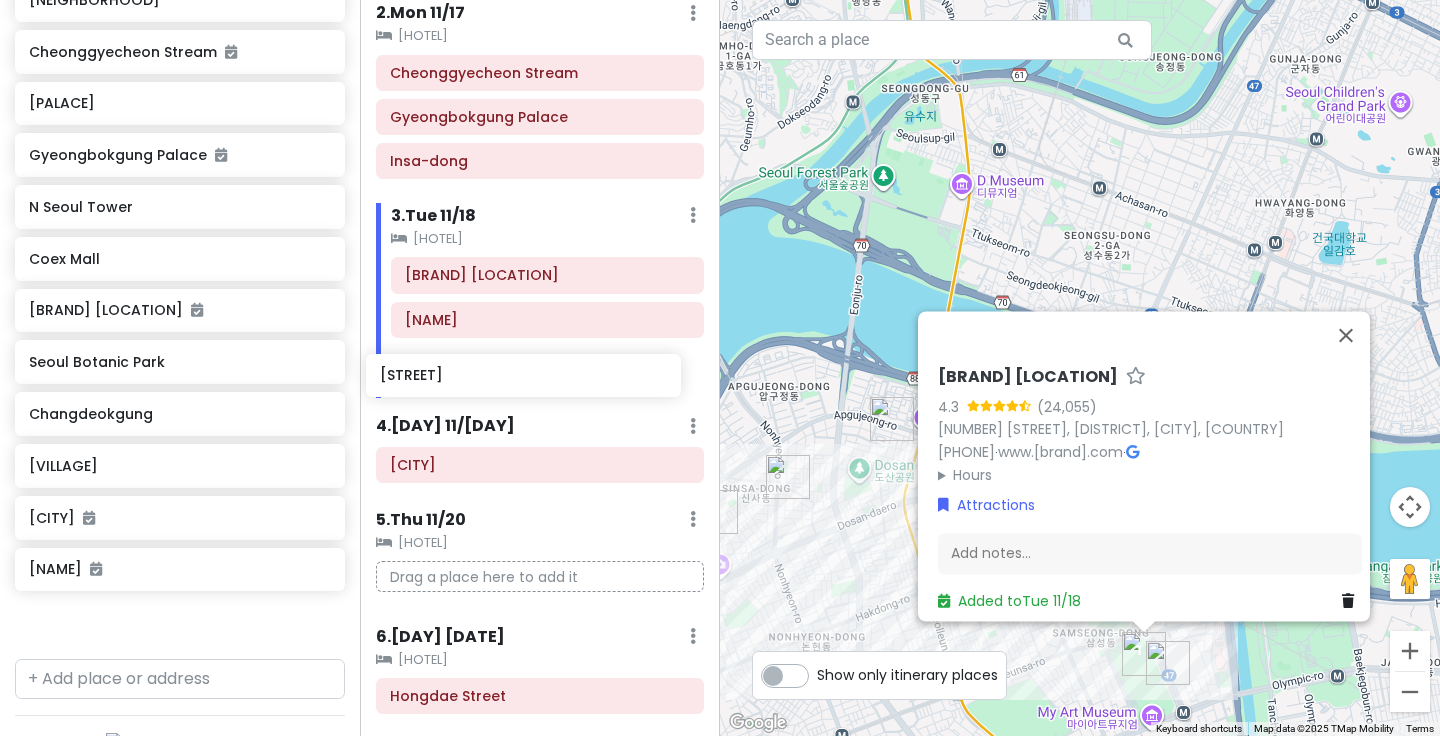 drag, startPoint x: 162, startPoint y: 48, endPoint x: 513, endPoint y: 379, distance: 482.45413 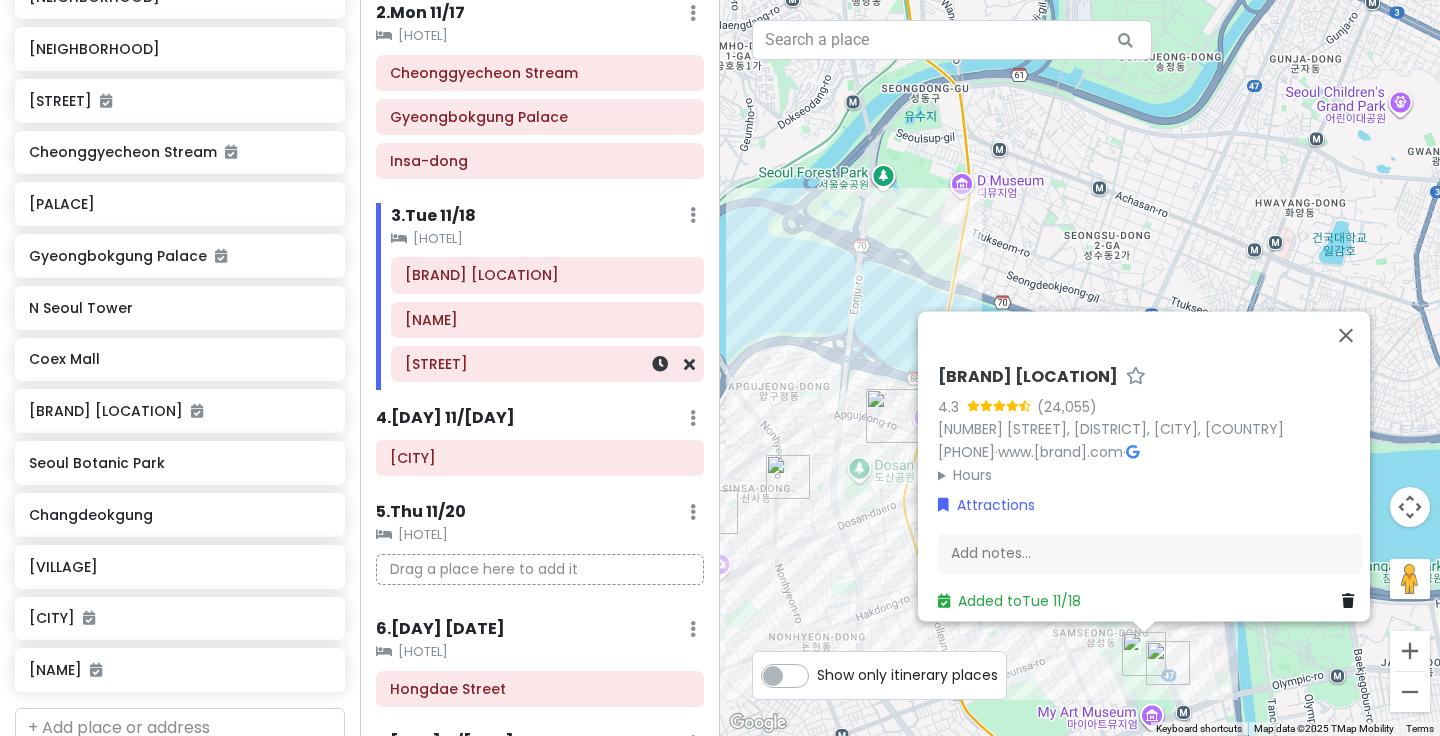 scroll, scrollTop: 546, scrollLeft: 0, axis: vertical 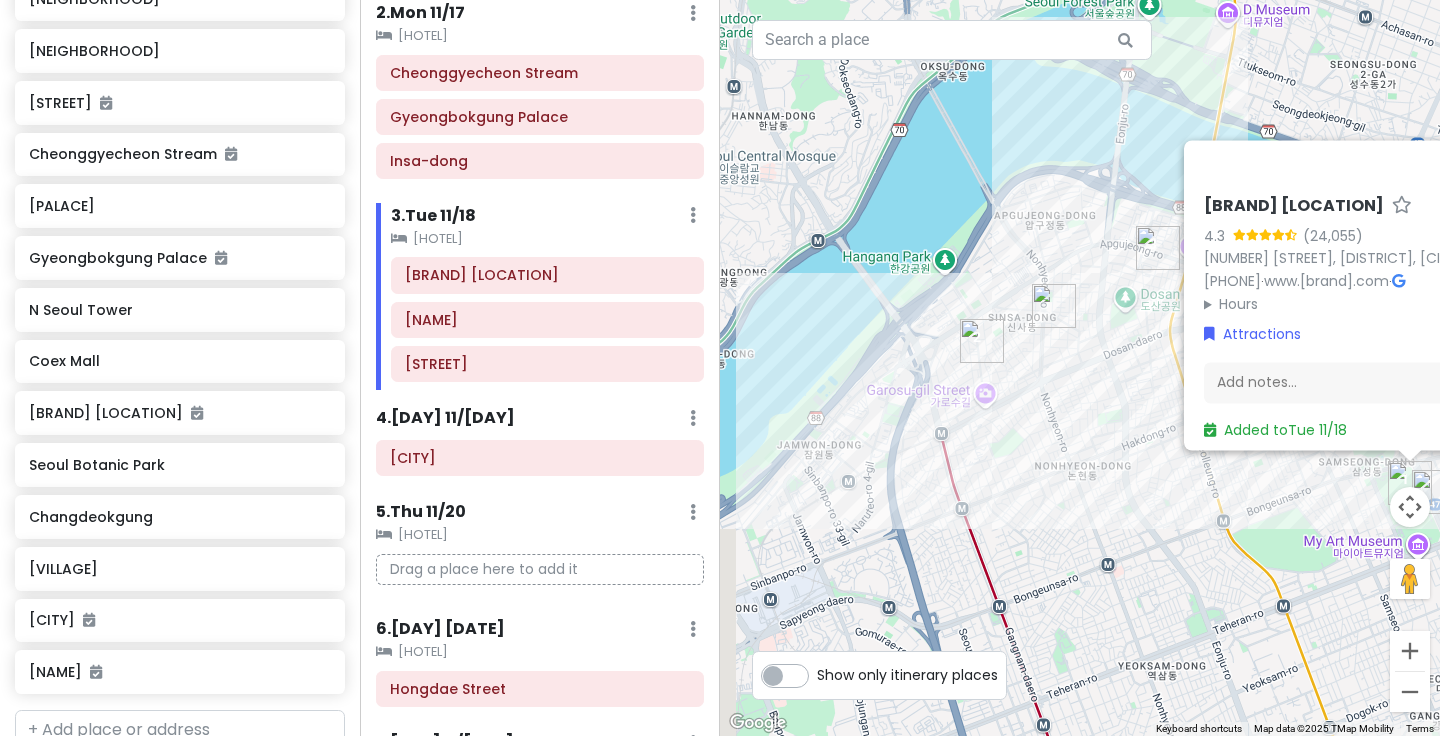 drag, startPoint x: 814, startPoint y: 614, endPoint x: 1081, endPoint y: 435, distance: 321.44983 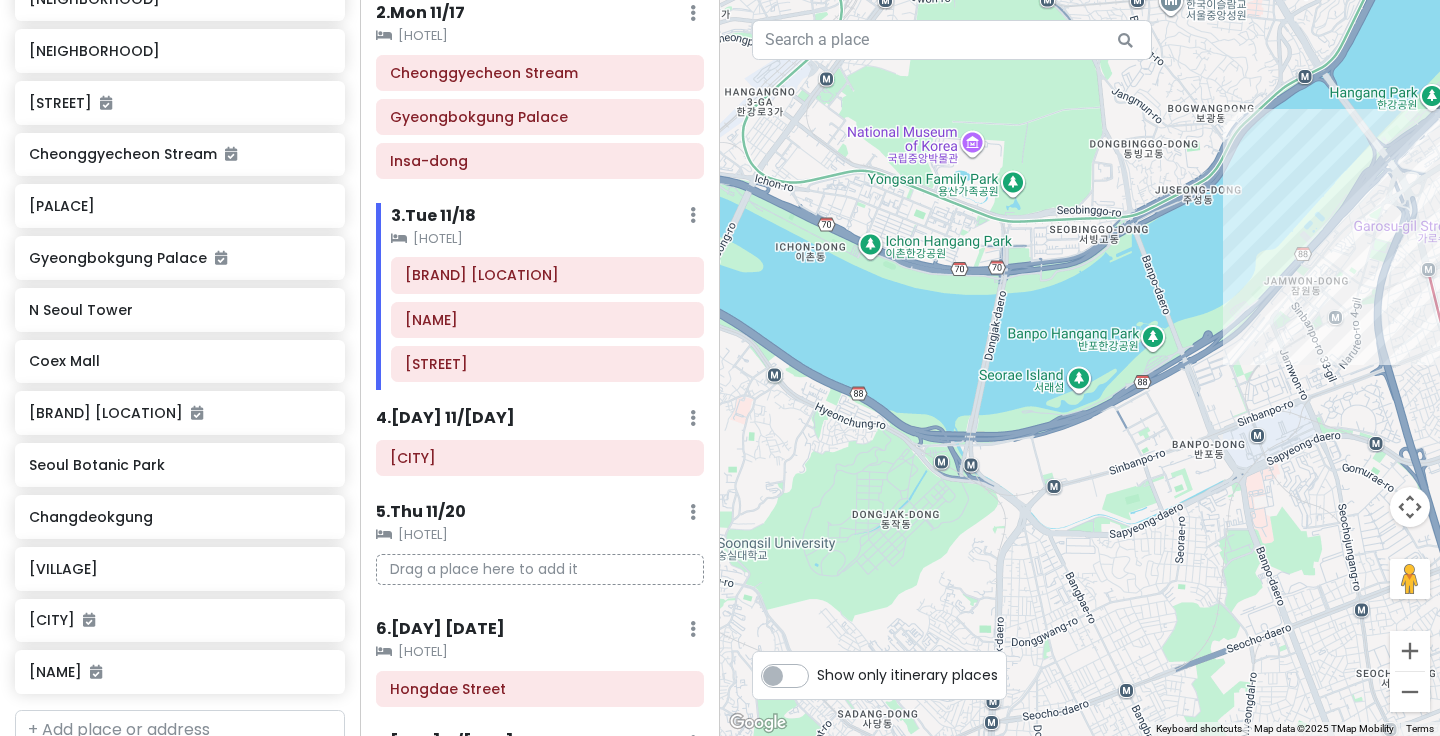 drag, startPoint x: 793, startPoint y: 496, endPoint x: 1286, endPoint y: 333, distance: 519.24756 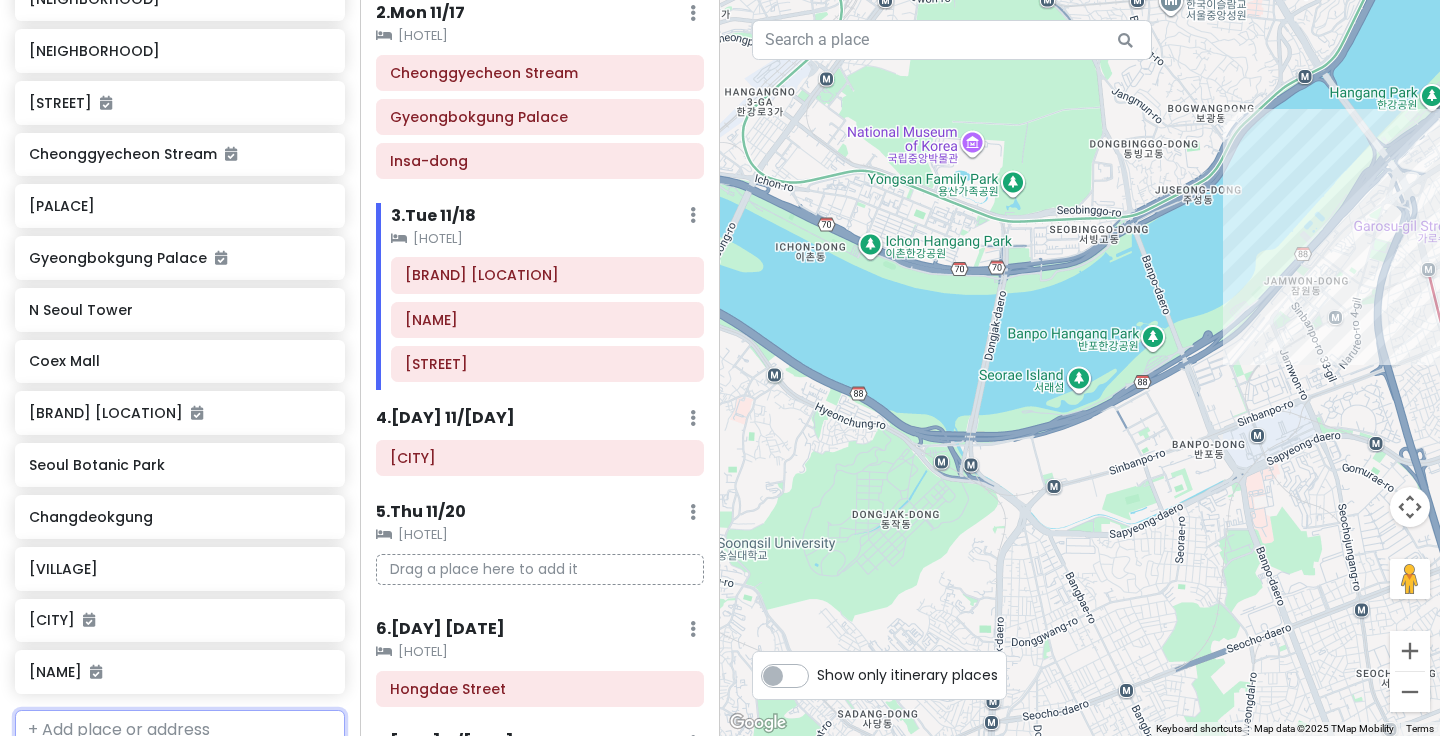 click at bounding box center [180, 730] 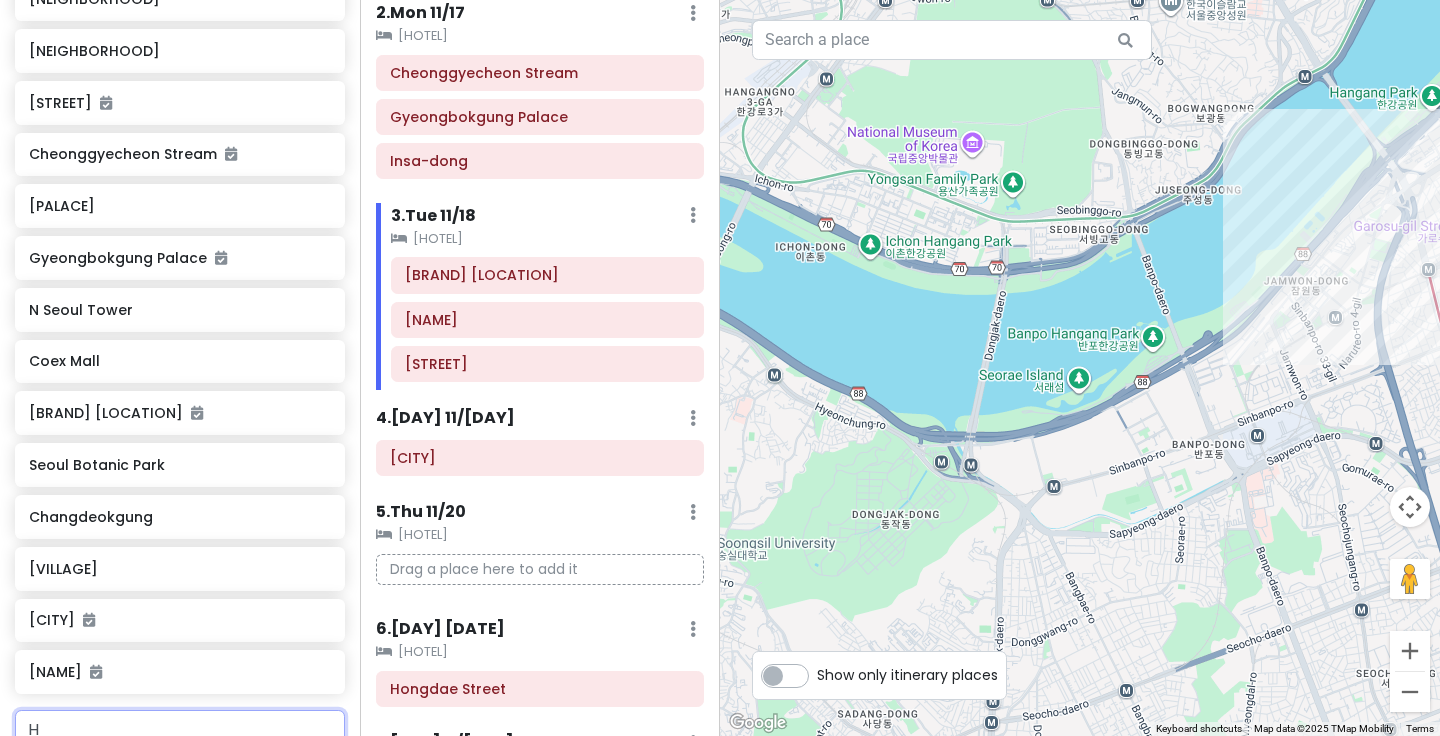 scroll, scrollTop: 549, scrollLeft: 0, axis: vertical 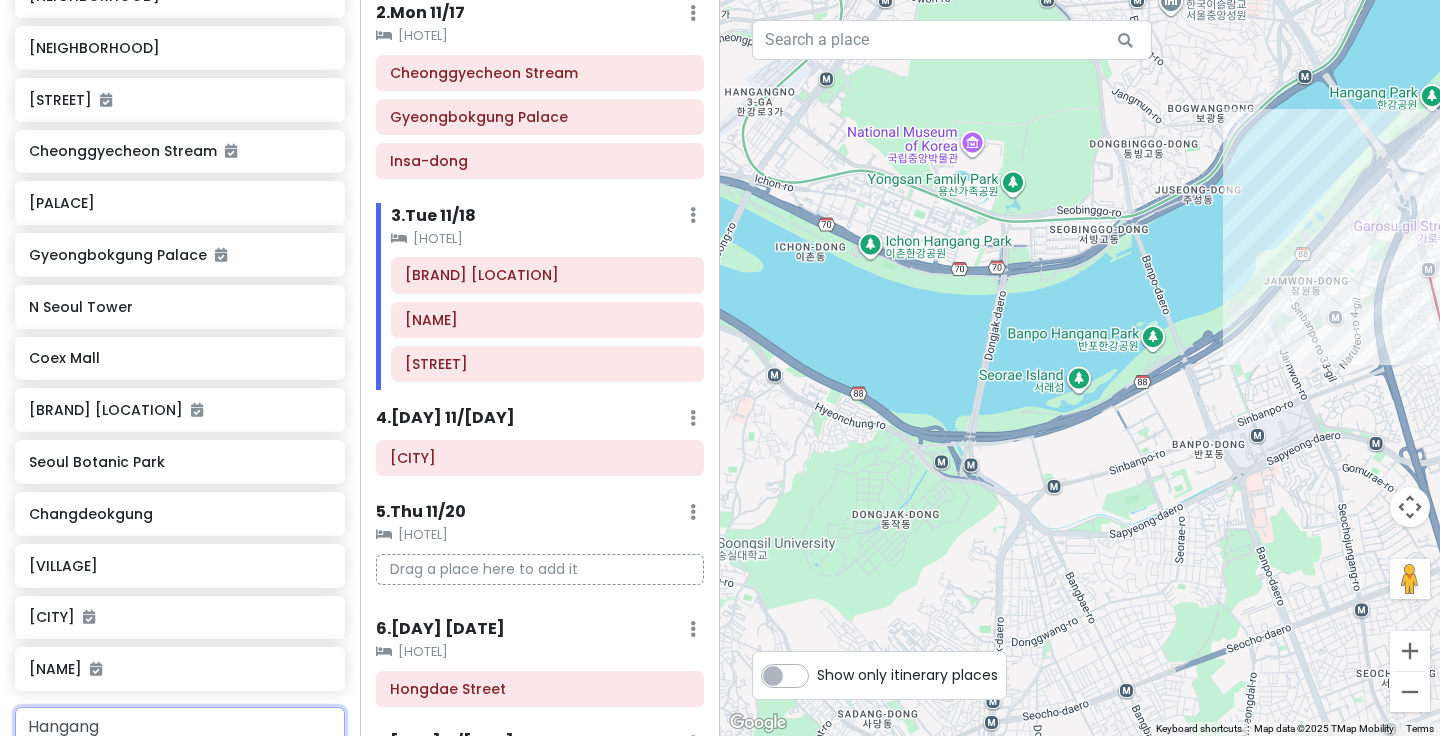 type on "Hangang" 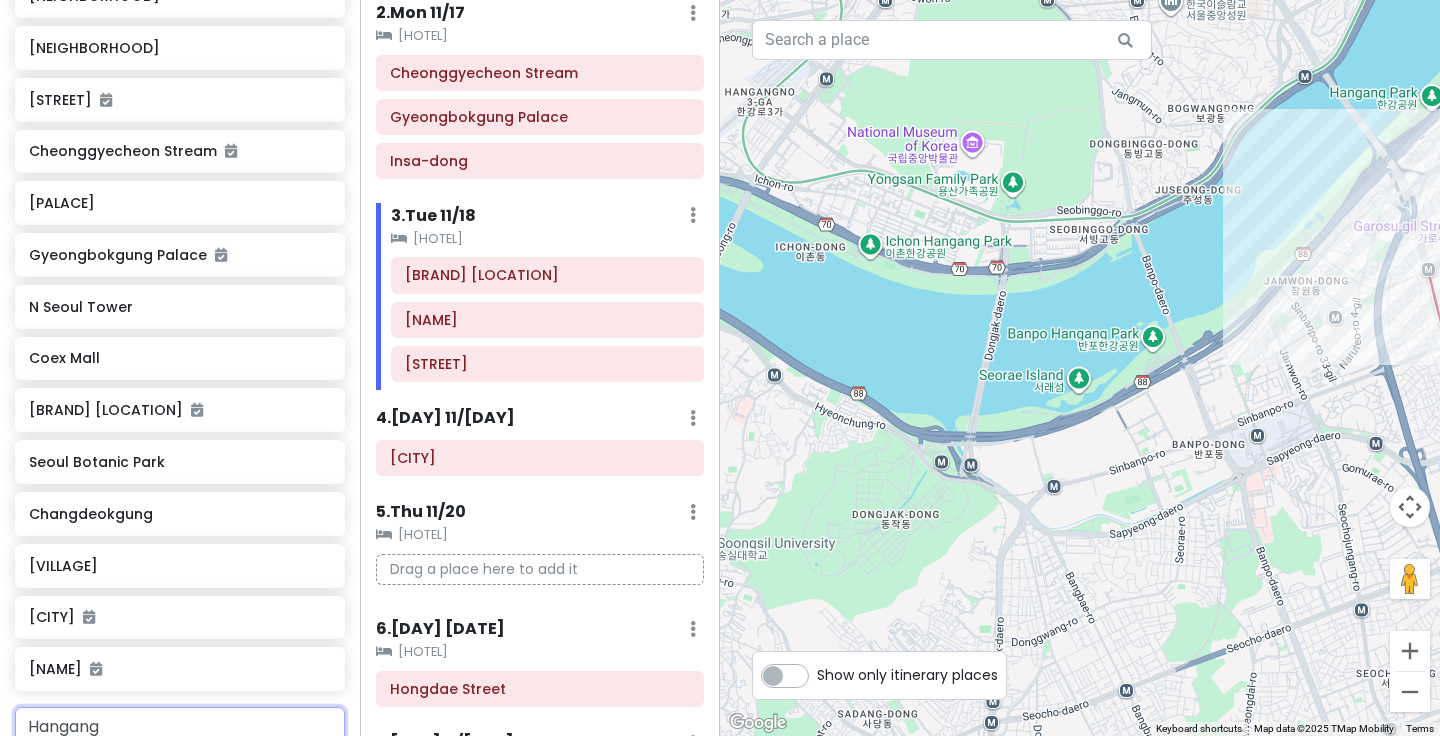 scroll, scrollTop: 792, scrollLeft: 0, axis: vertical 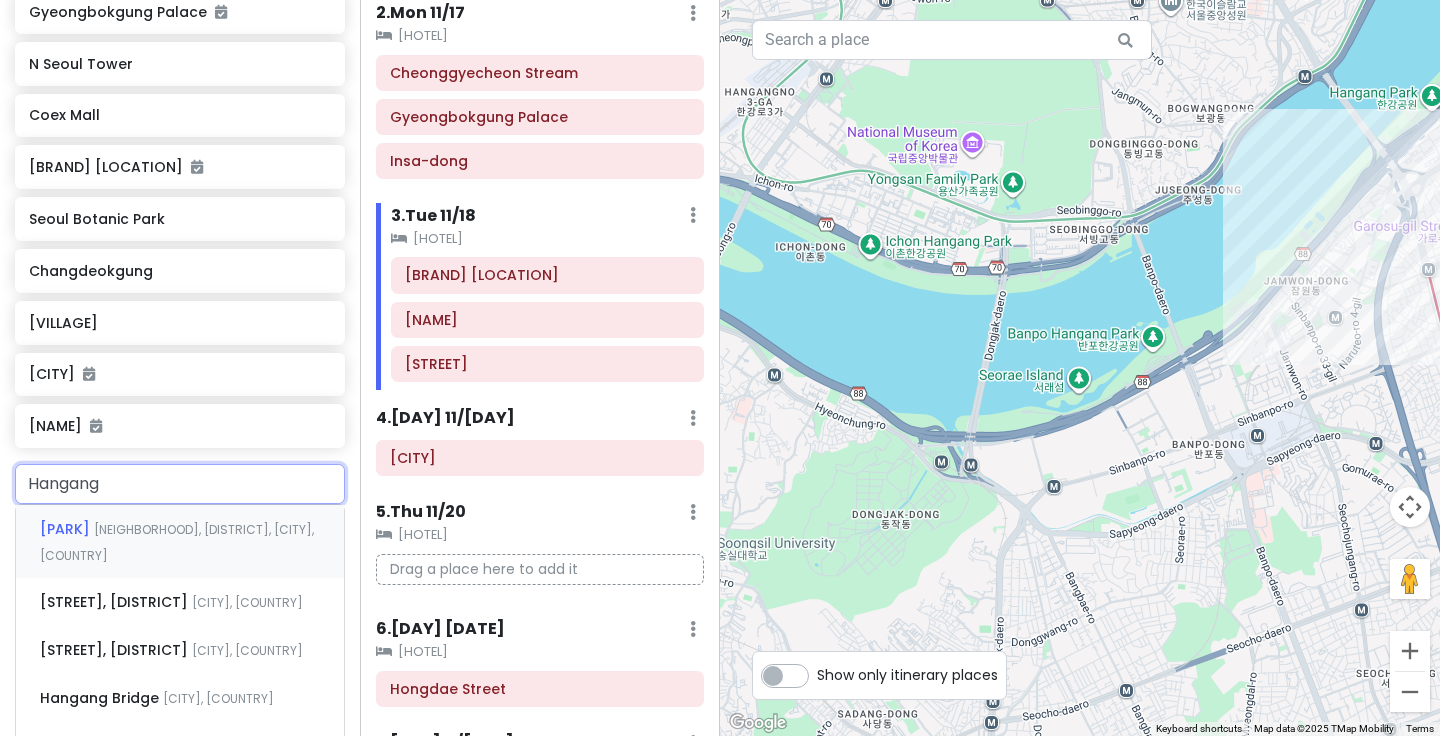 click on "[NEIGHBORHOOD], [DISTRICT], [CITY], [COUNTRY]" at bounding box center [177, 542] 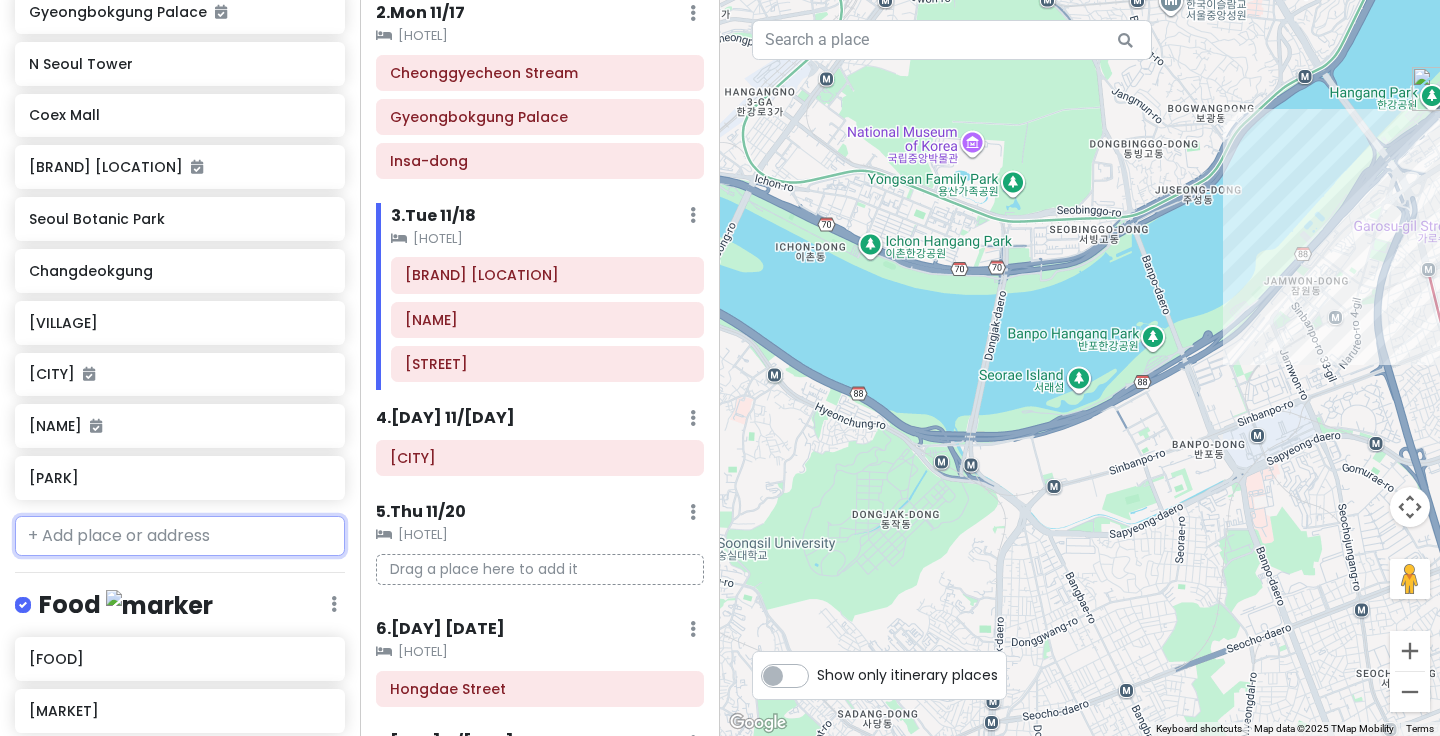 scroll, scrollTop: 844, scrollLeft: 0, axis: vertical 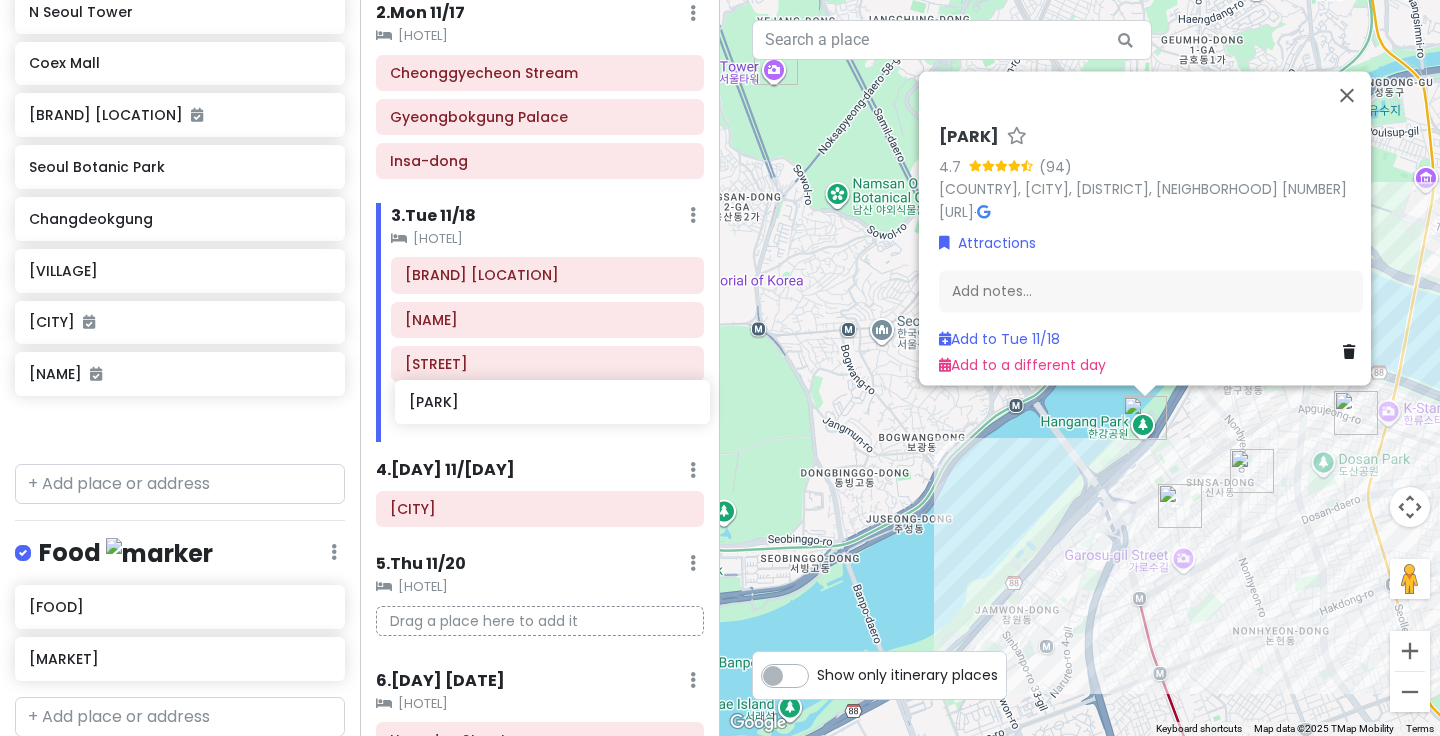drag, startPoint x: 148, startPoint y: 430, endPoint x: 528, endPoint y: 408, distance: 380.63632 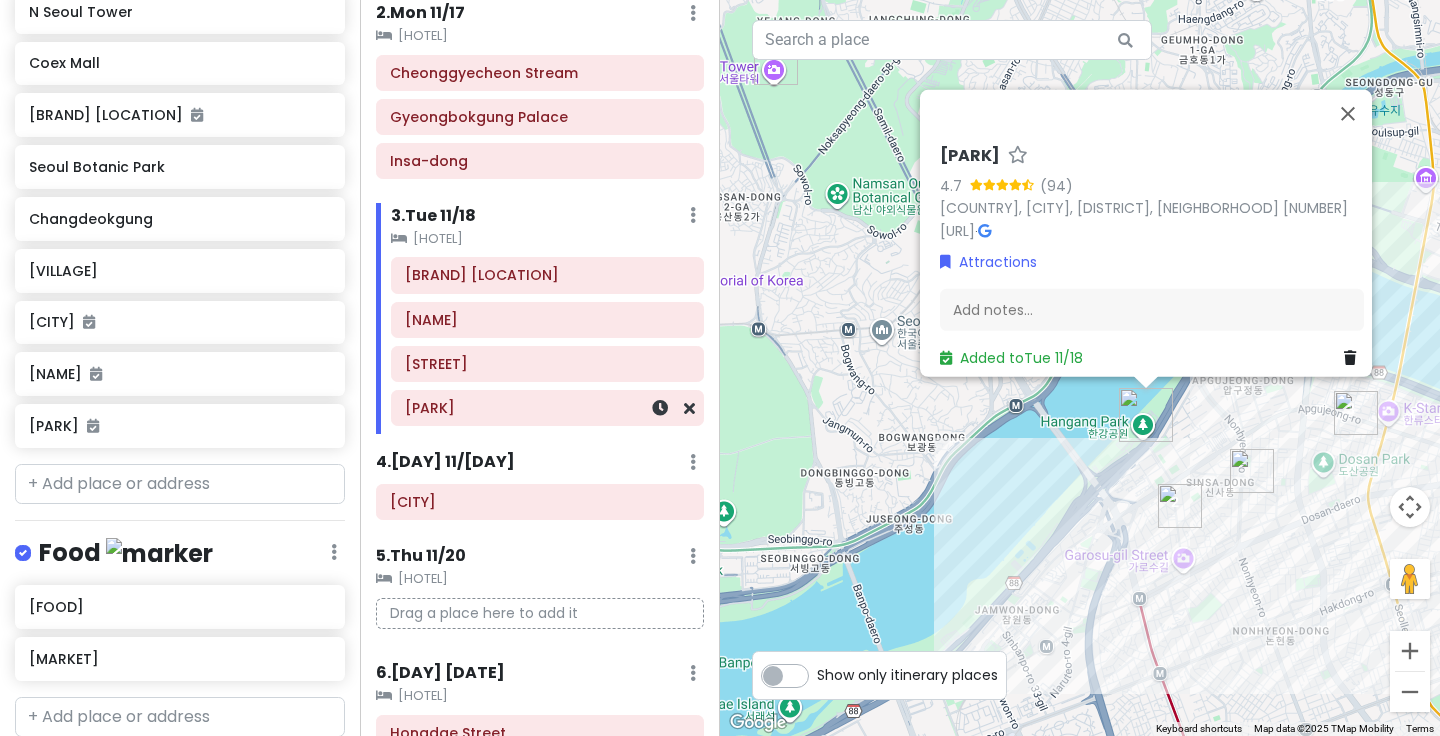 scroll, scrollTop: 793, scrollLeft: 0, axis: vertical 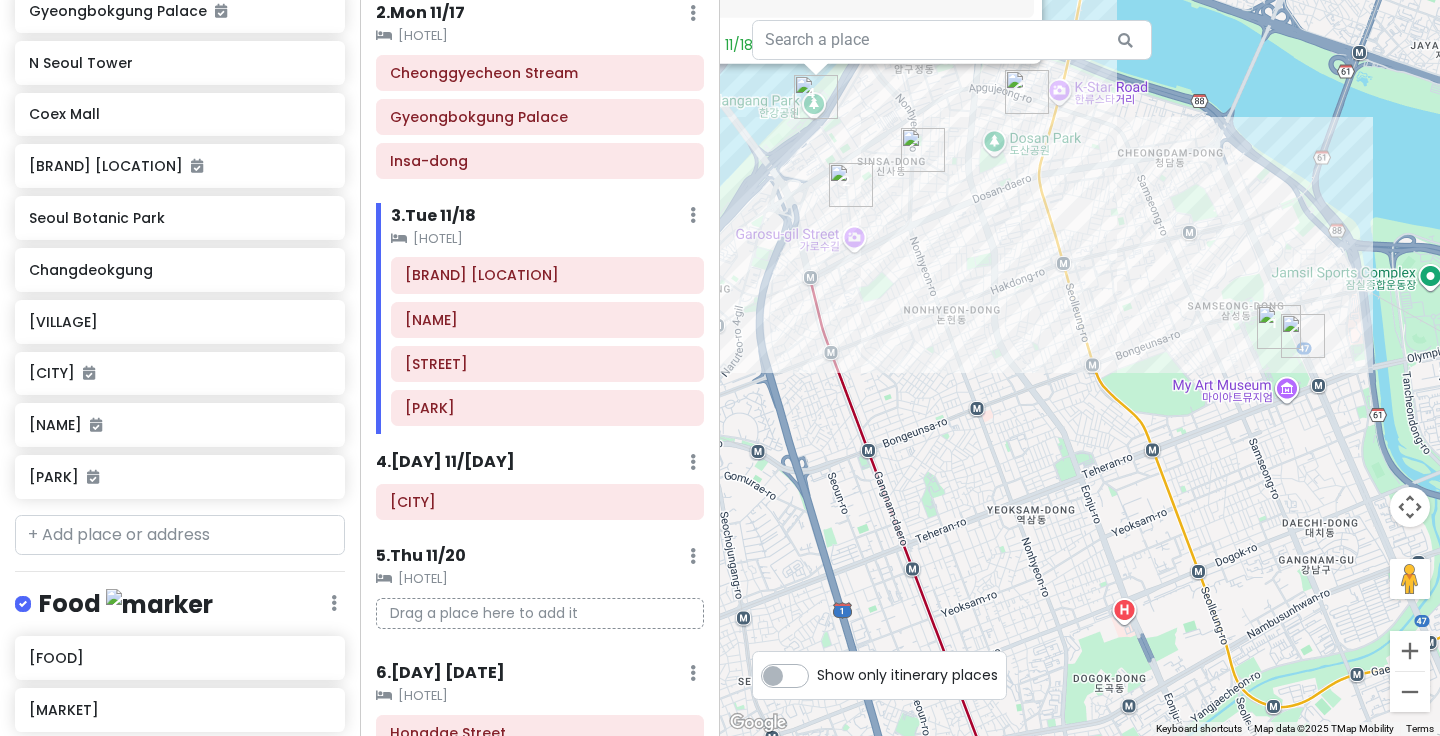 drag, startPoint x: 1168, startPoint y: 686, endPoint x: 837, endPoint y: 365, distance: 461.08783 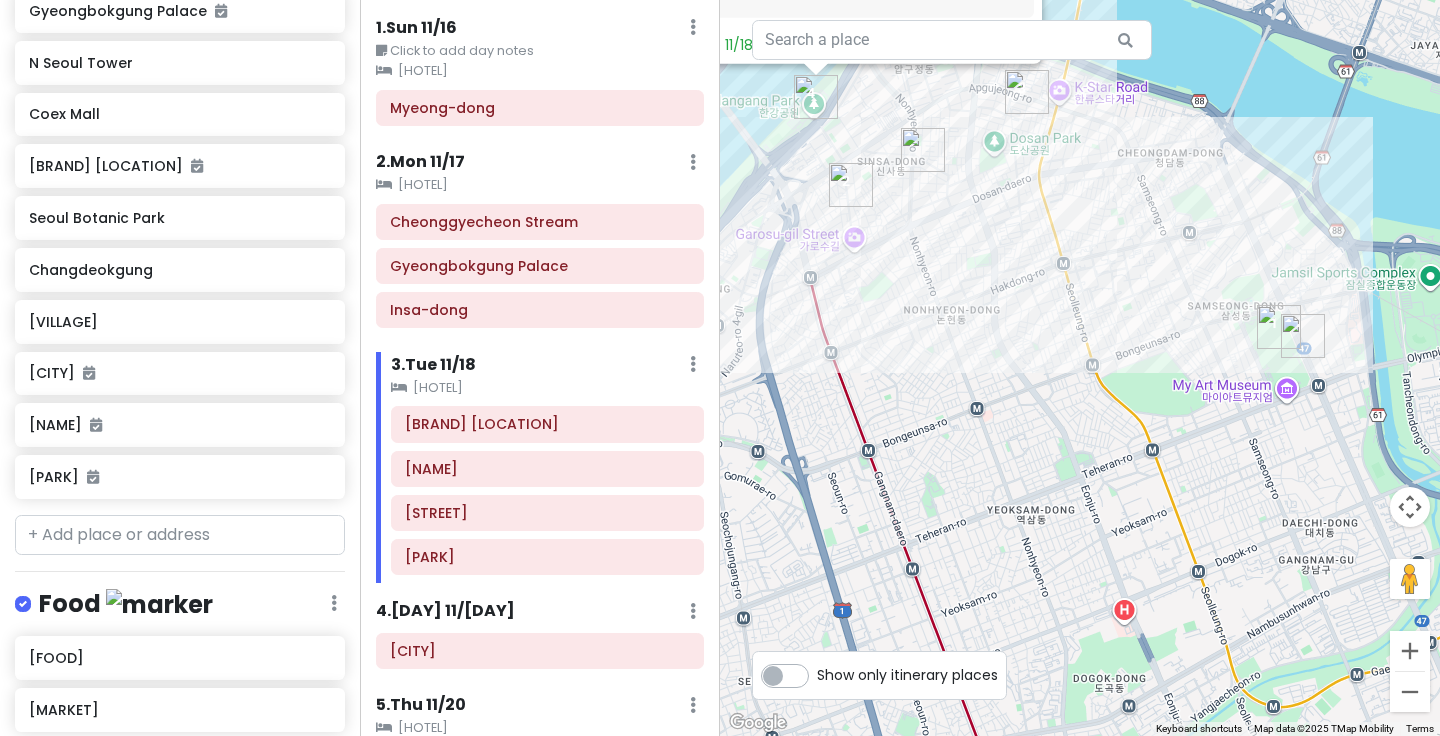 scroll, scrollTop: 42, scrollLeft: 0, axis: vertical 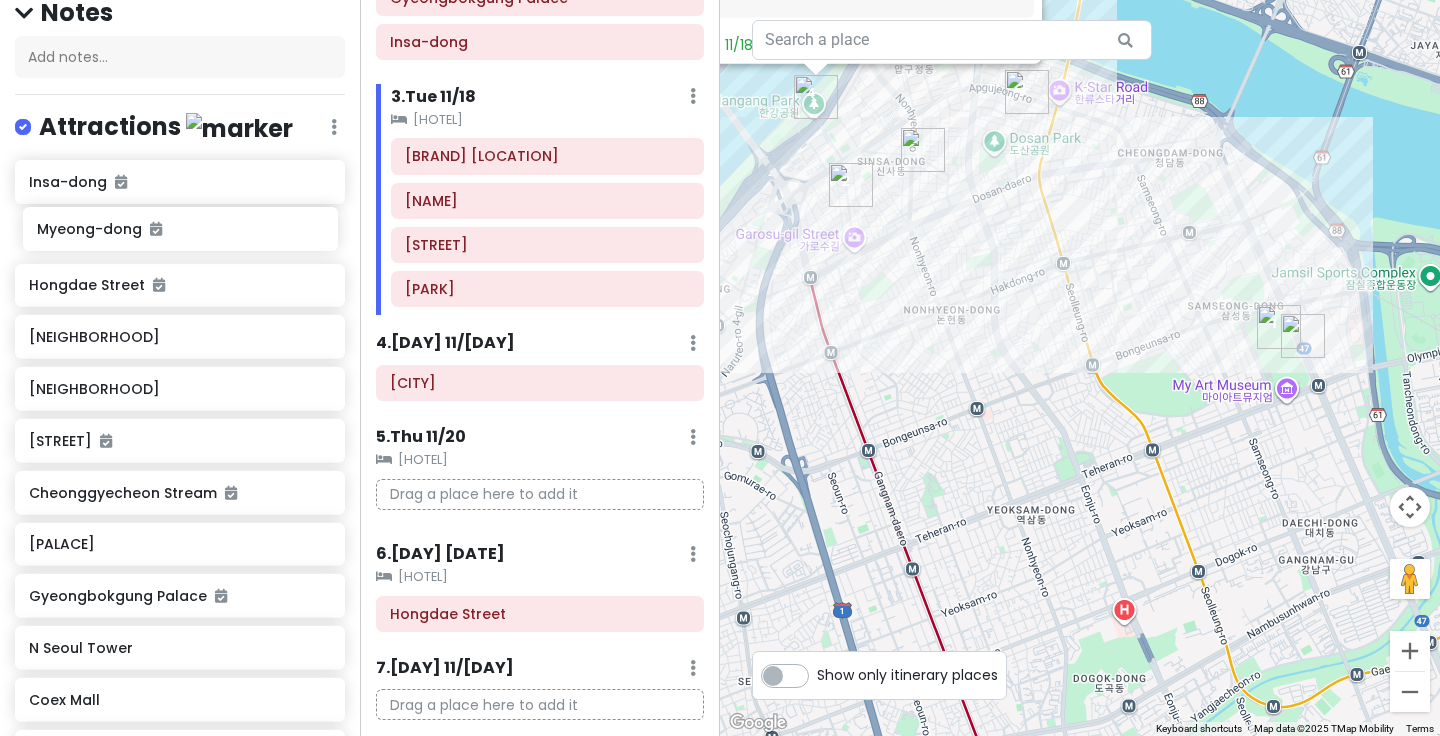 drag, startPoint x: 189, startPoint y: 103, endPoint x: 196, endPoint y: 231, distance: 128.19127 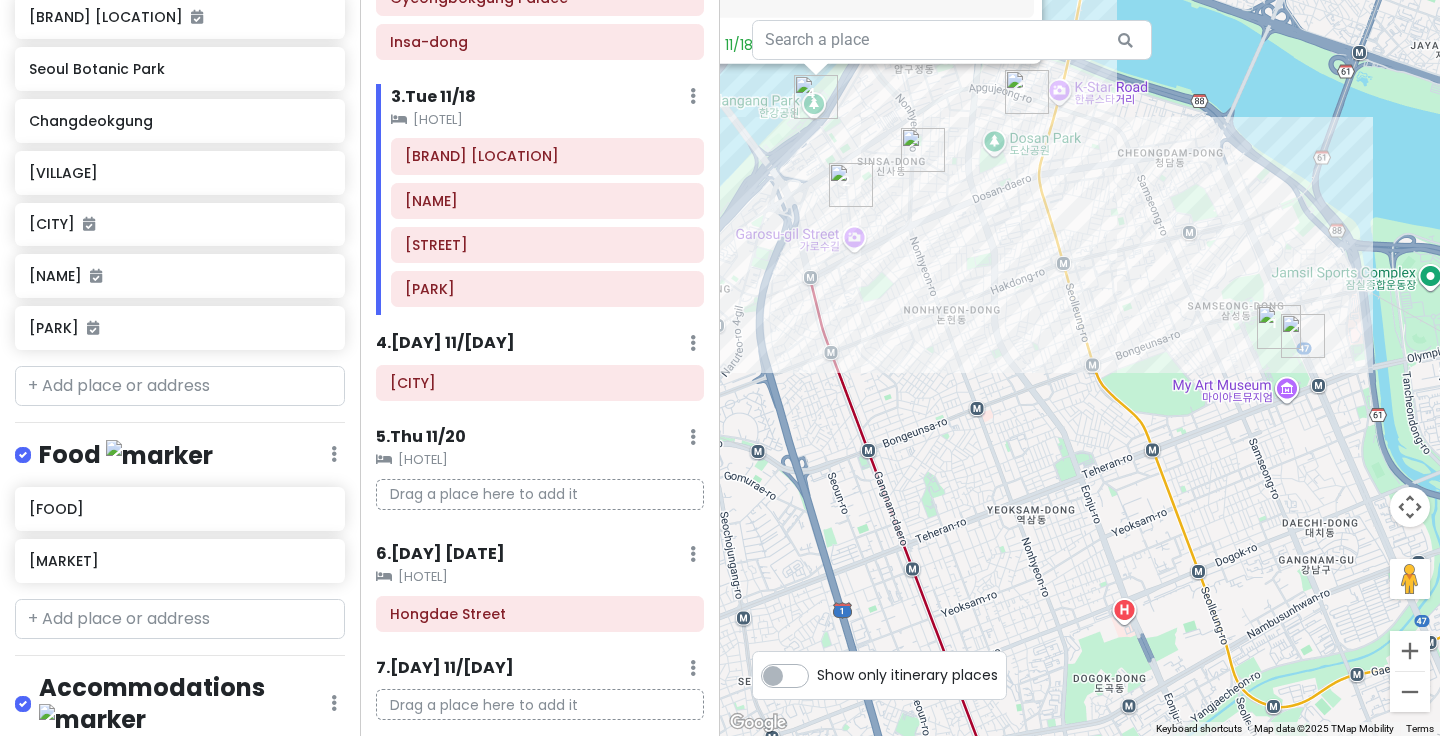 scroll, scrollTop: 943, scrollLeft: 0, axis: vertical 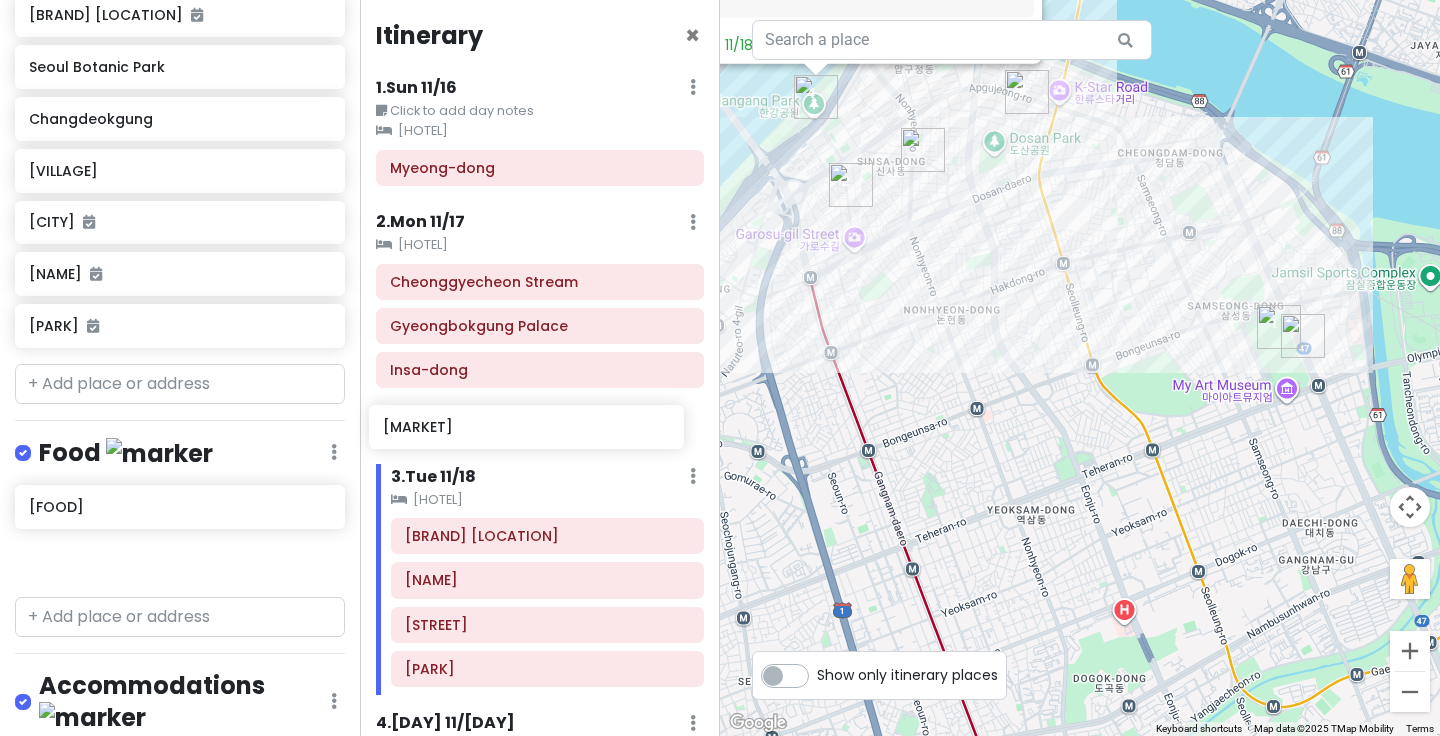 drag, startPoint x: 191, startPoint y: 567, endPoint x: 545, endPoint y: 437, distance: 377.11536 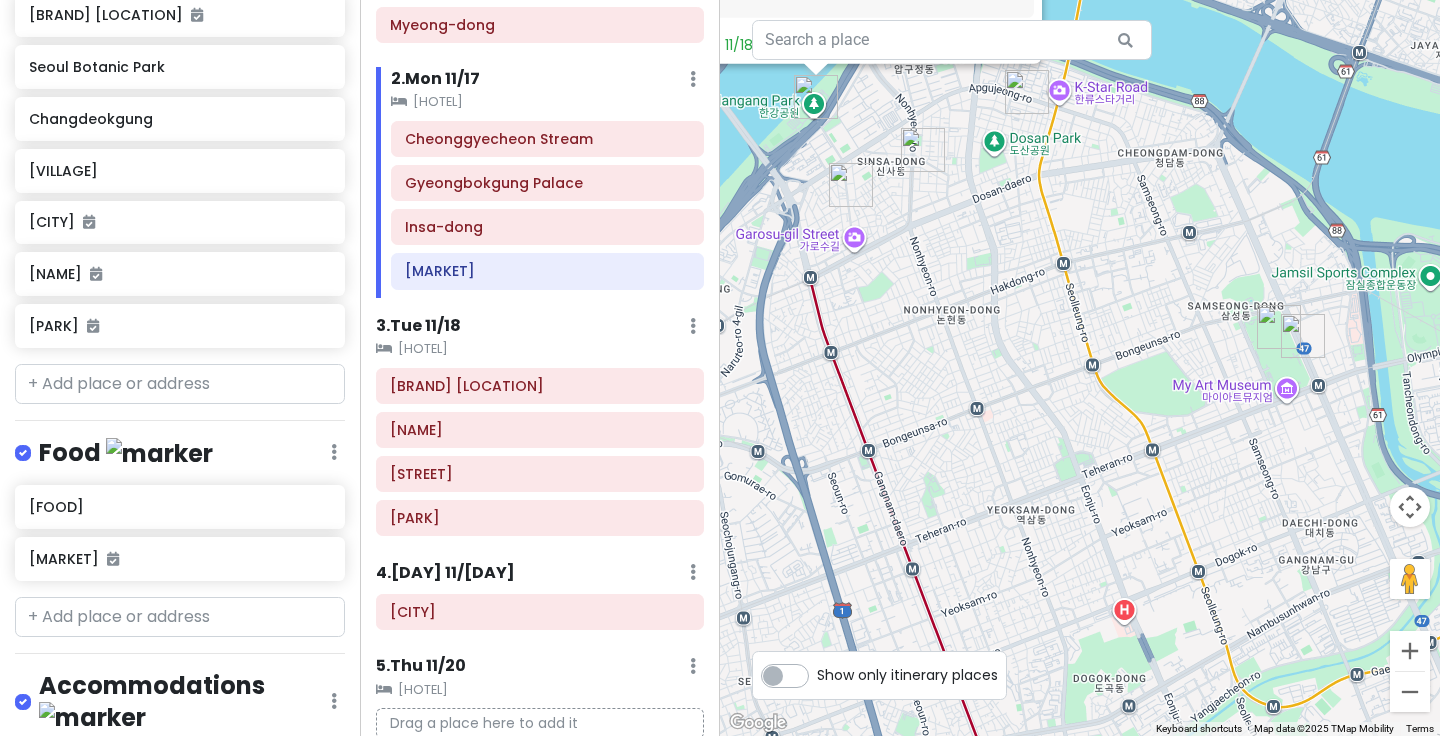 scroll, scrollTop: 148, scrollLeft: 0, axis: vertical 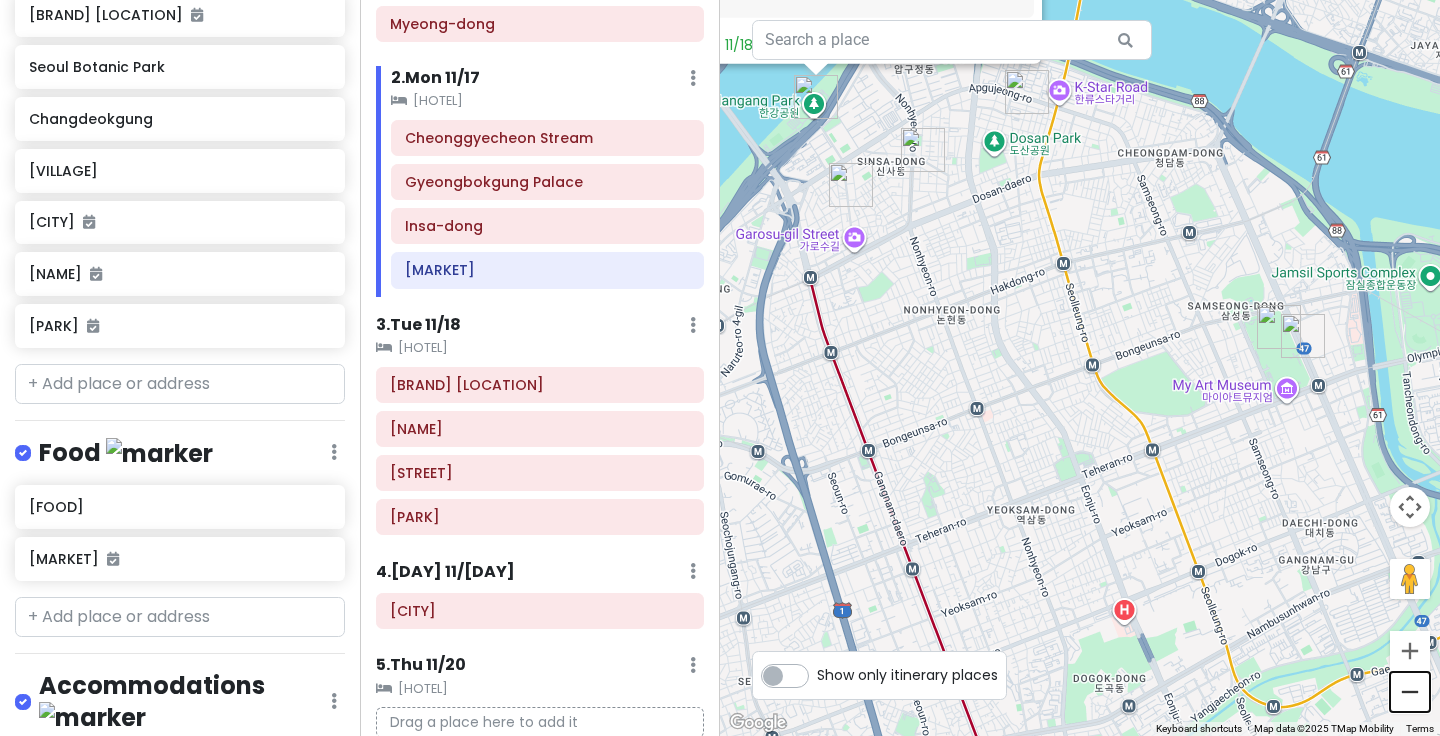 click at bounding box center [1410, 692] 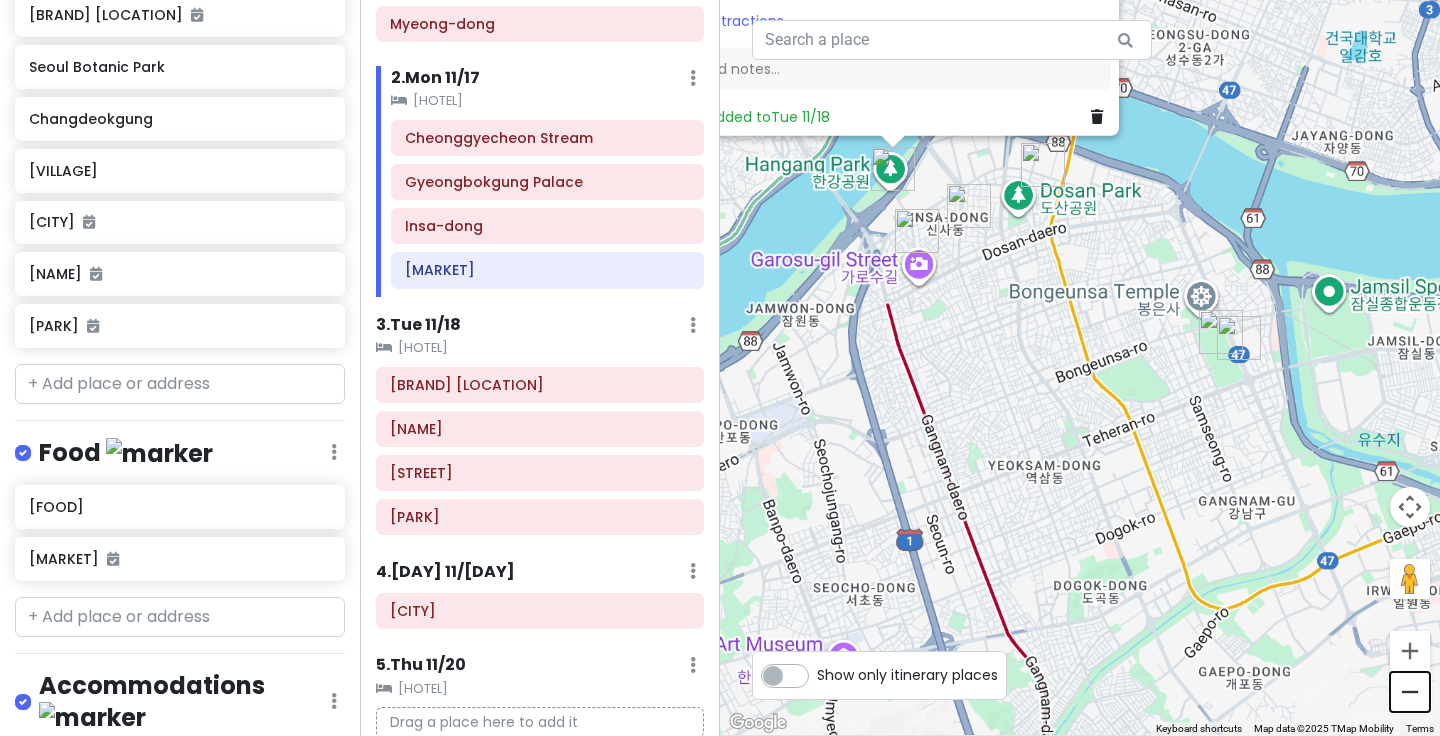 click at bounding box center [1410, 692] 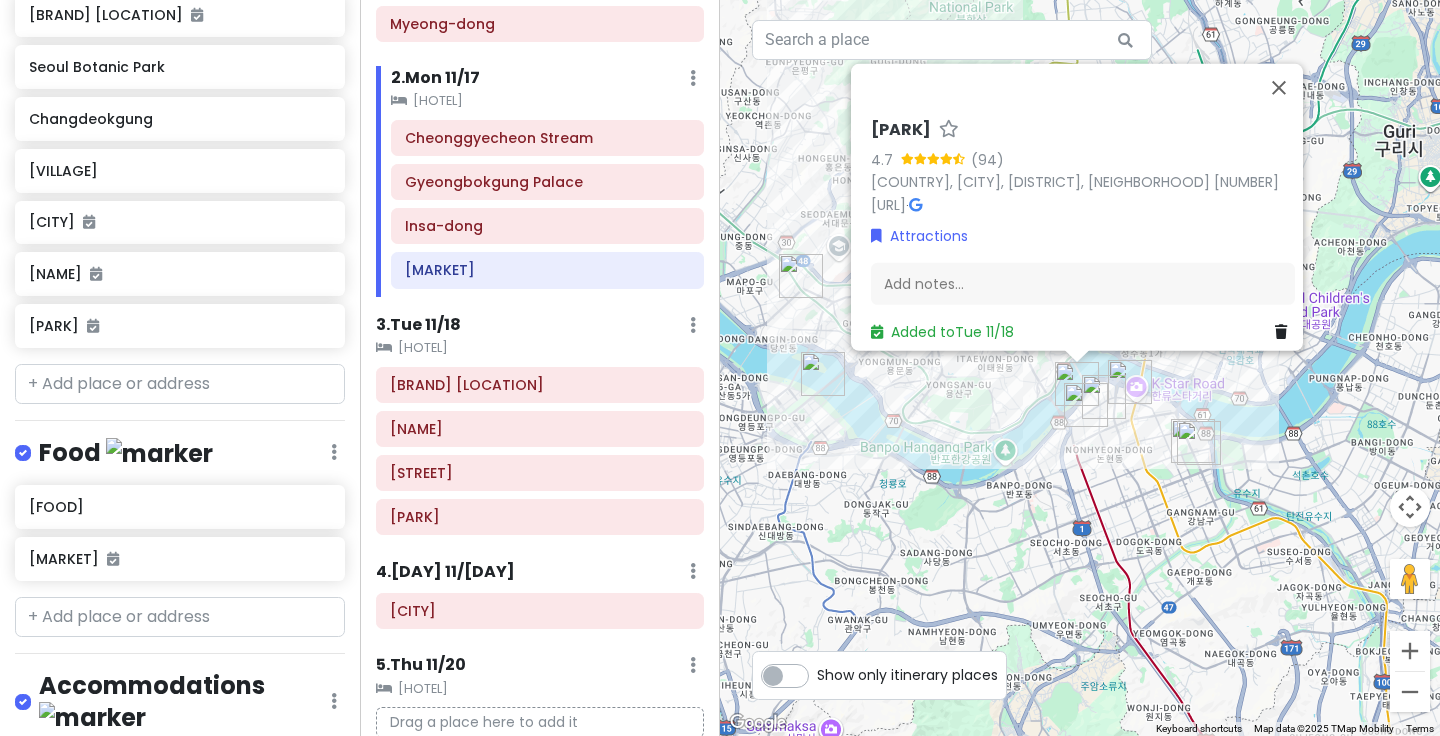 drag, startPoint x: 988, startPoint y: 402, endPoint x: 1103, endPoint y: 543, distance: 181.95055 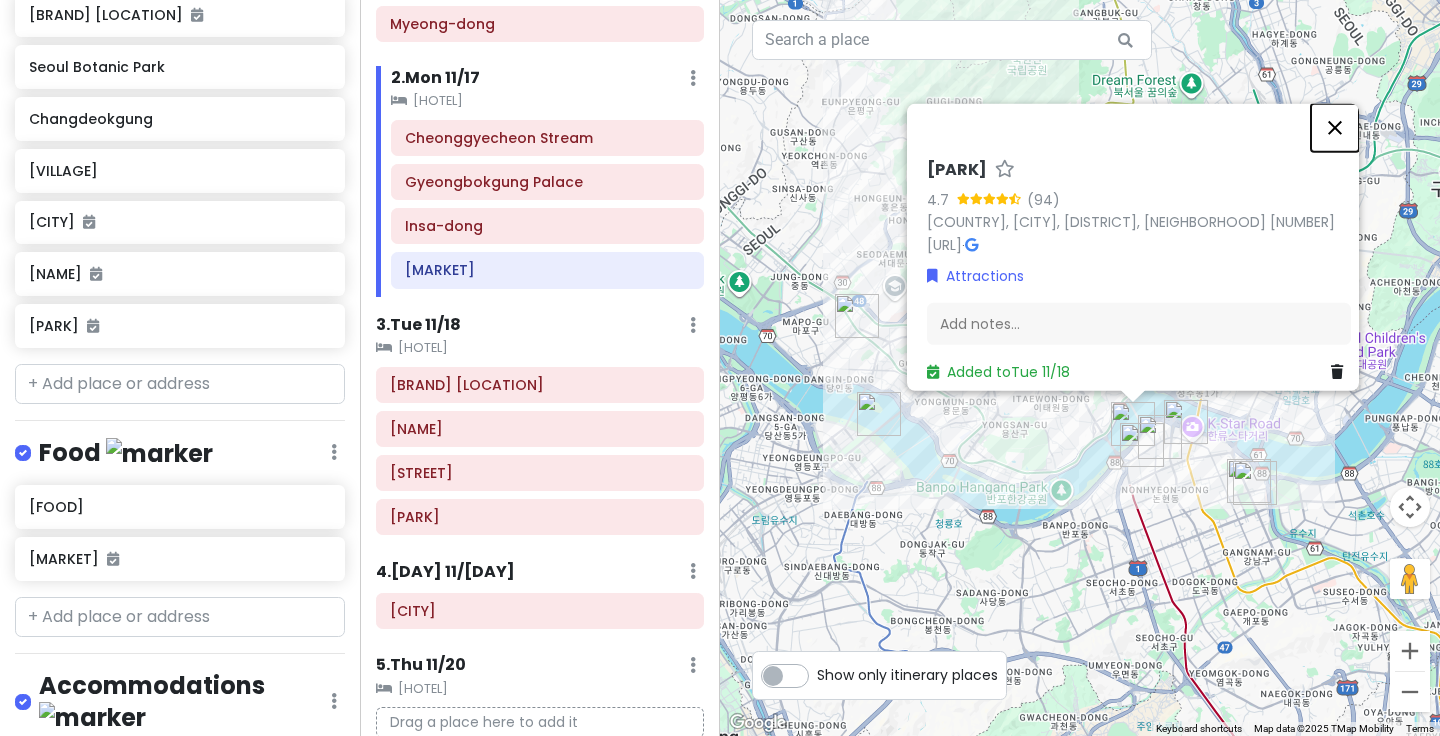 click at bounding box center [1335, 128] 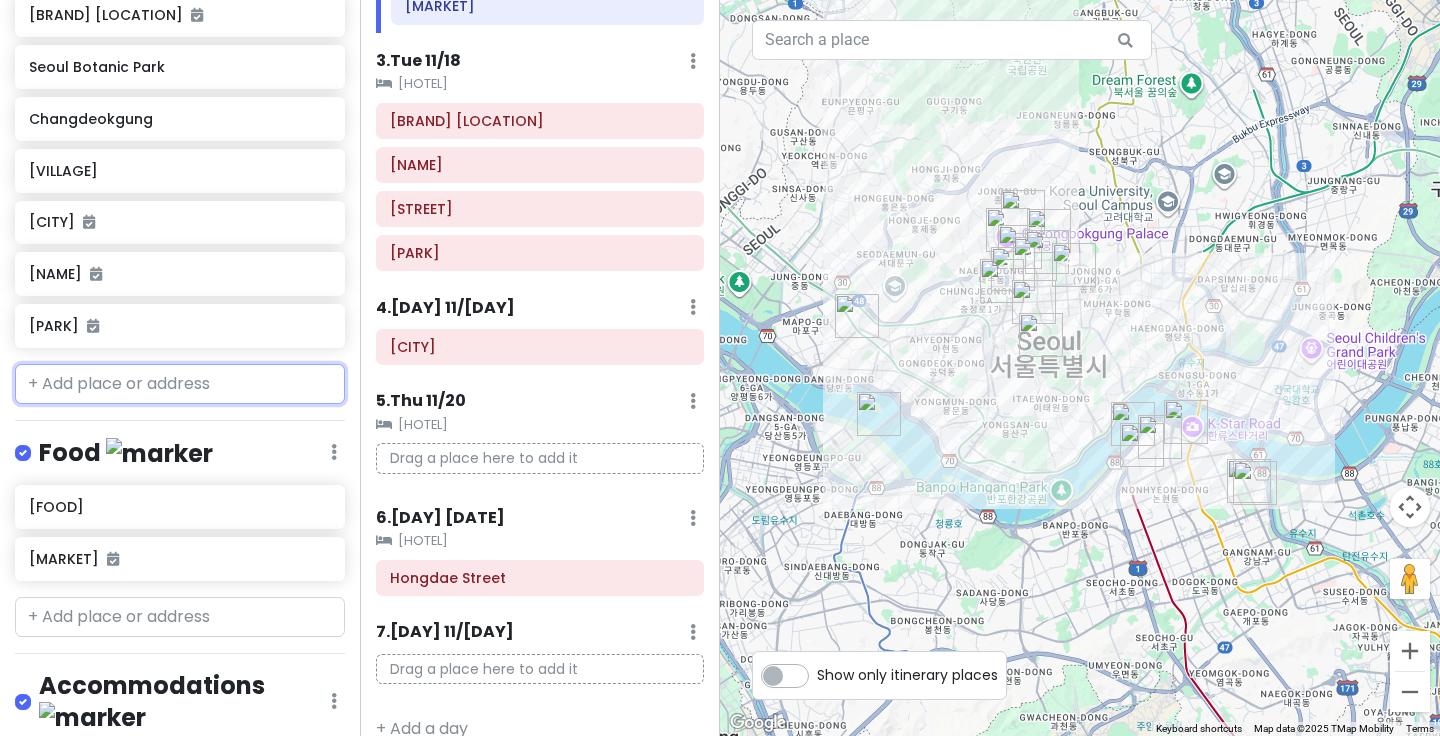 scroll, scrollTop: 424, scrollLeft: 0, axis: vertical 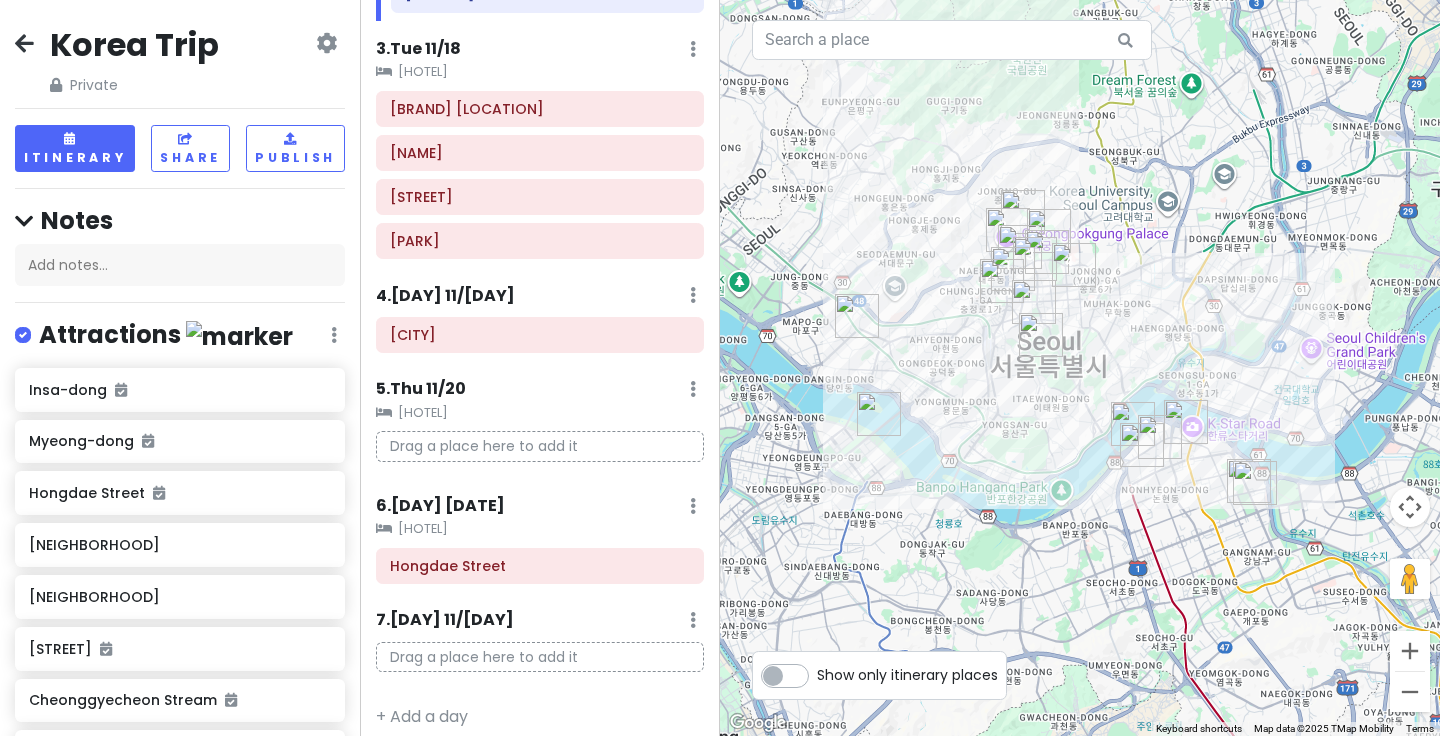 click at bounding box center [24, 43] 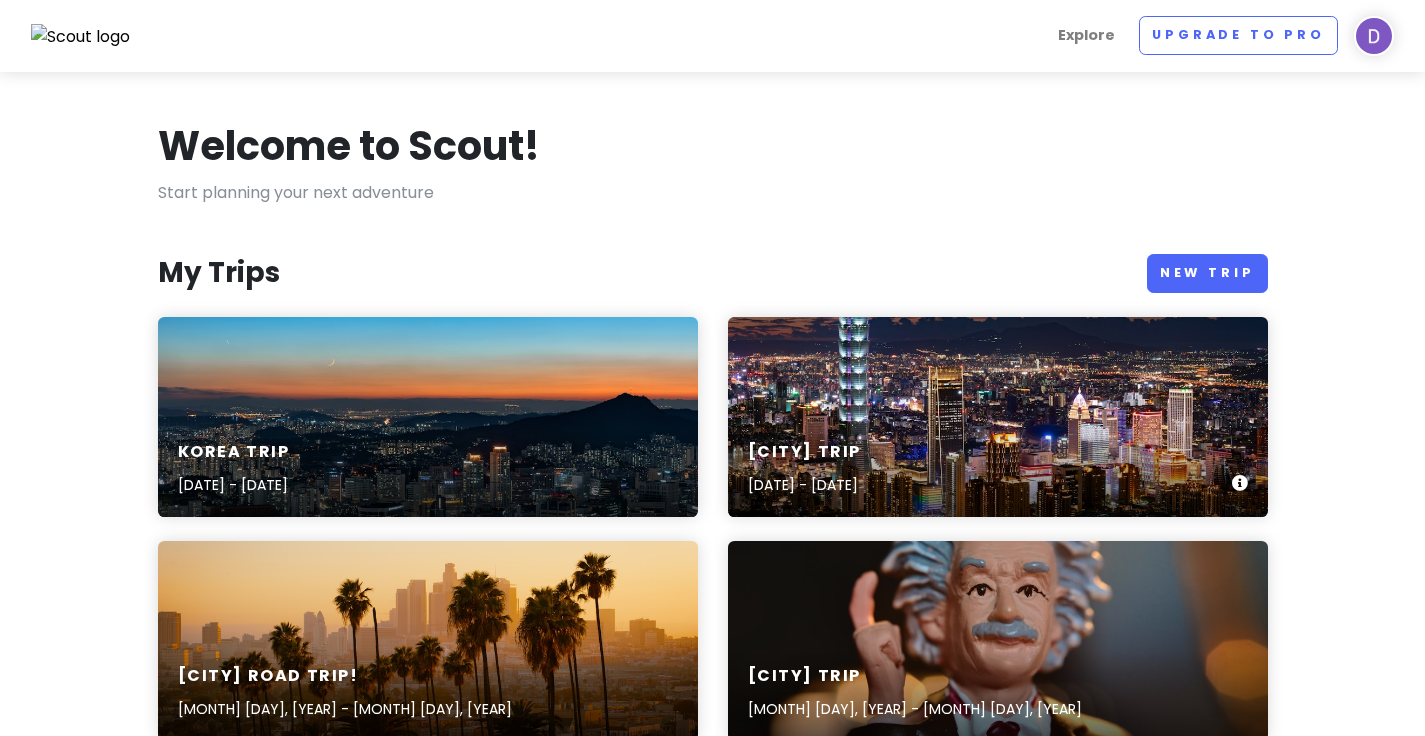 click on "[CITY] Trip [MONTH] [DAY], [YEAR] - [MONTH] [DAY], [YEAR]" at bounding box center [998, 417] 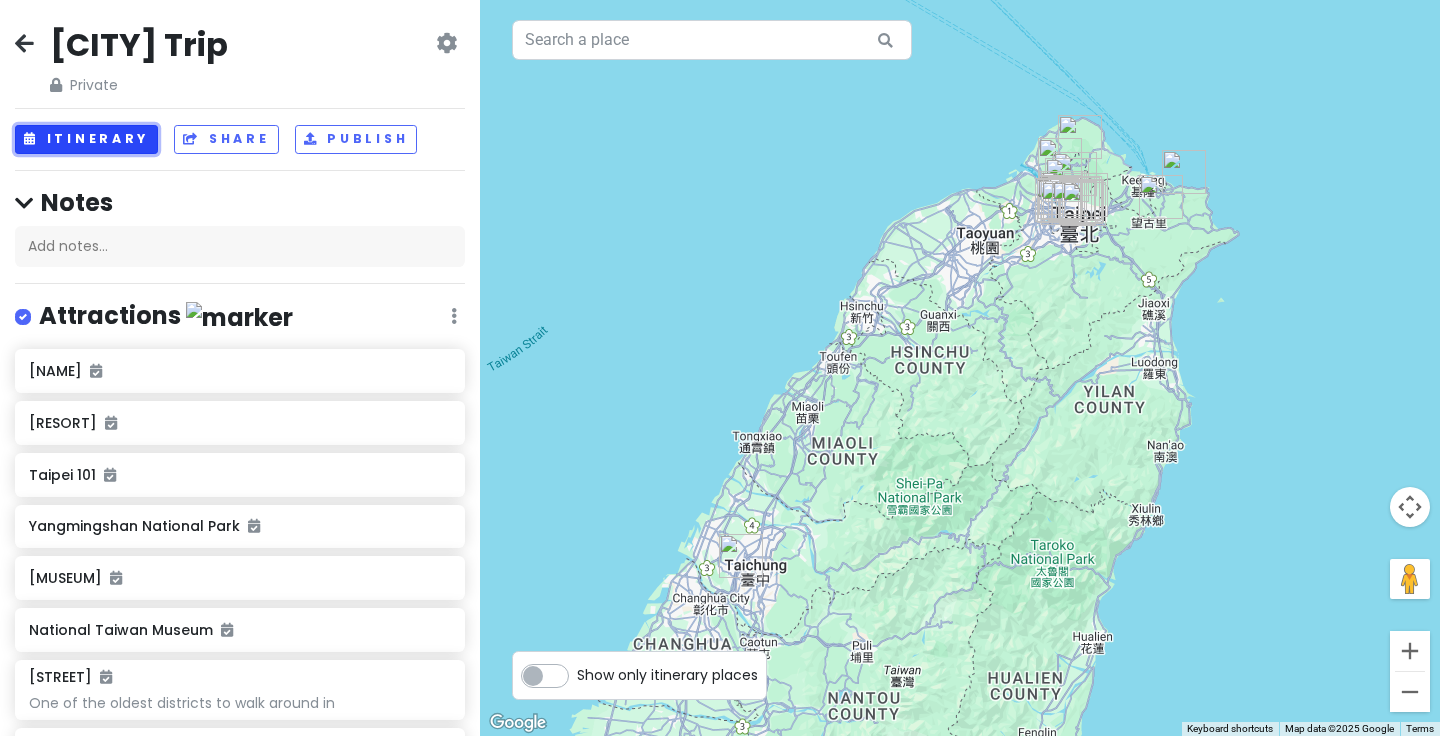 click on "Itinerary" at bounding box center [86, 139] 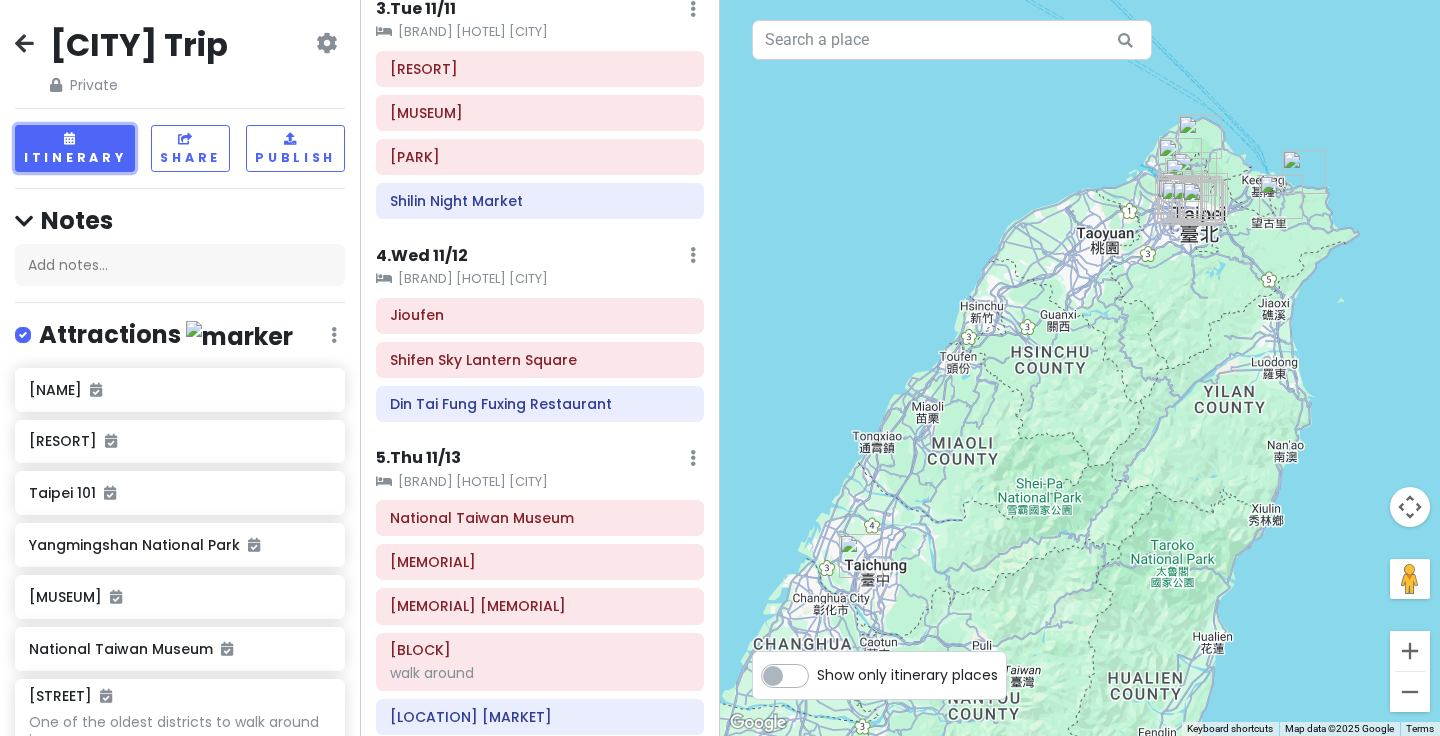 scroll, scrollTop: 897, scrollLeft: 0, axis: vertical 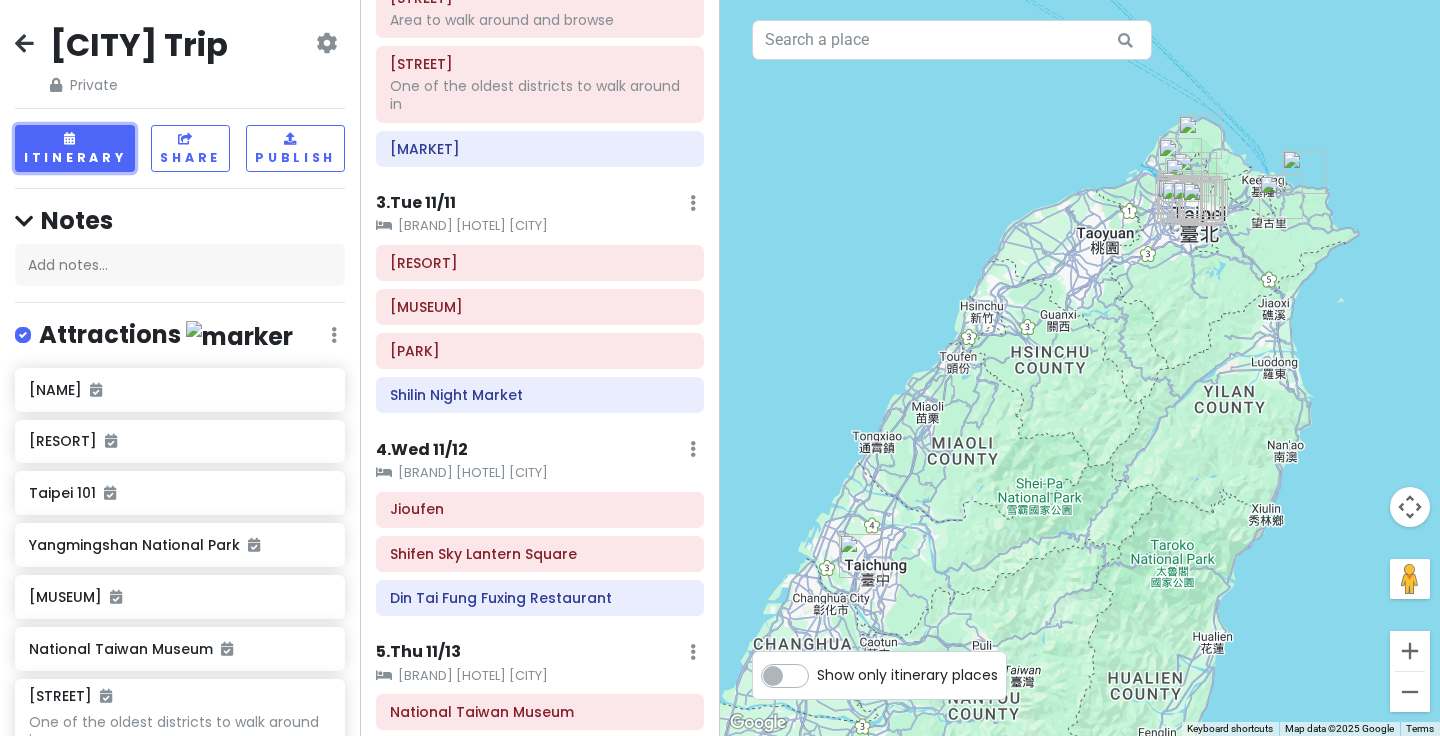 type 